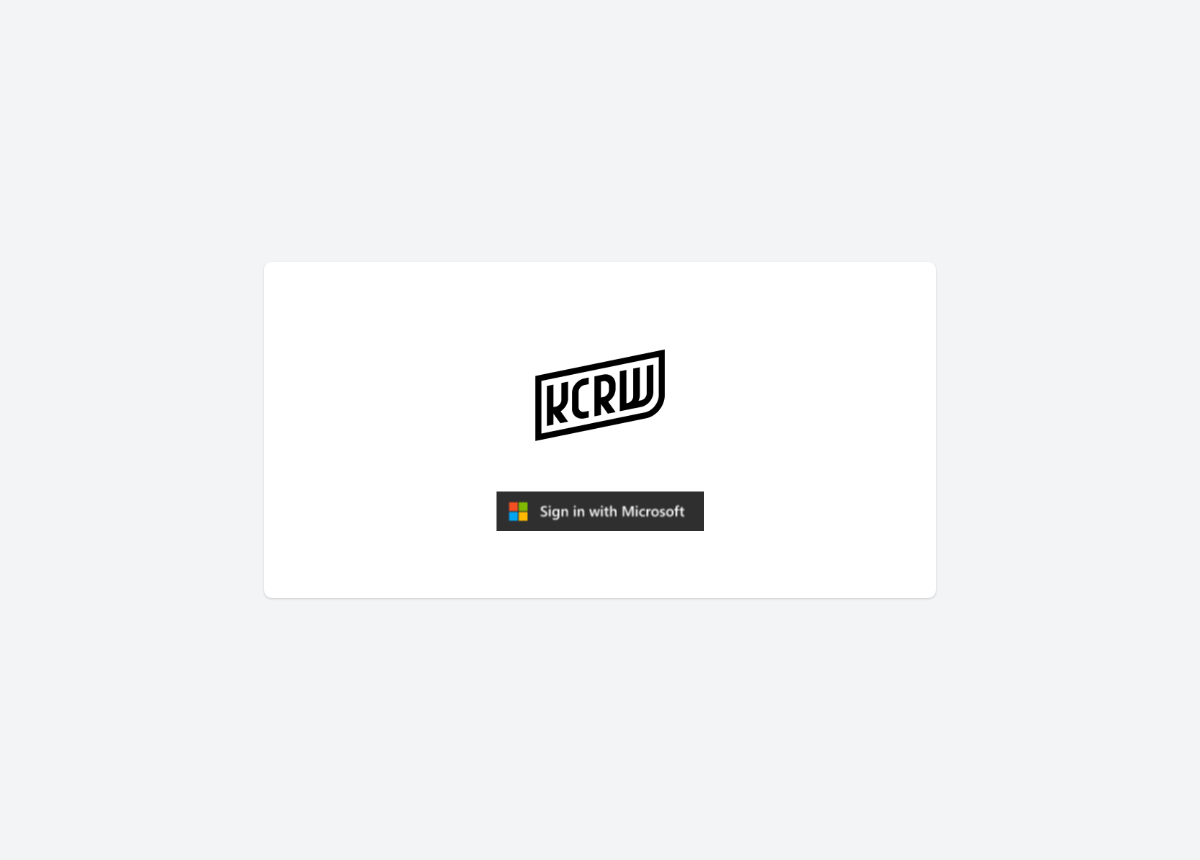 scroll, scrollTop: 0, scrollLeft: 0, axis: both 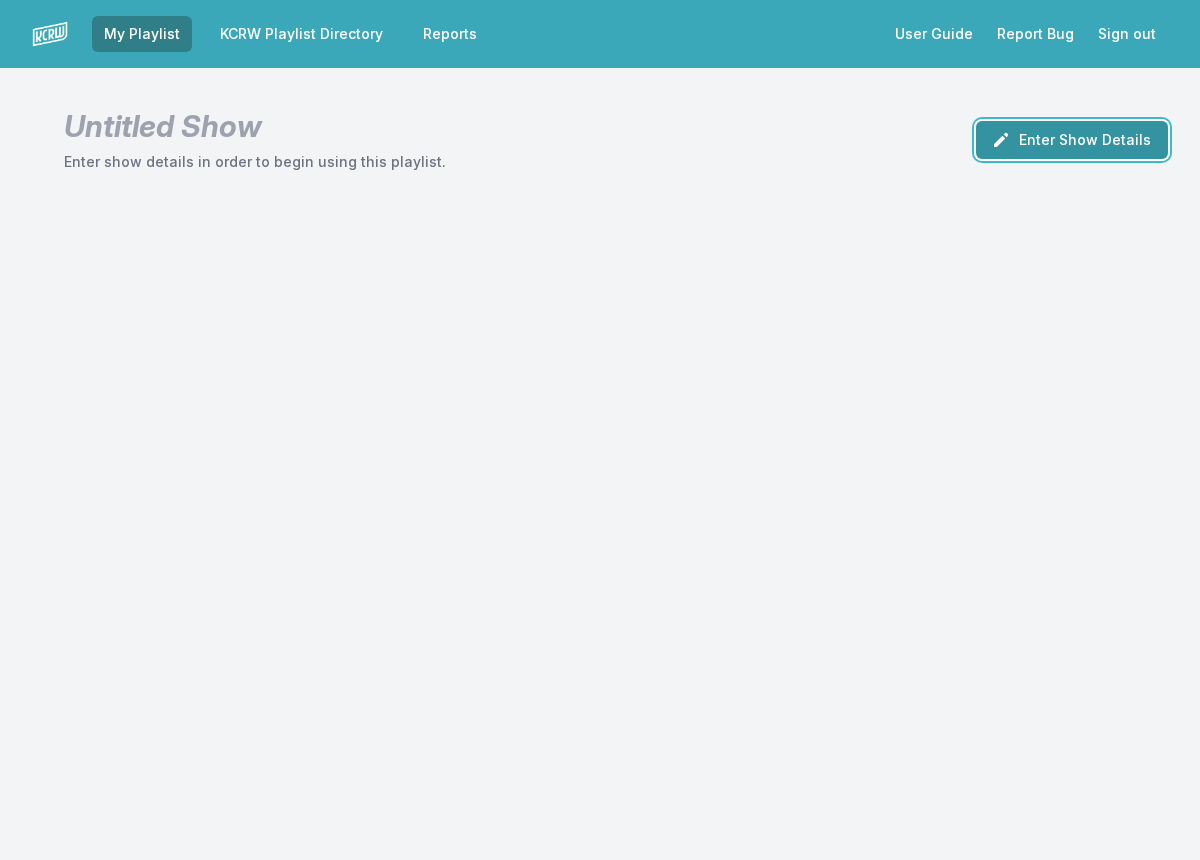 click on "Enter Show Details" at bounding box center [1072, 140] 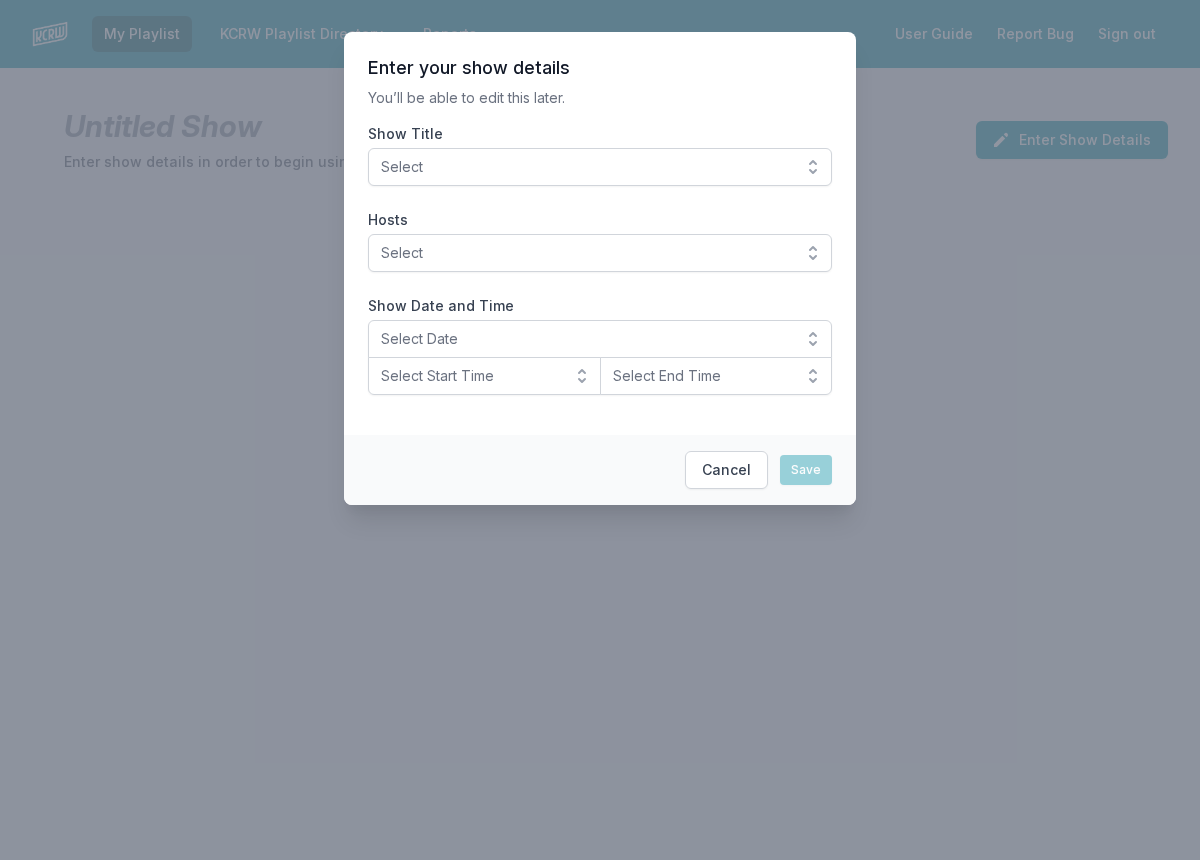 click on "Select" at bounding box center [586, 167] 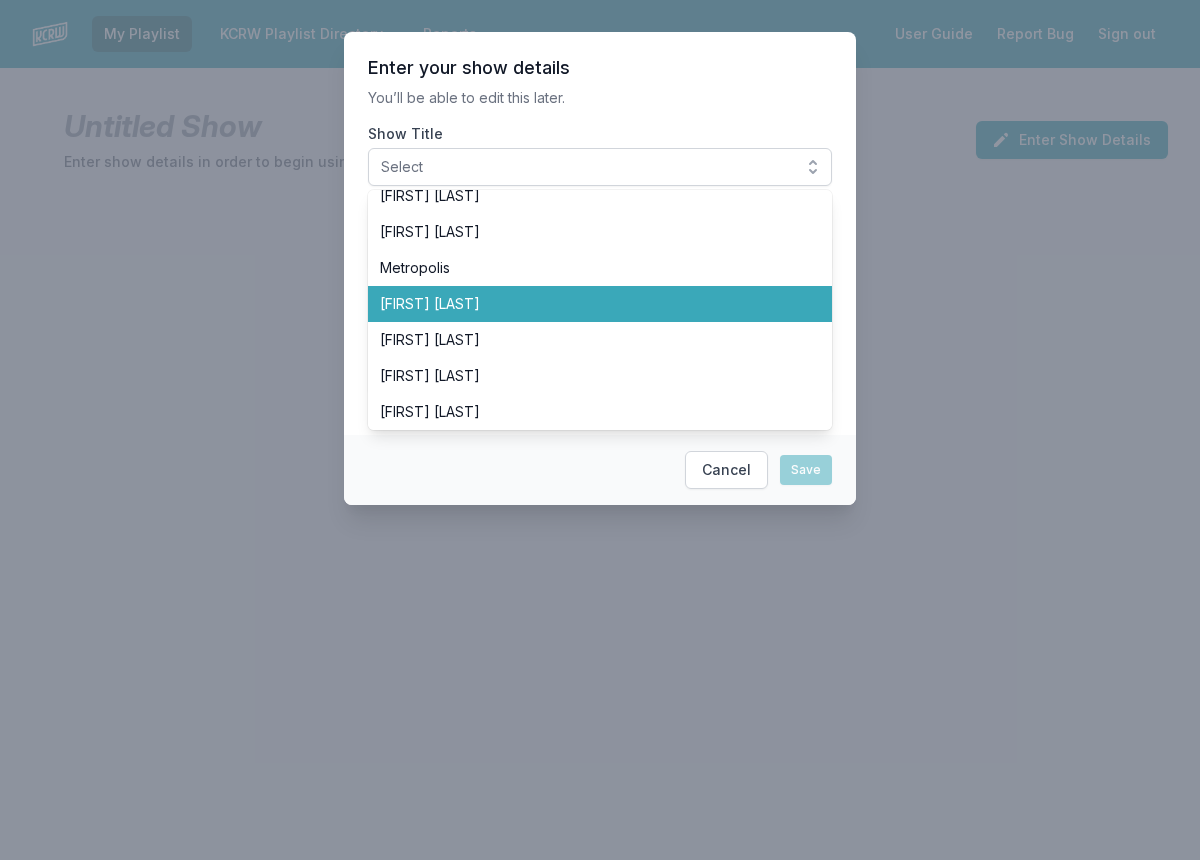 scroll, scrollTop: 400, scrollLeft: 0, axis: vertical 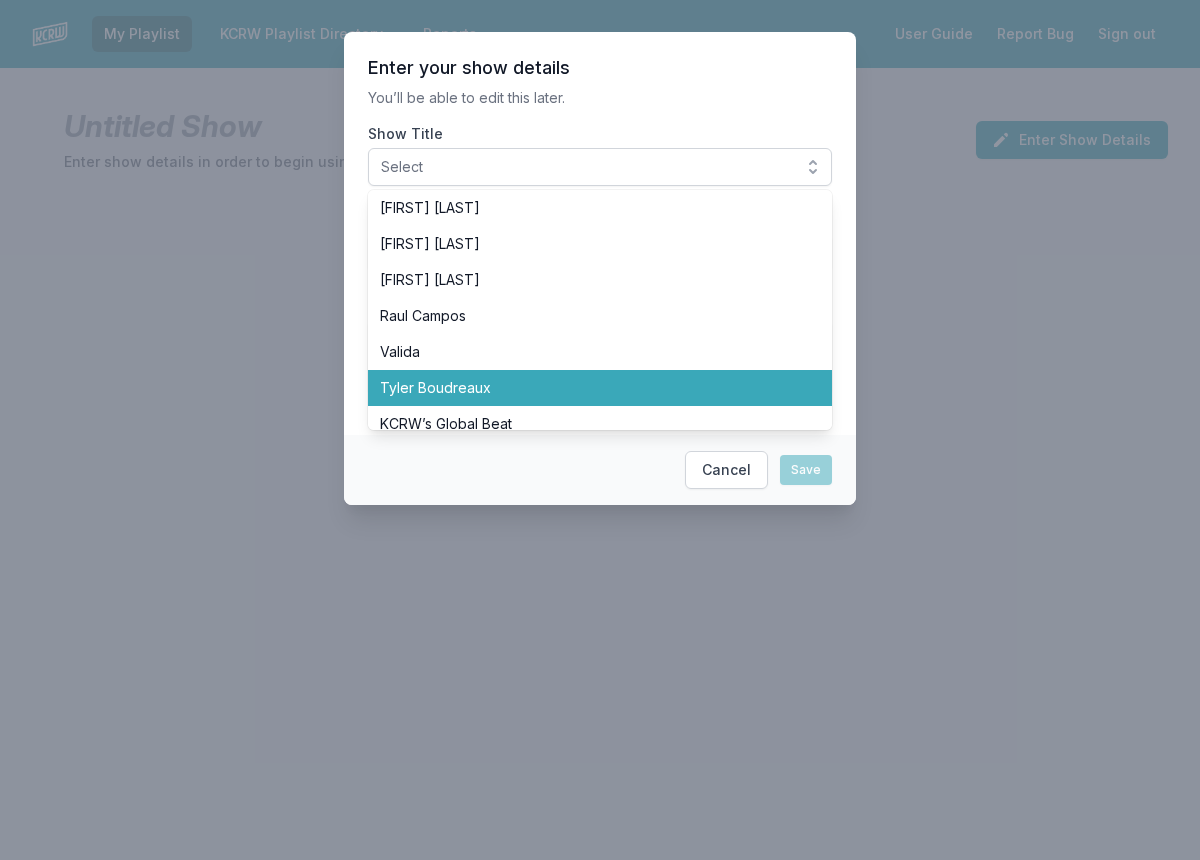 click on "Tyler Boudreaux" at bounding box center (588, 388) 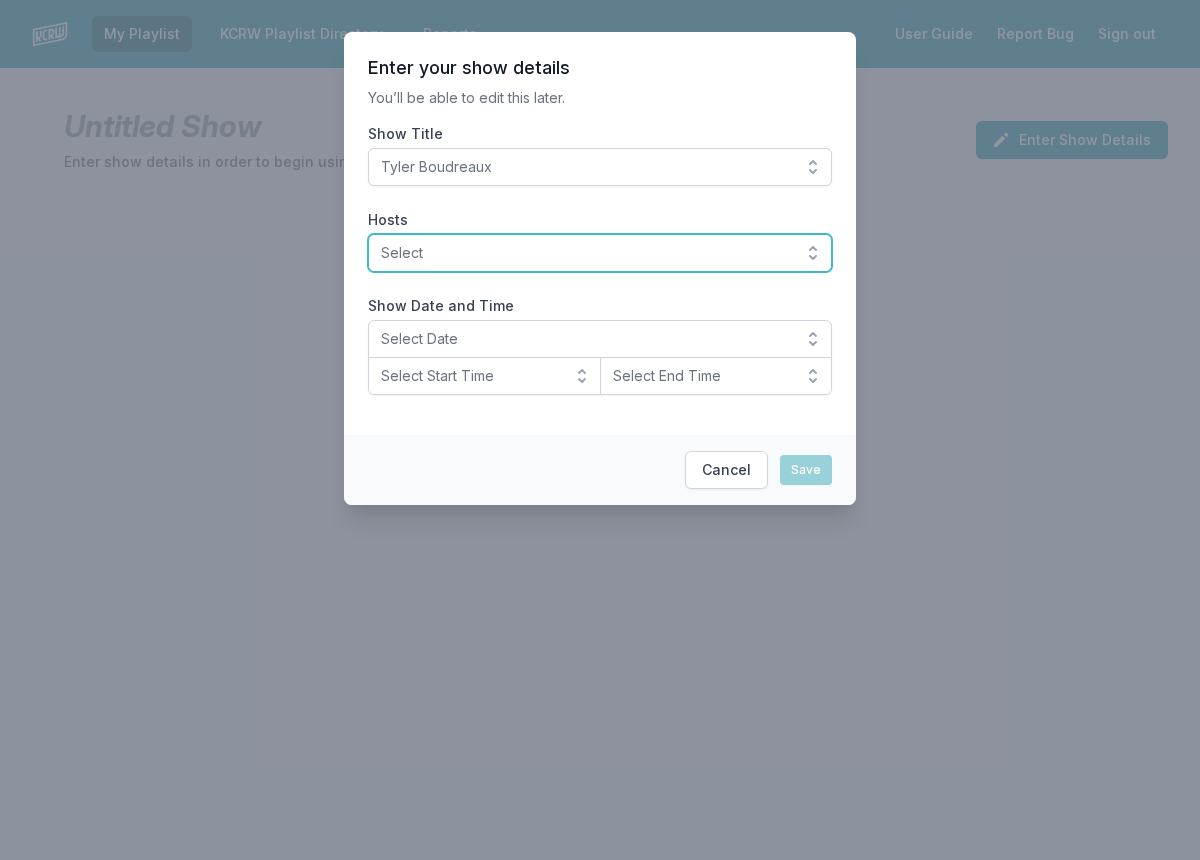 click on "Select" at bounding box center [586, 253] 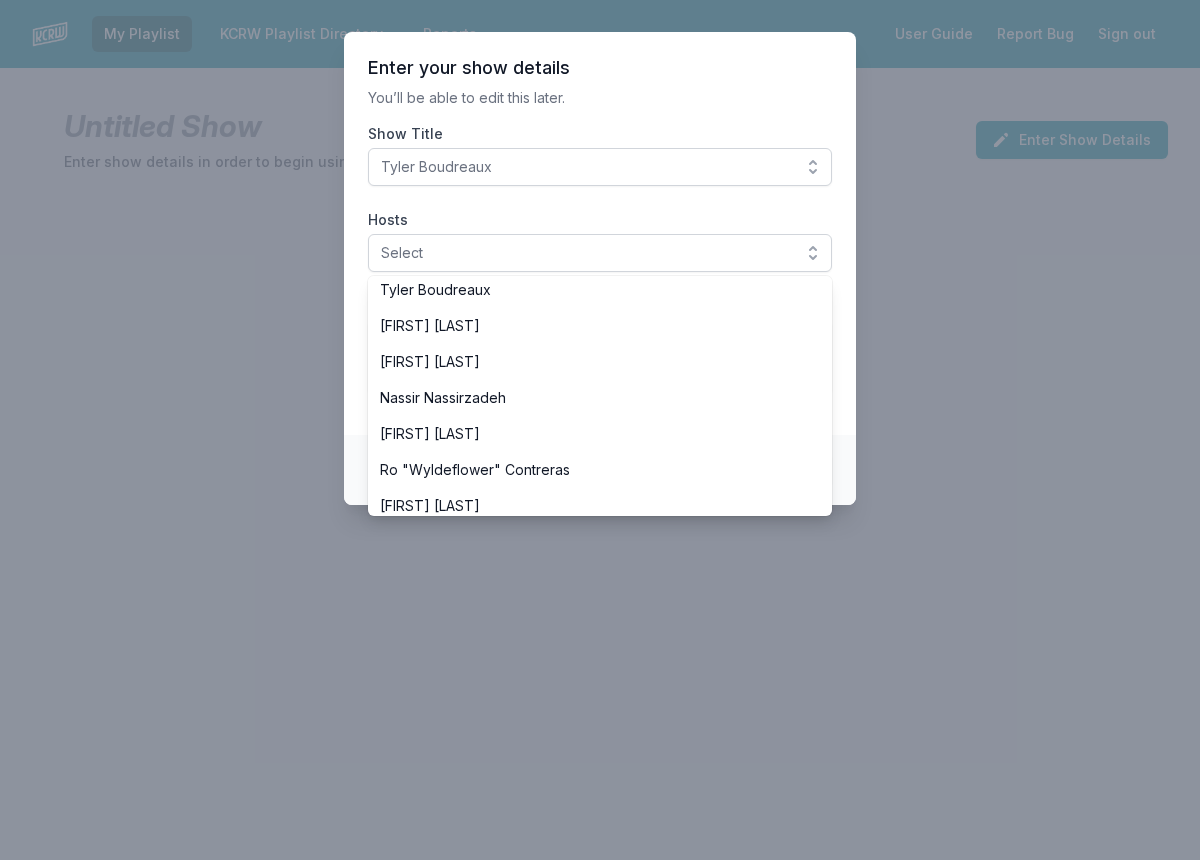 scroll, scrollTop: 700, scrollLeft: 0, axis: vertical 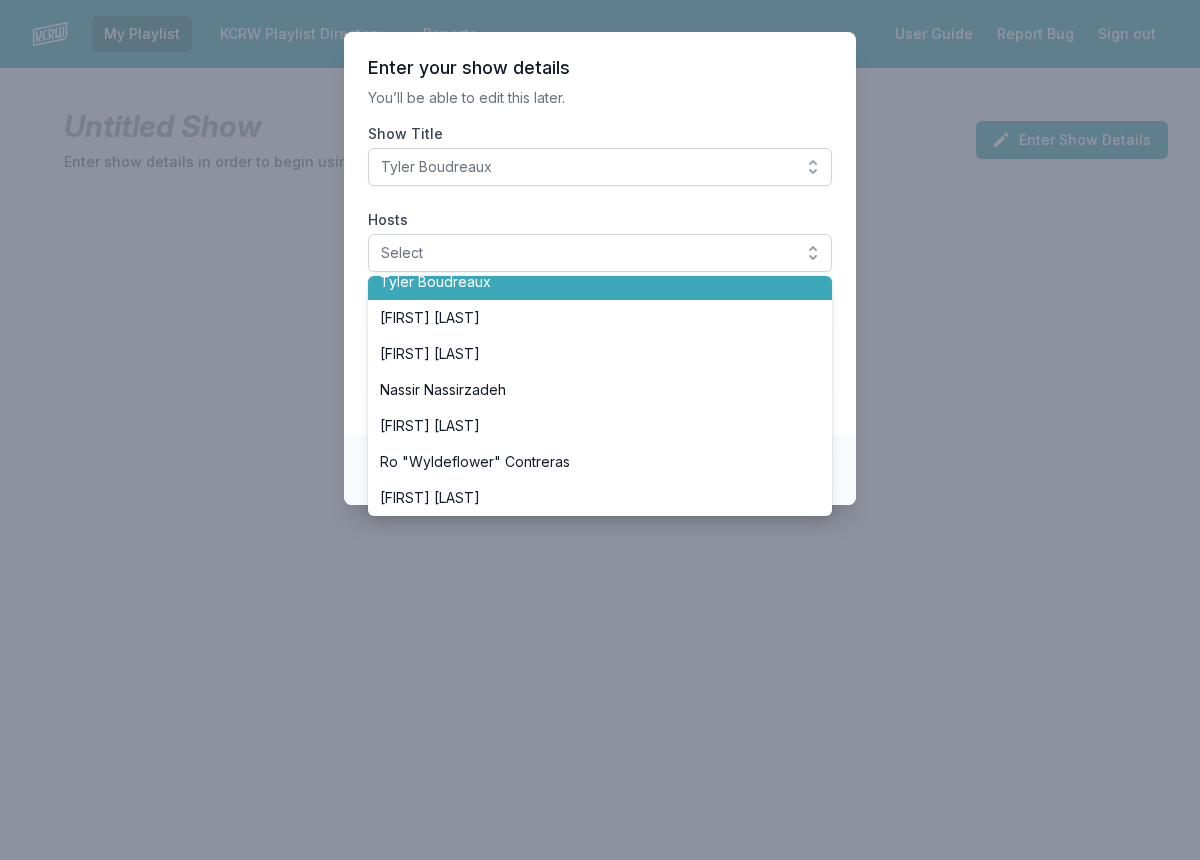 click on "Tyler Boudreaux" at bounding box center (588, 282) 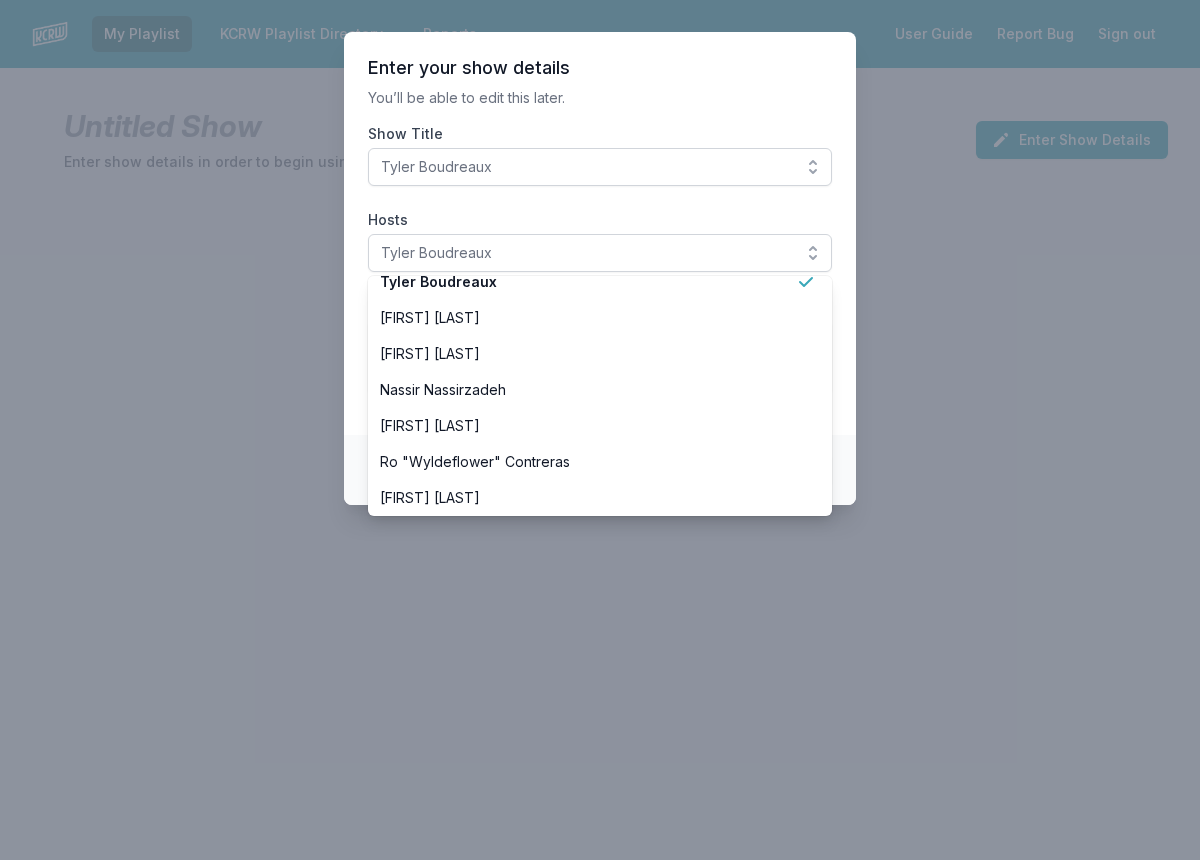 click on "Enter your show details You’ll be able to edit this later. Show Title [FIRST] [LAST] Hosts [FIRST] [LAST] [FIRST] [LAST] [FIRST] [LAST] [FIRST] [LAST] [FIRST] [LAST] [FIRST] [LAST] [FIRST] [LAST] [FIRST] [LAST] [FIRST] [LAST] [FIRST] [LAST] [FIRST] [LAST] [FIRST] [LAST] [FIRST] [LAST] [FIRST] [LAST] [FIRST] [LAST] [FIRST] [LAST] [FIRST] [LAST] [FIRST] [LAST] [FIRST] [LAST] [FIRST] [LAST] [FIRST] [LAST] [FIRST] [LAST] [FIRST] [LAST] [FIRST] [LAST] [FIRST] [LAST] [FIRST] [LAST] [FIRST] [LAST] [FIRST] [LAST] [FIRST] [LAST] [FIRST] [LAST] [FIRST] [LAST] Show Date and Time Select Date Select Start Time Select End Time" at bounding box center (600, 233) 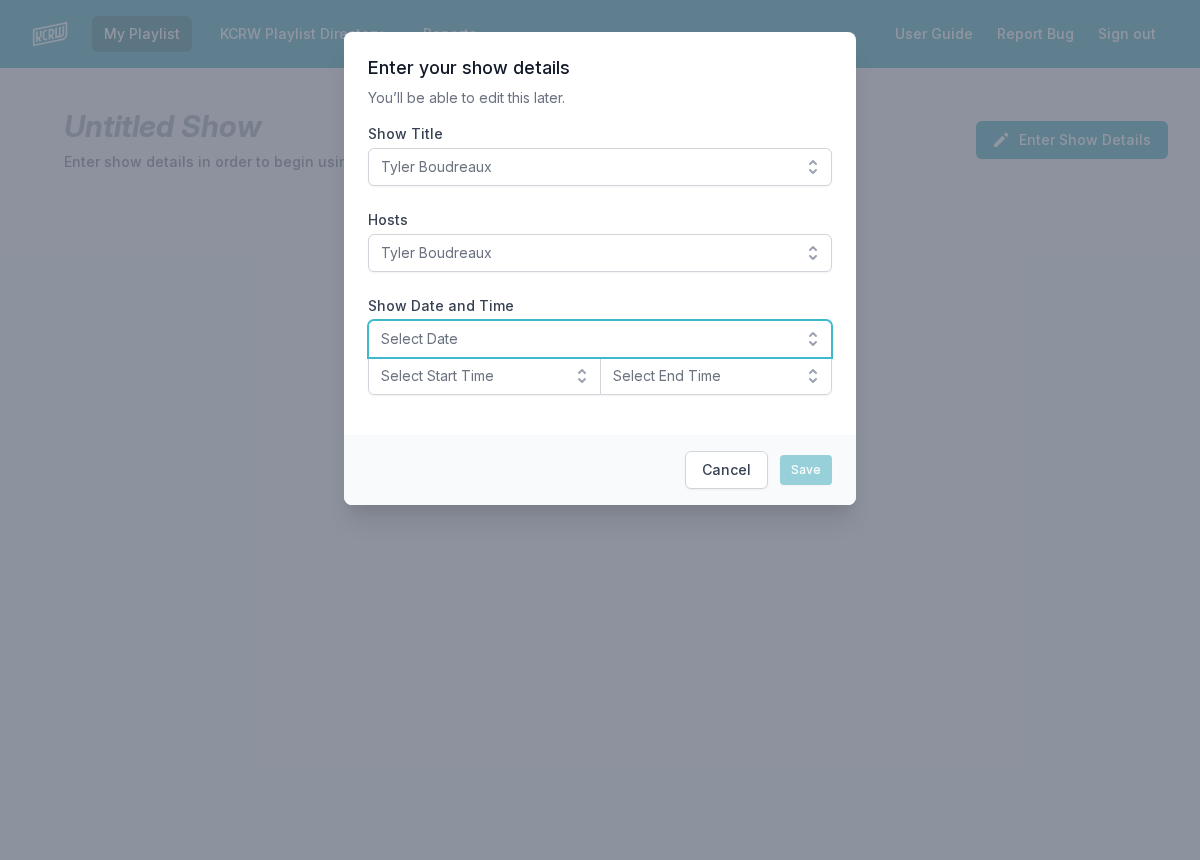 click on "Select Date" at bounding box center [600, 339] 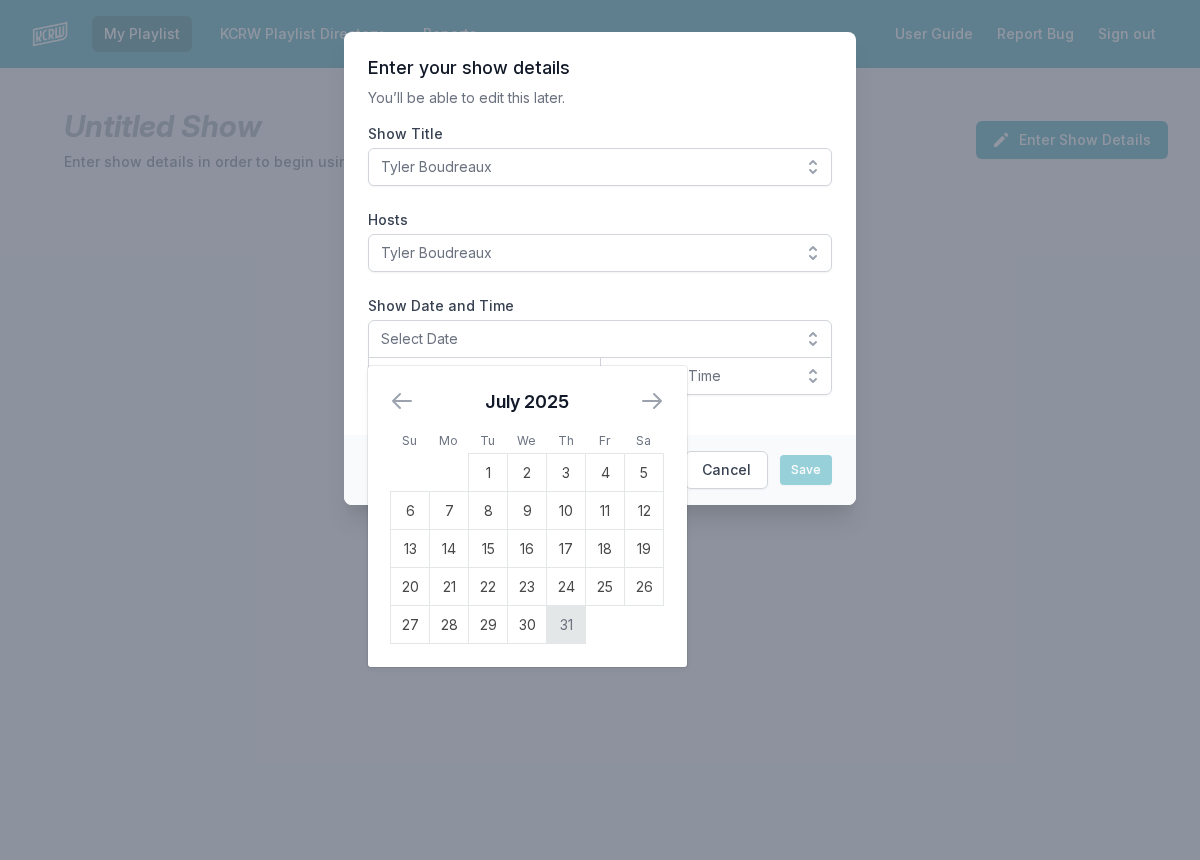 click on "31" at bounding box center [566, 625] 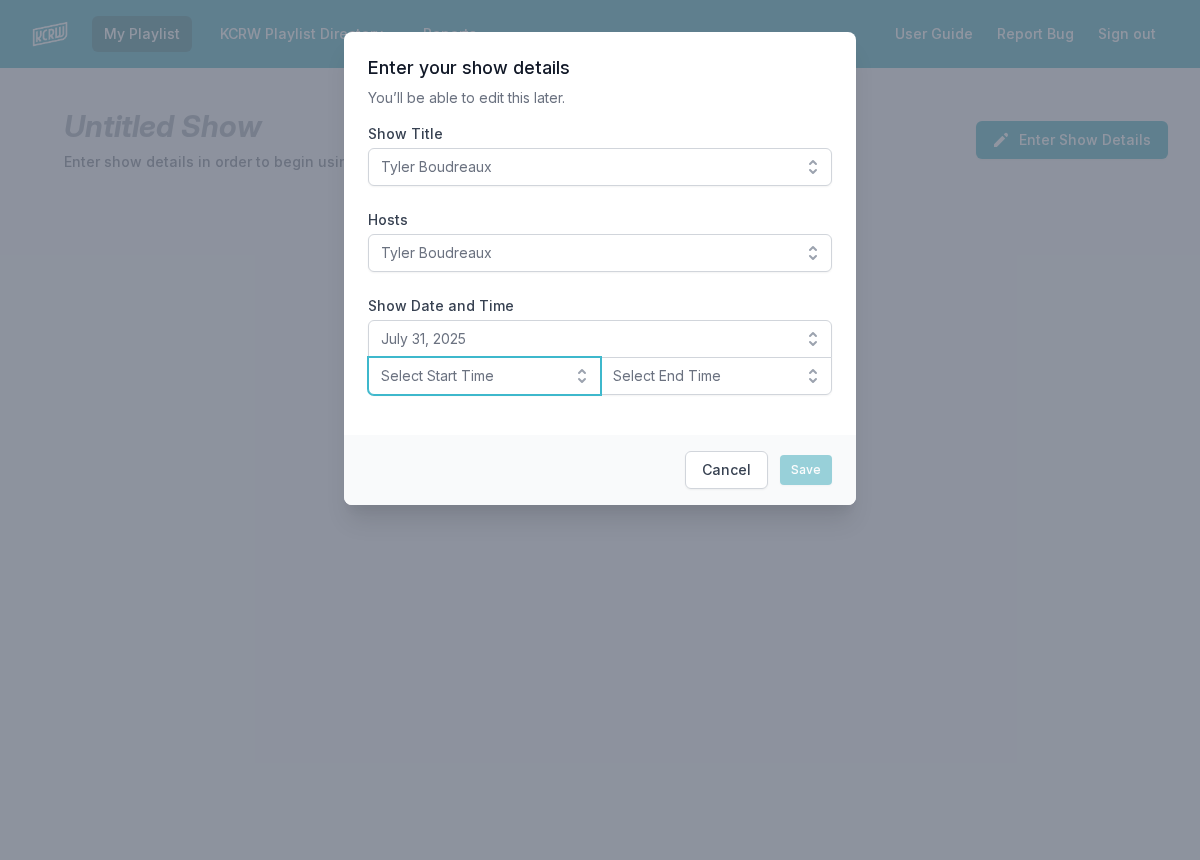 click on "Select Start Time" at bounding box center [470, 376] 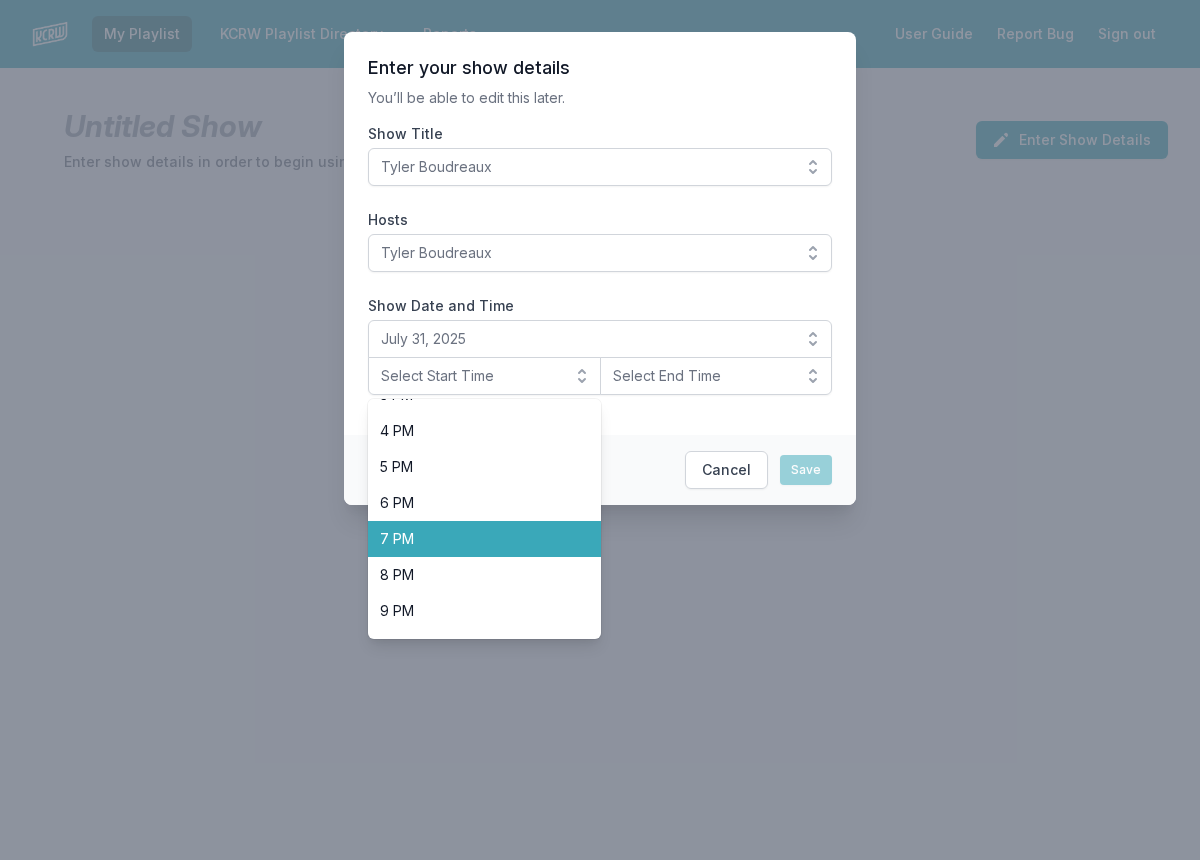 scroll, scrollTop: 632, scrollLeft: 0, axis: vertical 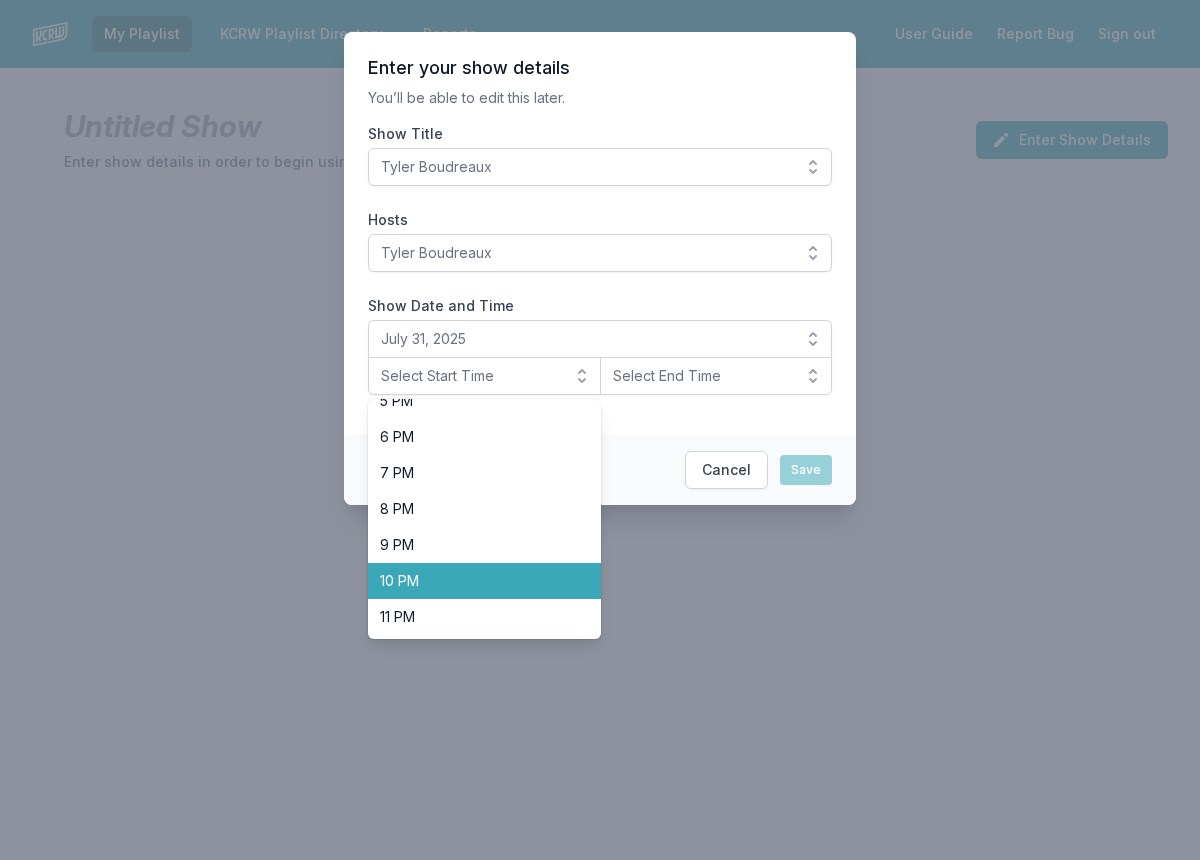 click on "10 PM" at bounding box center [472, 581] 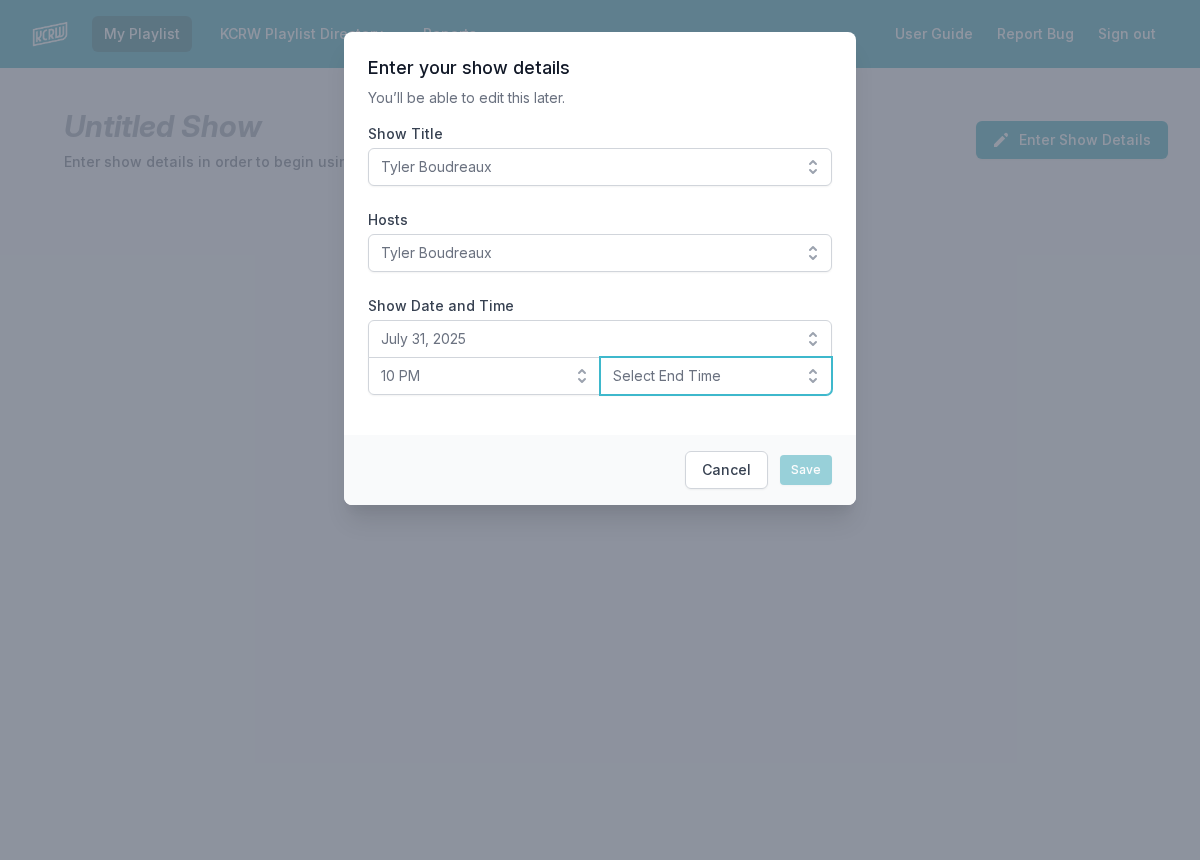 click on "Select End Time" at bounding box center (702, 376) 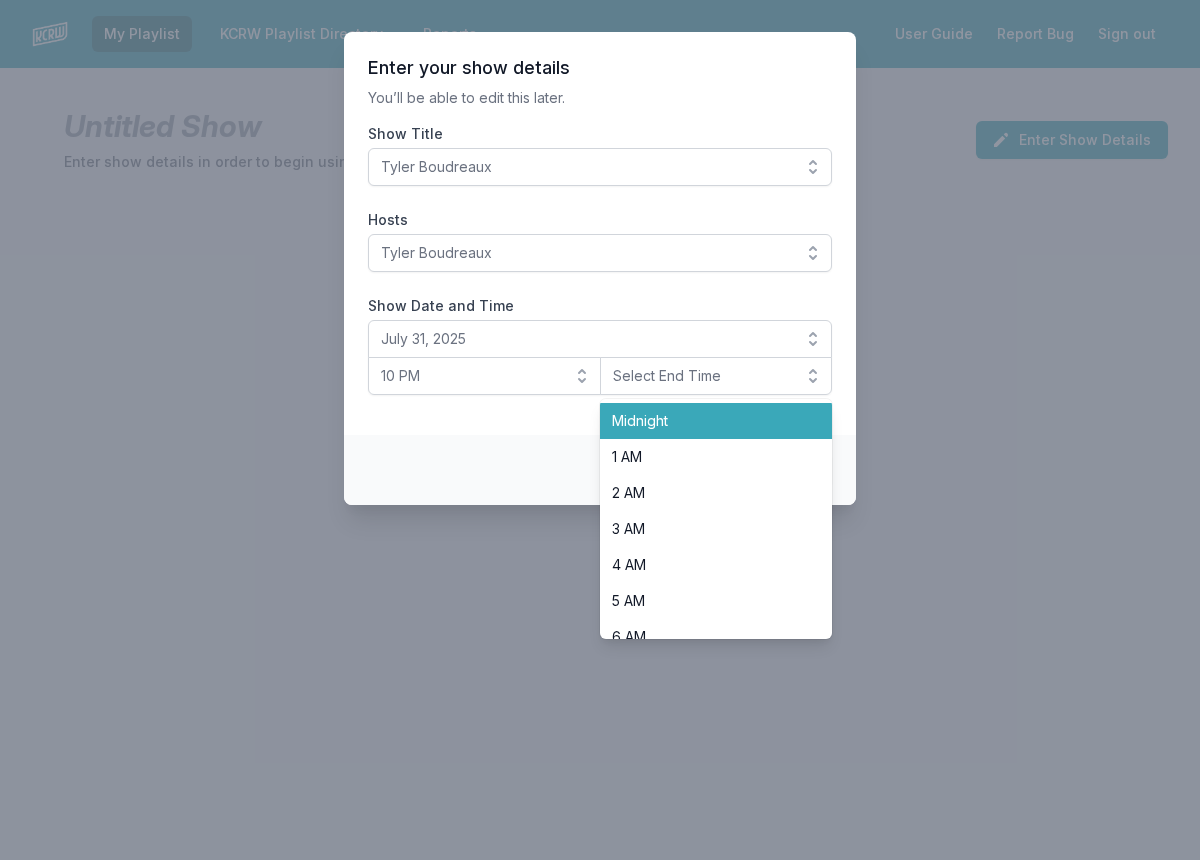click on "Midnight" at bounding box center (704, 421) 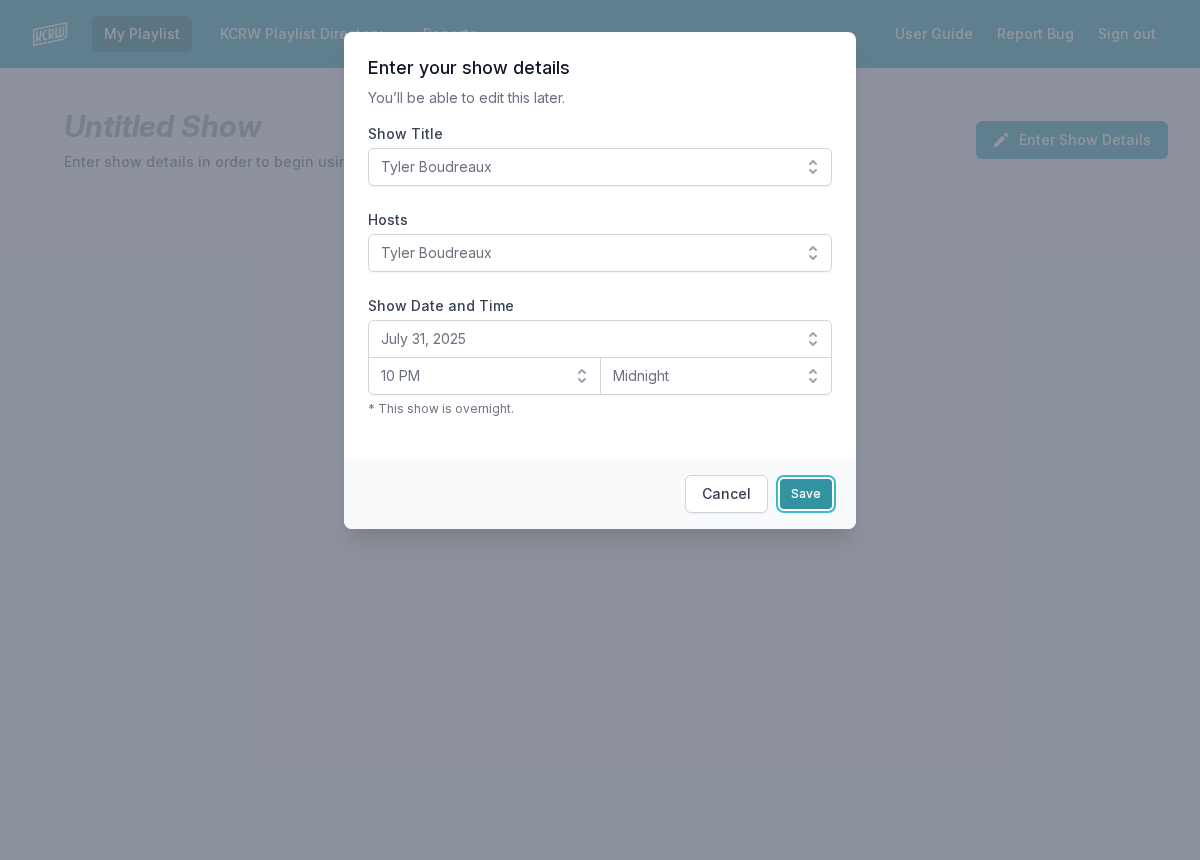 click on "Save" at bounding box center (806, 494) 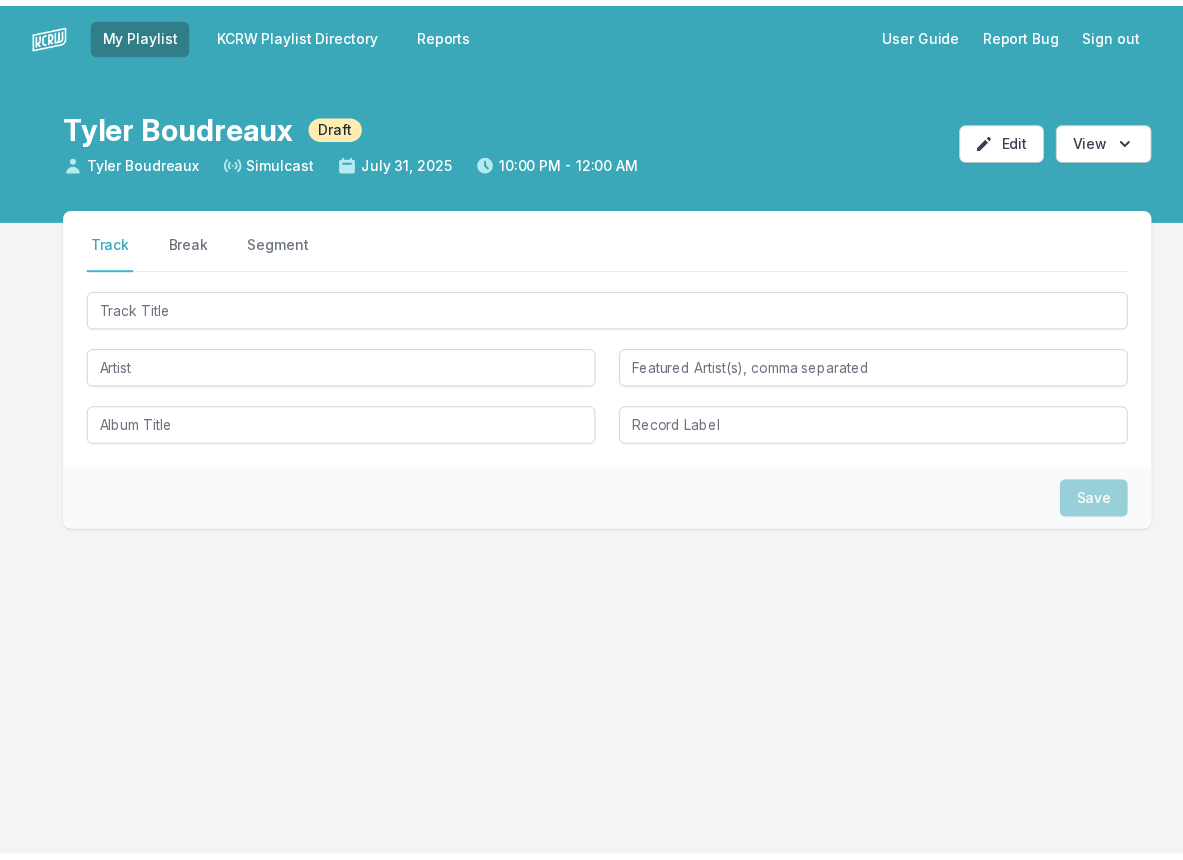 scroll, scrollTop: 0, scrollLeft: 0, axis: both 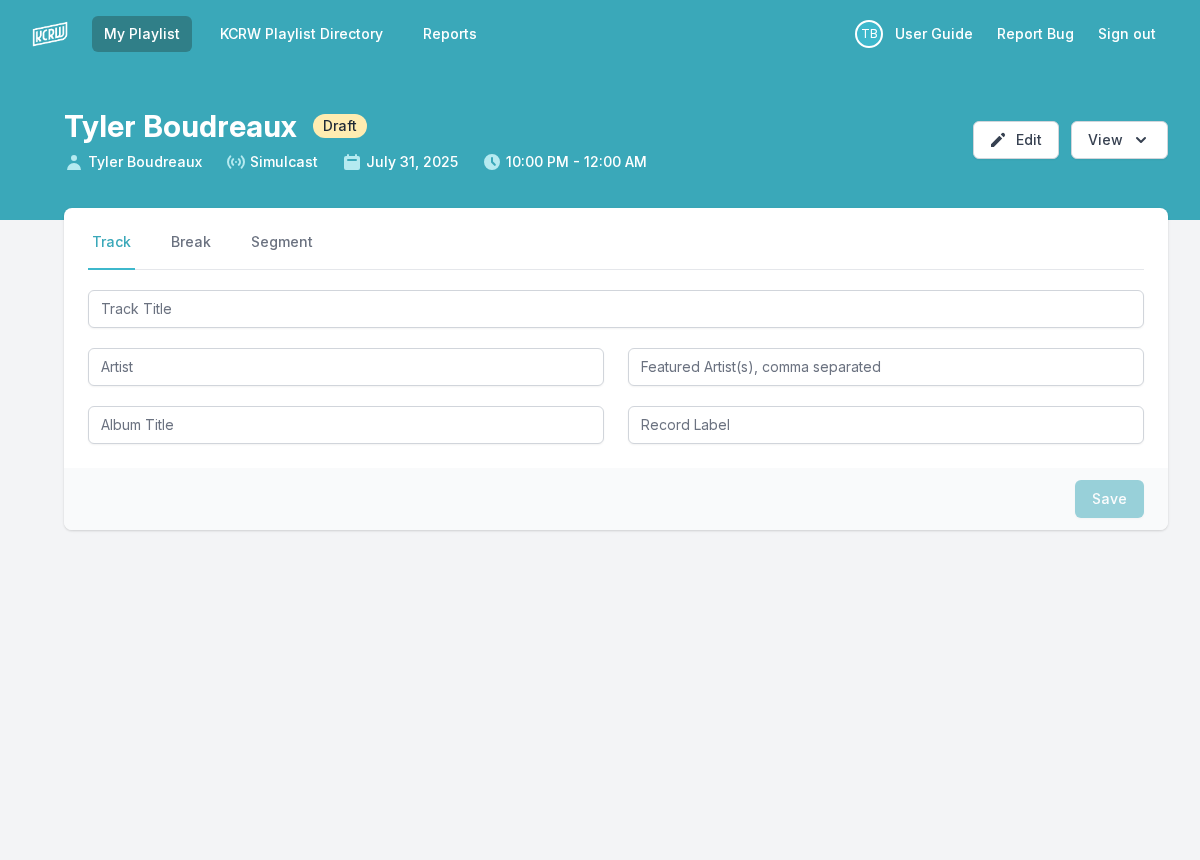 click at bounding box center [616, 365] 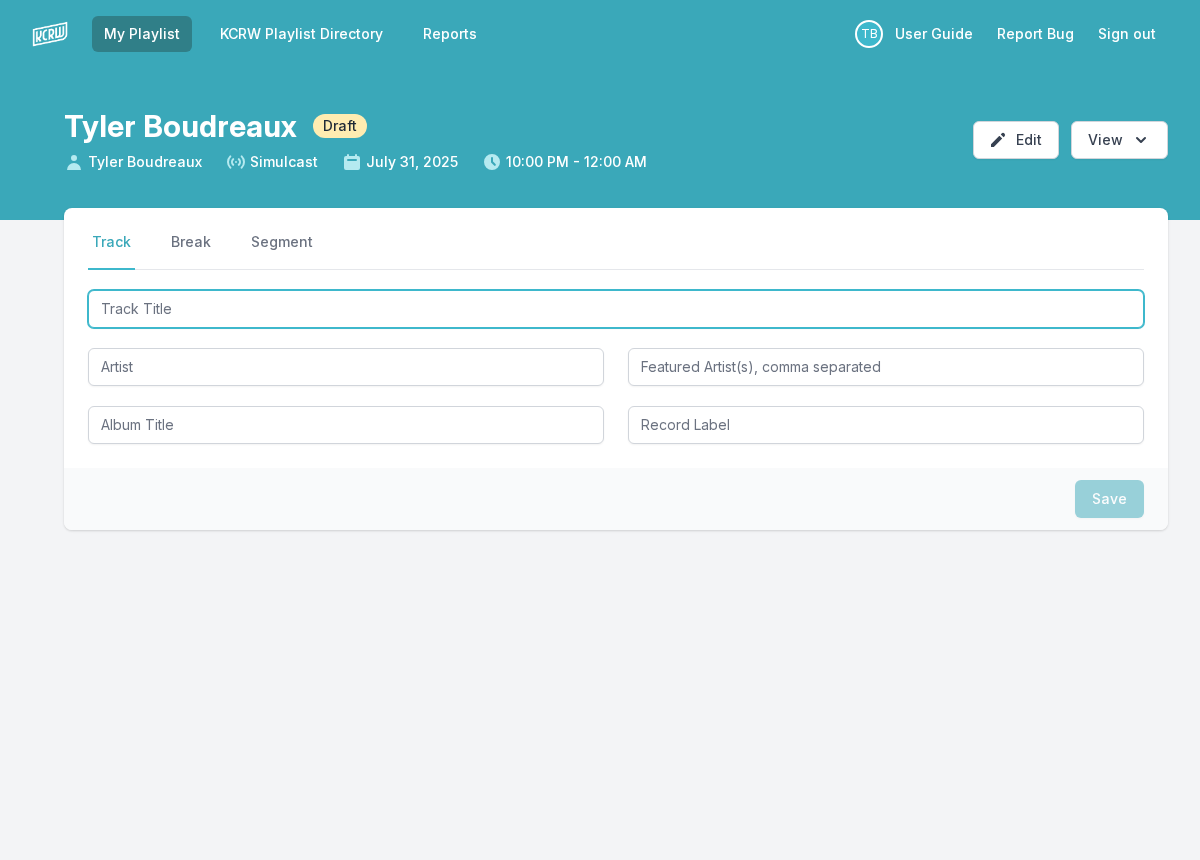 click at bounding box center (616, 309) 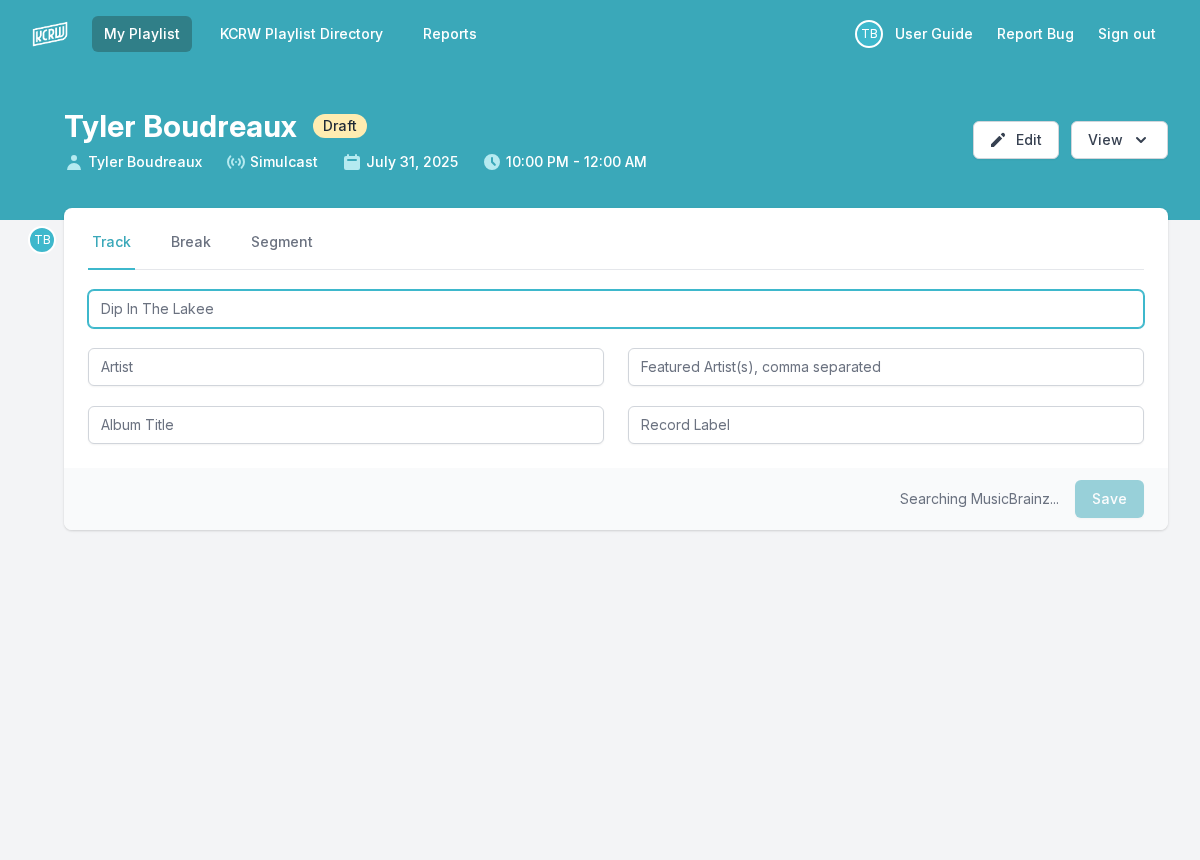 type on "Dip In The Lake" 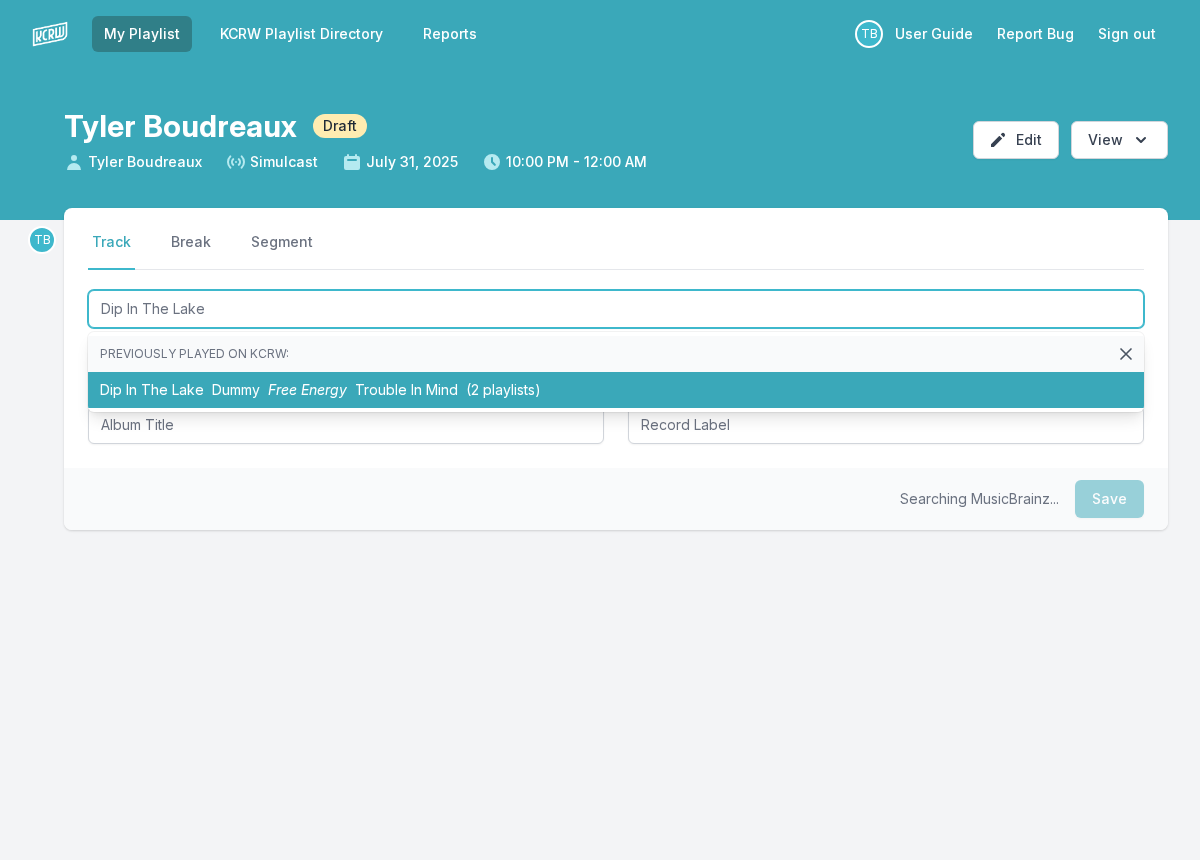 click on "Dip In The Lake Dummy Free Energy Trouble In Mind (2 playlists)" at bounding box center (616, 390) 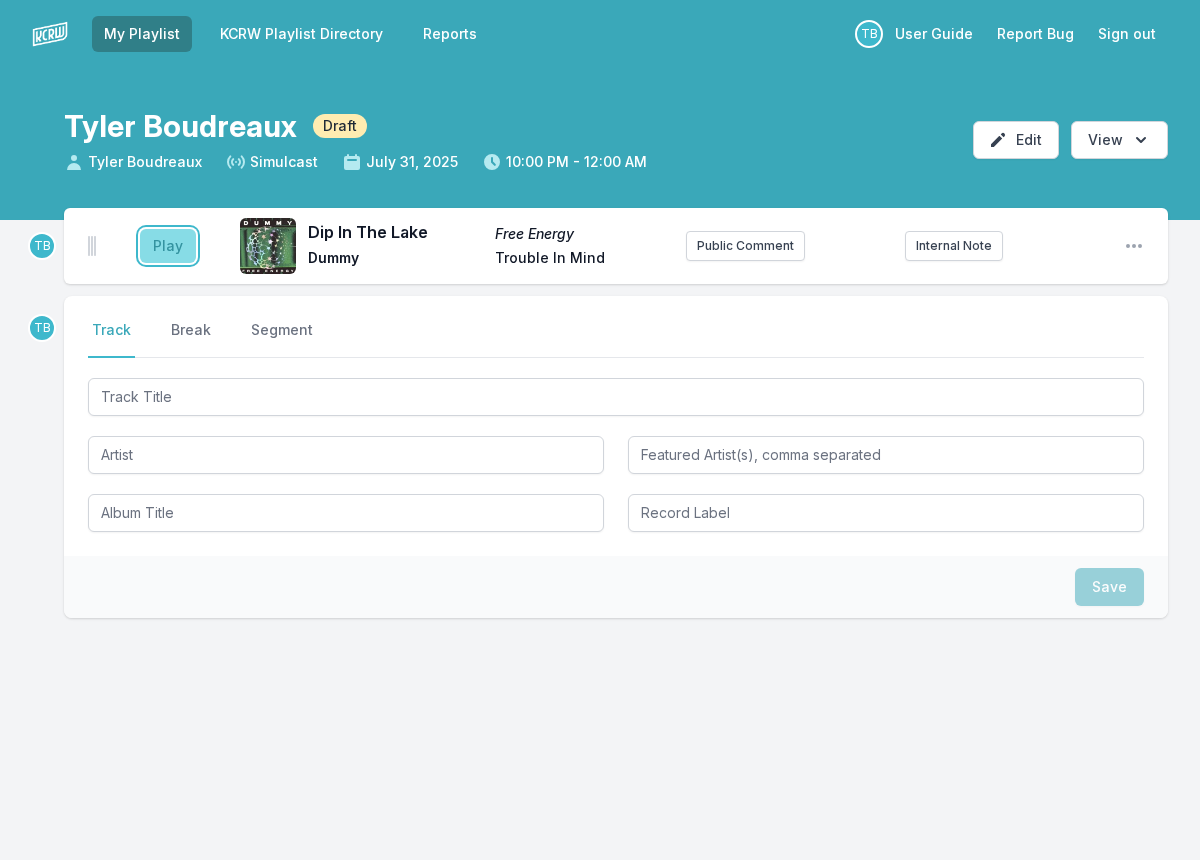 click on "Play" at bounding box center (168, 246) 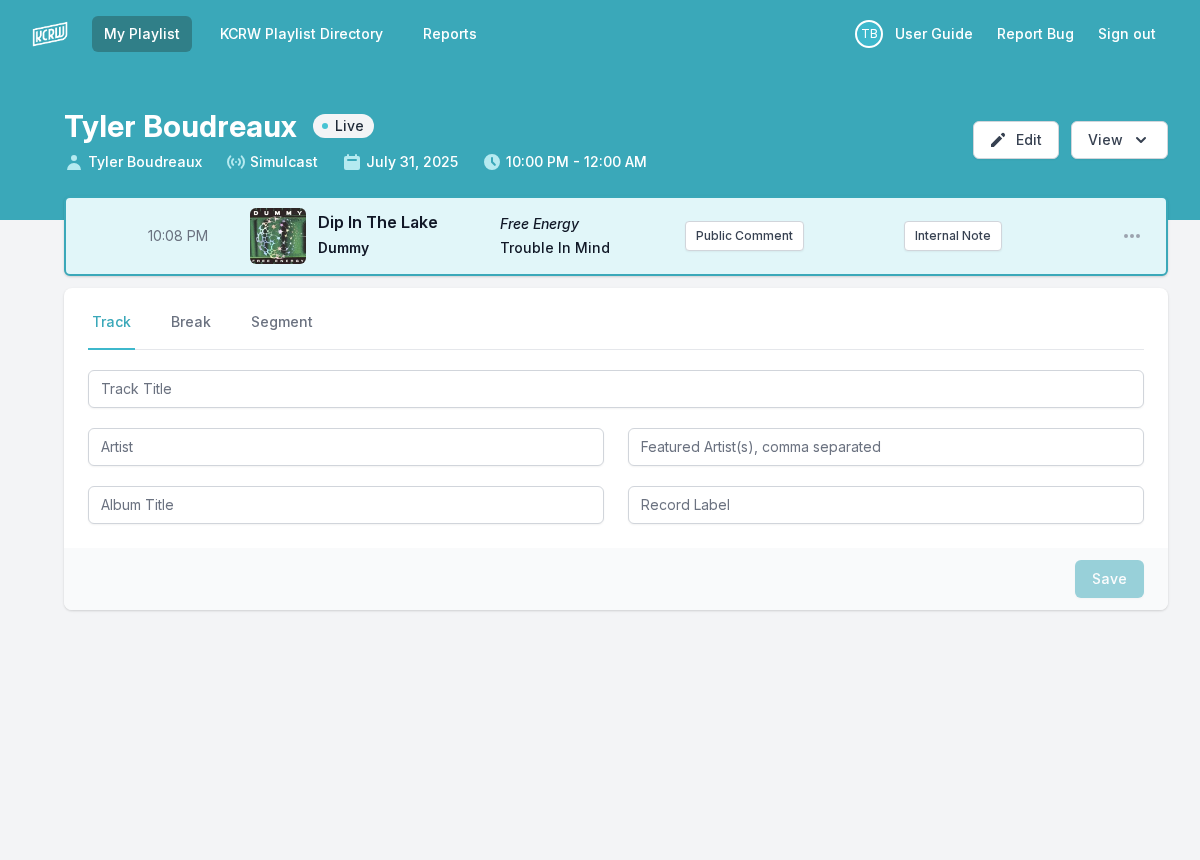 click on "10:08 PM" at bounding box center (178, 236) 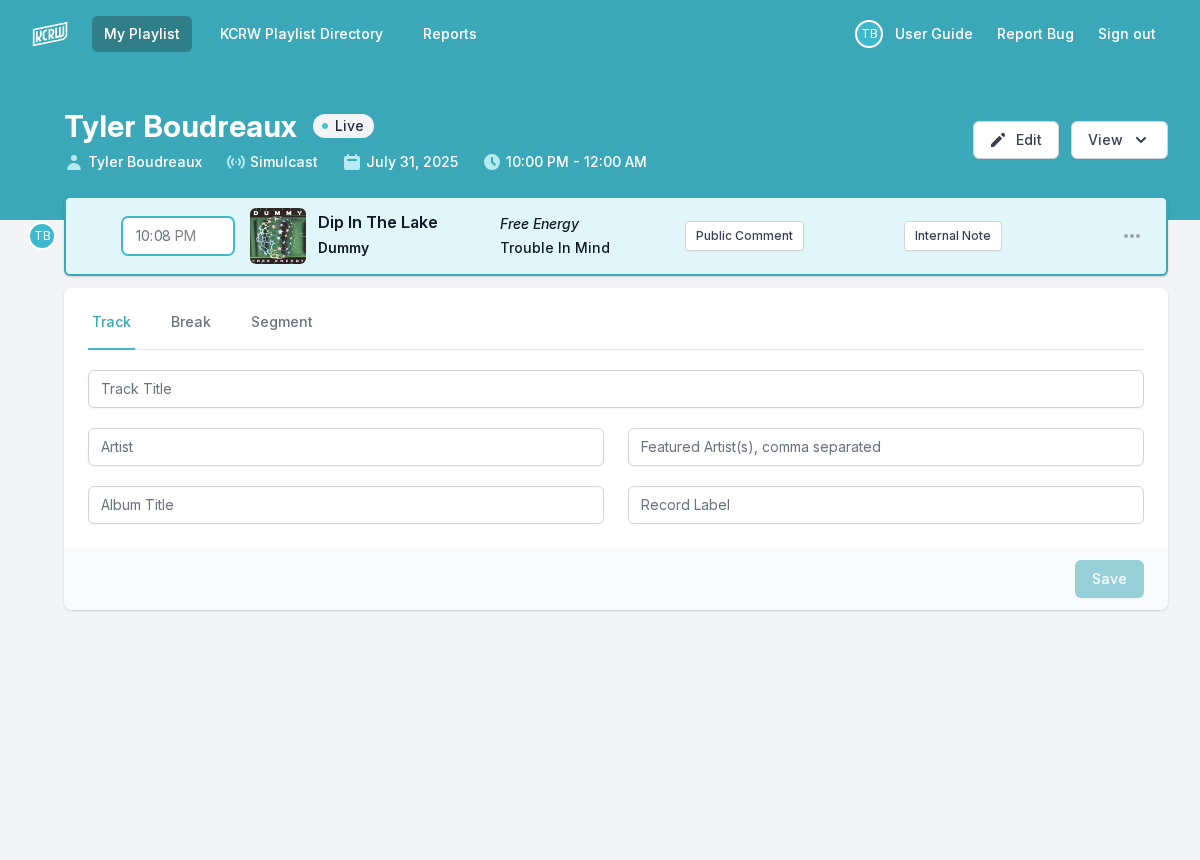click on "22:08" at bounding box center [178, 236] 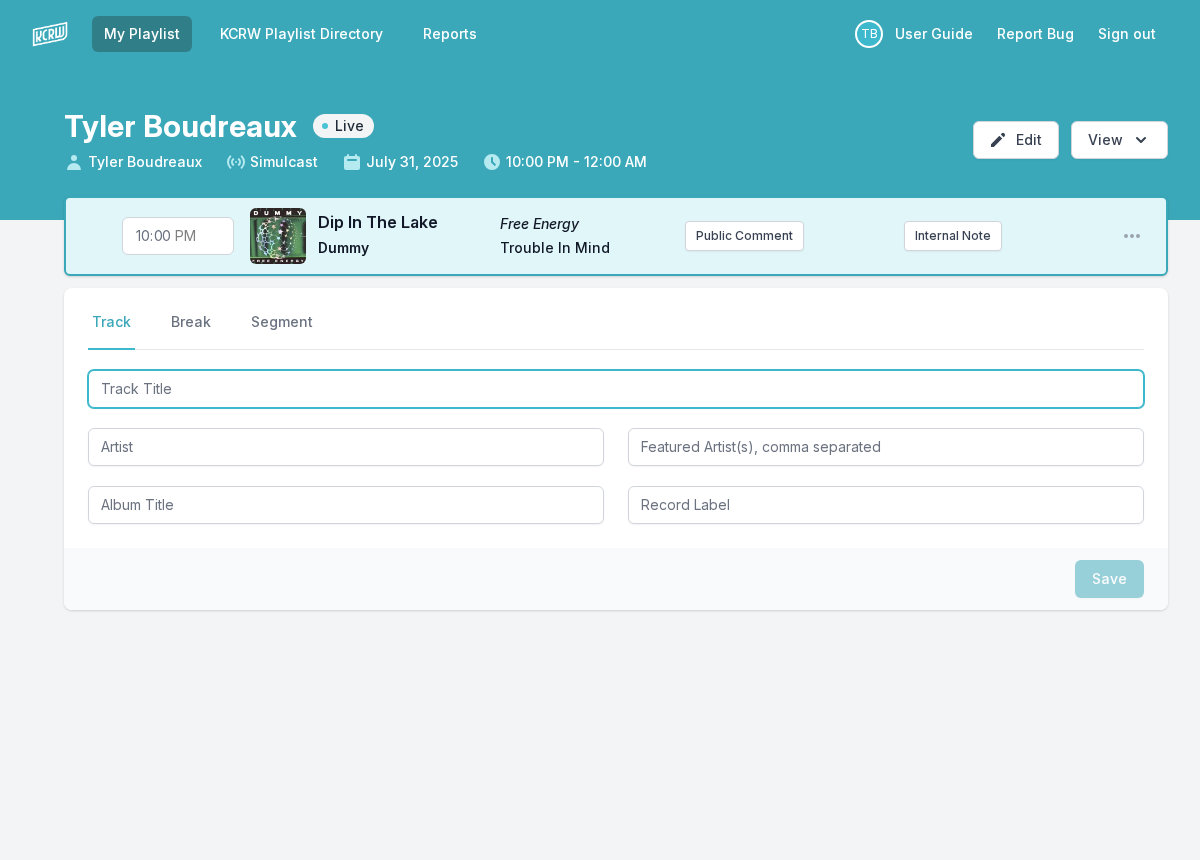 click at bounding box center [616, 389] 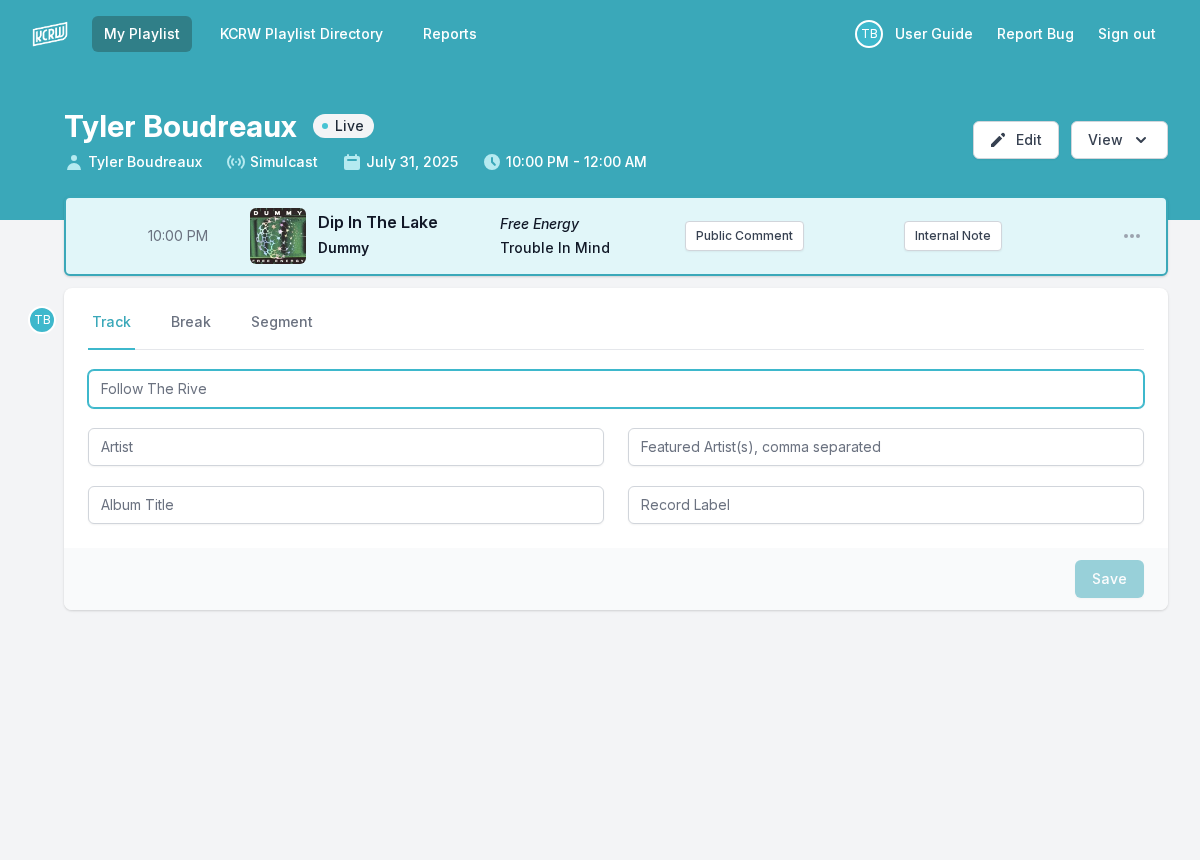 type on "Follow The River" 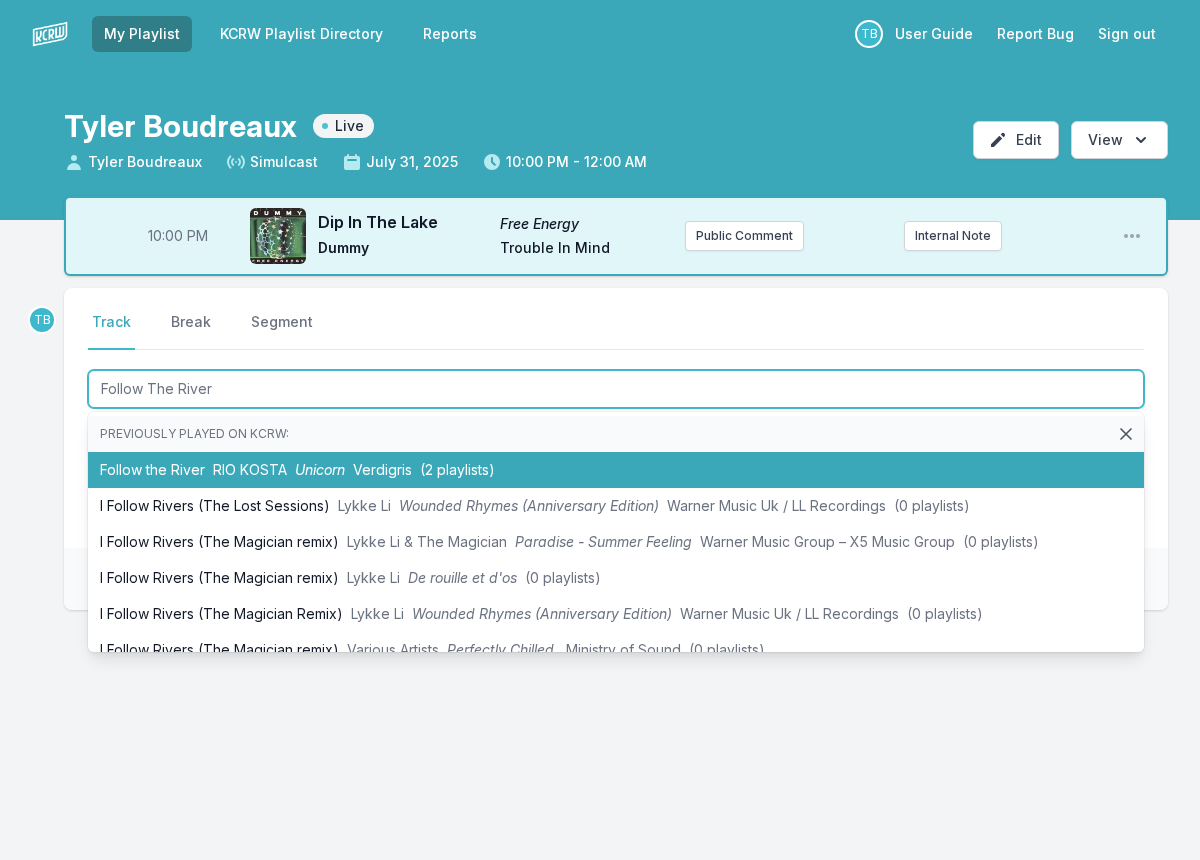 click on "Follow the River RIO KOSTA Unicorn Verdigris (2 playlists)" at bounding box center (616, 470) 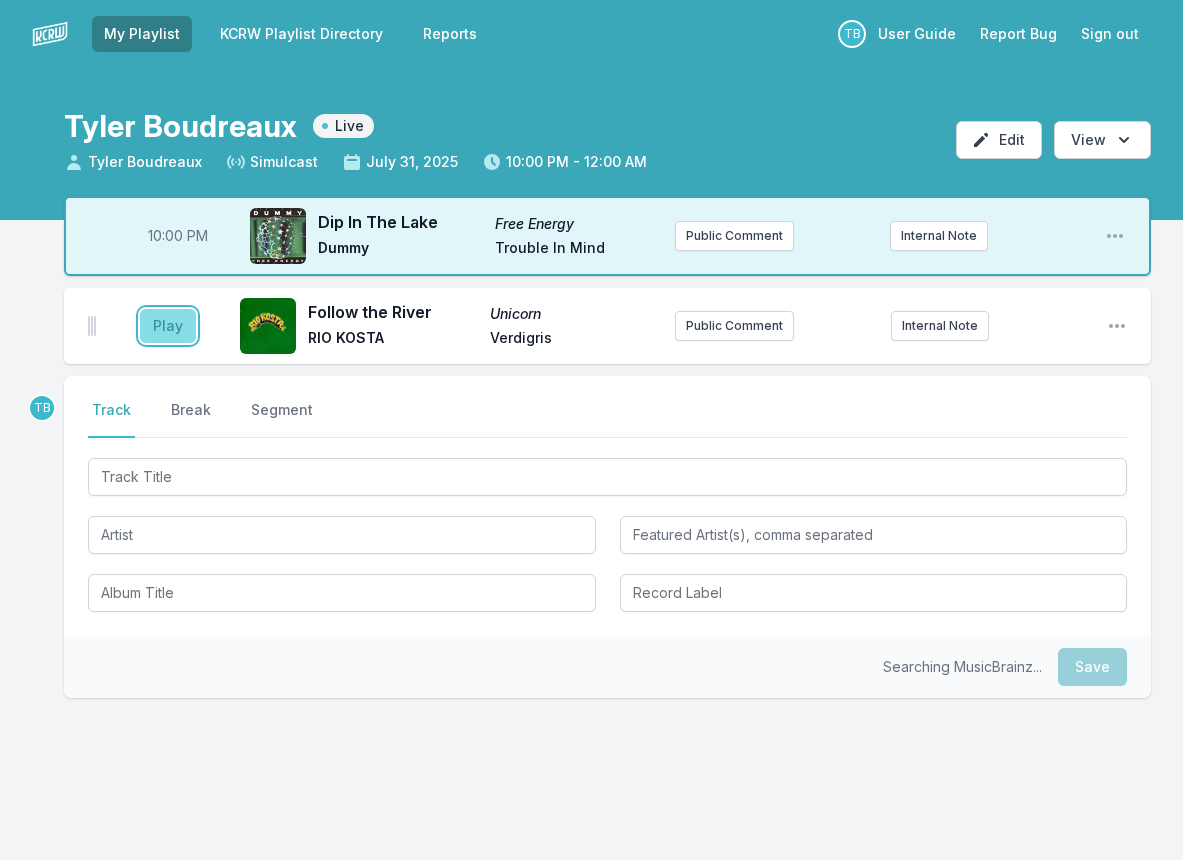 click on "Play" at bounding box center [168, 326] 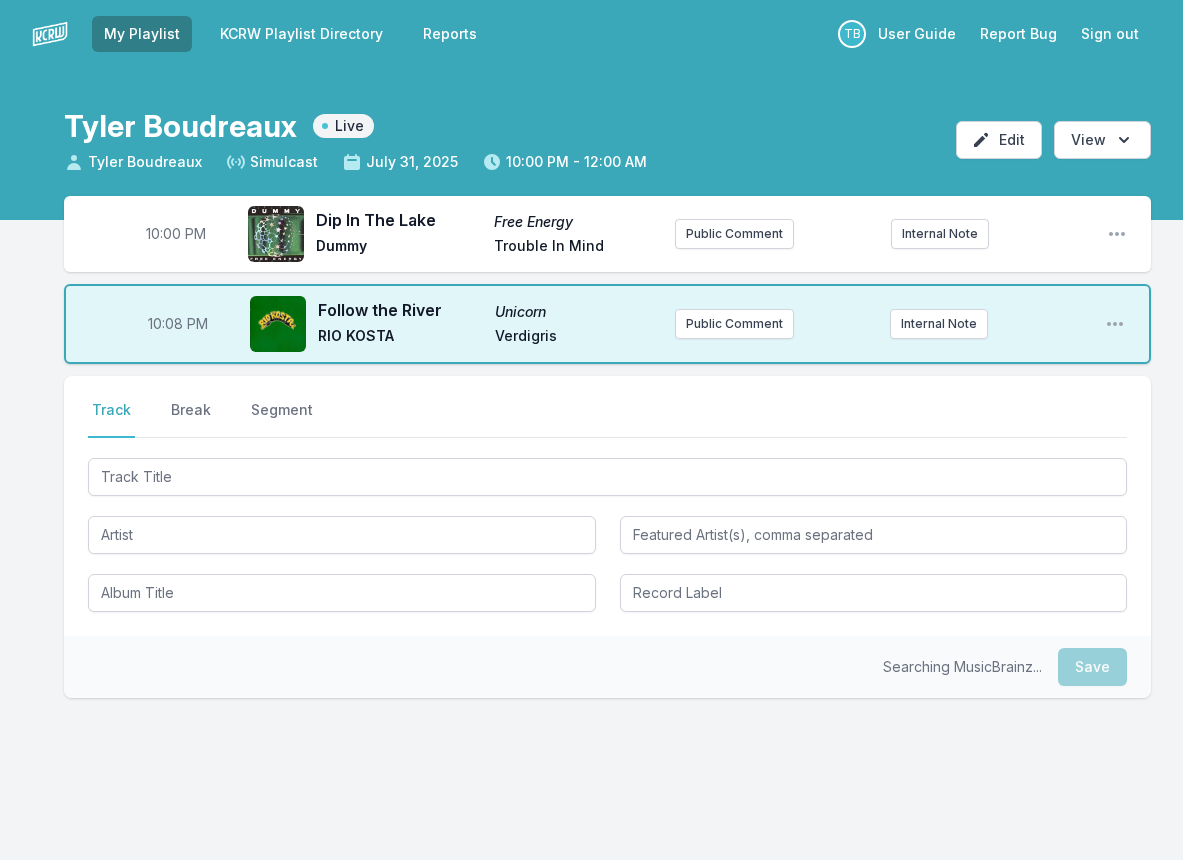 click on "10:08 PM" at bounding box center (178, 324) 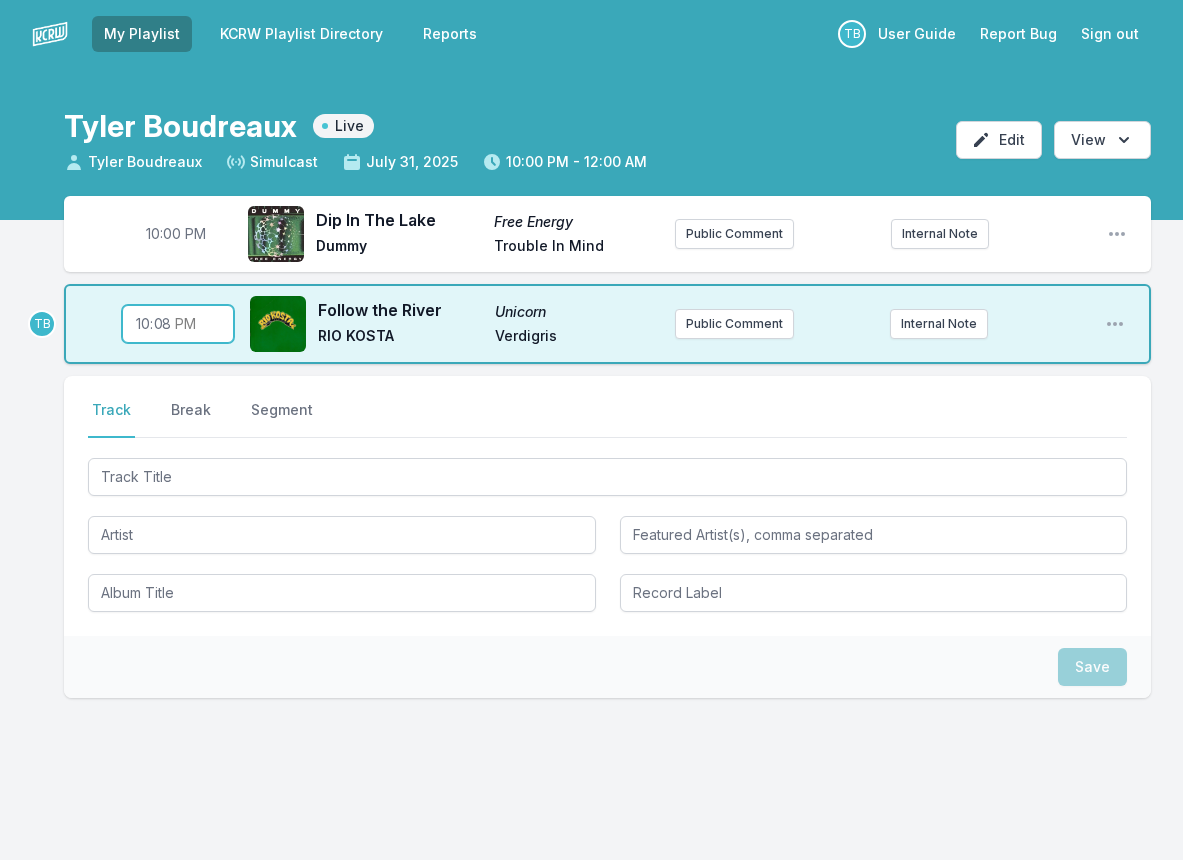 click on "22:08" at bounding box center (178, 324) 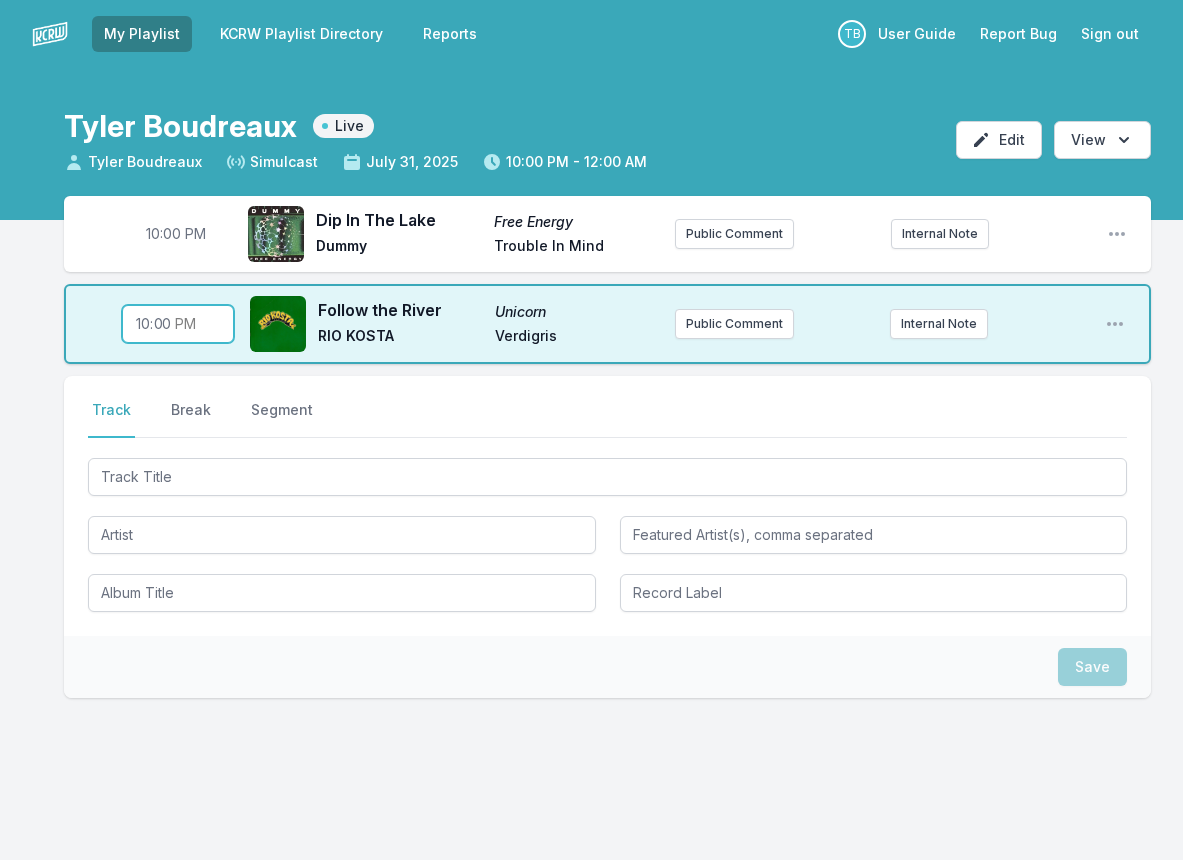 type on "22:05" 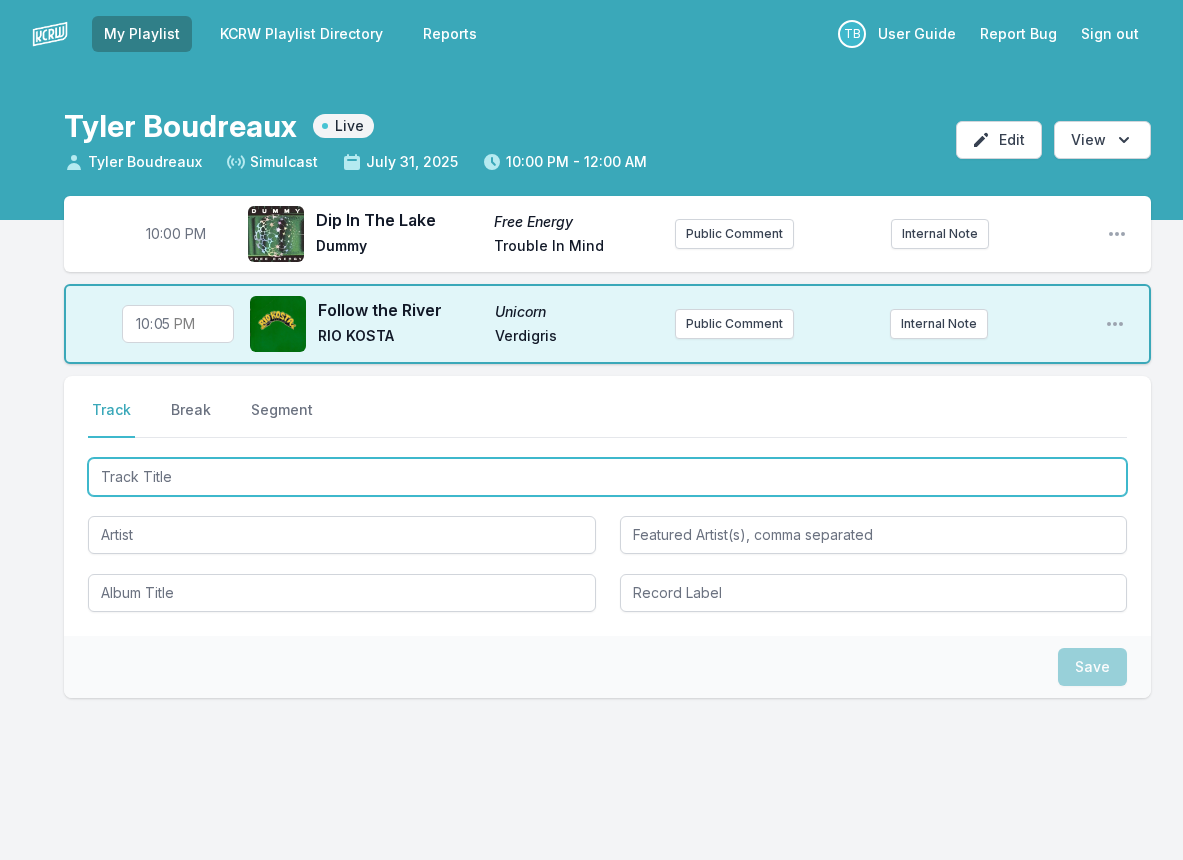 click at bounding box center (607, 477) 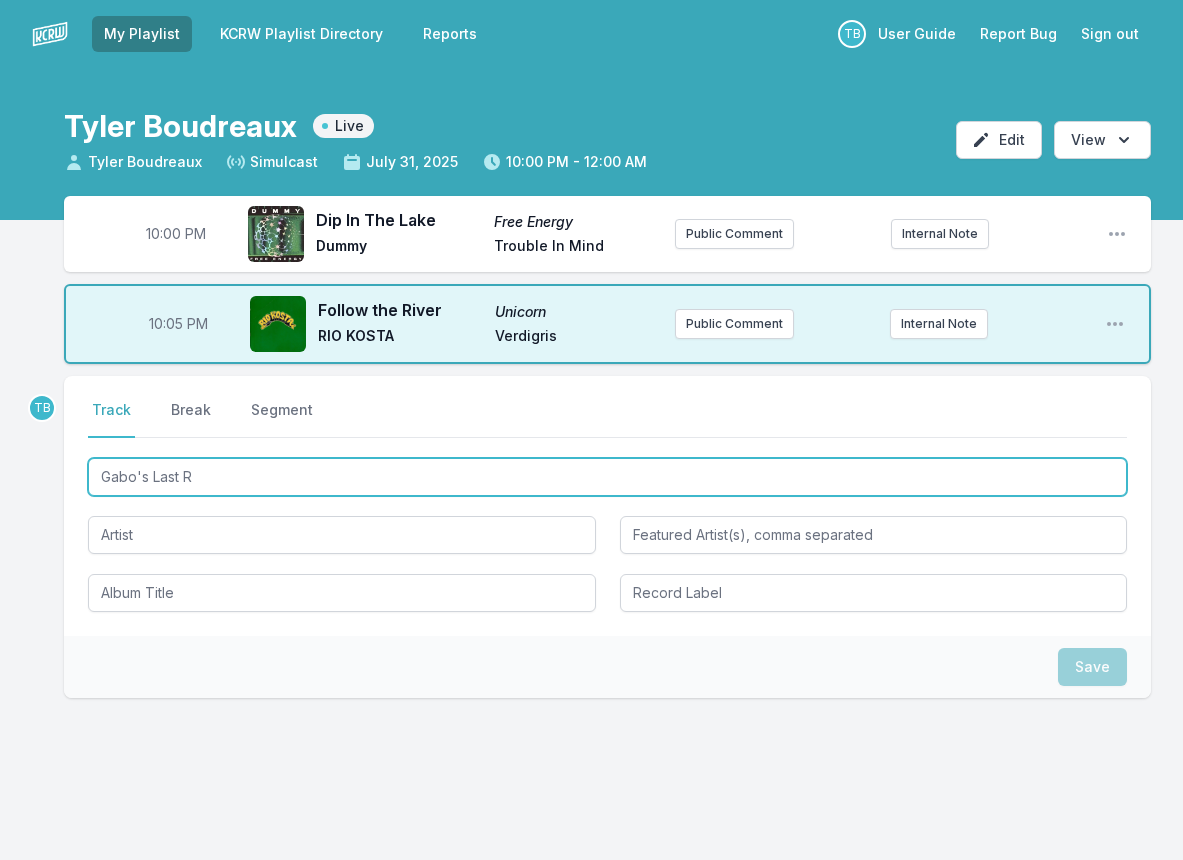 type on "Gabo's Last Re" 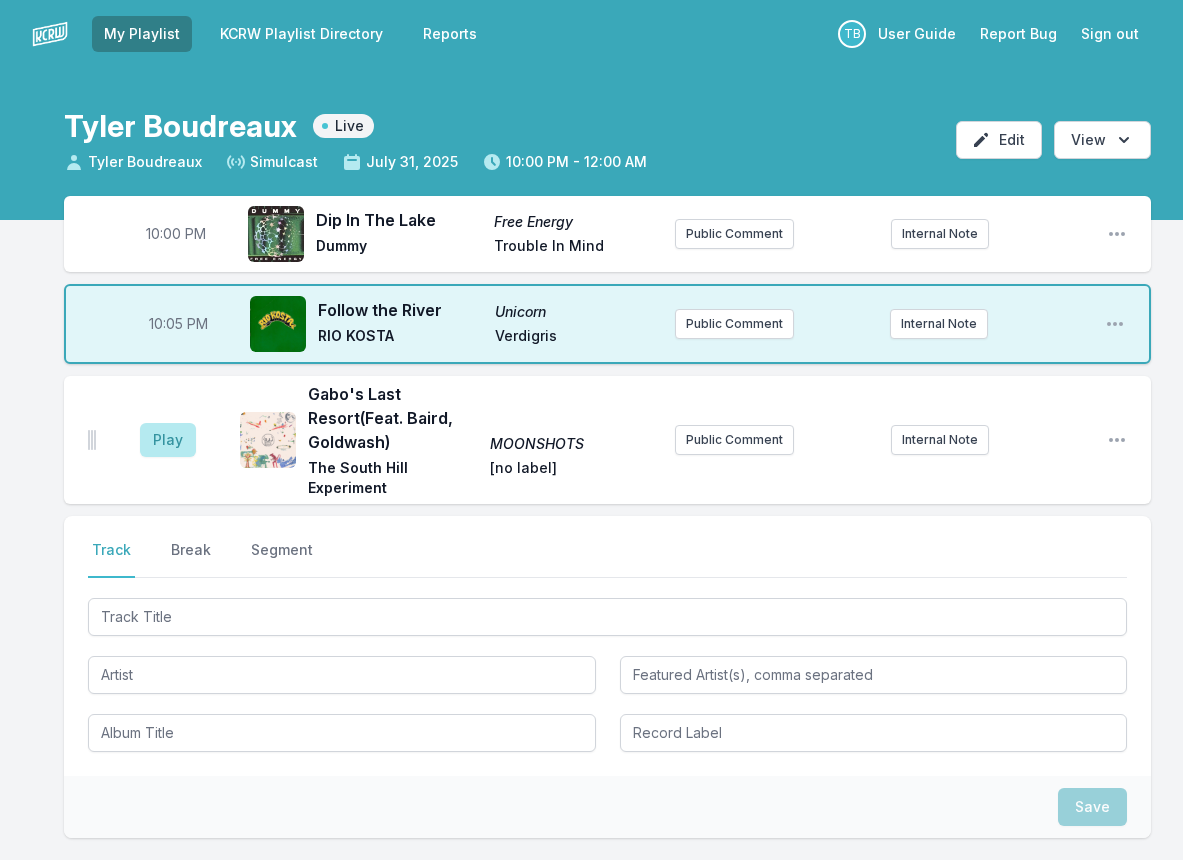 click on "Play" at bounding box center (168, 440) 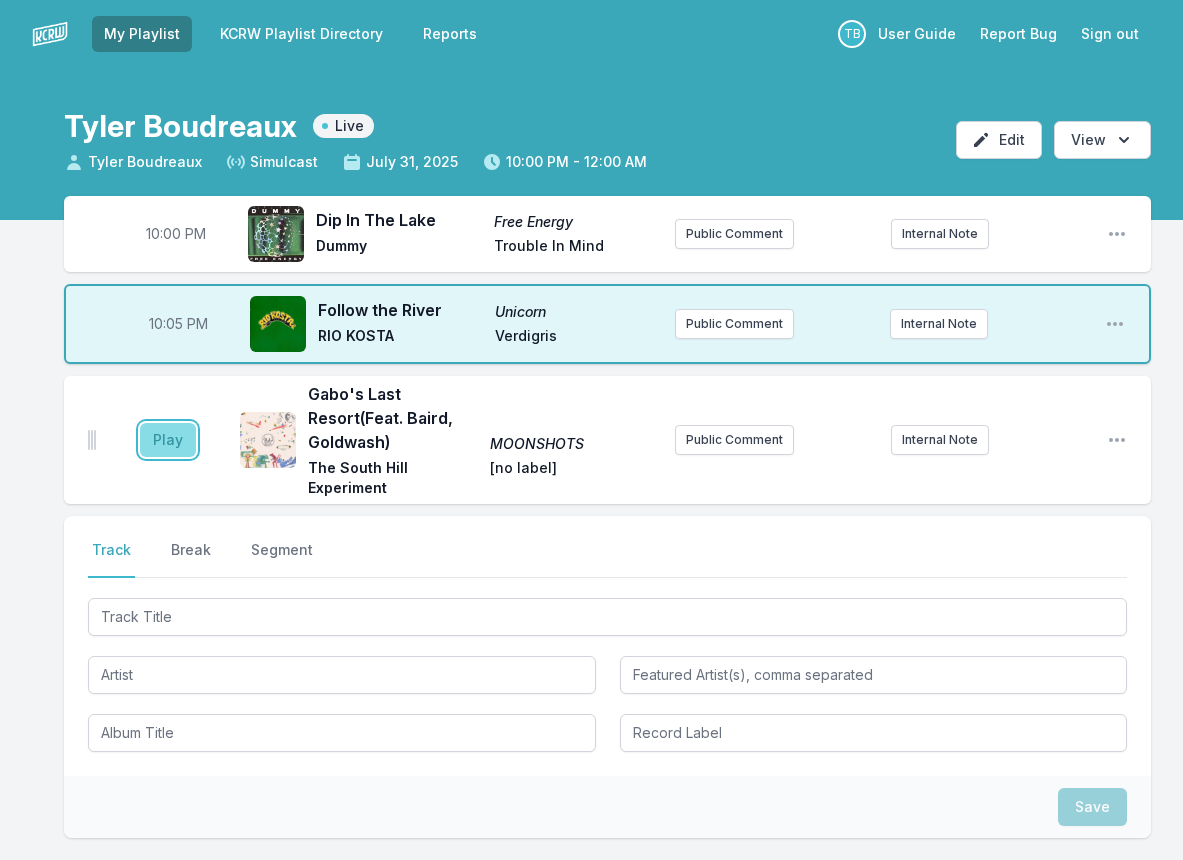click on "Play" at bounding box center [168, 440] 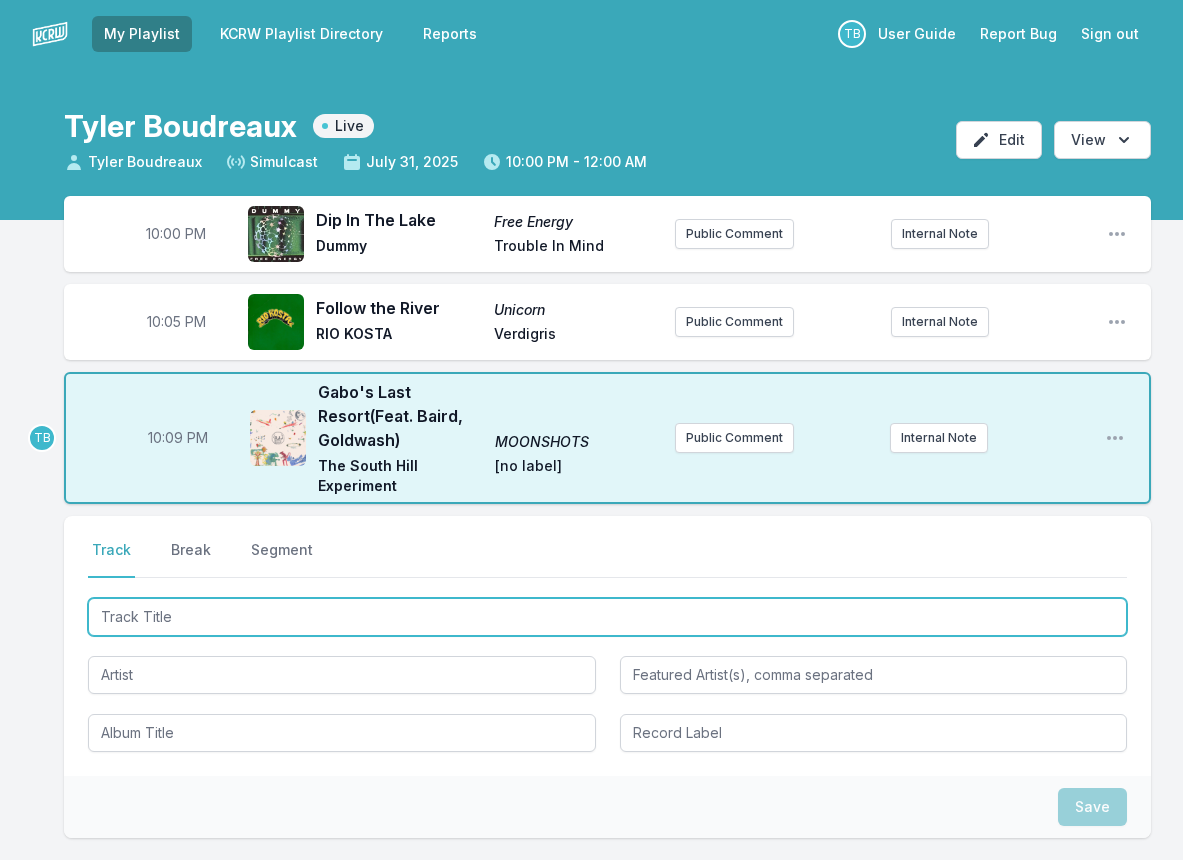click at bounding box center [607, 617] 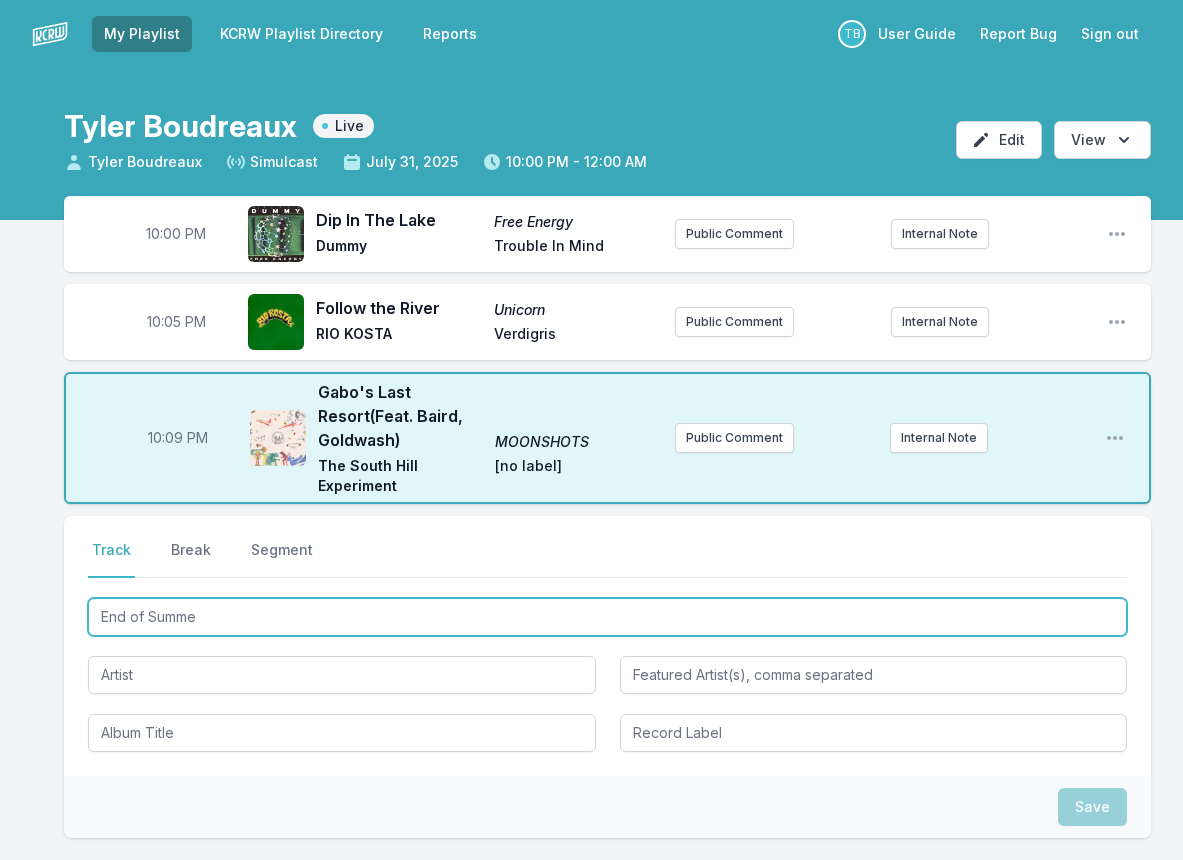 type on "End of Summer" 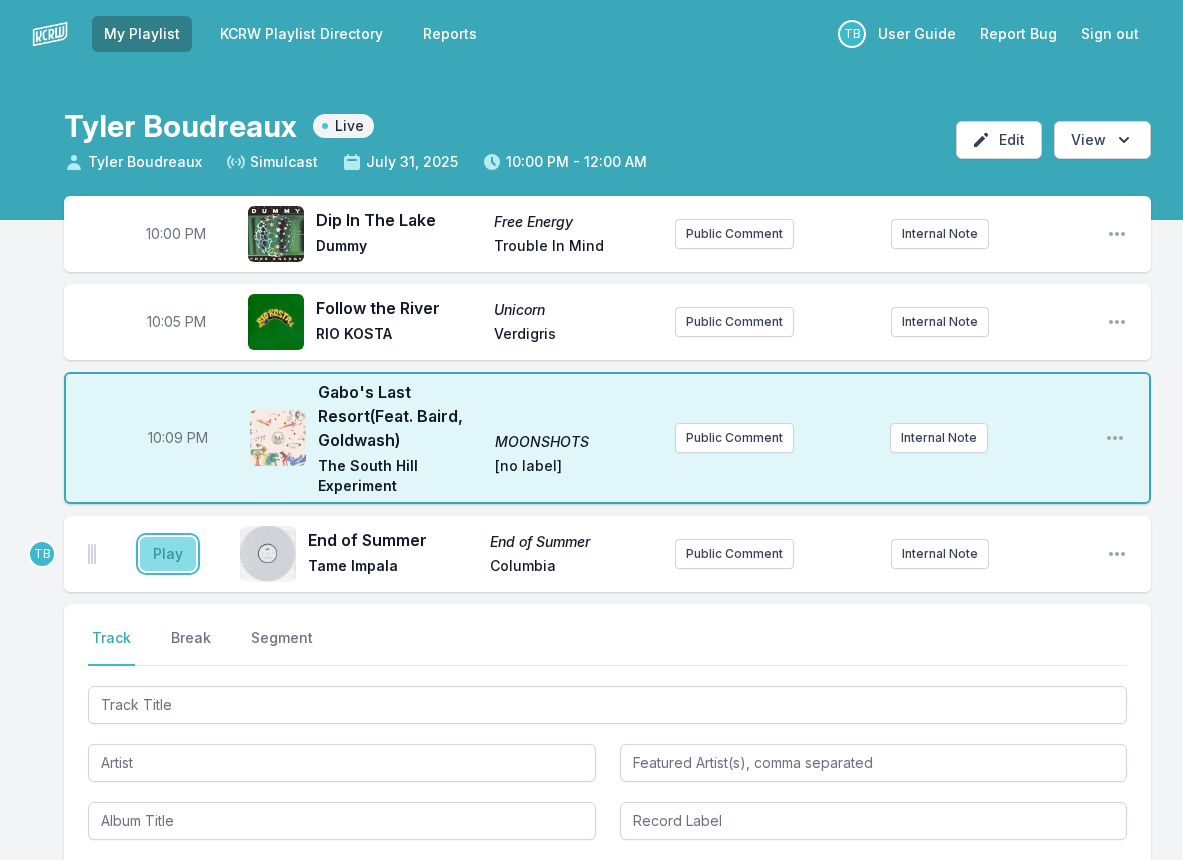 click on "Play" at bounding box center [168, 554] 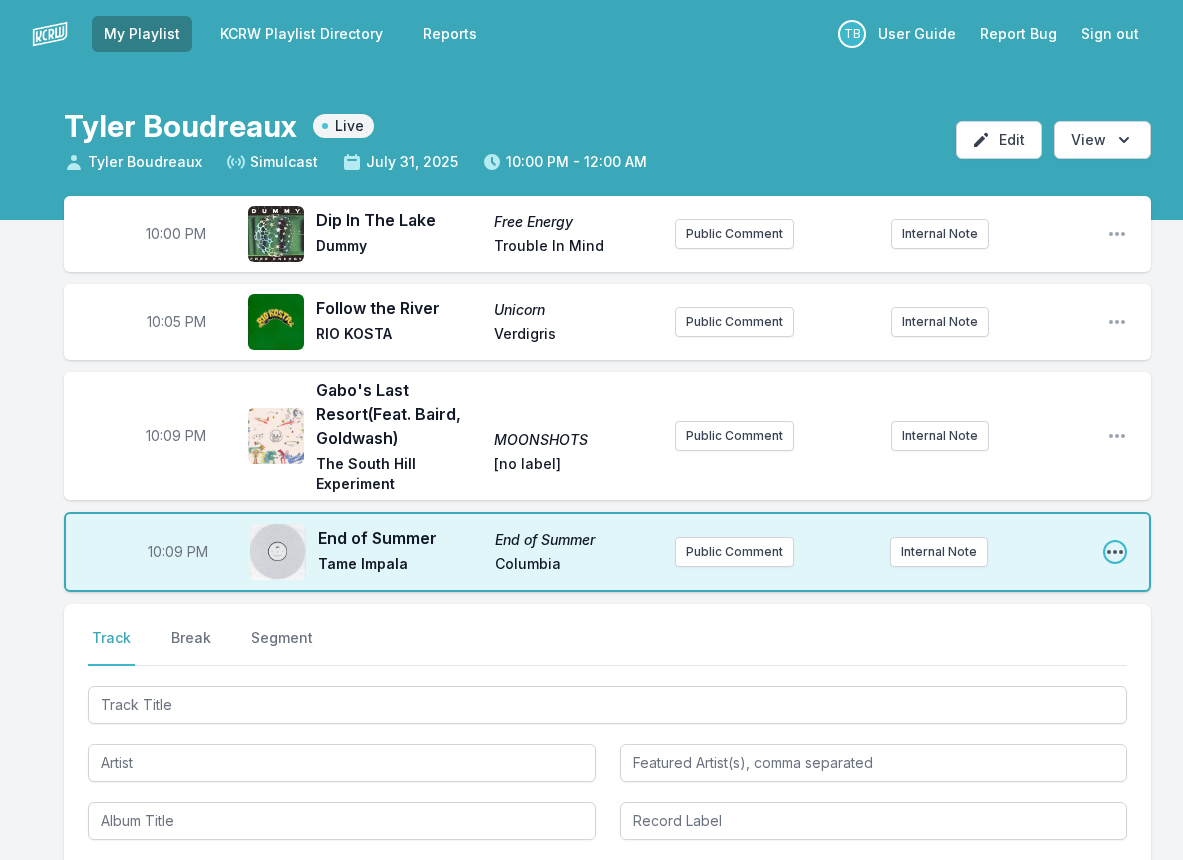 click 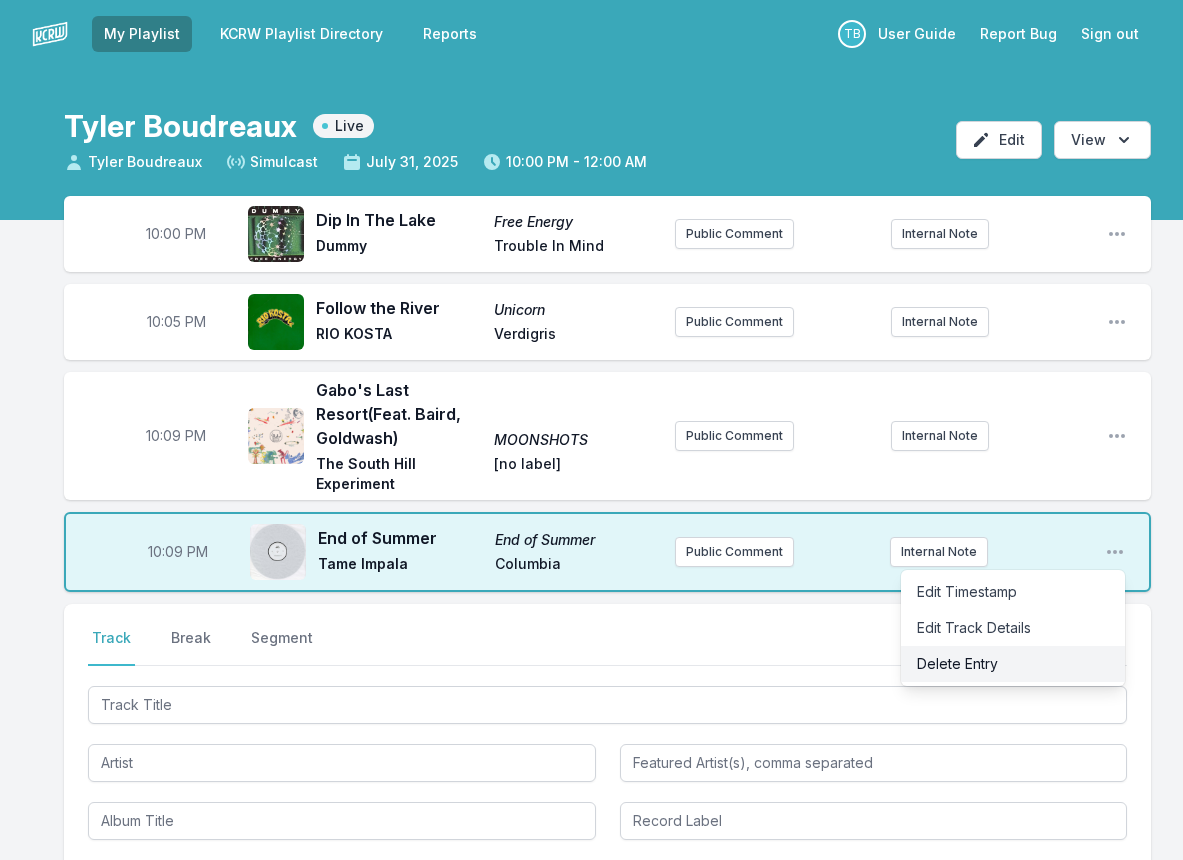 click on "Delete Entry" at bounding box center (1013, 664) 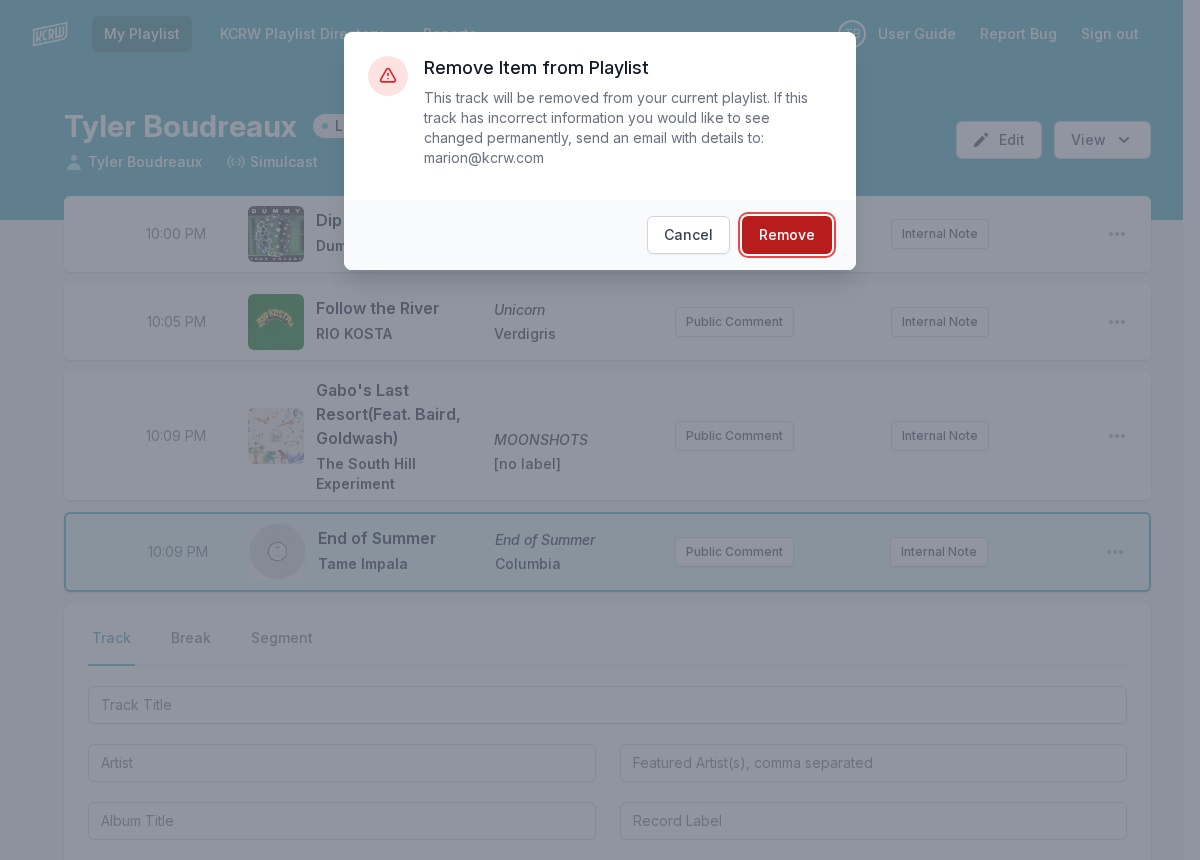 click on "Remove" at bounding box center (787, 235) 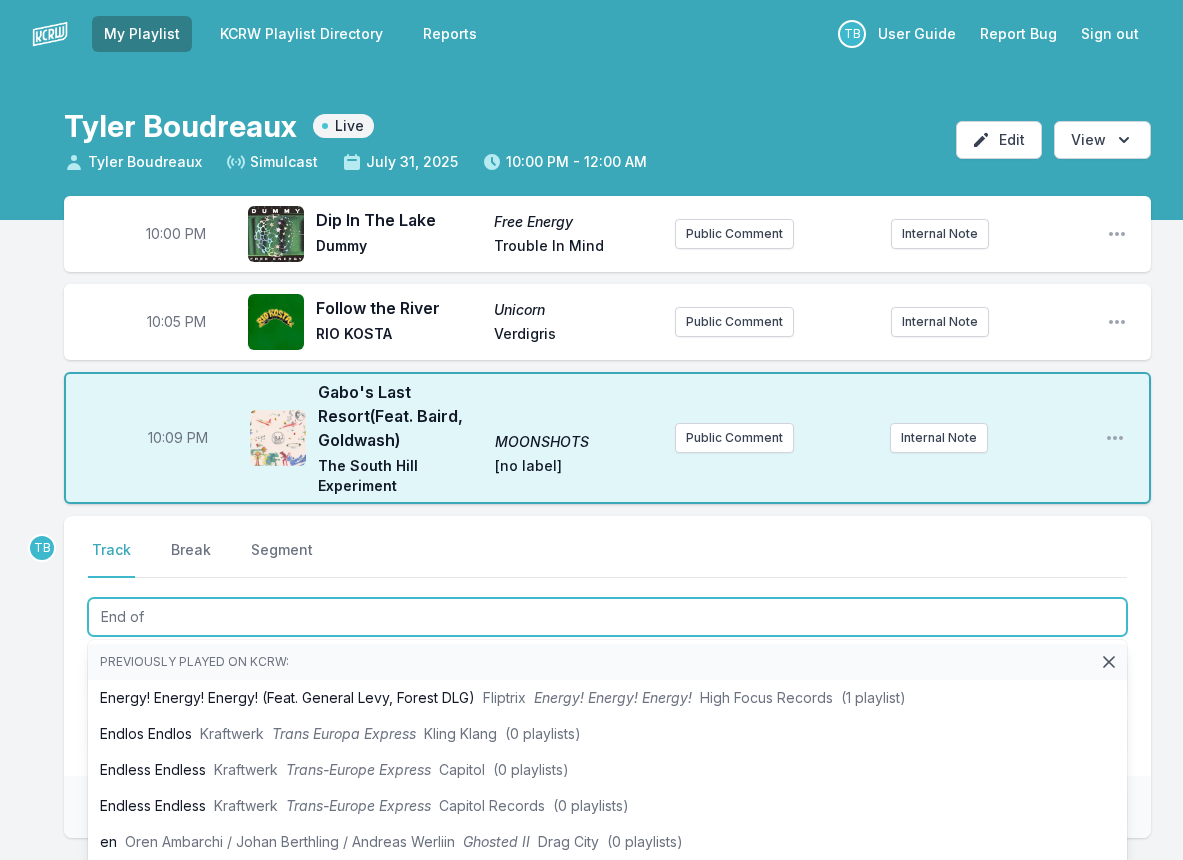 type on "End of" 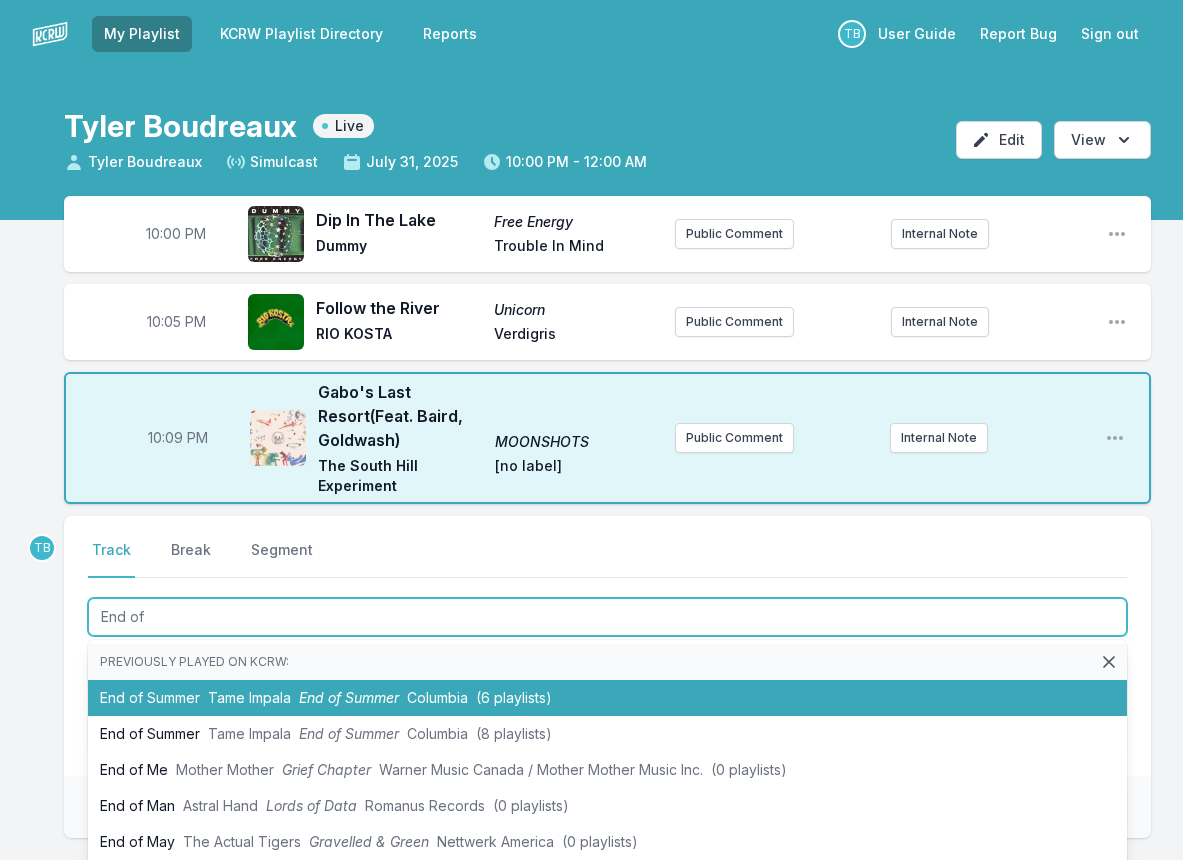 type 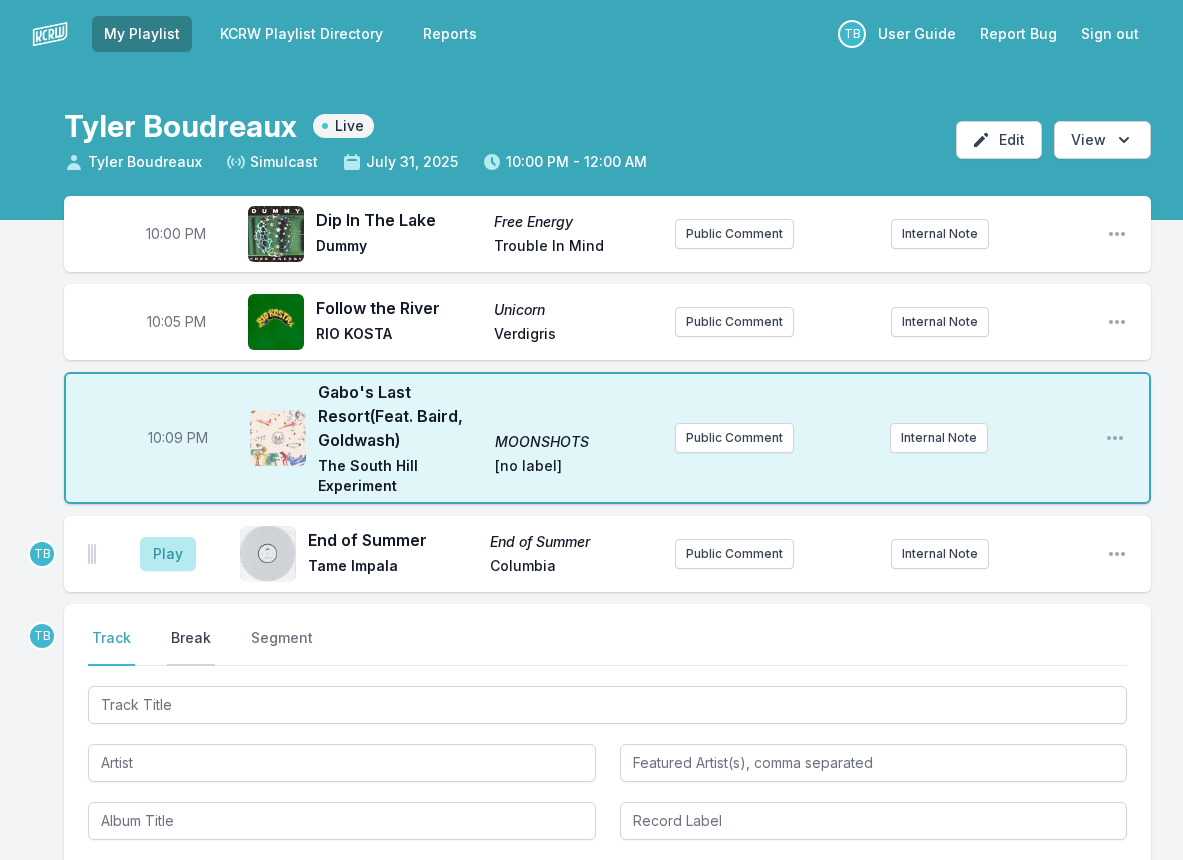 click on "Break" at bounding box center (191, 647) 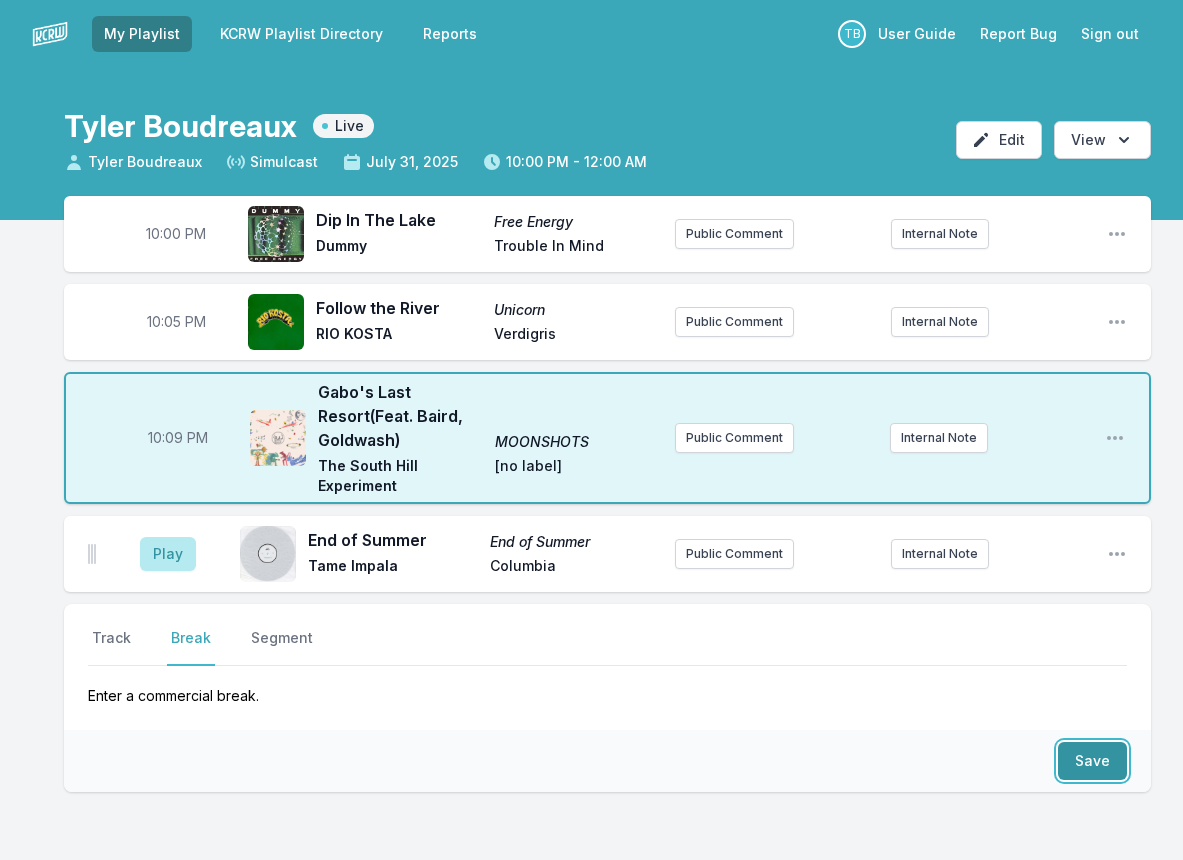 click on "Save" at bounding box center [1092, 761] 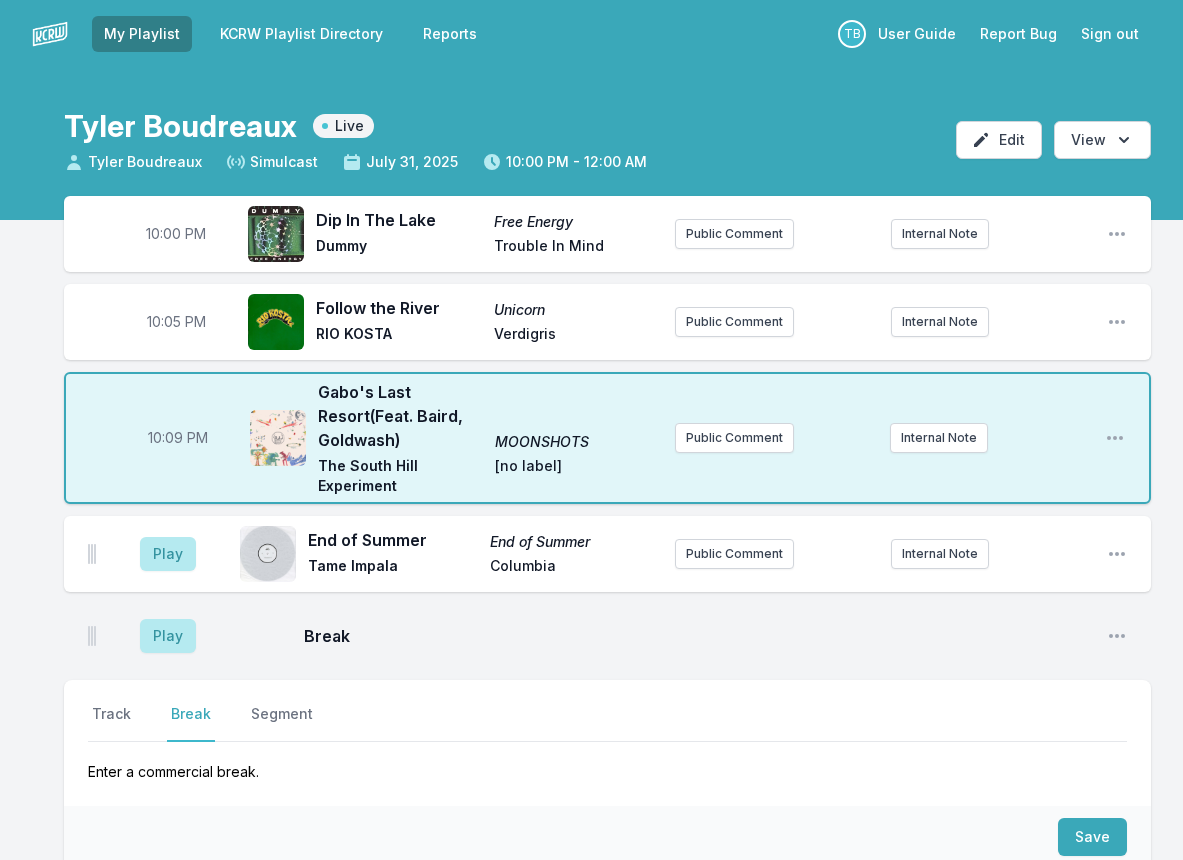 click on "Select a tab Track Break Segment Track Break Segment Enter a commercial break." at bounding box center (607, 743) 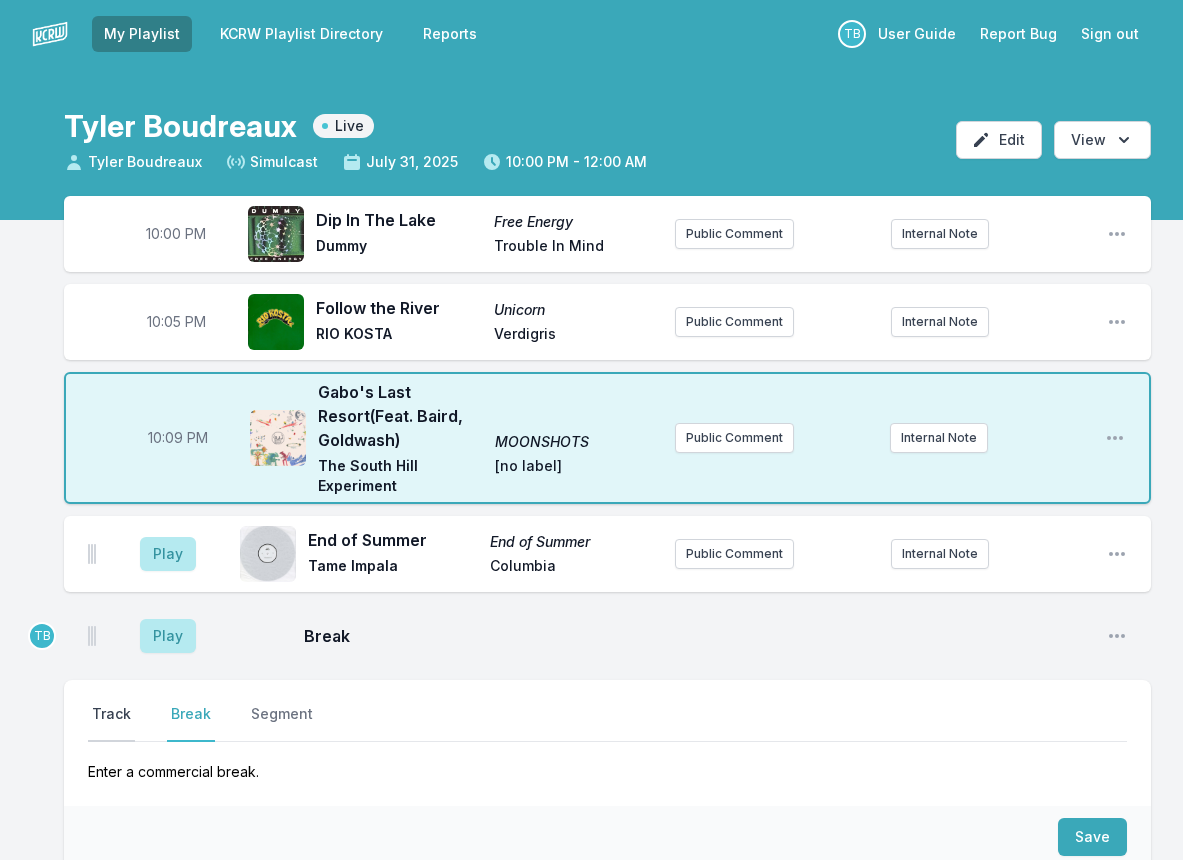 drag, startPoint x: 114, startPoint y: 716, endPoint x: 133, endPoint y: 725, distance: 21.023796 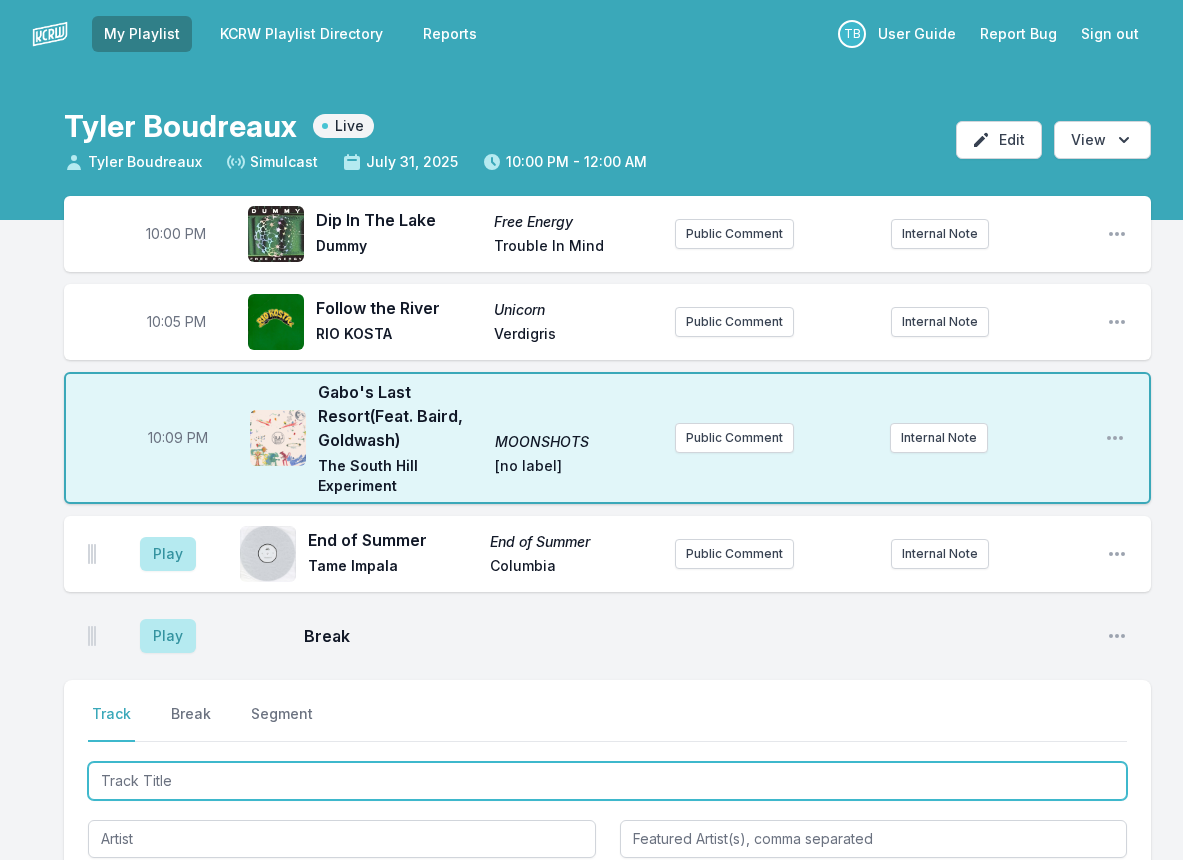 click at bounding box center [607, 781] 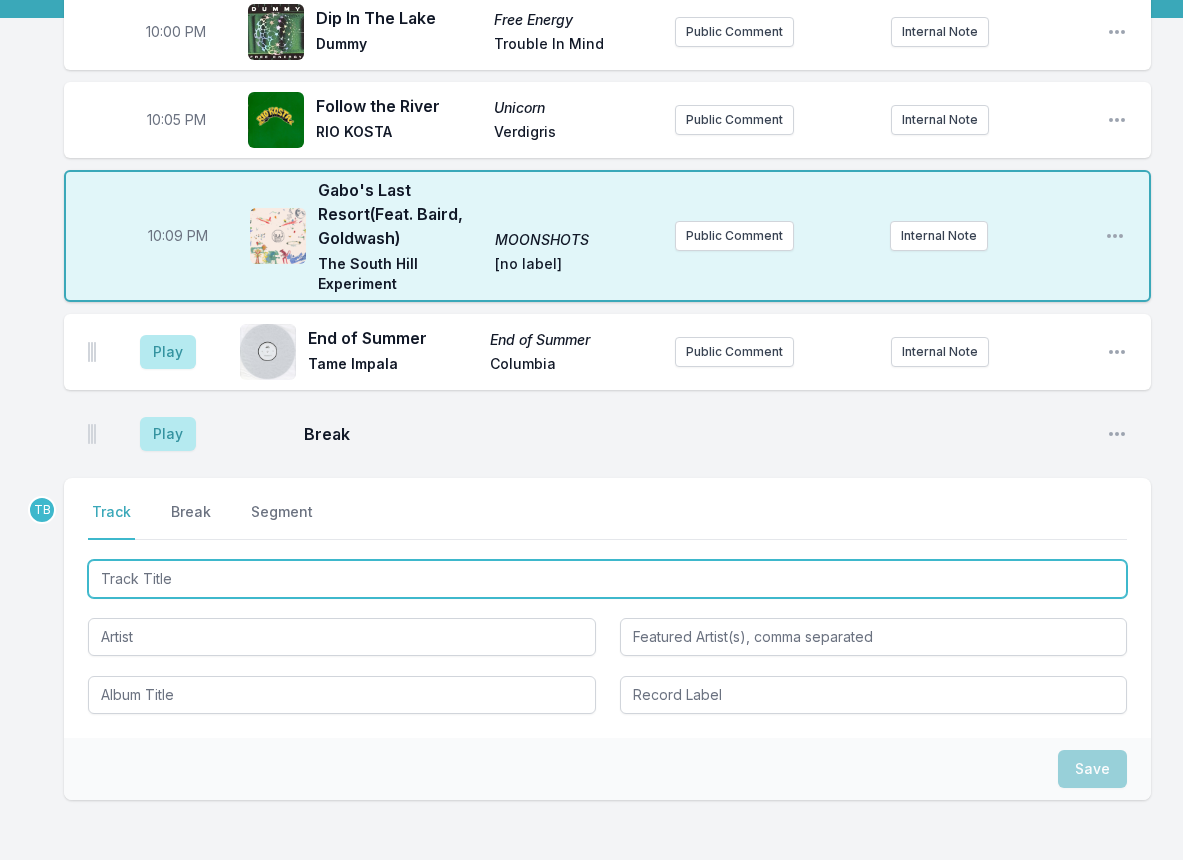 scroll, scrollTop: 100, scrollLeft: 0, axis: vertical 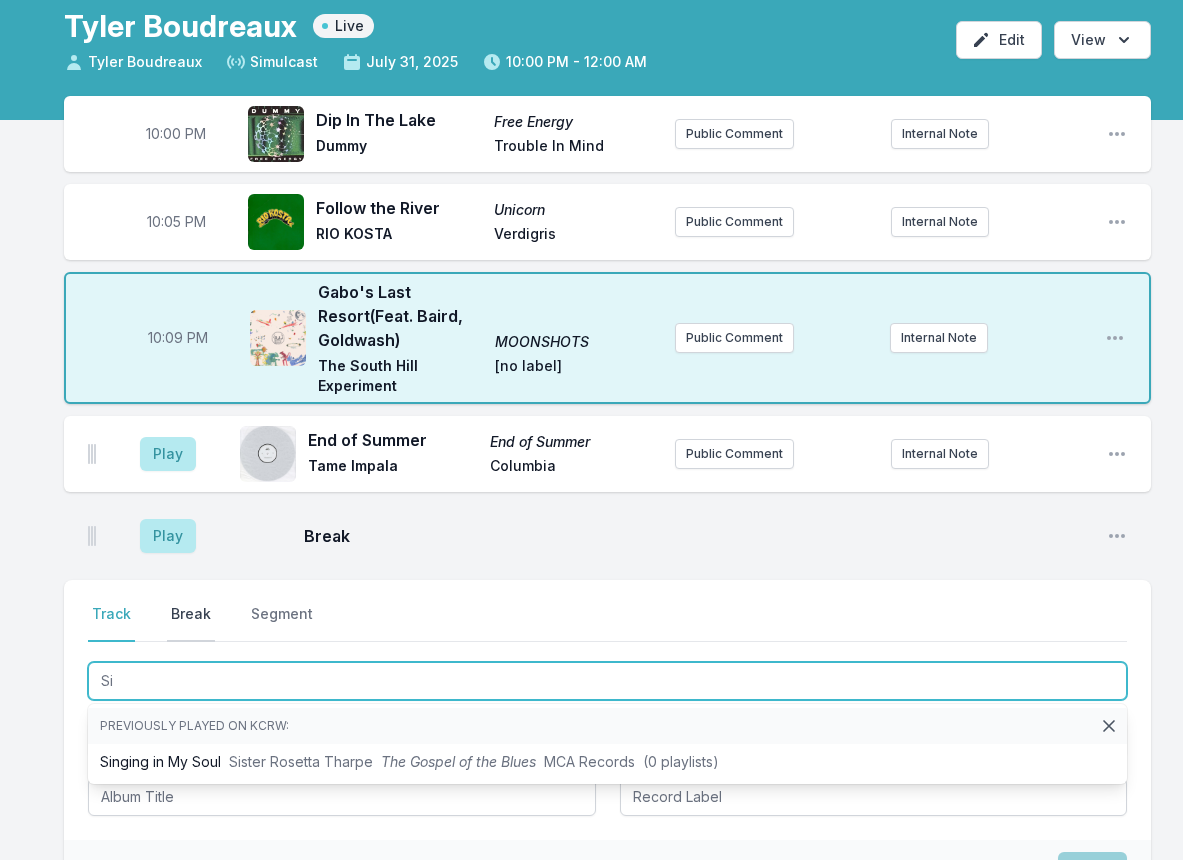 type on "S" 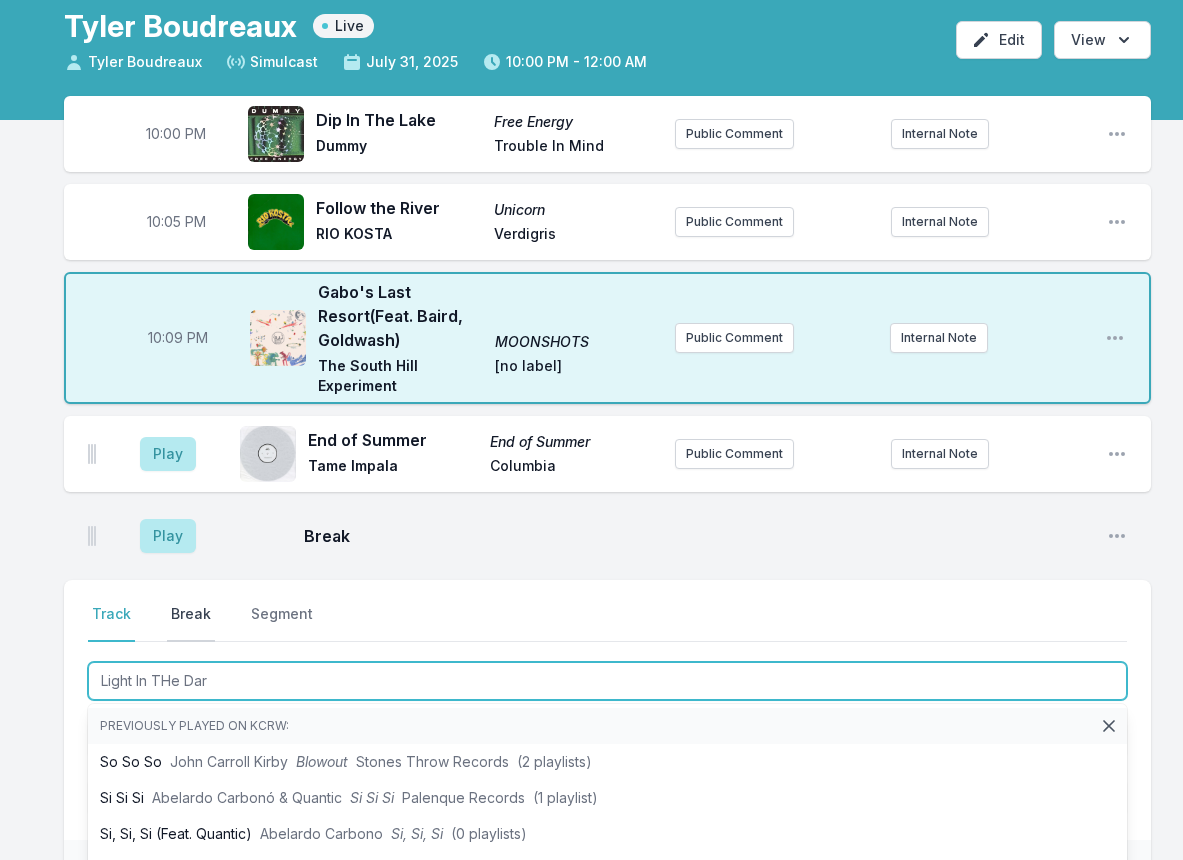 type on "Light In THe Dark" 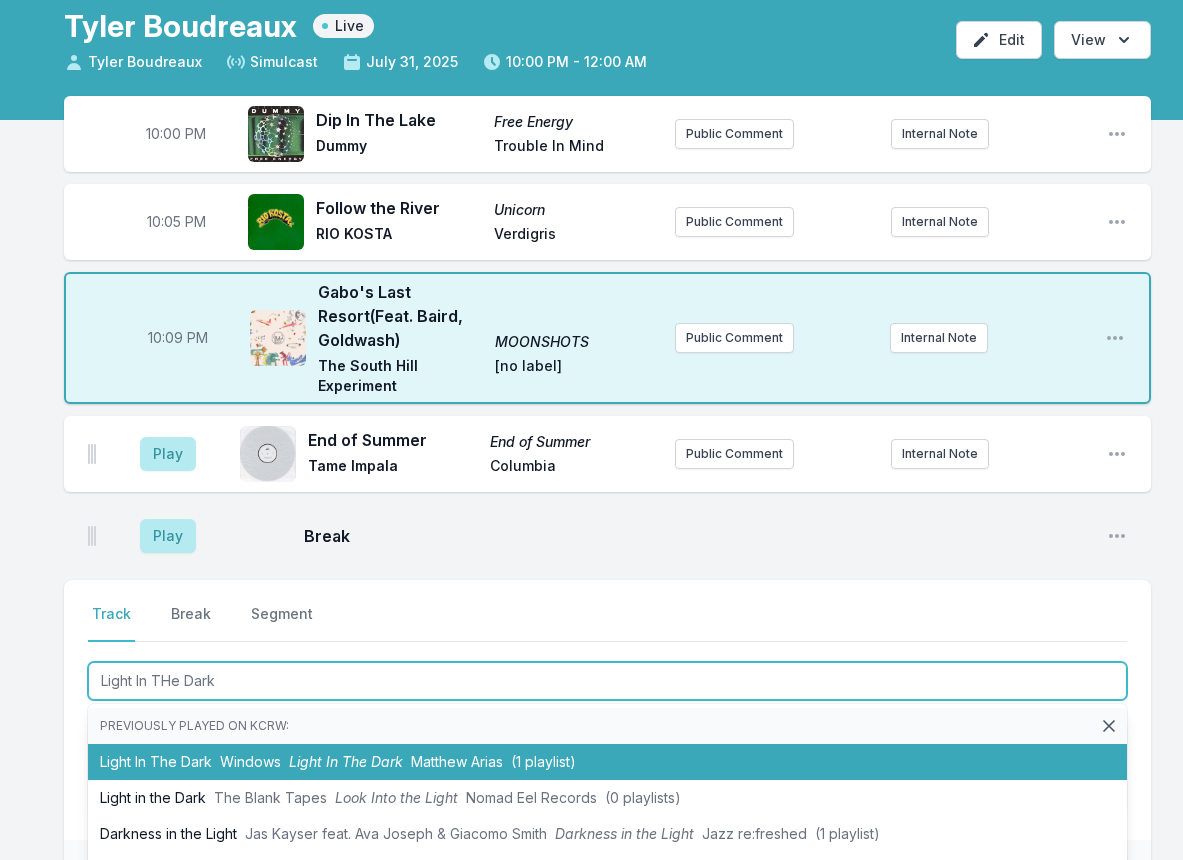 click on "Light In The Dark Windows Light In The Dark Matthew Arias (1 playlist)" at bounding box center [607, 762] 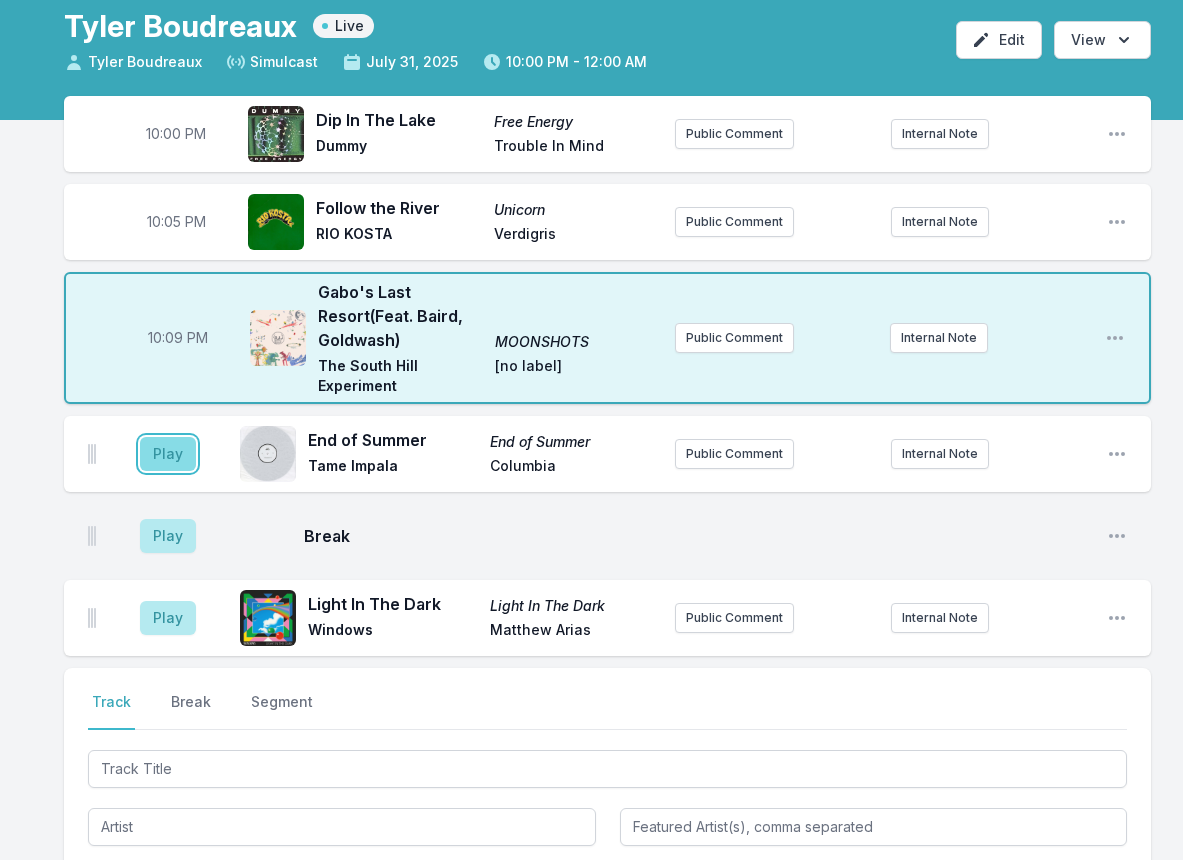 click on "Play" at bounding box center (168, 454) 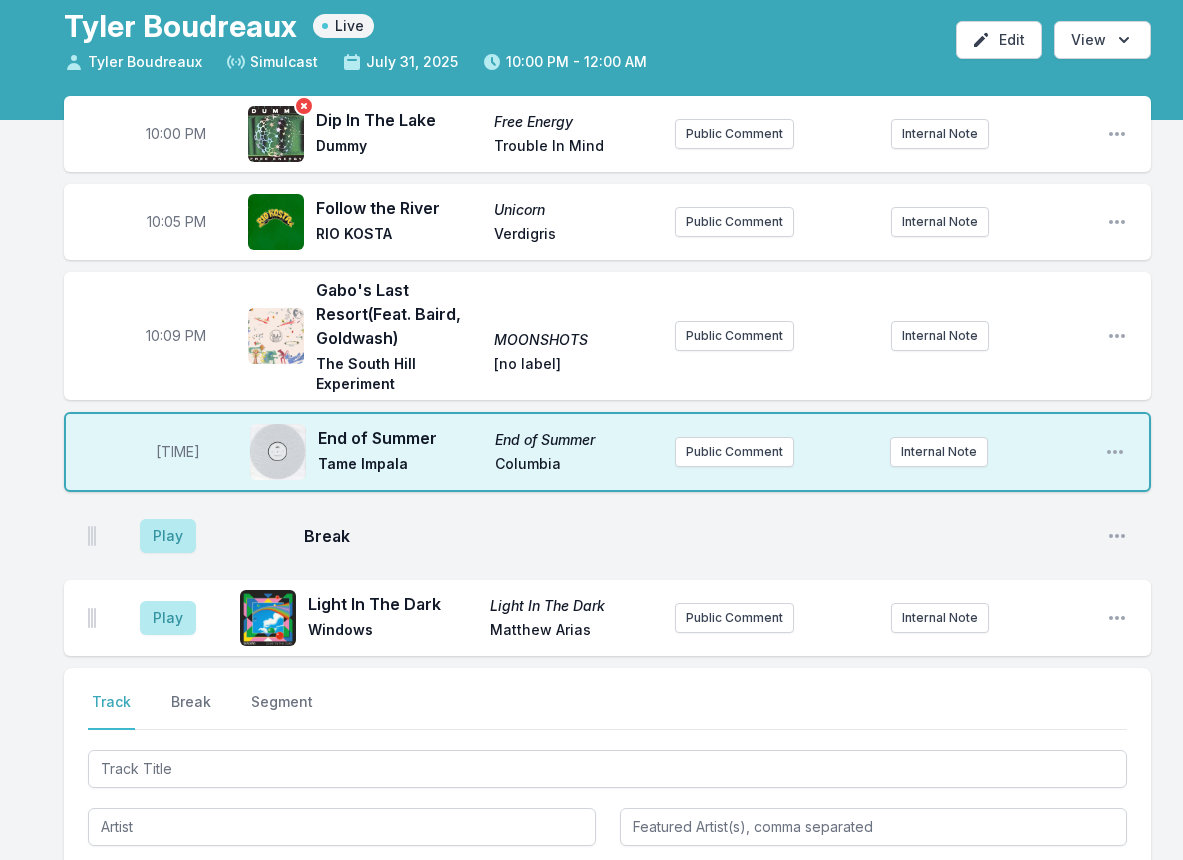 scroll, scrollTop: 0, scrollLeft: 0, axis: both 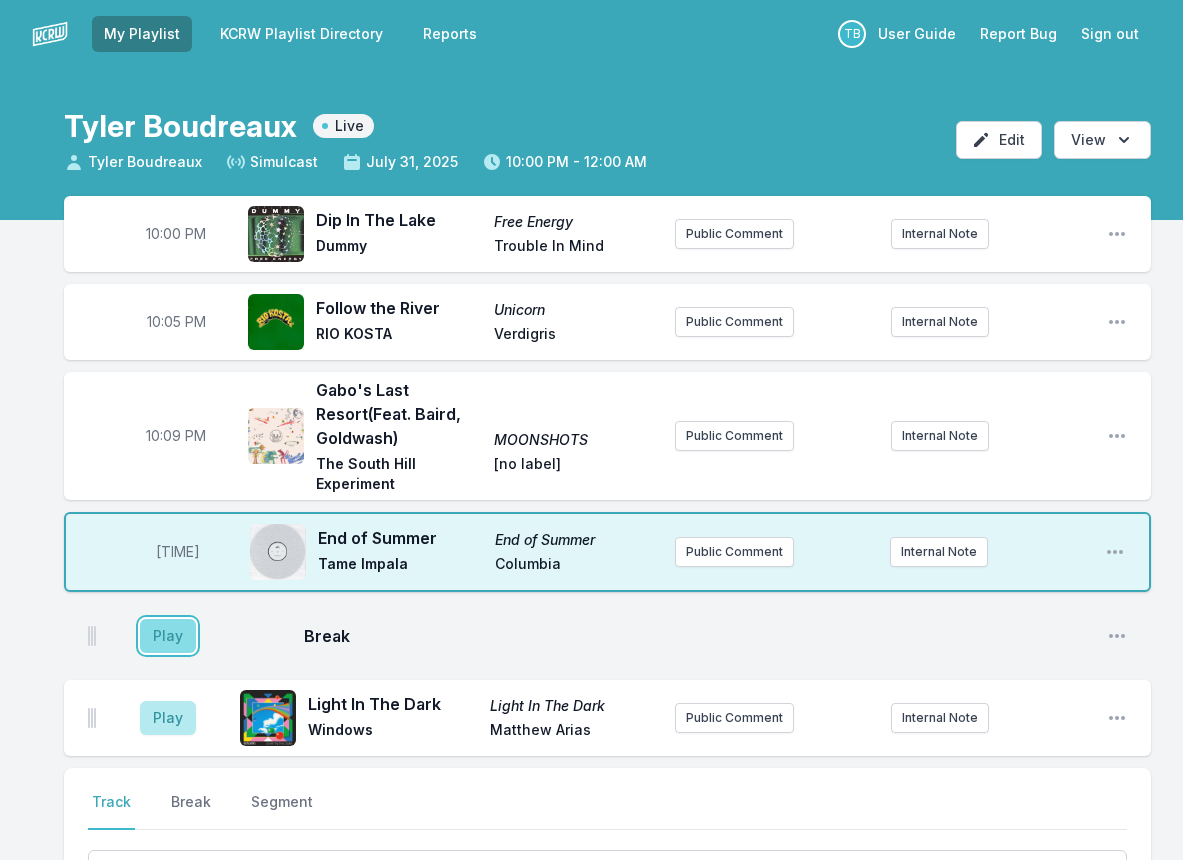 click on "Play" at bounding box center [168, 636] 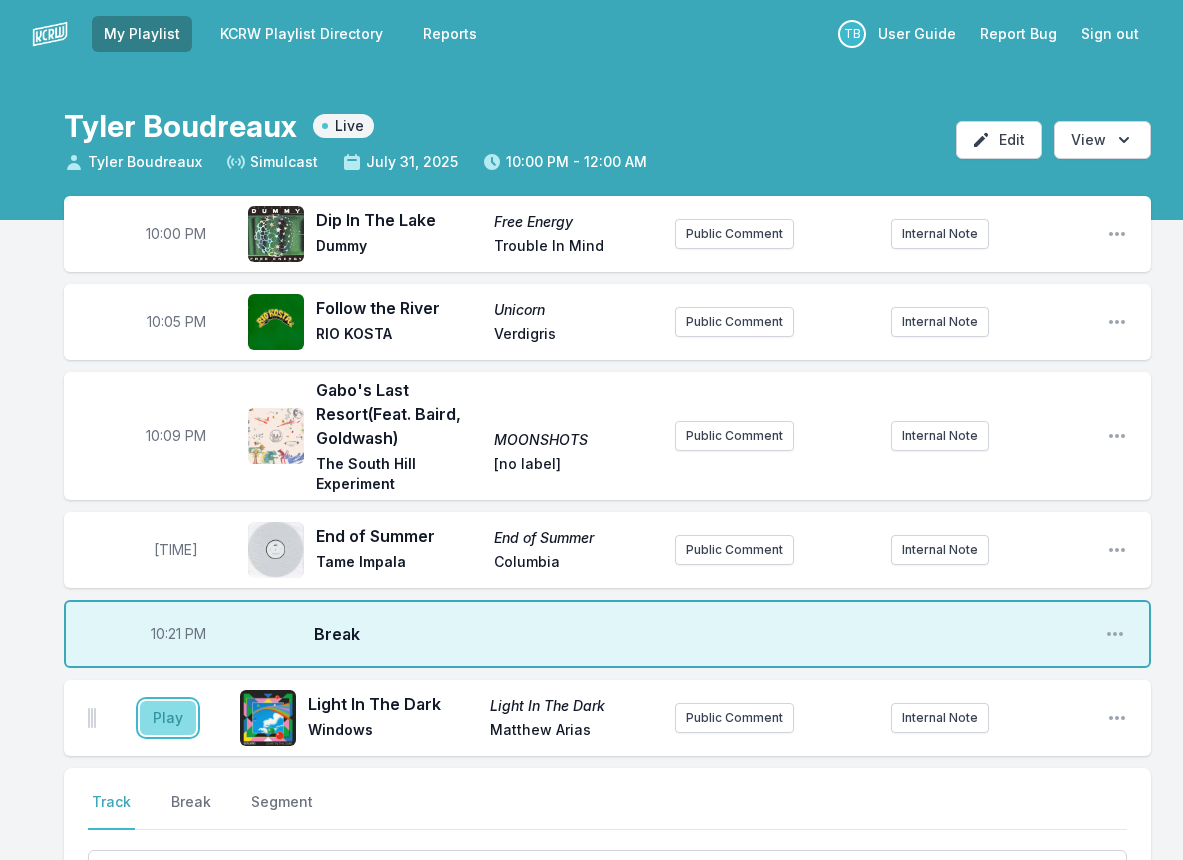 click on "Play" at bounding box center (168, 718) 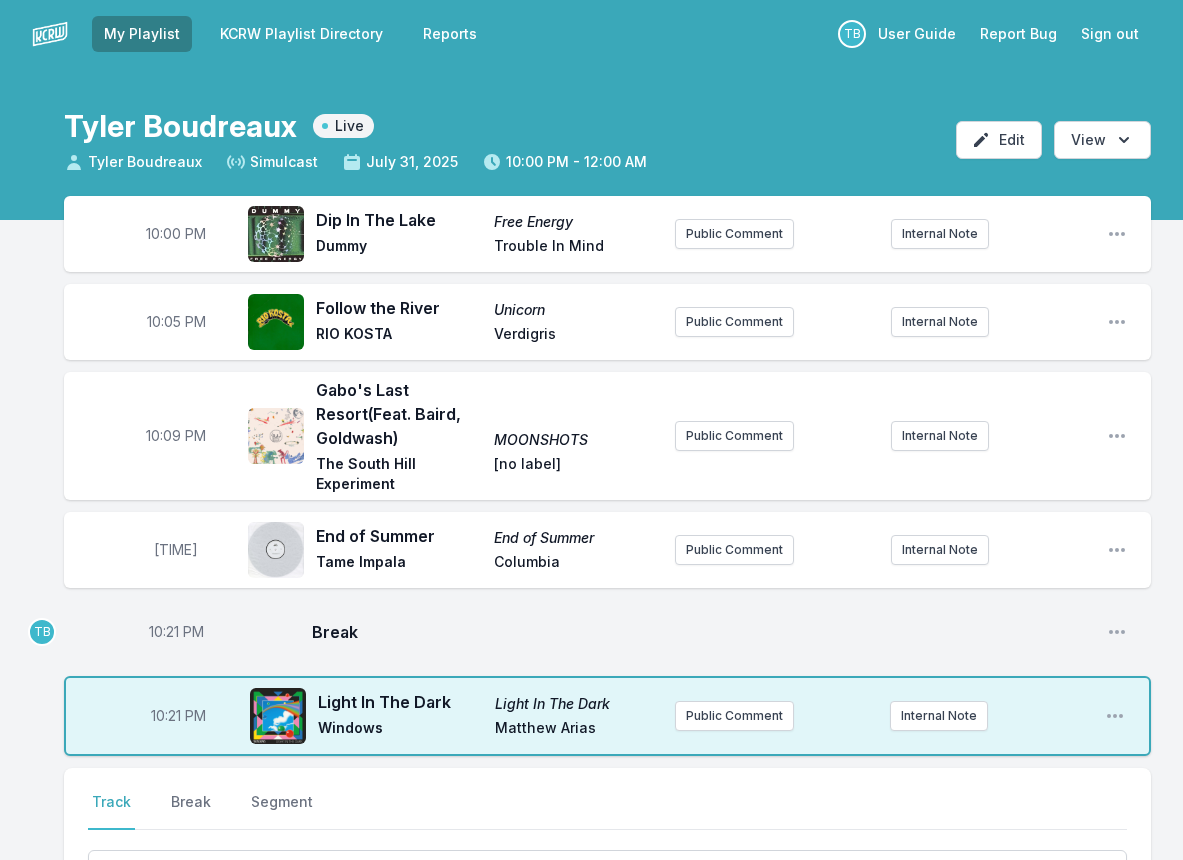 click on "10:21 PM" at bounding box center (176, 632) 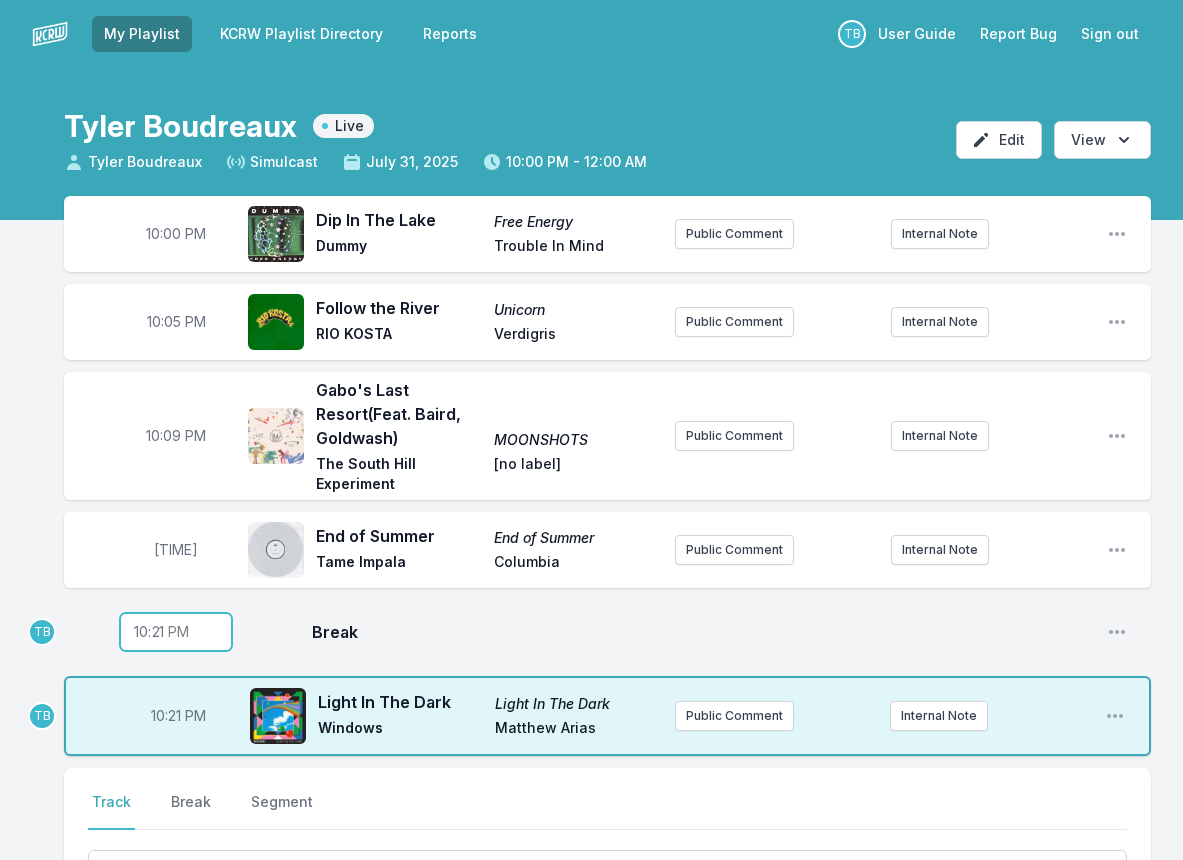 click on "22:21" at bounding box center [176, 632] 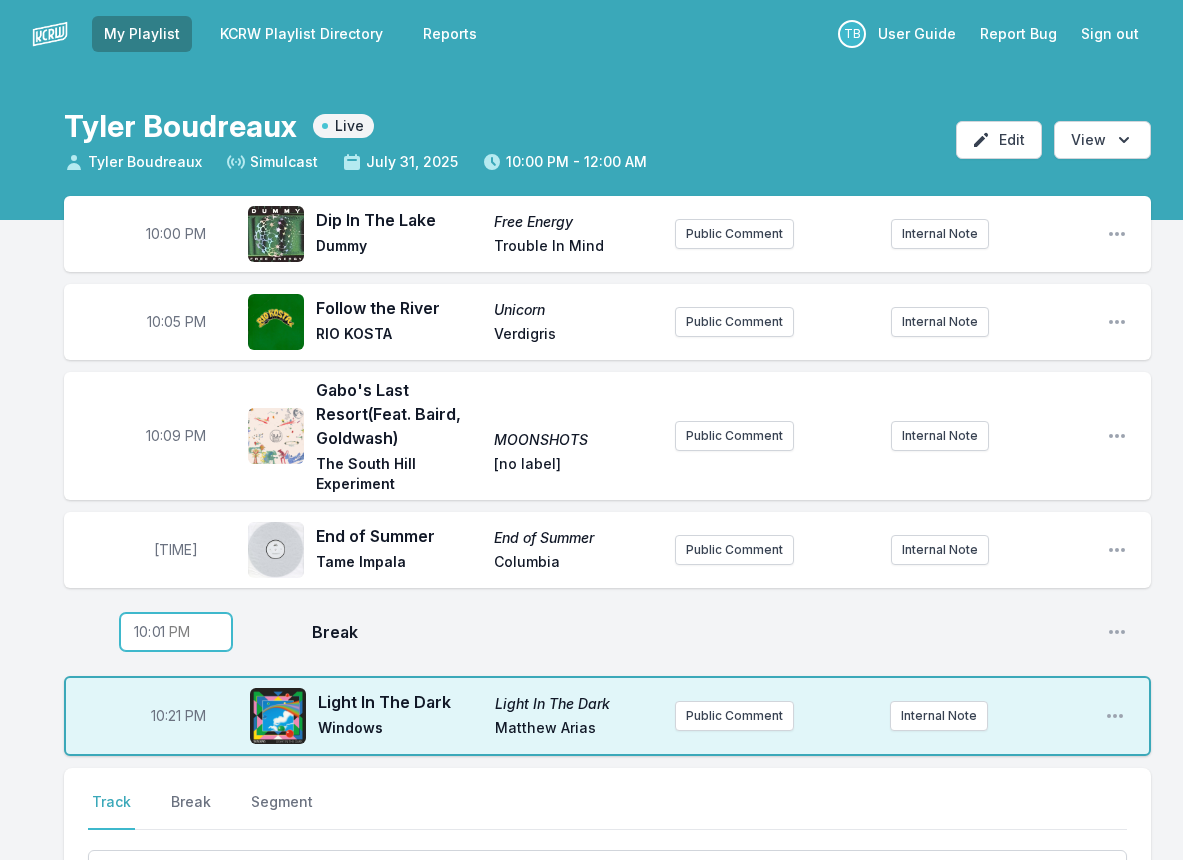 type on "22:17" 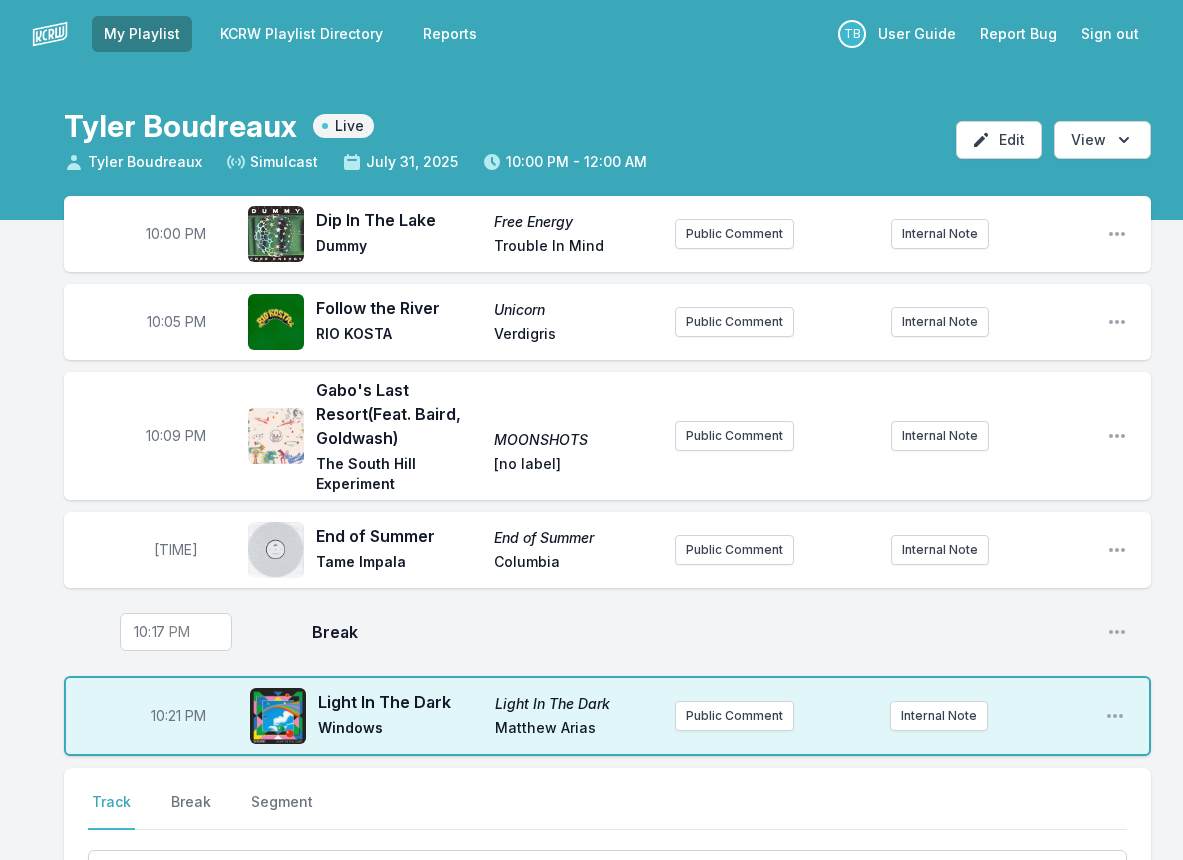 drag, startPoint x: 429, startPoint y: 615, endPoint x: 437, endPoint y: 636, distance: 22.472204 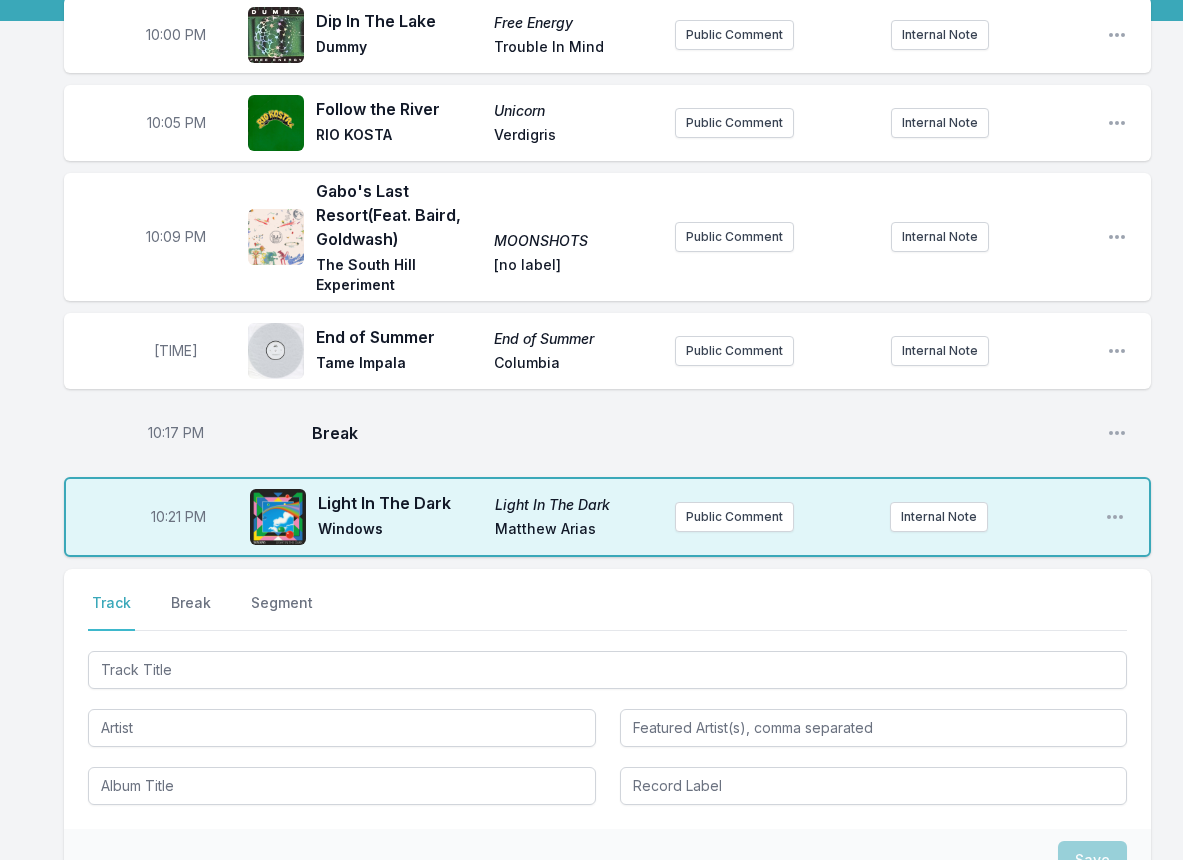 scroll, scrollTop: 200, scrollLeft: 0, axis: vertical 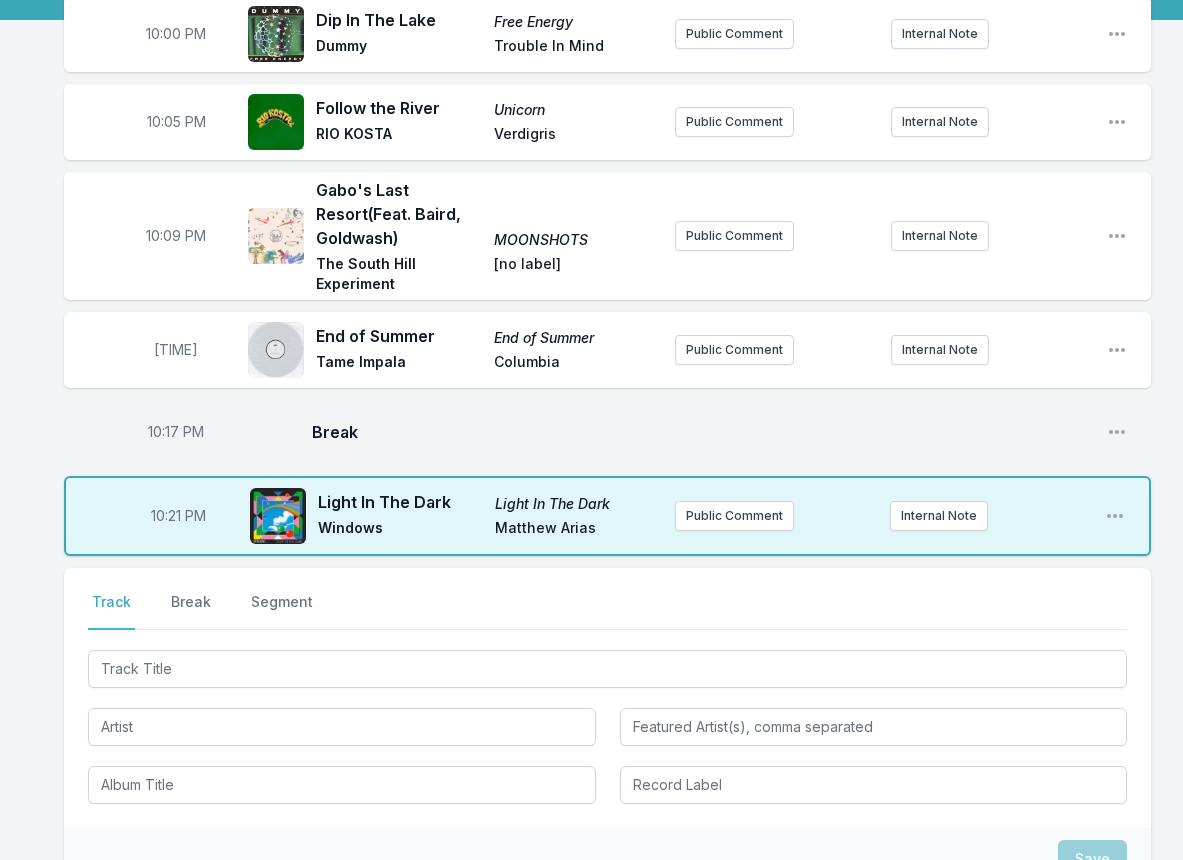 click on "Select a tab Track Break Segment Track Break Segment" at bounding box center (607, 698) 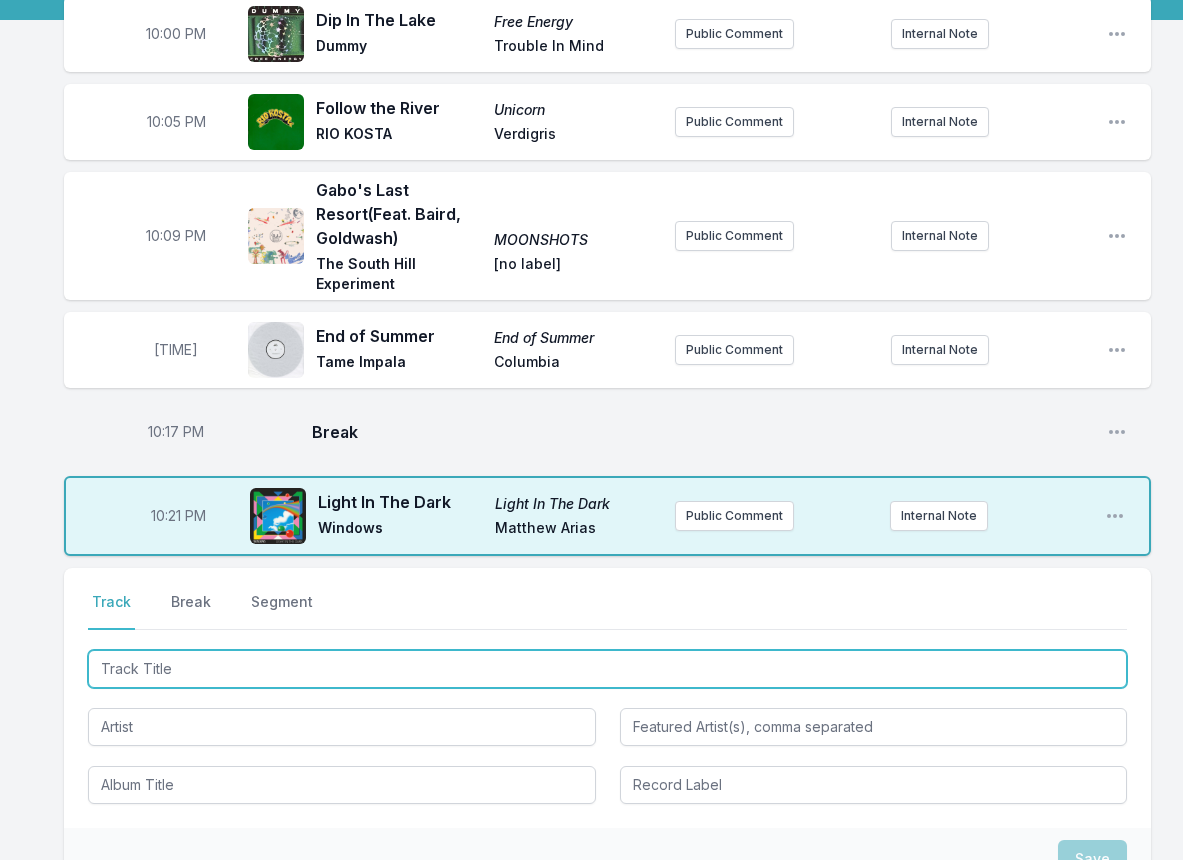 click at bounding box center (607, 669) 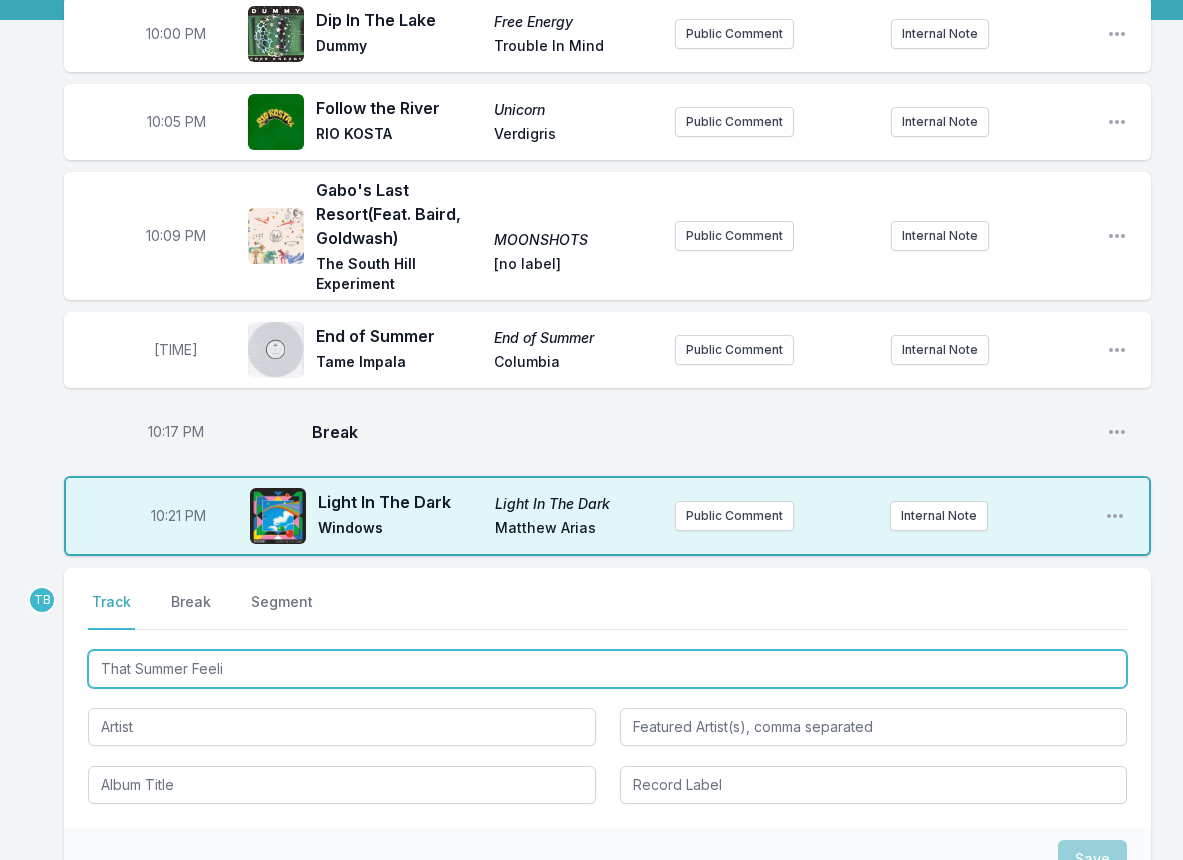 type on "That Summer Feelin" 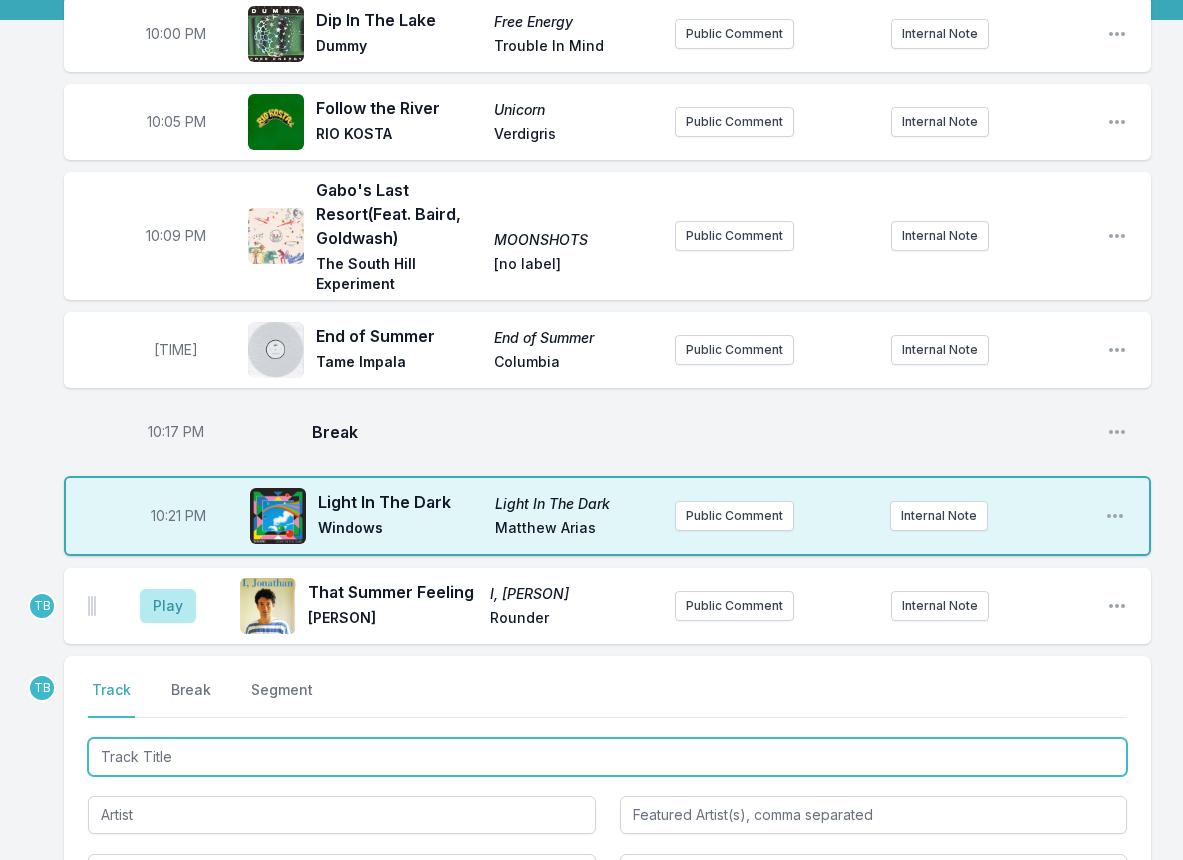 scroll, scrollTop: 300, scrollLeft: 0, axis: vertical 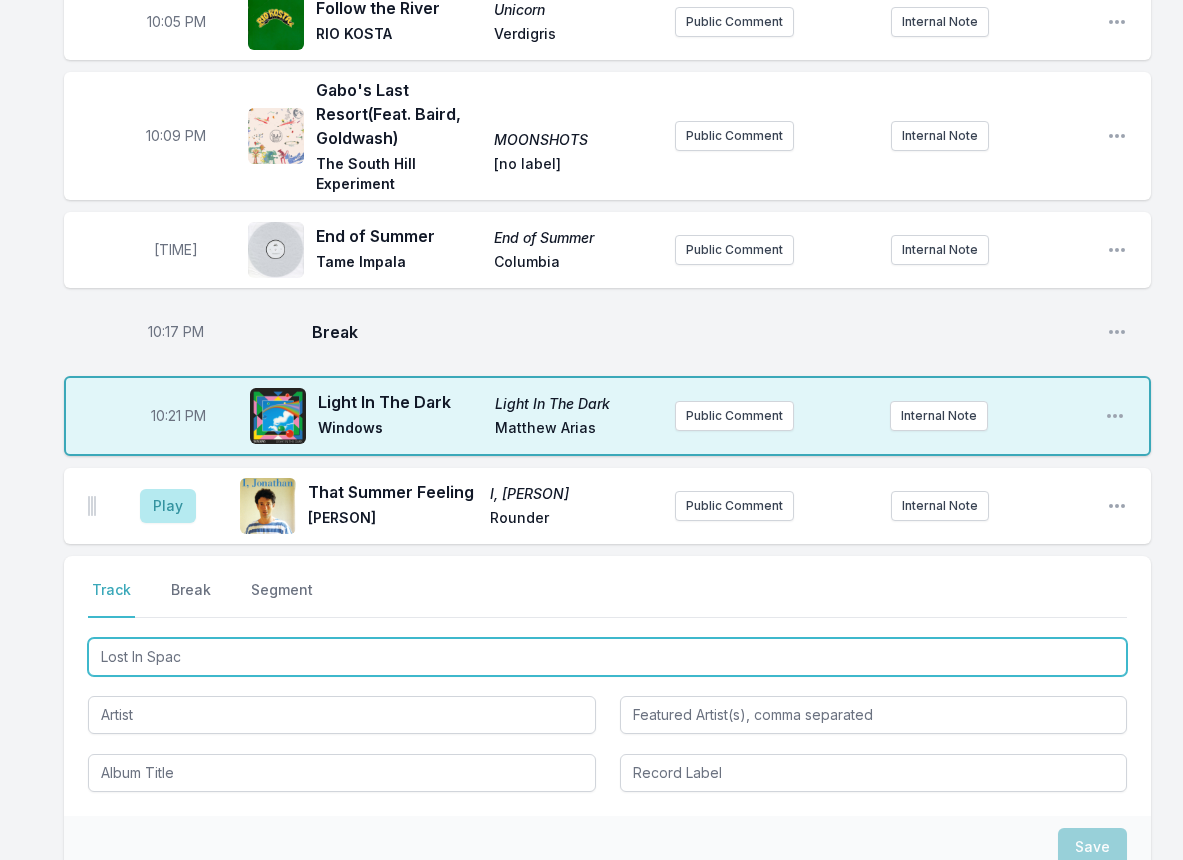 type on "Lost In Space" 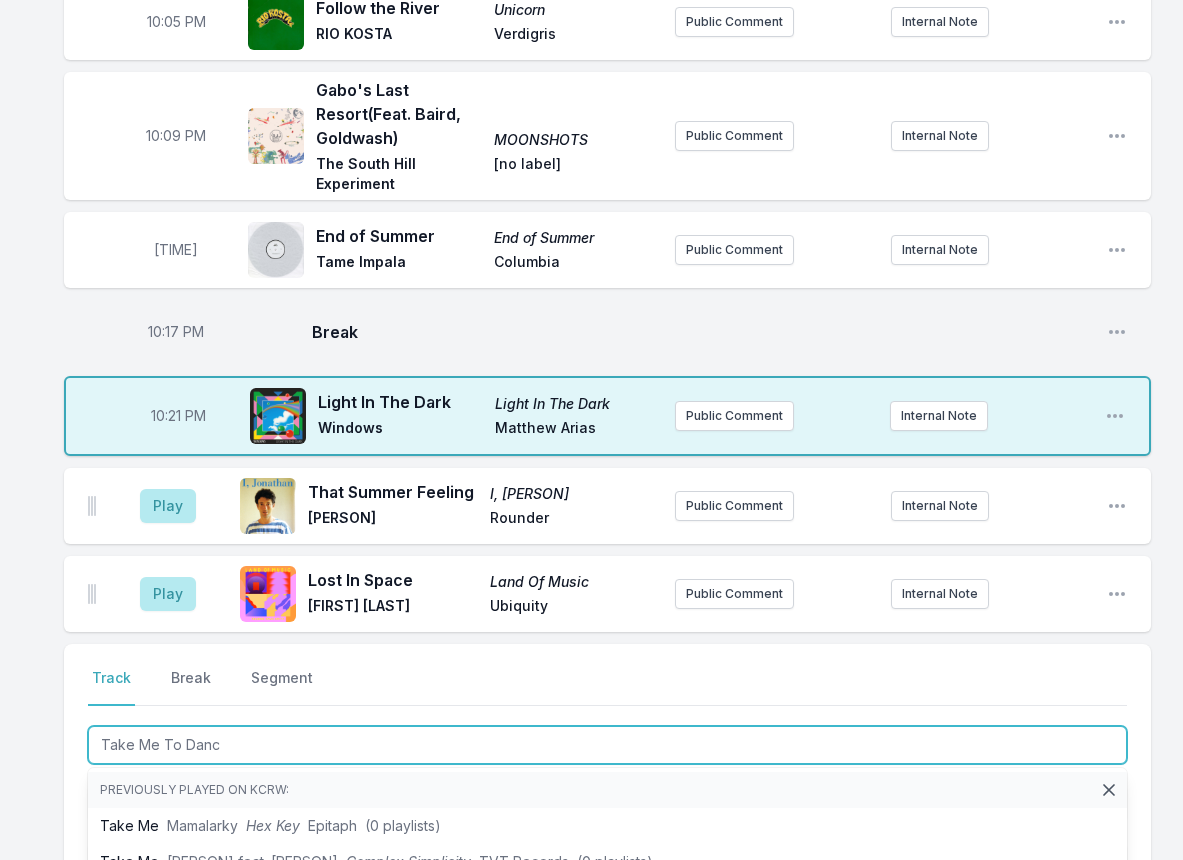 type on "Take Me To Dance" 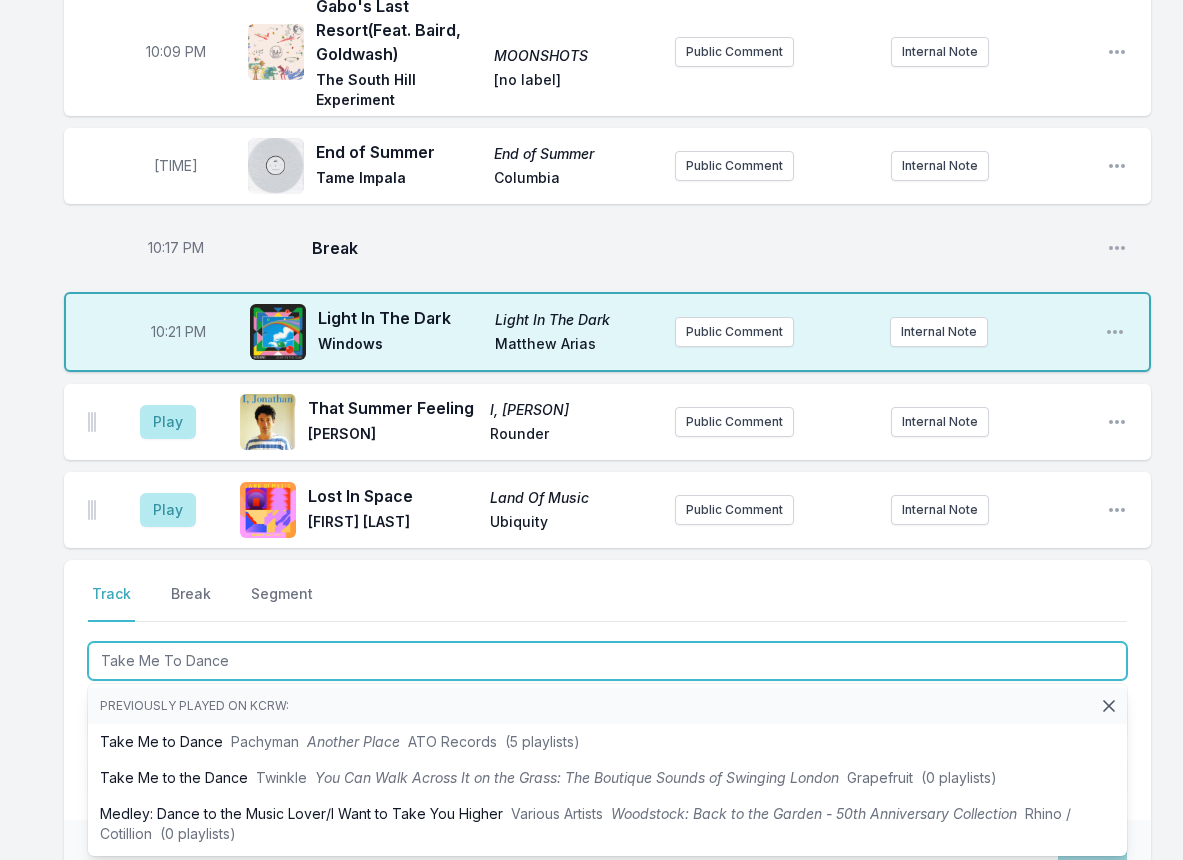 scroll, scrollTop: 500, scrollLeft: 0, axis: vertical 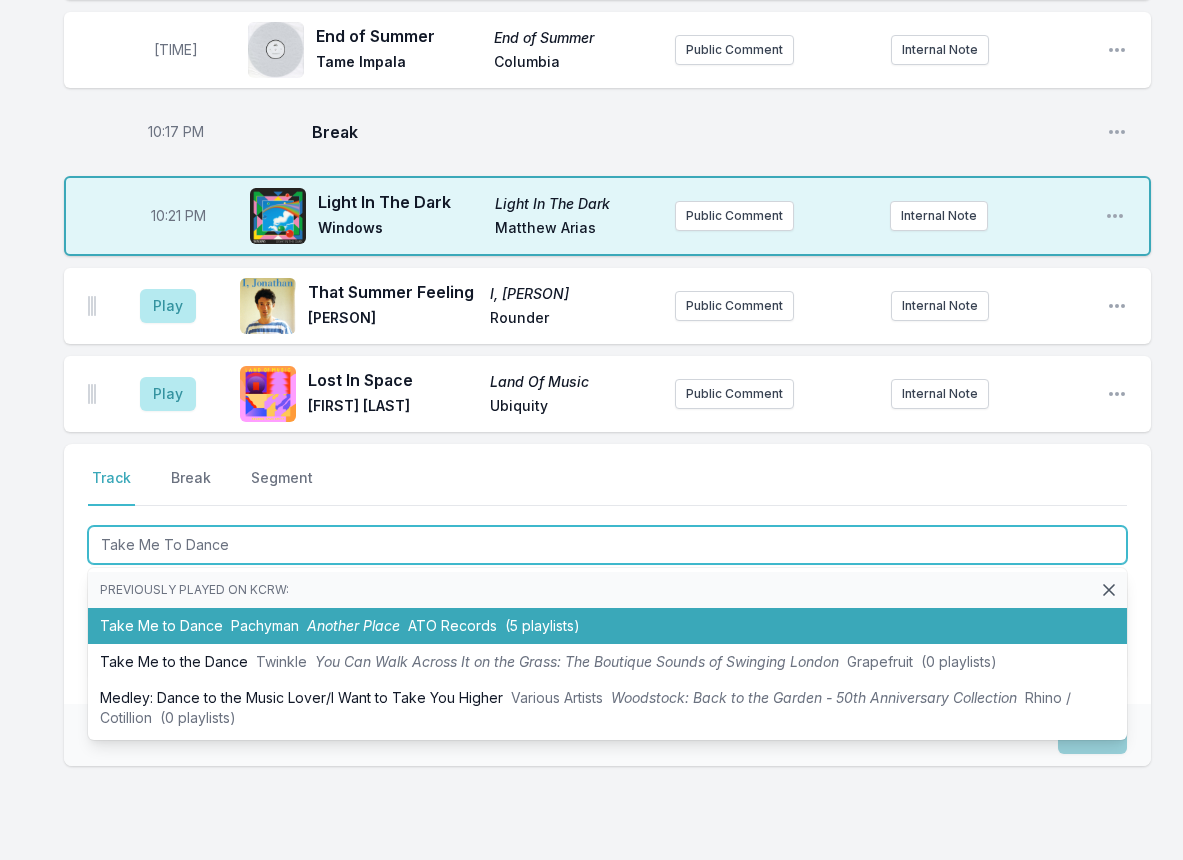 click on "Another Place" at bounding box center [353, 625] 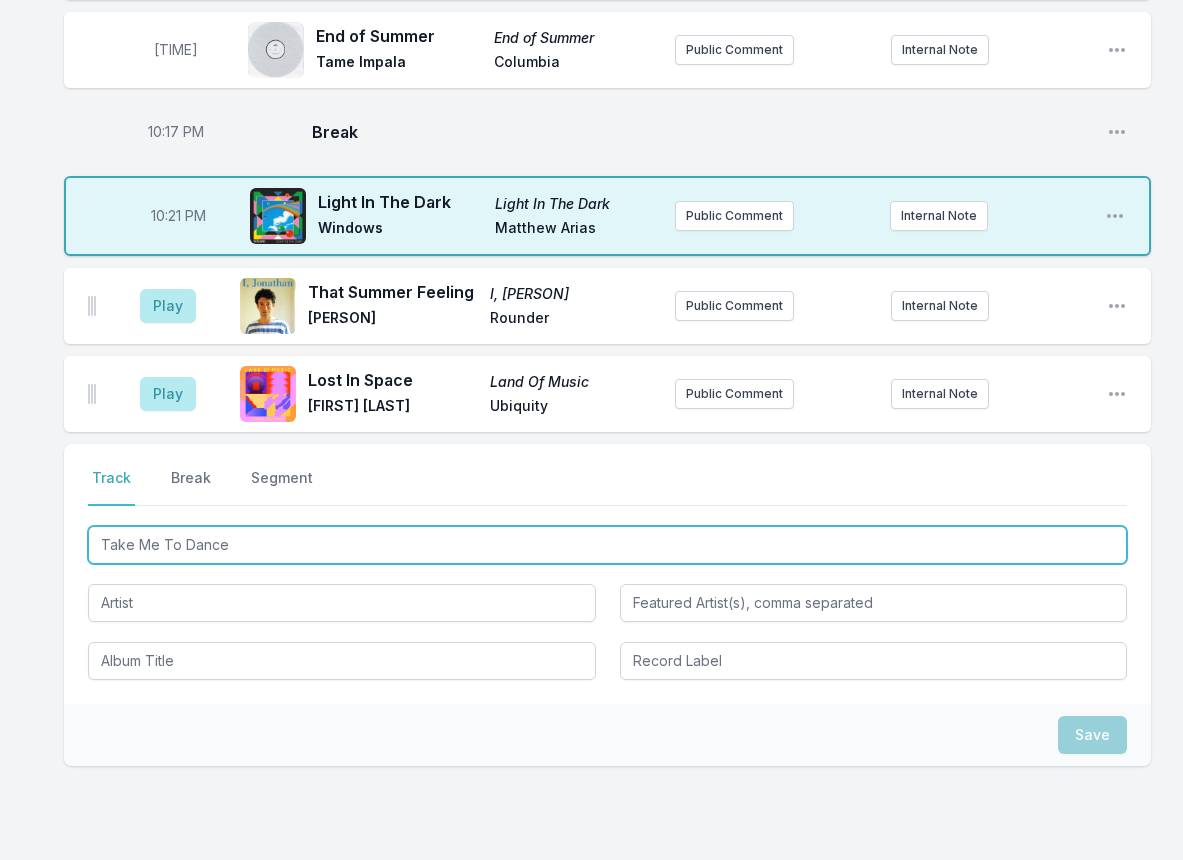 type 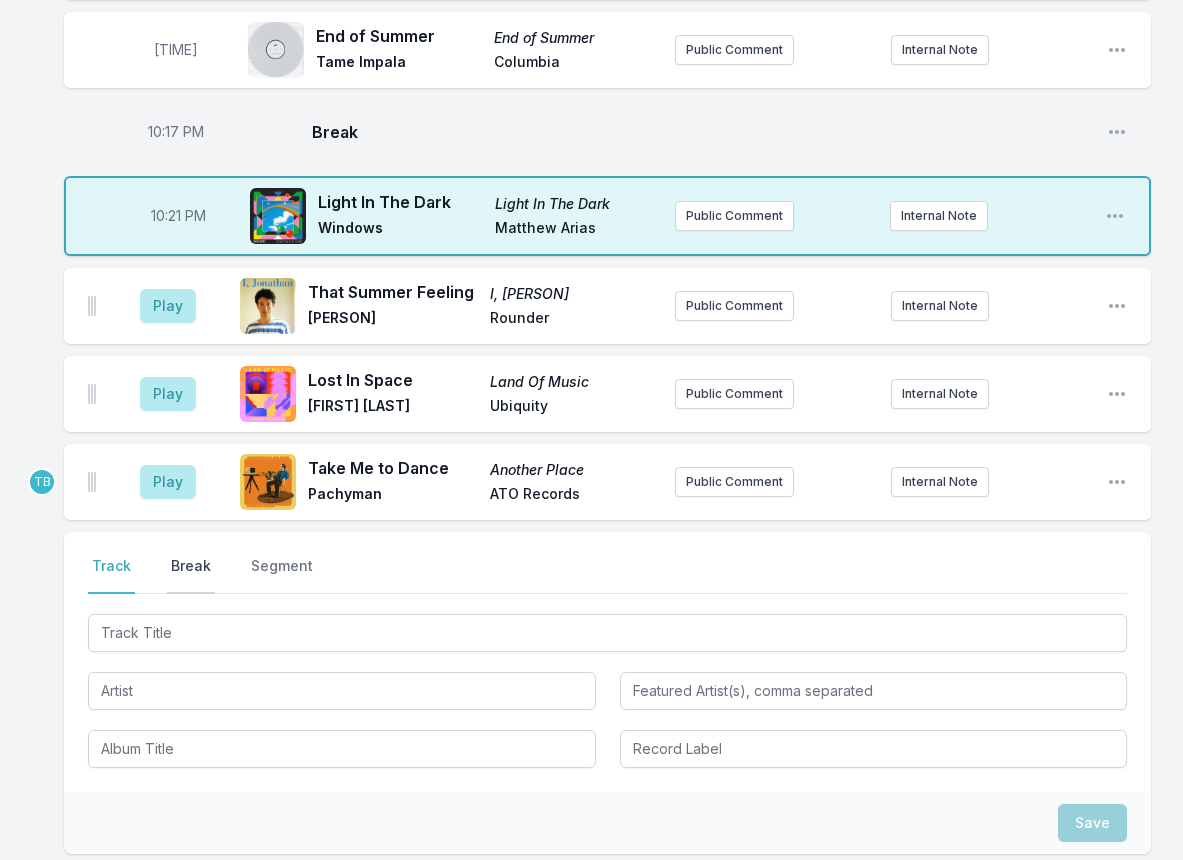 drag, startPoint x: 182, startPoint y: 570, endPoint x: 710, endPoint y: 593, distance: 528.50073 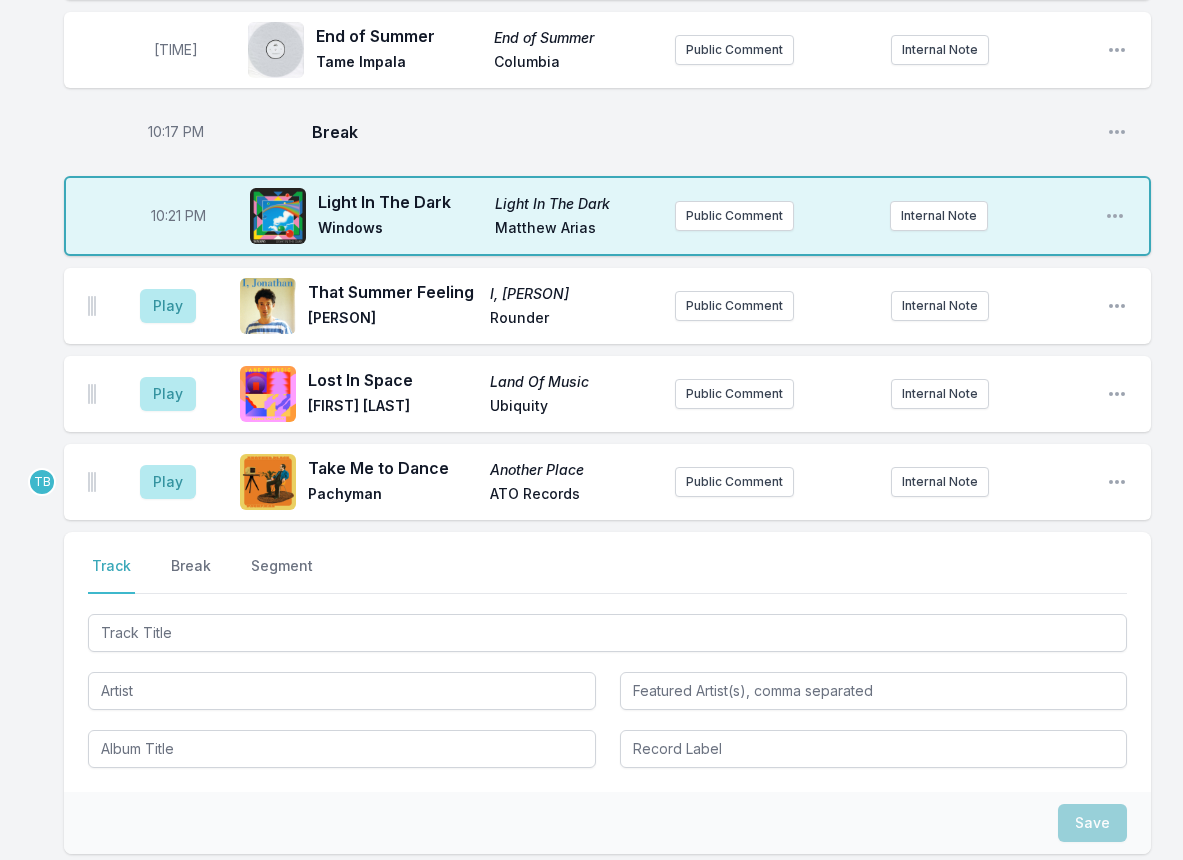 click on "Break" at bounding box center [191, 575] 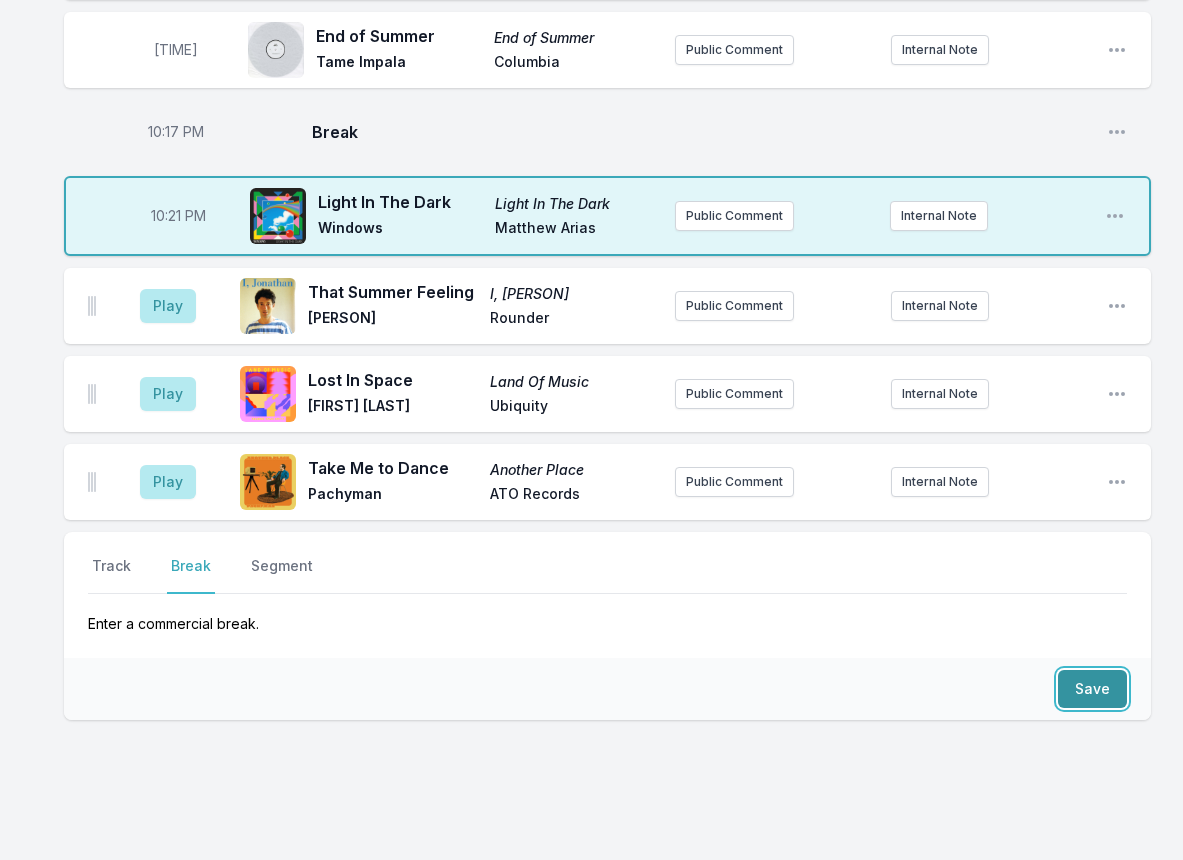 click on "Save" at bounding box center (1092, 689) 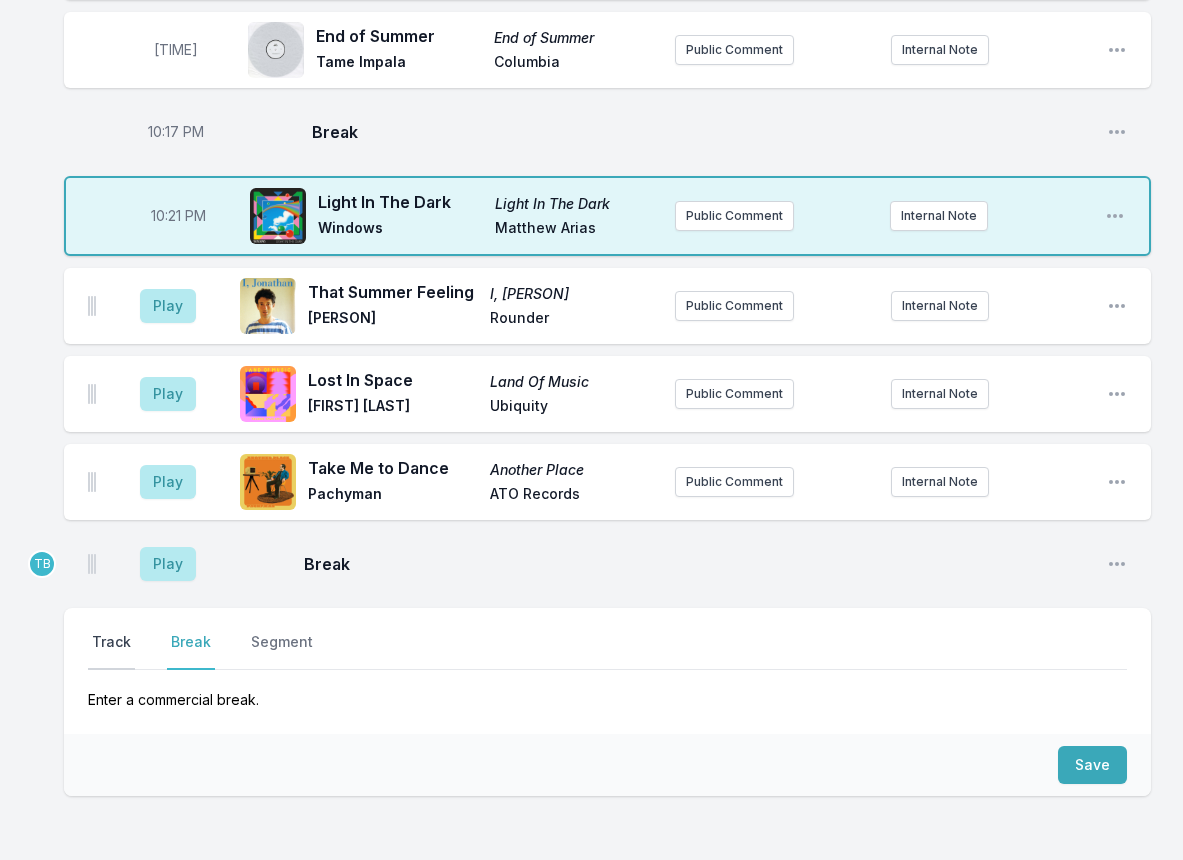click on "Track" at bounding box center (111, 651) 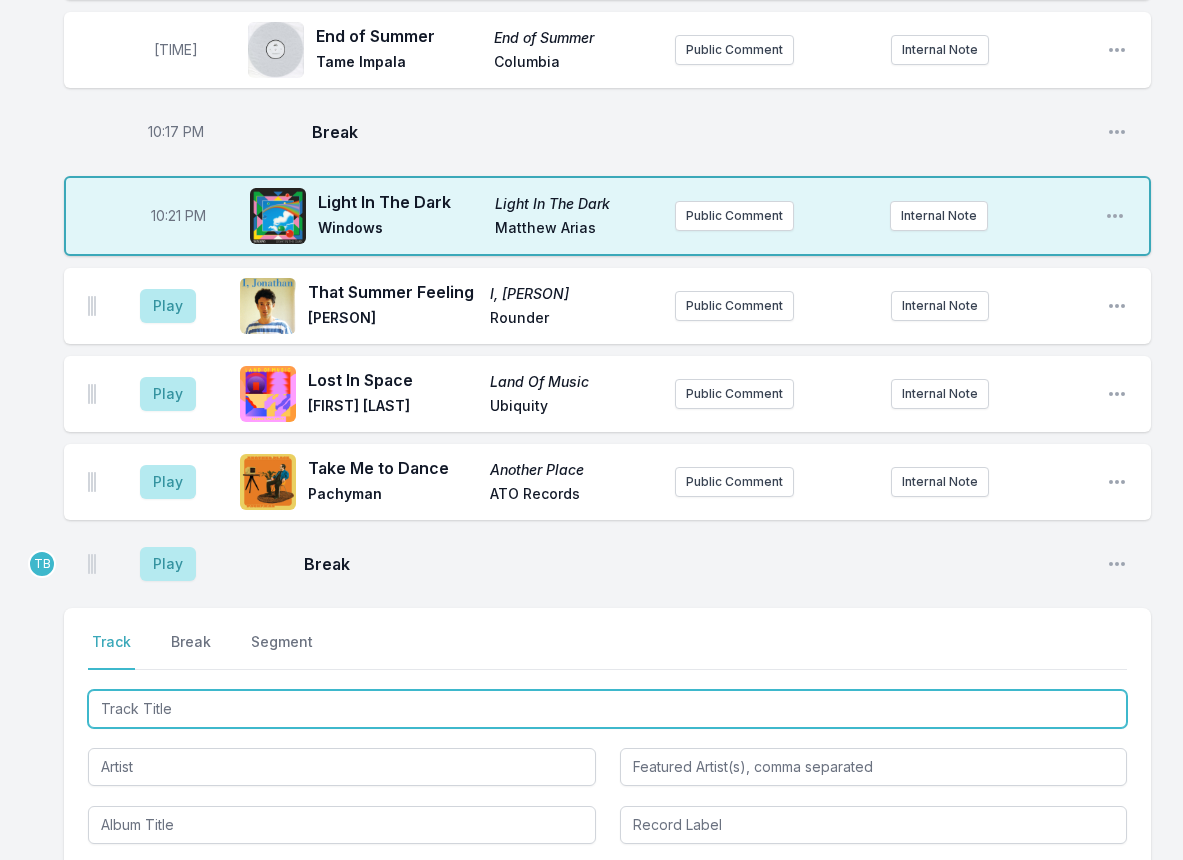 click at bounding box center [607, 709] 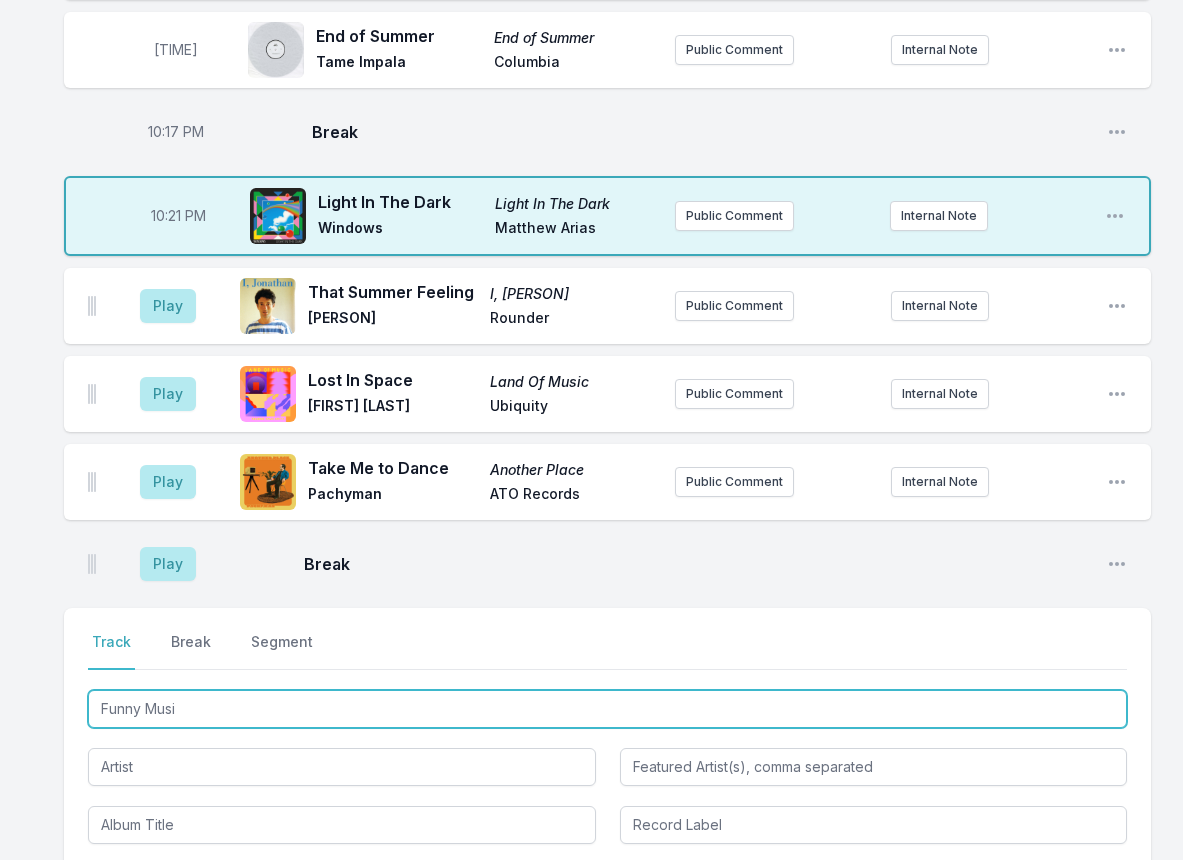 type on "Funny Music" 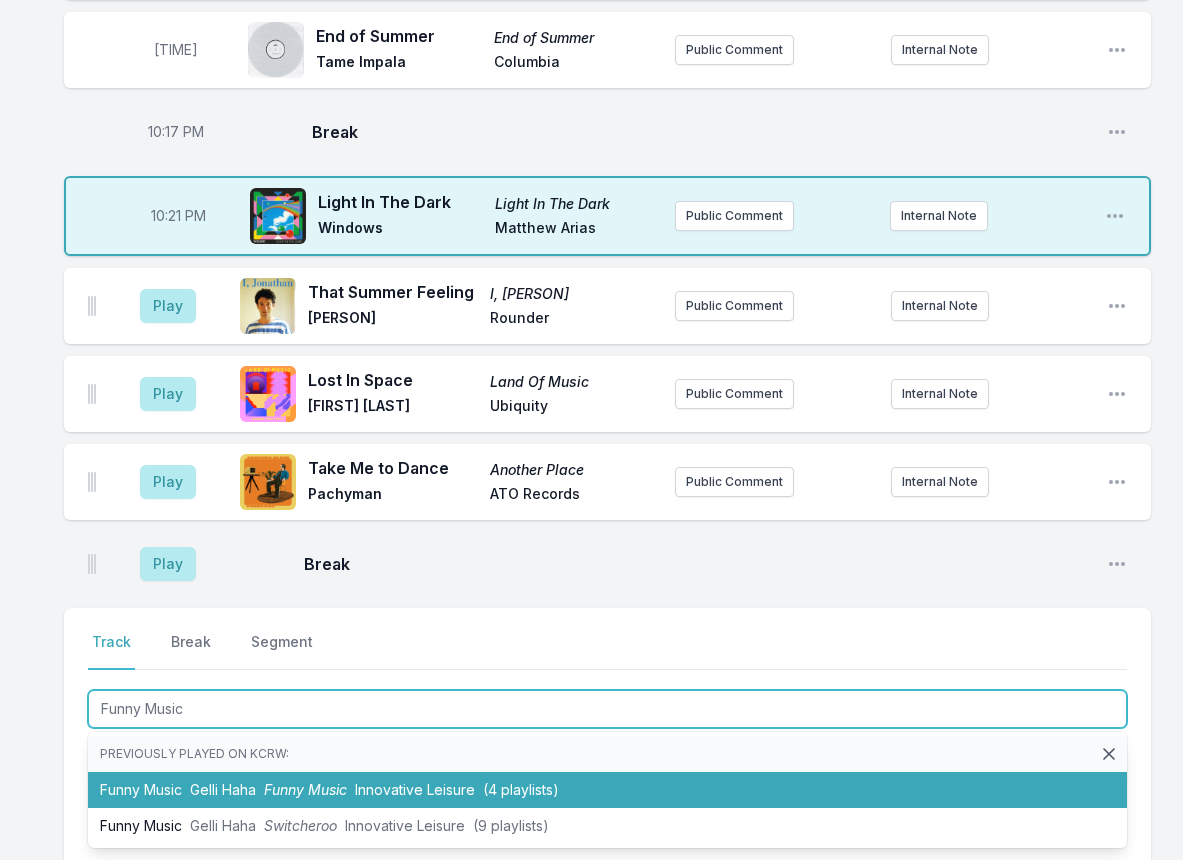 type 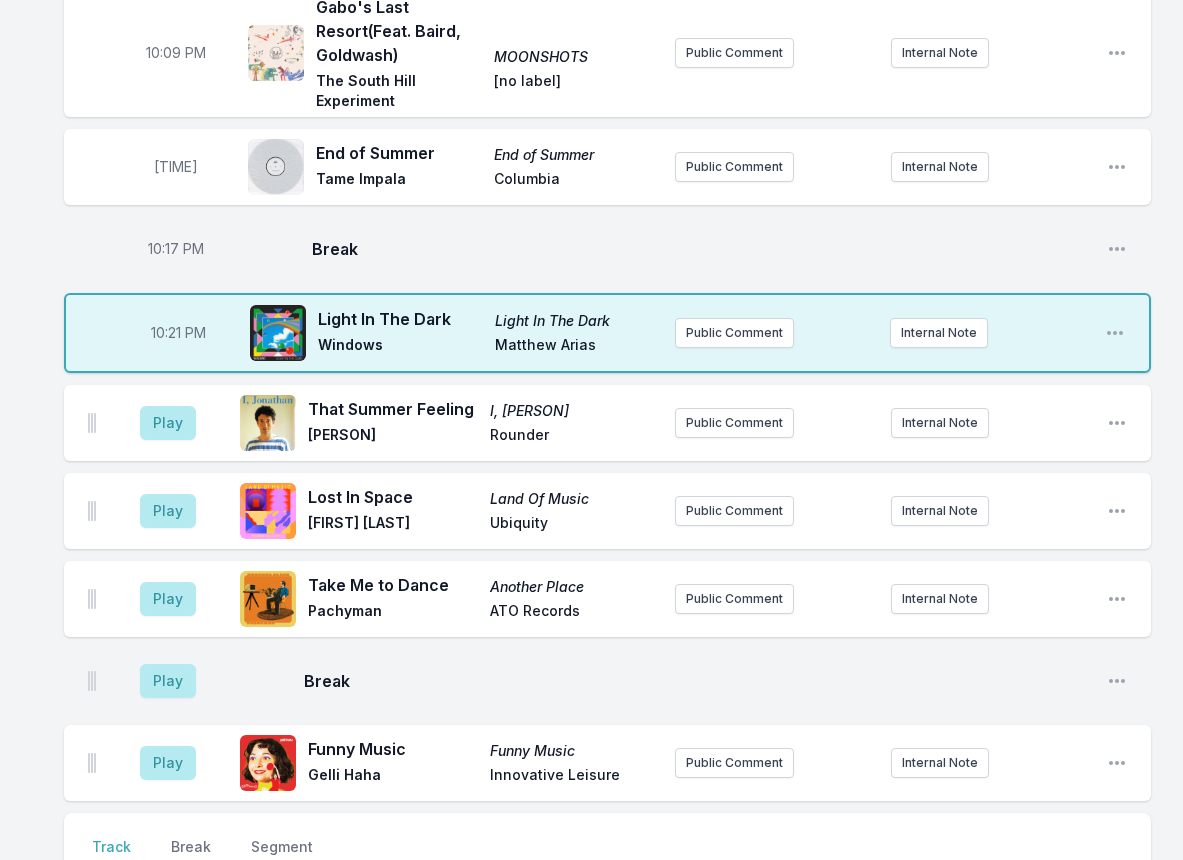 scroll, scrollTop: 400, scrollLeft: 0, axis: vertical 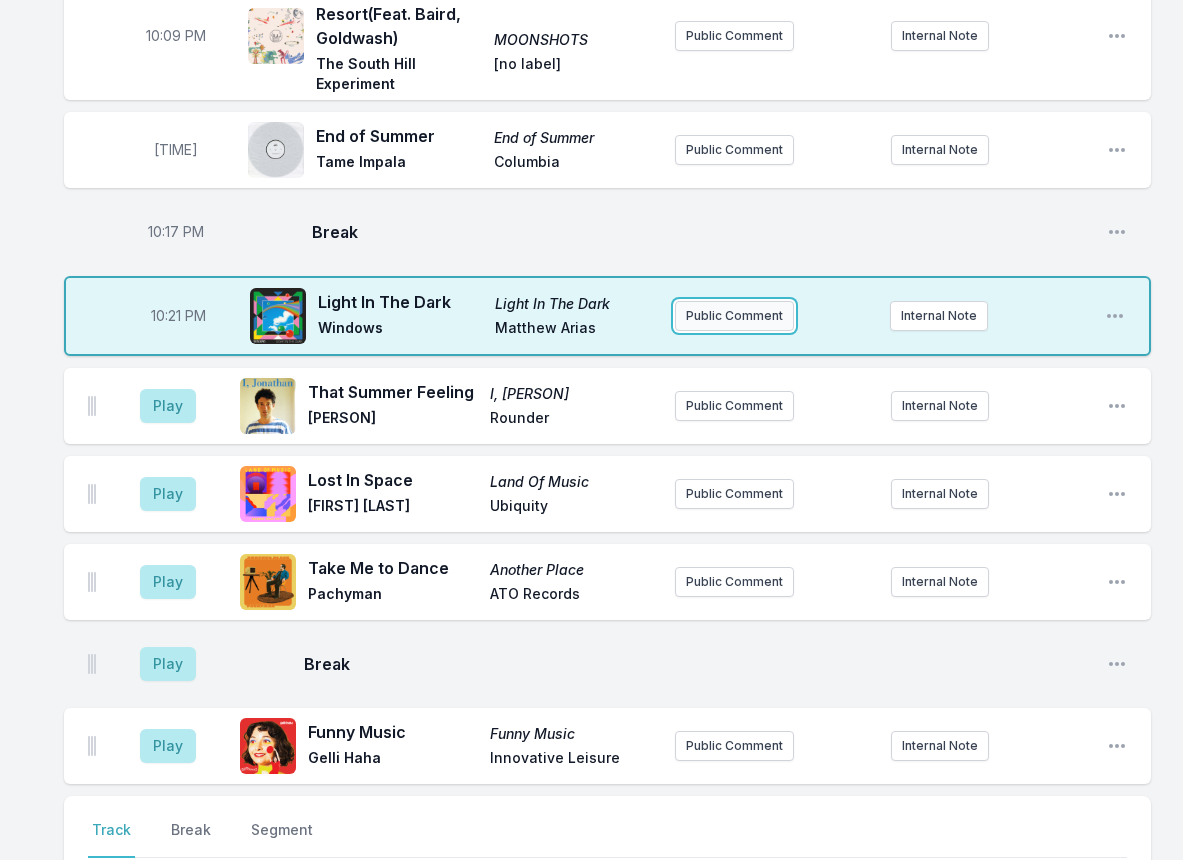 click on "Public Comment" at bounding box center [734, 316] 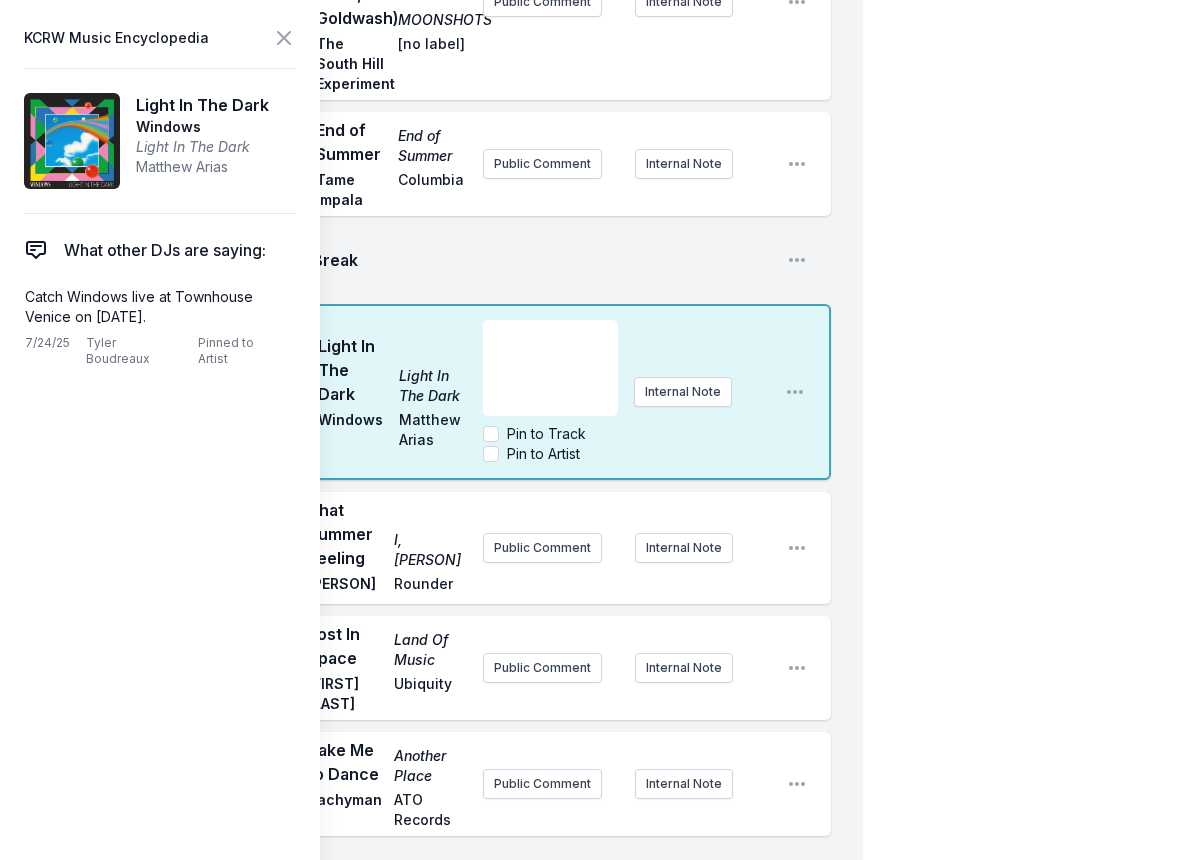 scroll, scrollTop: 600, scrollLeft: 0, axis: vertical 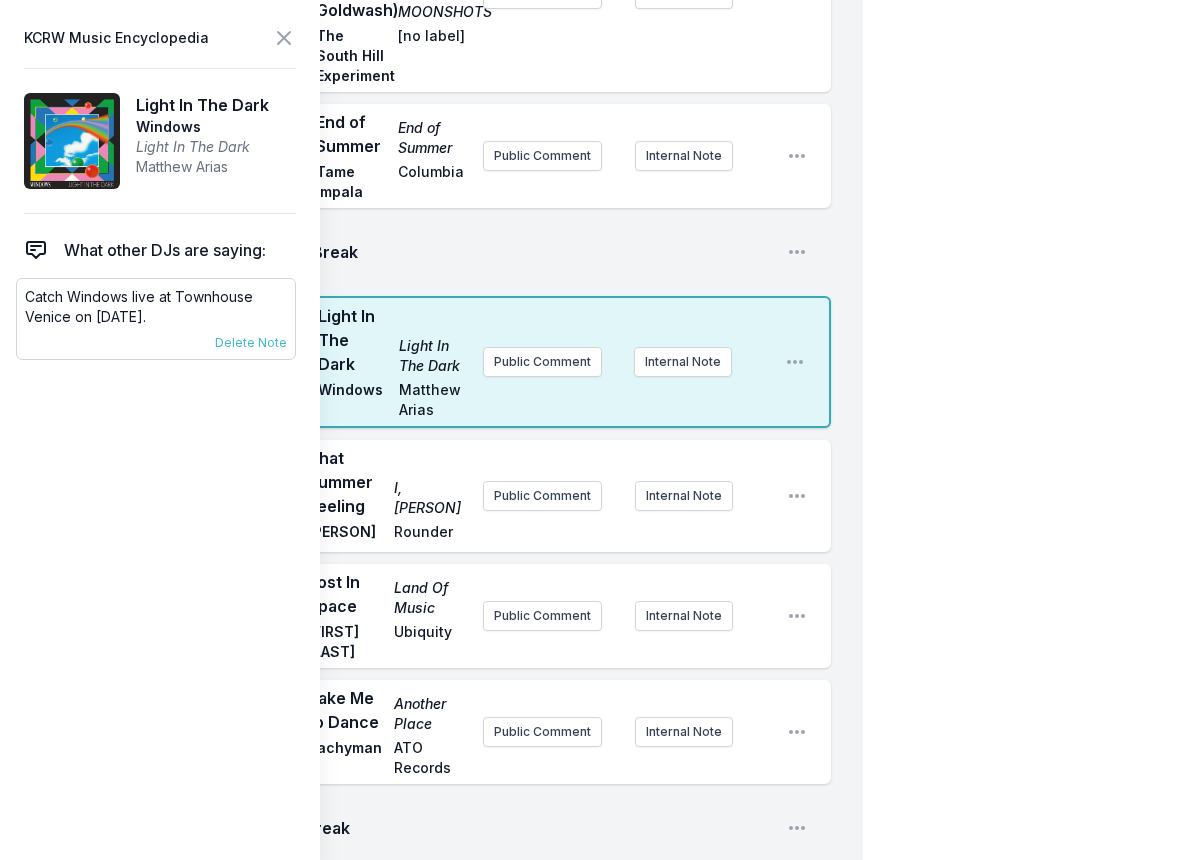 click on "Catch Windows live at Townhouse Venice on [DATE]." at bounding box center [156, 307] 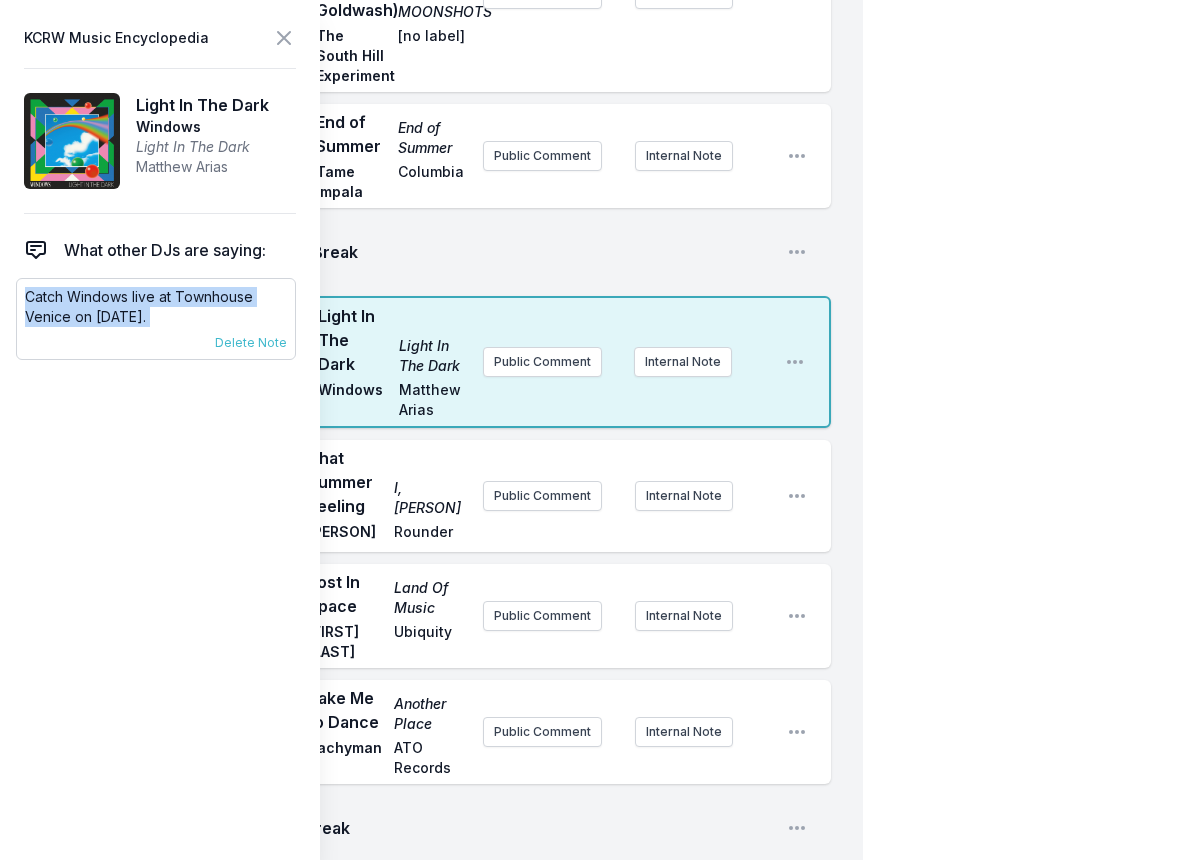 click on "Catch Windows live at Townhouse Venice on [DATE]." at bounding box center [156, 307] 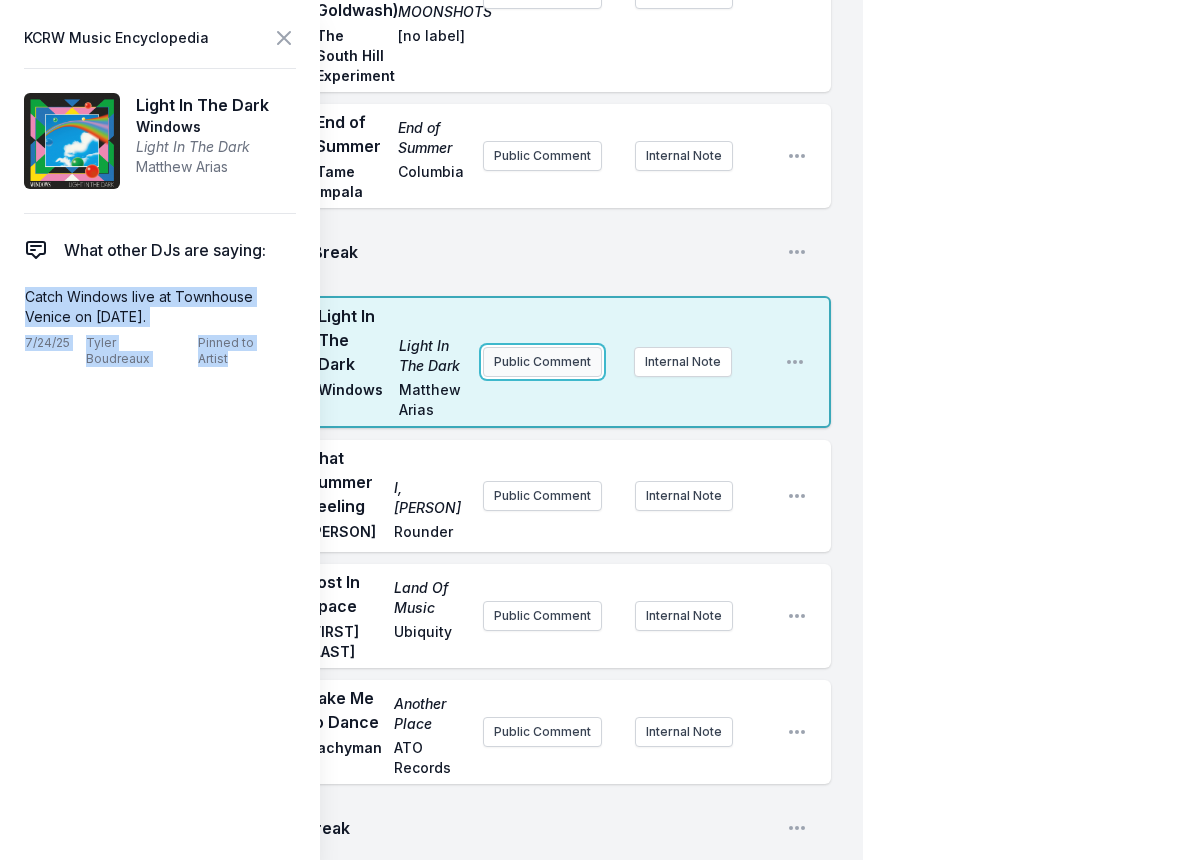 click on "Public Comment" at bounding box center (542, 362) 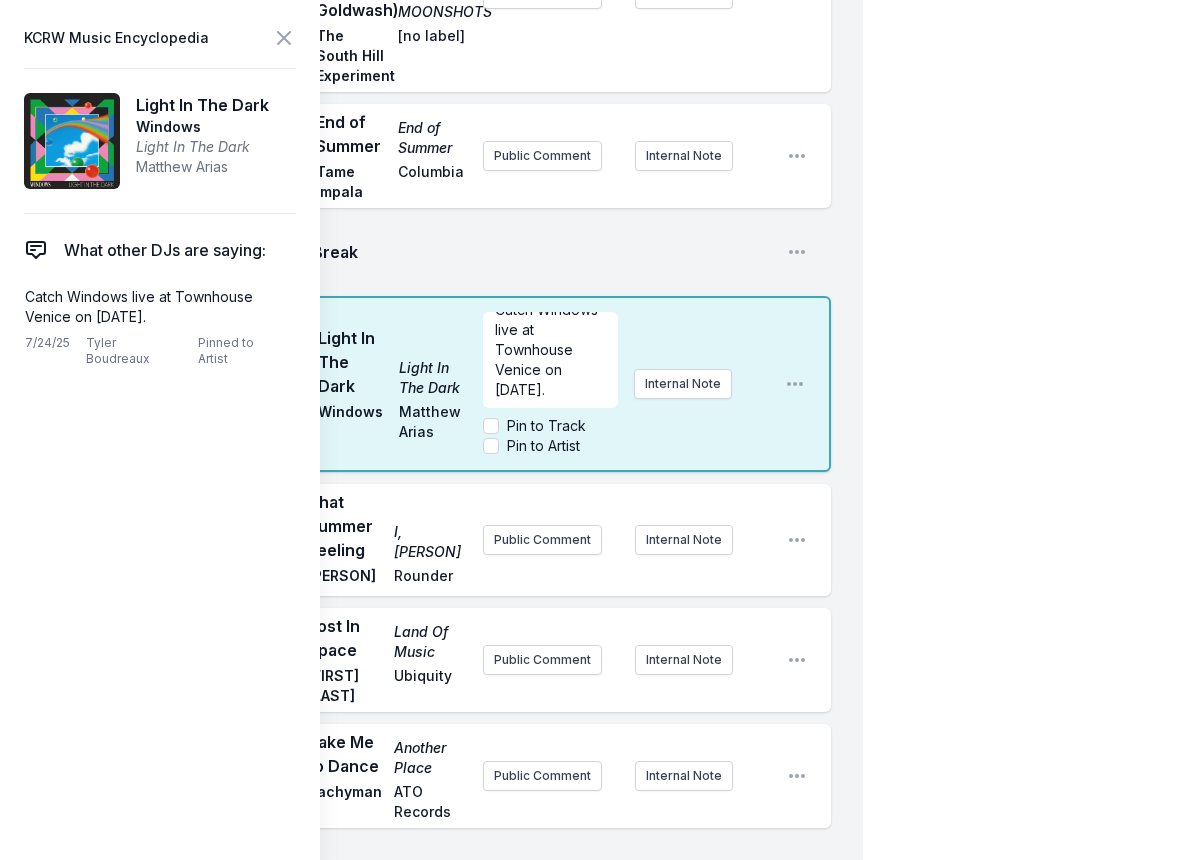 scroll, scrollTop: 0, scrollLeft: 0, axis: both 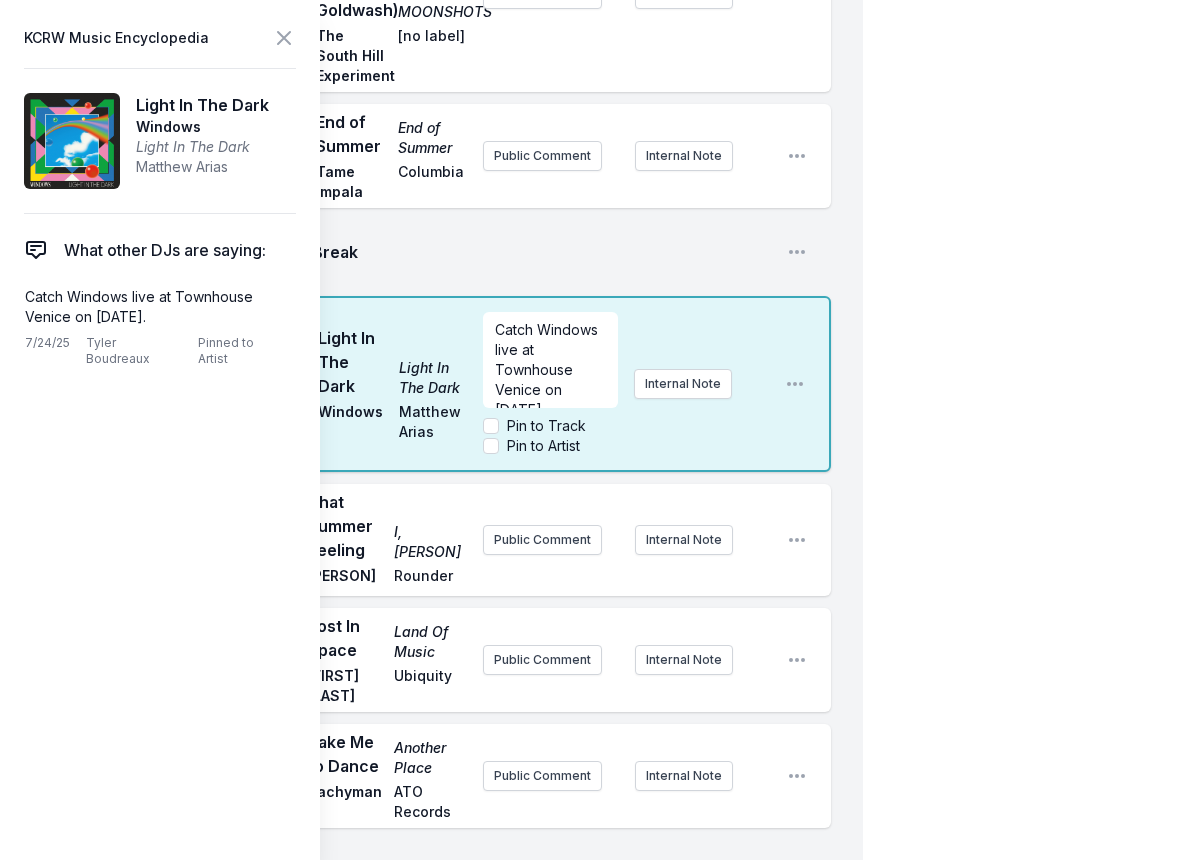 click on "Catch Windows live at Townhouse Venice on [DATE]." at bounding box center (548, 369) 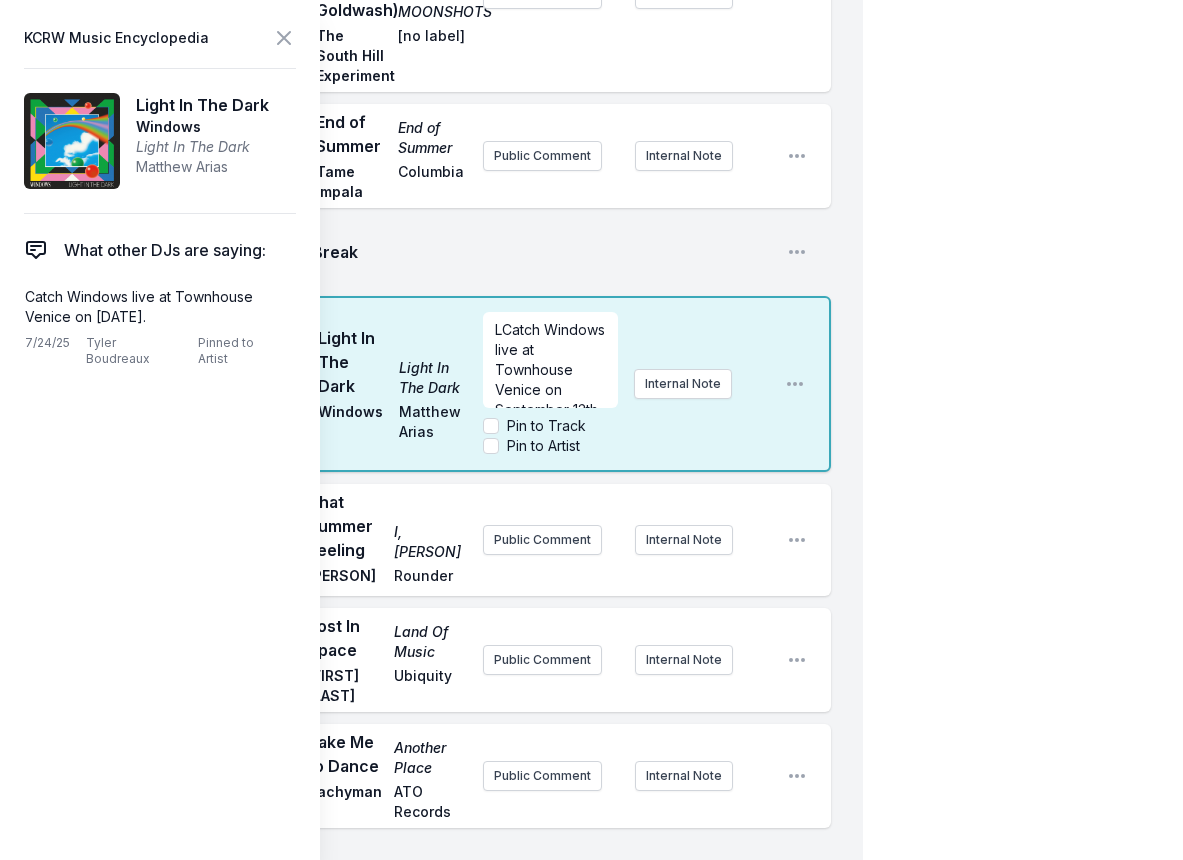 type 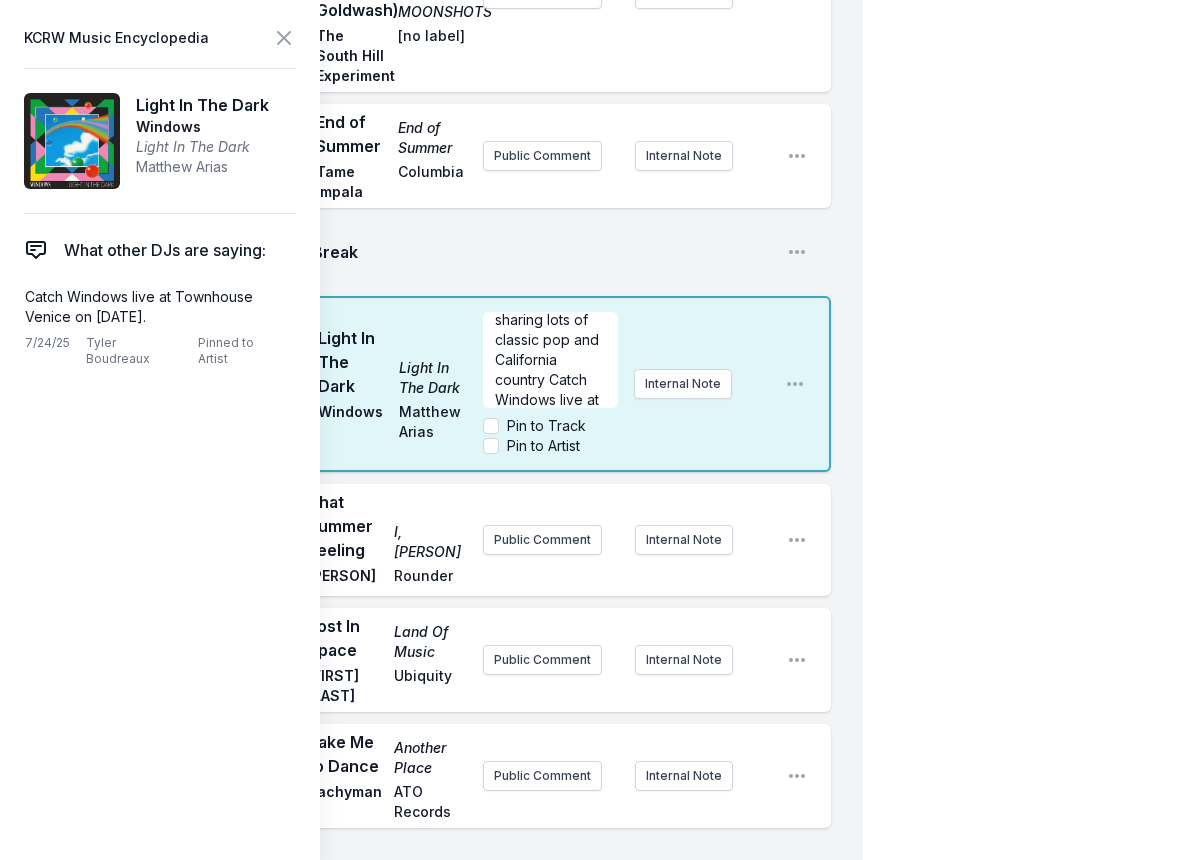scroll, scrollTop: 110, scrollLeft: 0, axis: vertical 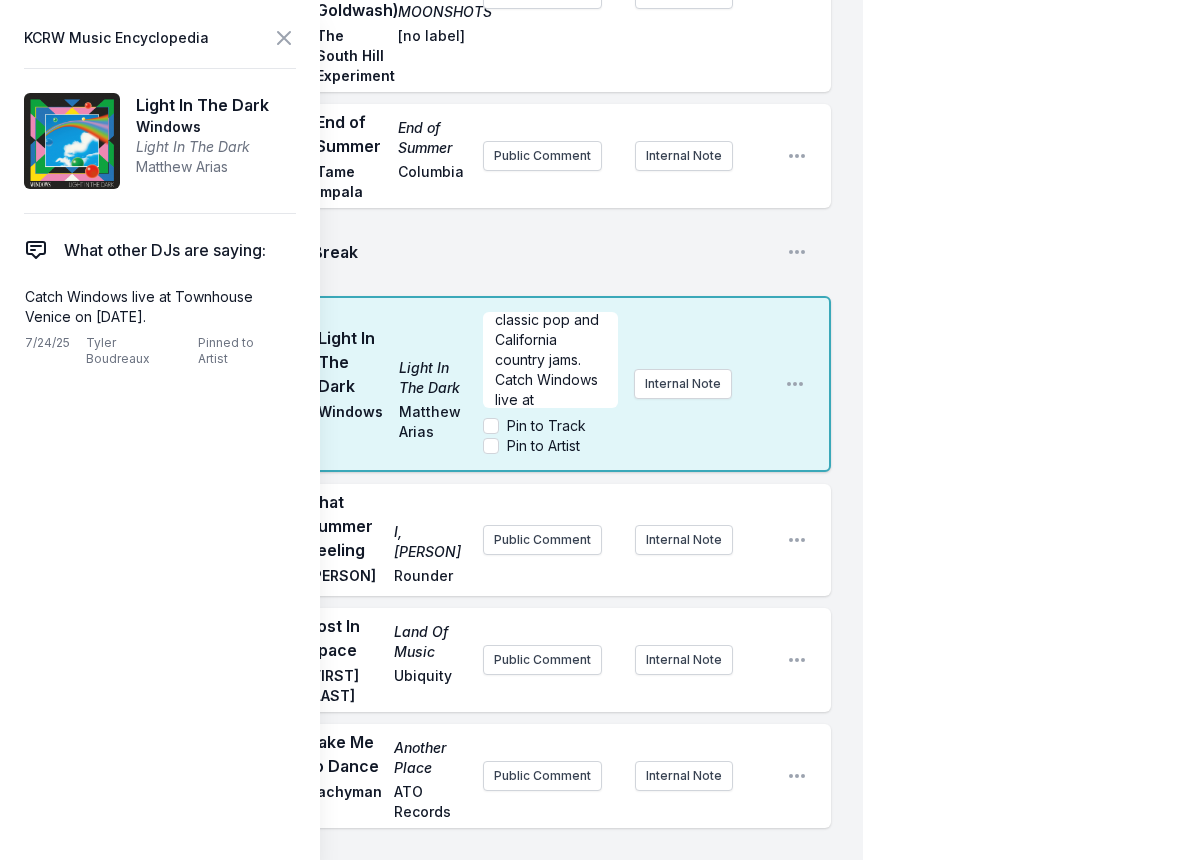 click on "Enjoyed hosting them on the show last Thursday night, sharing lots of classic pop and California country jams. Catch Windows live at Townhouse Venice on September 13th." at bounding box center (550, 339) 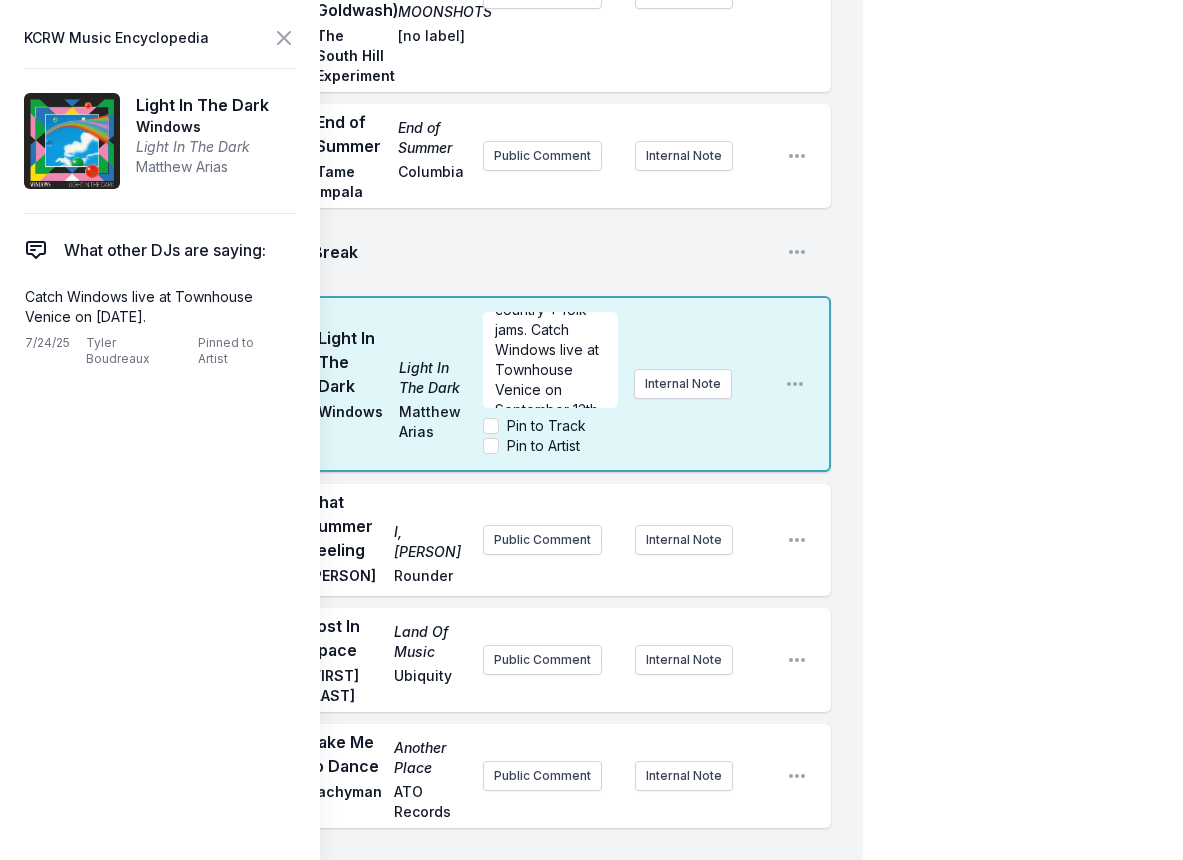 scroll, scrollTop: 110, scrollLeft: 0, axis: vertical 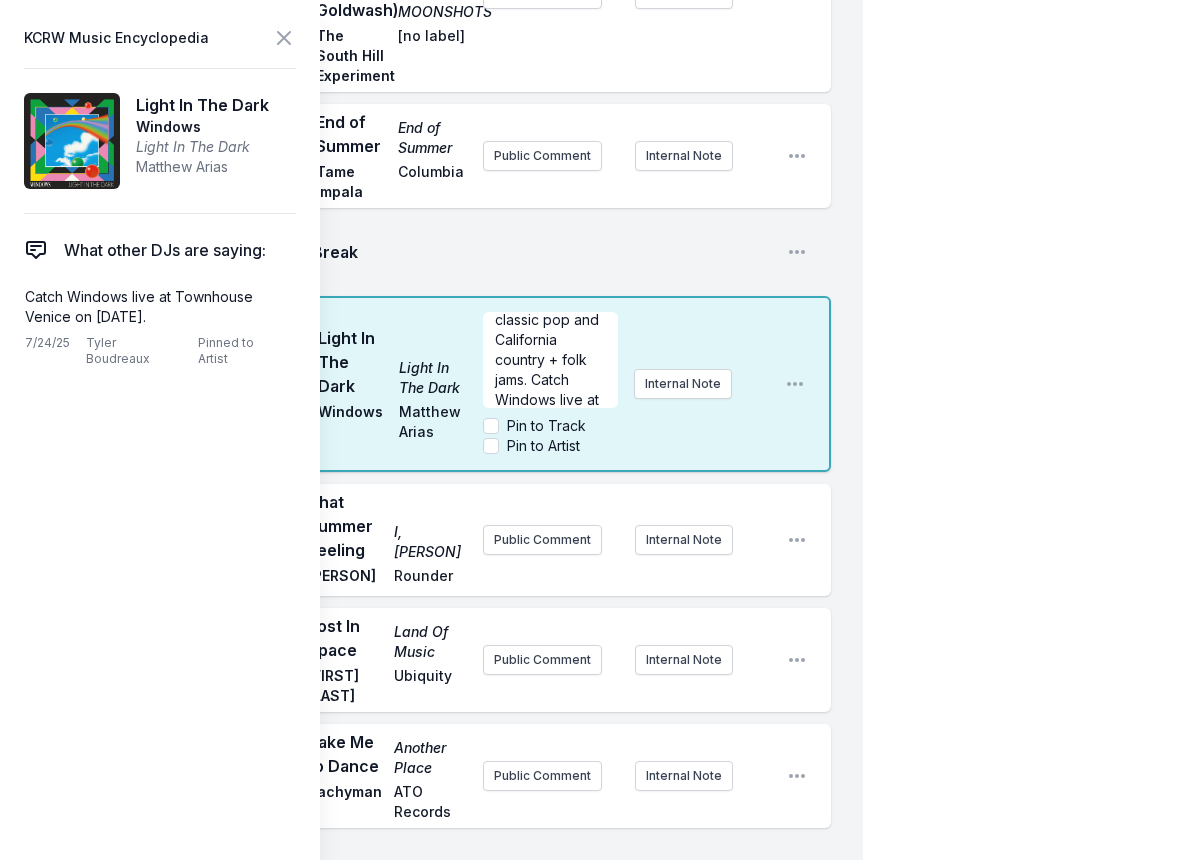 click on "Enjoyed hosting them on the show last Thursday night, sharing lots of classic pop and California country + folk jams. Catch Windows live at Townhouse Venice on September 13th." at bounding box center (550, 339) 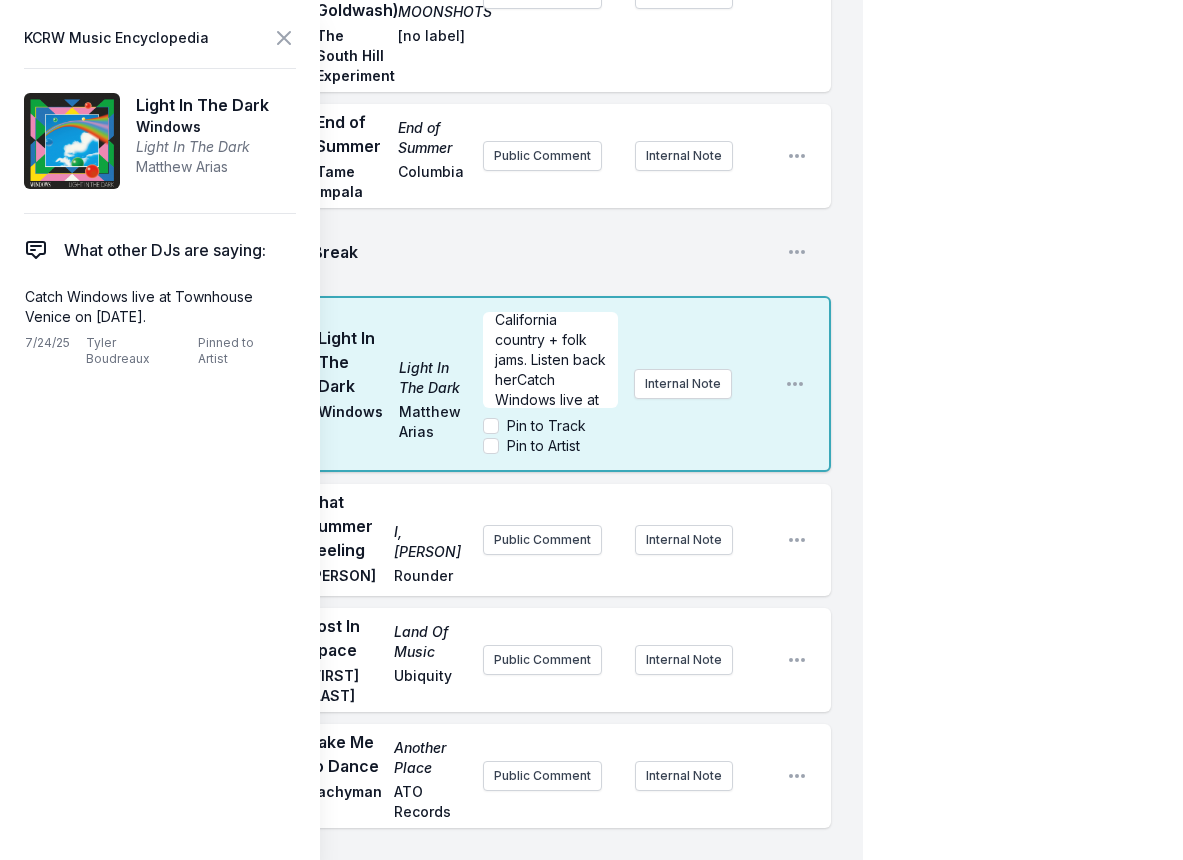 scroll, scrollTop: 150, scrollLeft: 0, axis: vertical 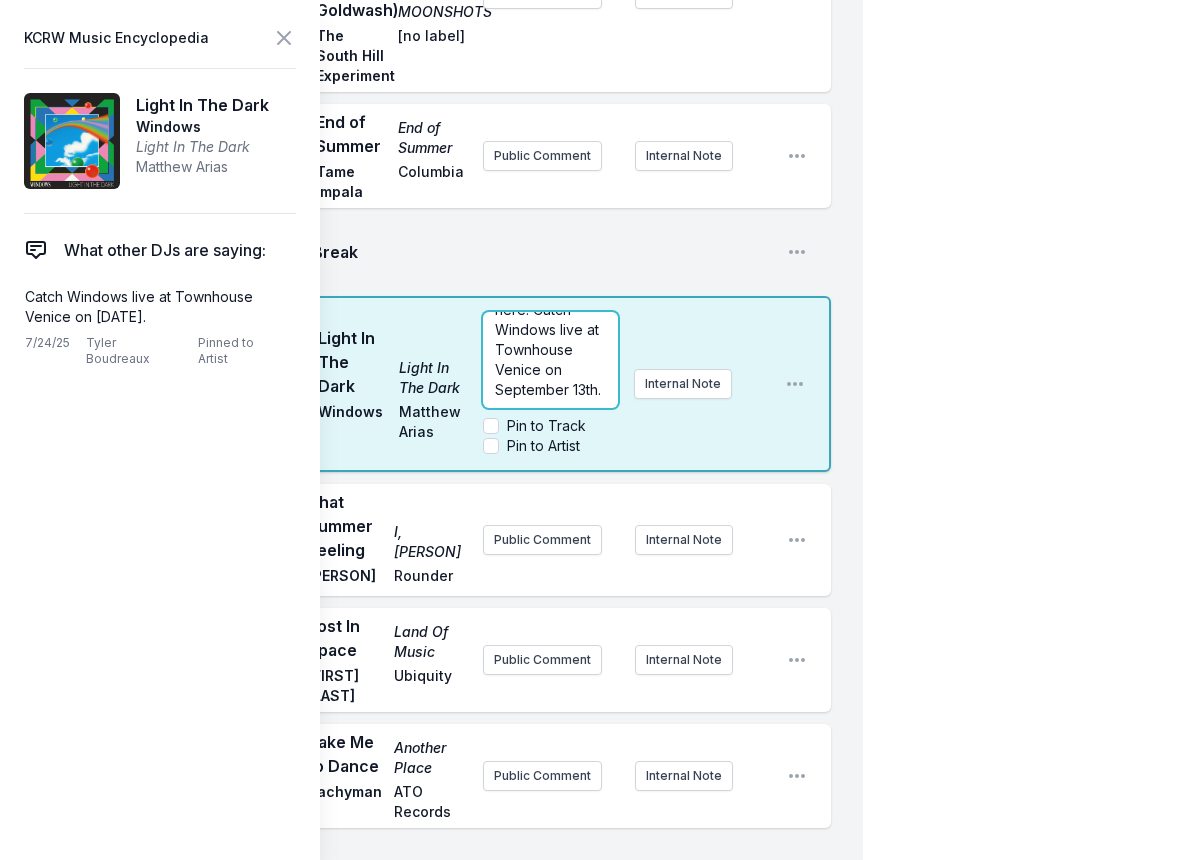 click on "Enjoyed hosting them on the show last Thursday night, sharing lots of classic pop and California country + folk jams. Listen back here: Catch Windows live at Townhouse Venice on September 13th." at bounding box center [550, 260] 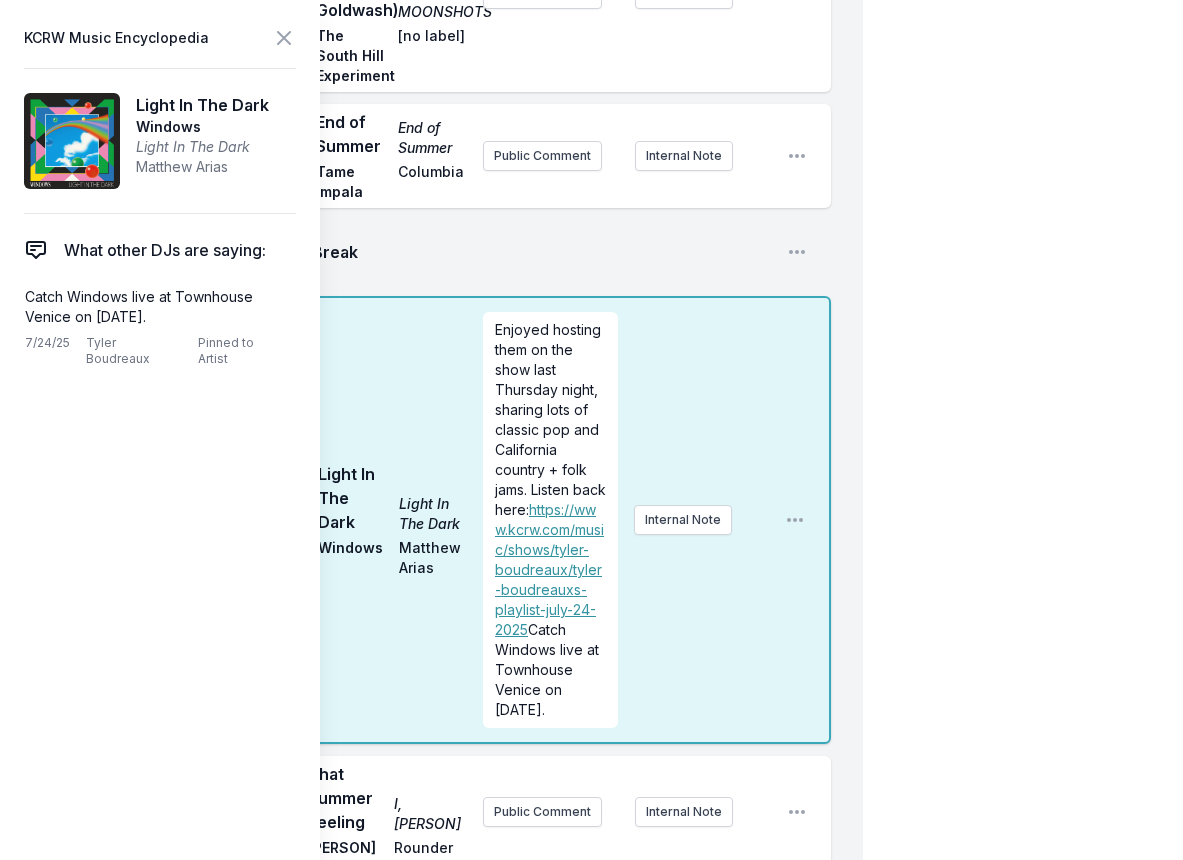 click on "Enjoyed hosting them on the show last Thursday night, sharing lots of classic pop and California country + folk jams. Listen back here:  https://www.kcrw.com/music/shows/tyler-boudreaux/tyler-boudreauxs-playlist-july-24-2025  Catch Windows live at Townhouse Venice on September 13th. Internal Note" at bounding box center [626, 520] 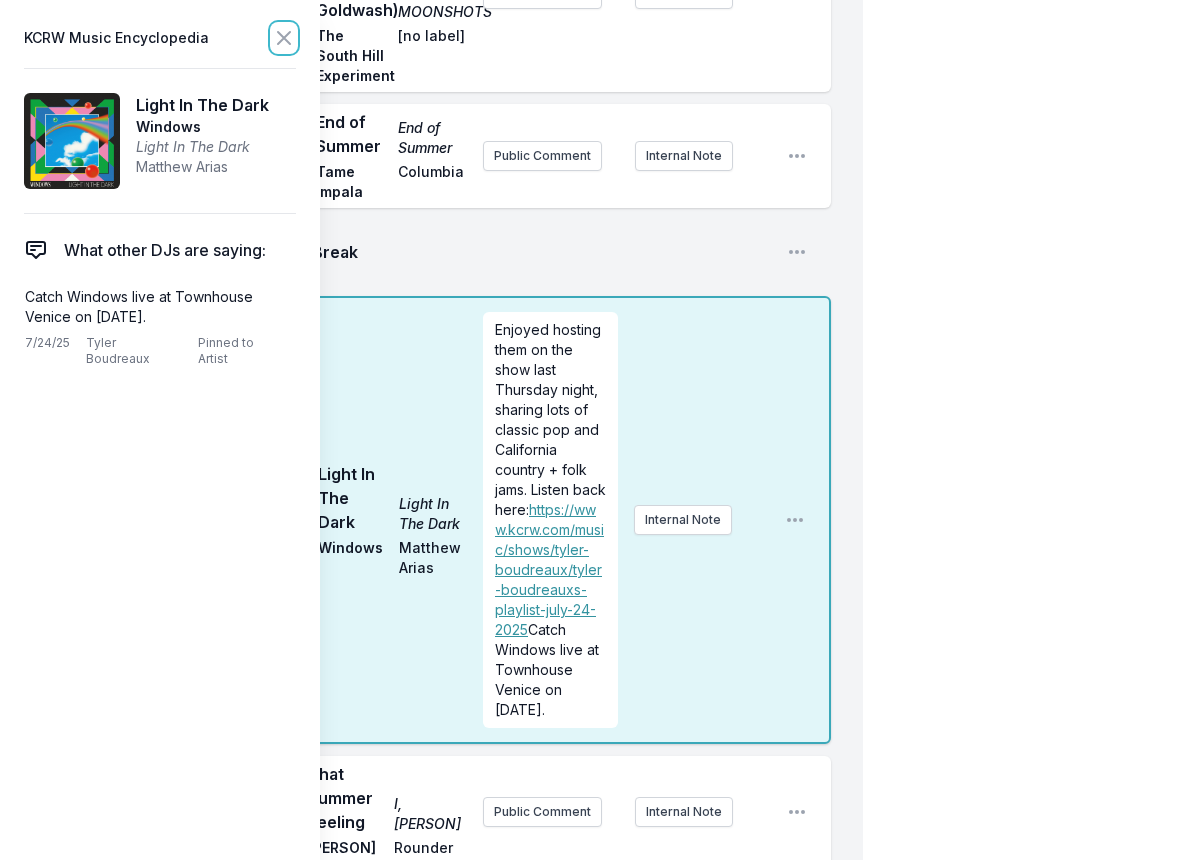click 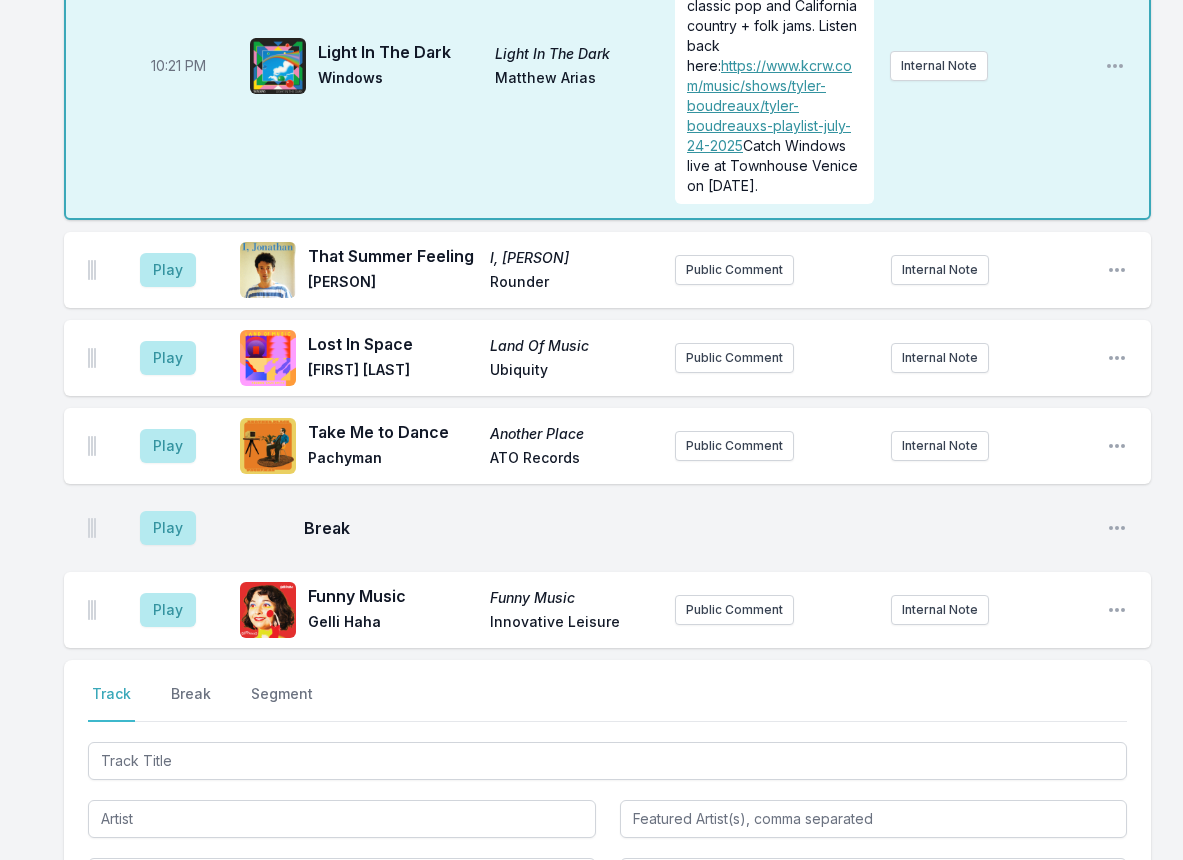 scroll, scrollTop: 700, scrollLeft: 0, axis: vertical 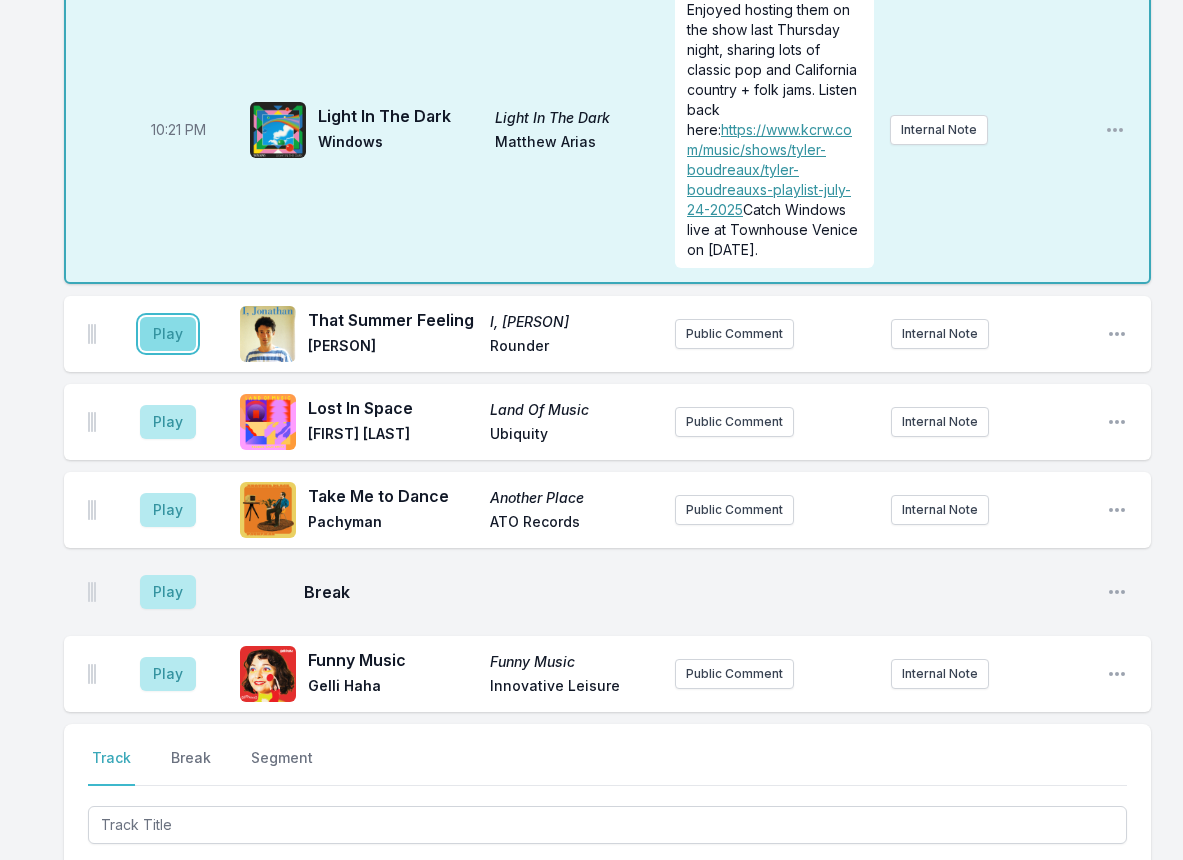 click on "Play" at bounding box center [168, 334] 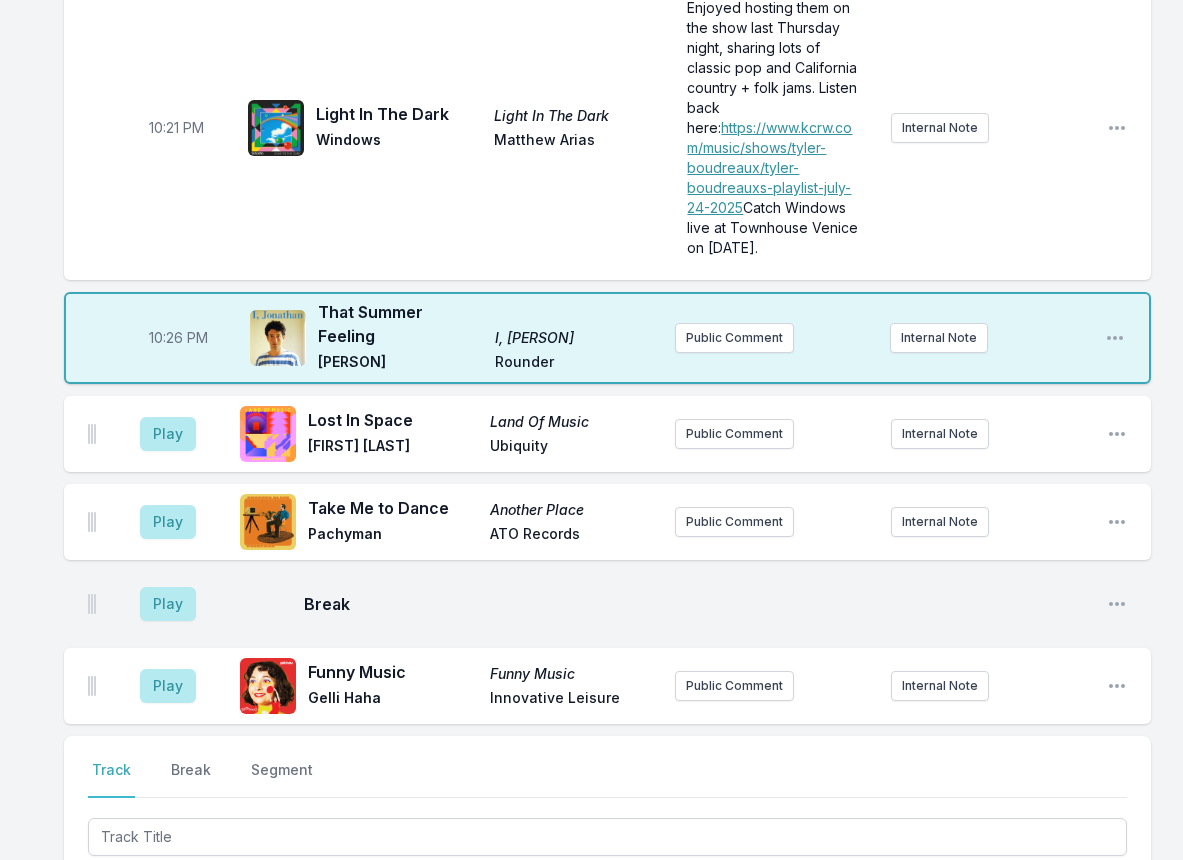 scroll, scrollTop: 698, scrollLeft: 0, axis: vertical 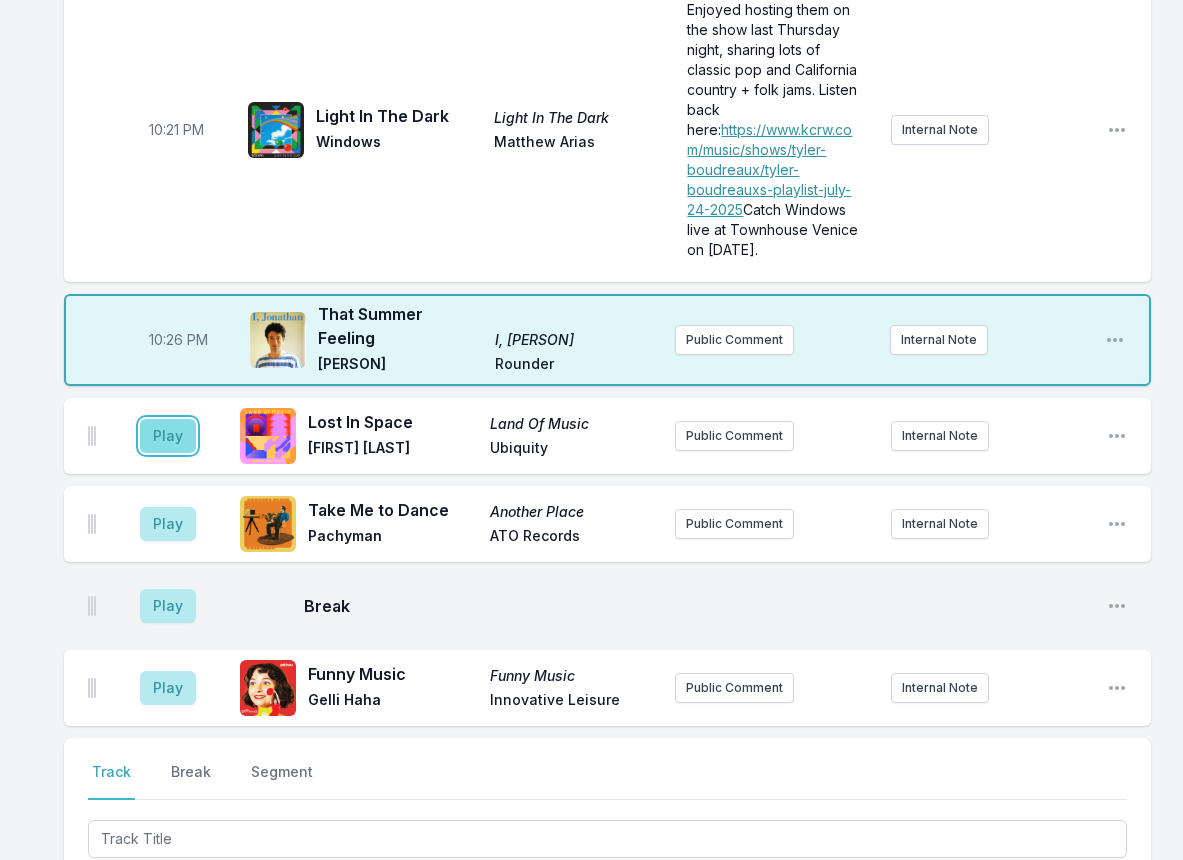 click on "Play" at bounding box center (168, 436) 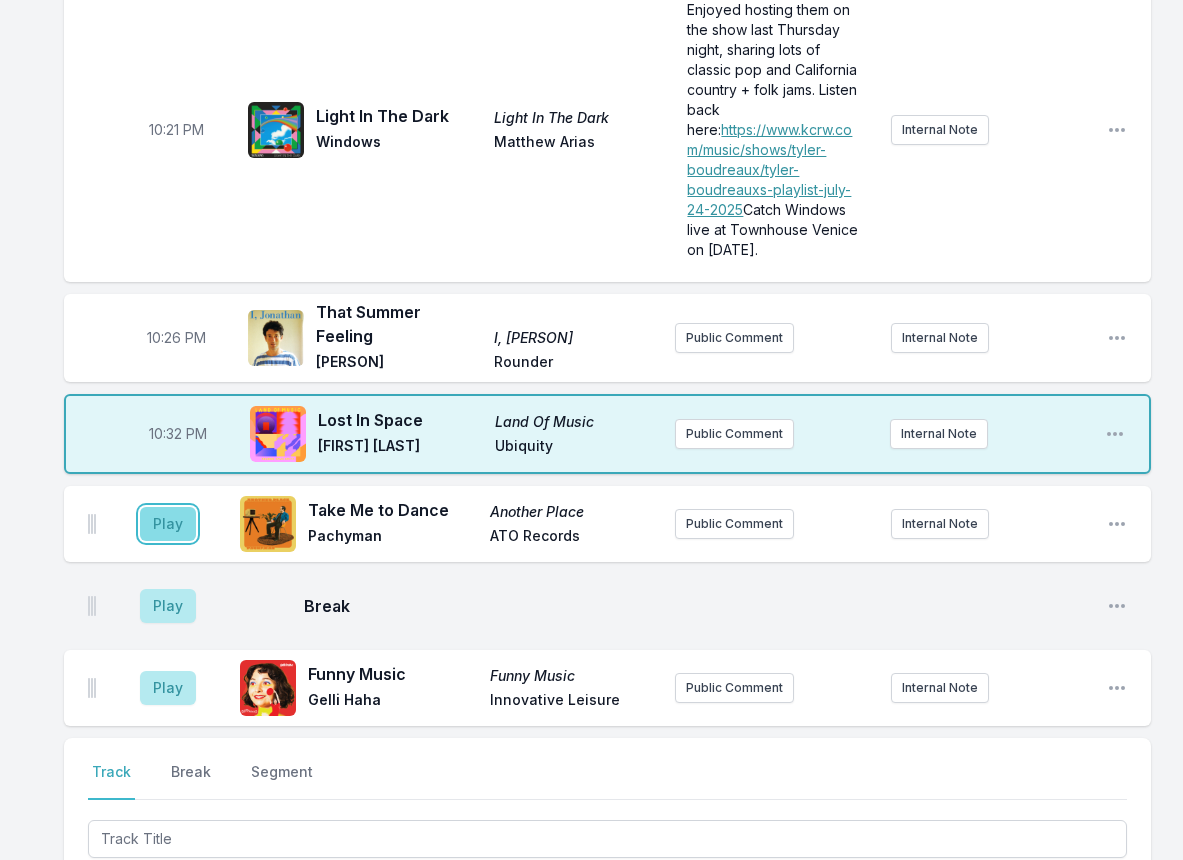 click on "Play" at bounding box center [168, 524] 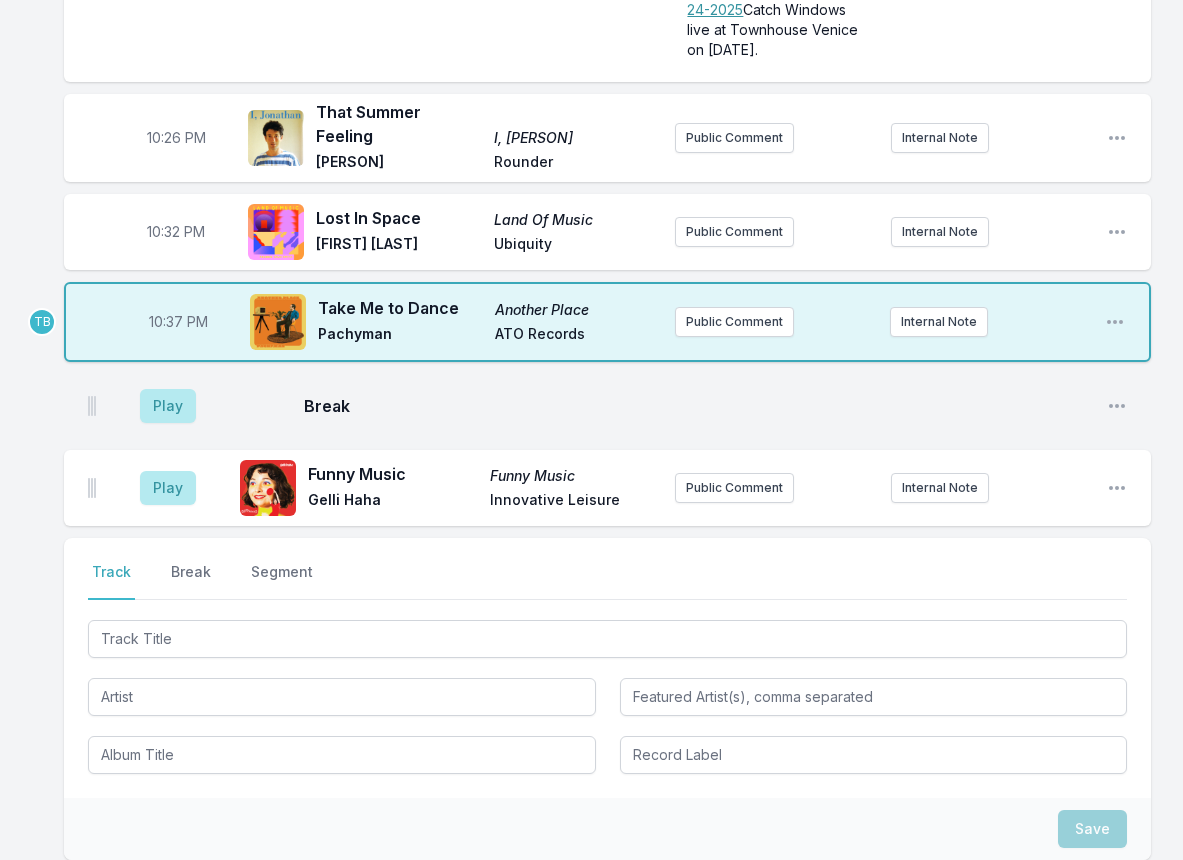 scroll, scrollTop: 698, scrollLeft: 0, axis: vertical 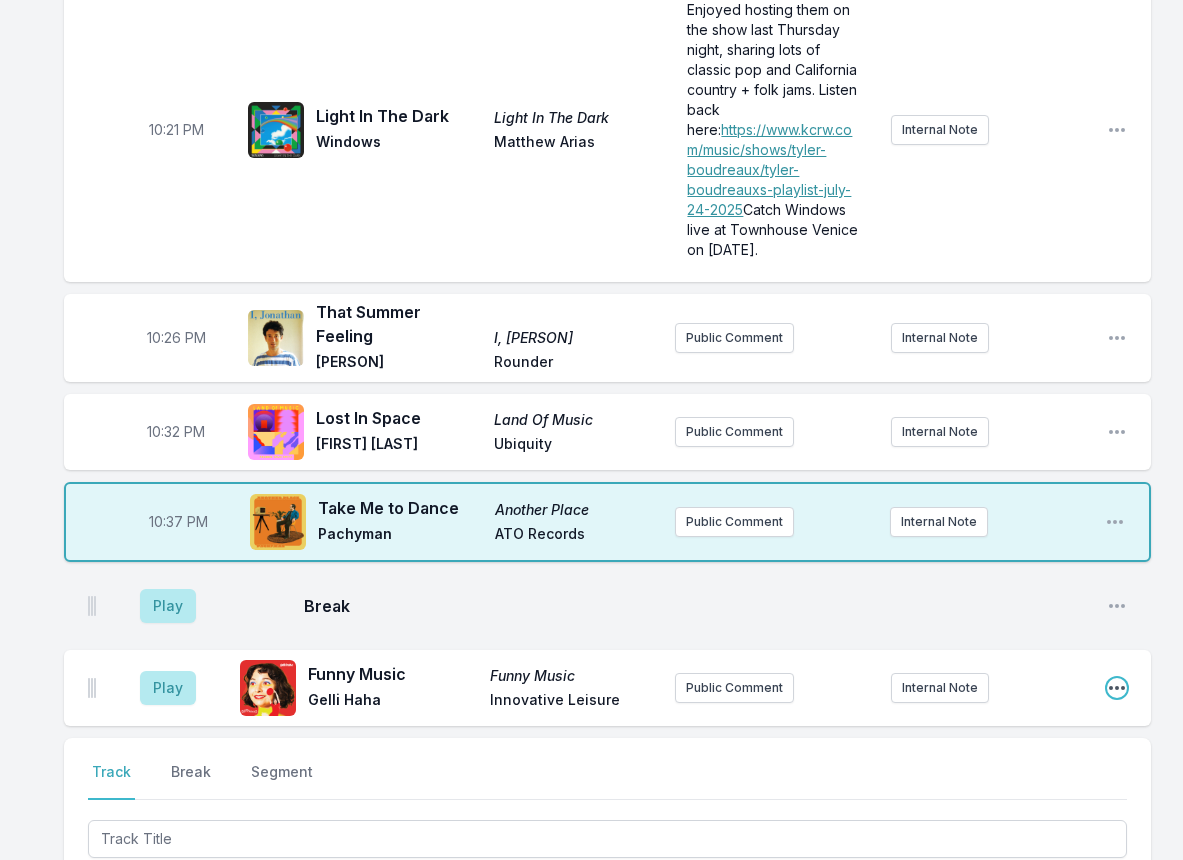 click 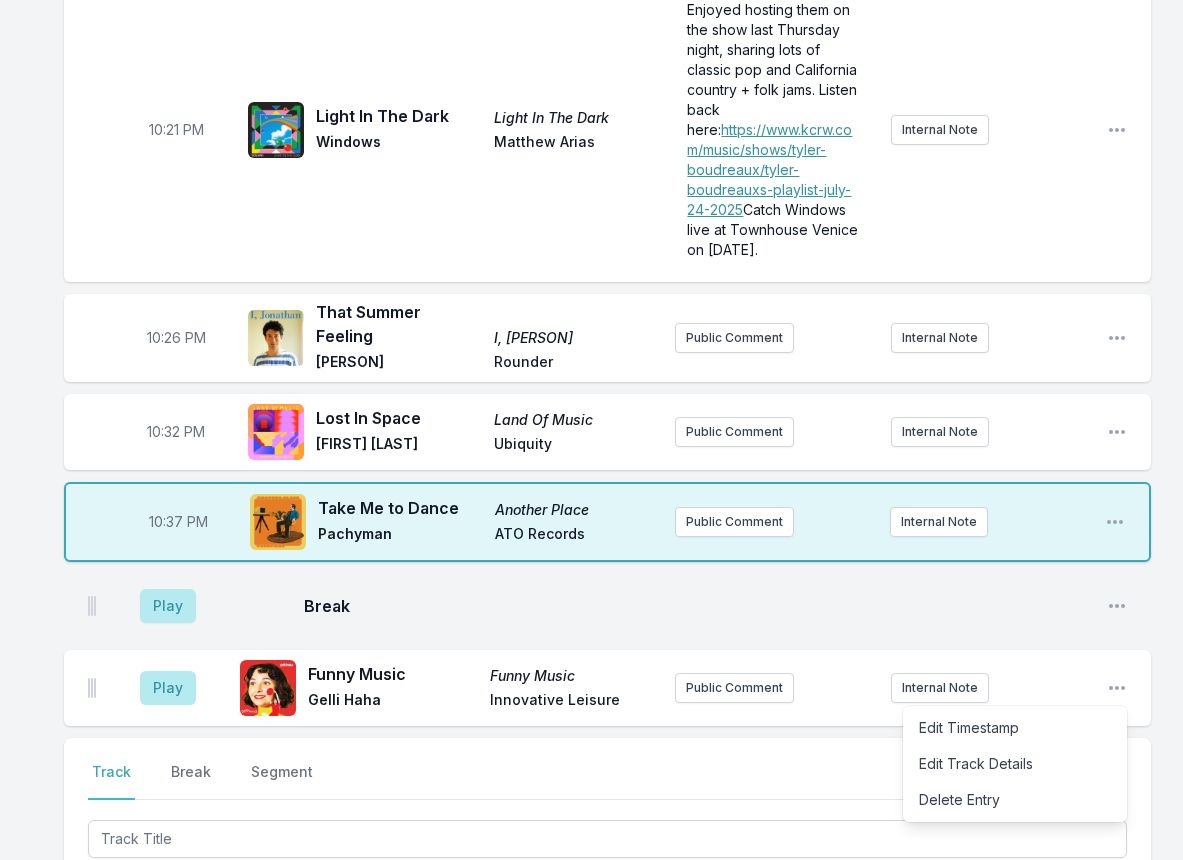 click on "Delete Entry" at bounding box center (1015, 800) 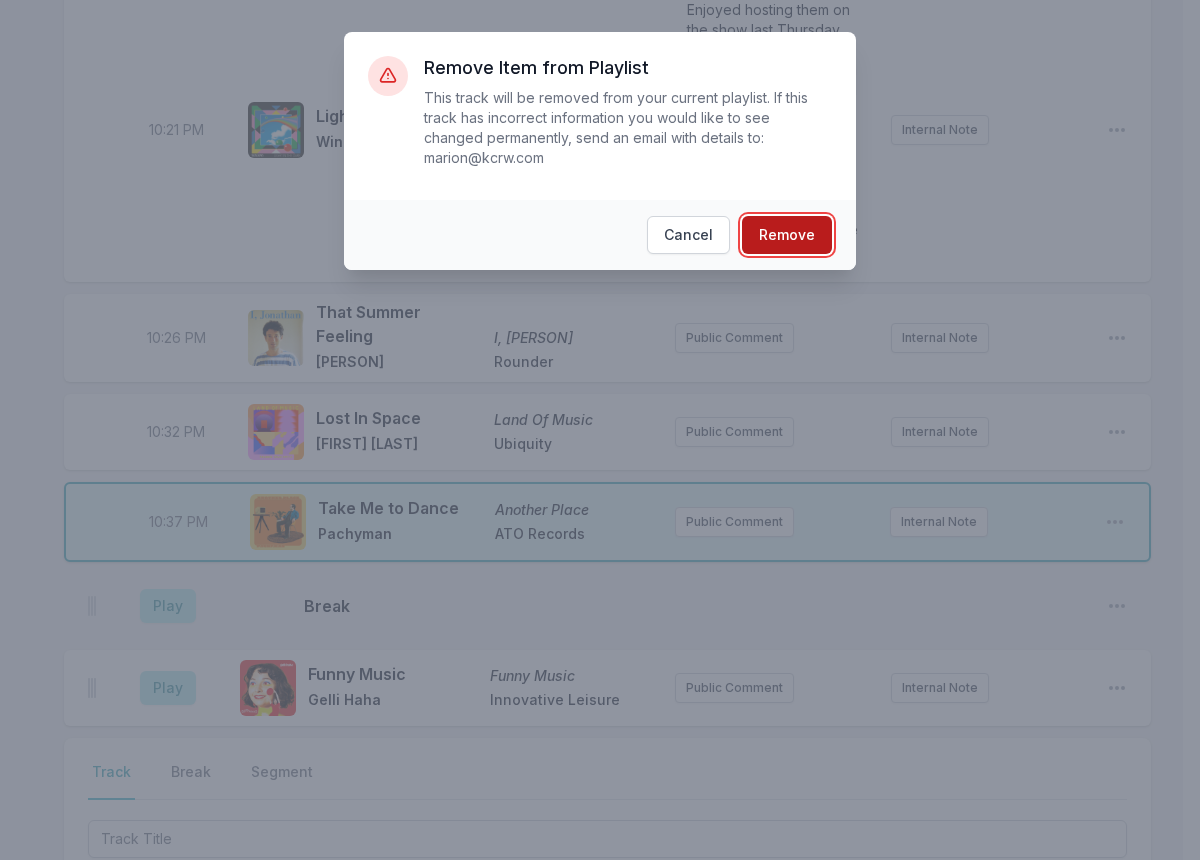 click on "Remove" at bounding box center [787, 235] 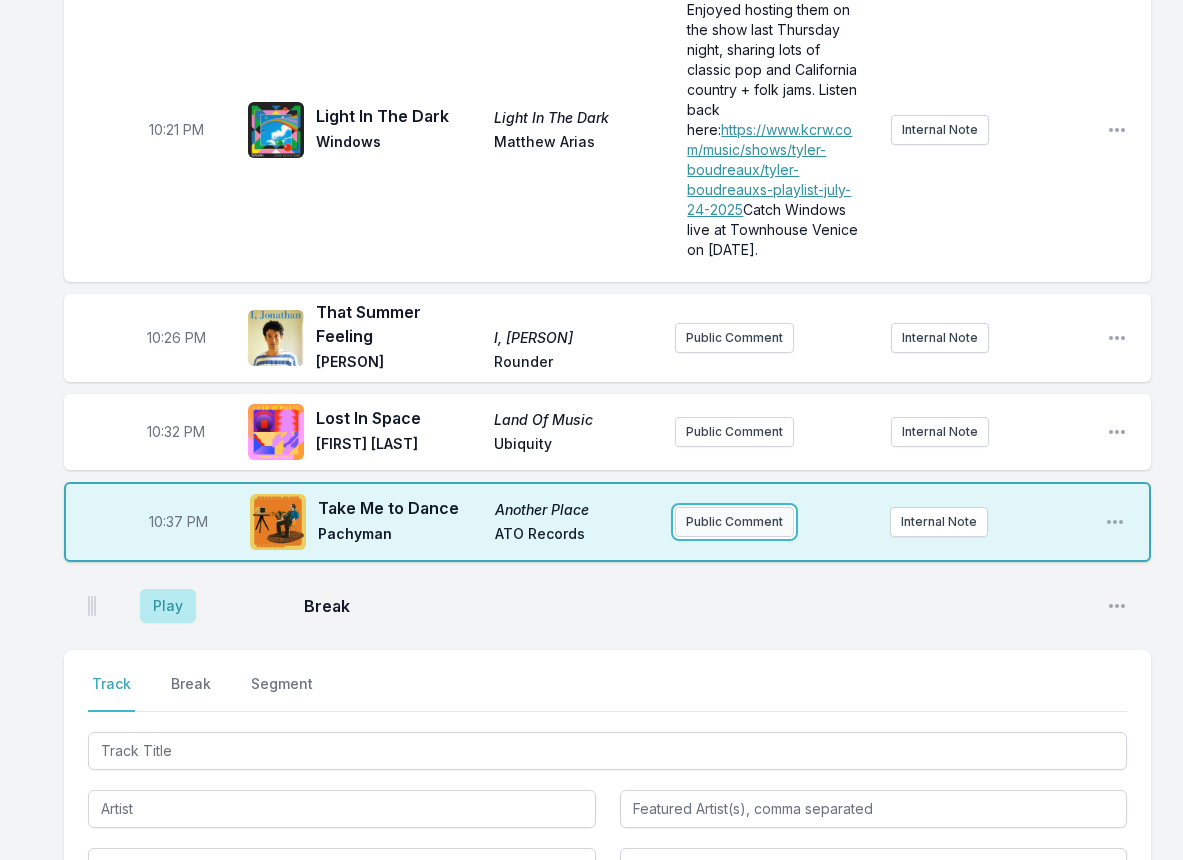 click on "Public Comment" at bounding box center [734, 522] 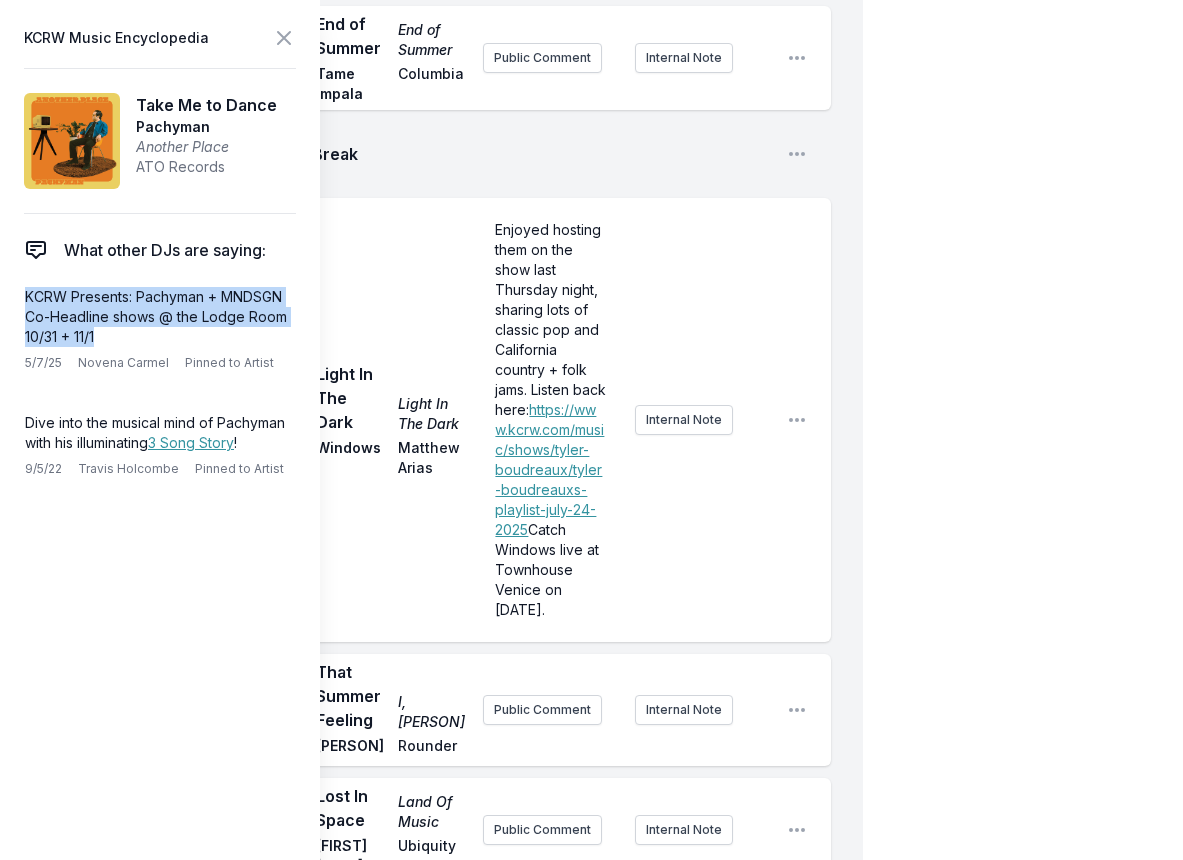 drag, startPoint x: 119, startPoint y: 339, endPoint x: 14, endPoint y: 294, distance: 114.236595 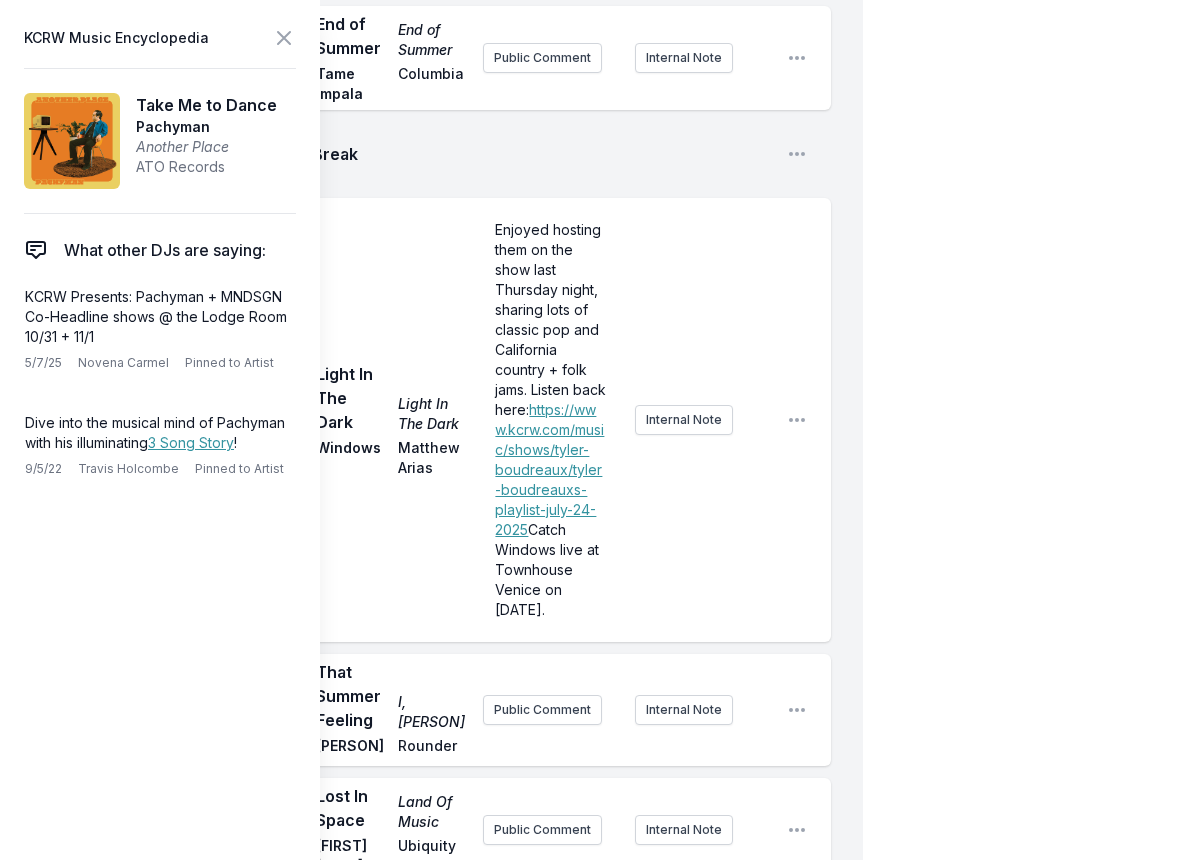 click on "KCRW Music Encyclopedia" at bounding box center [160, 38] 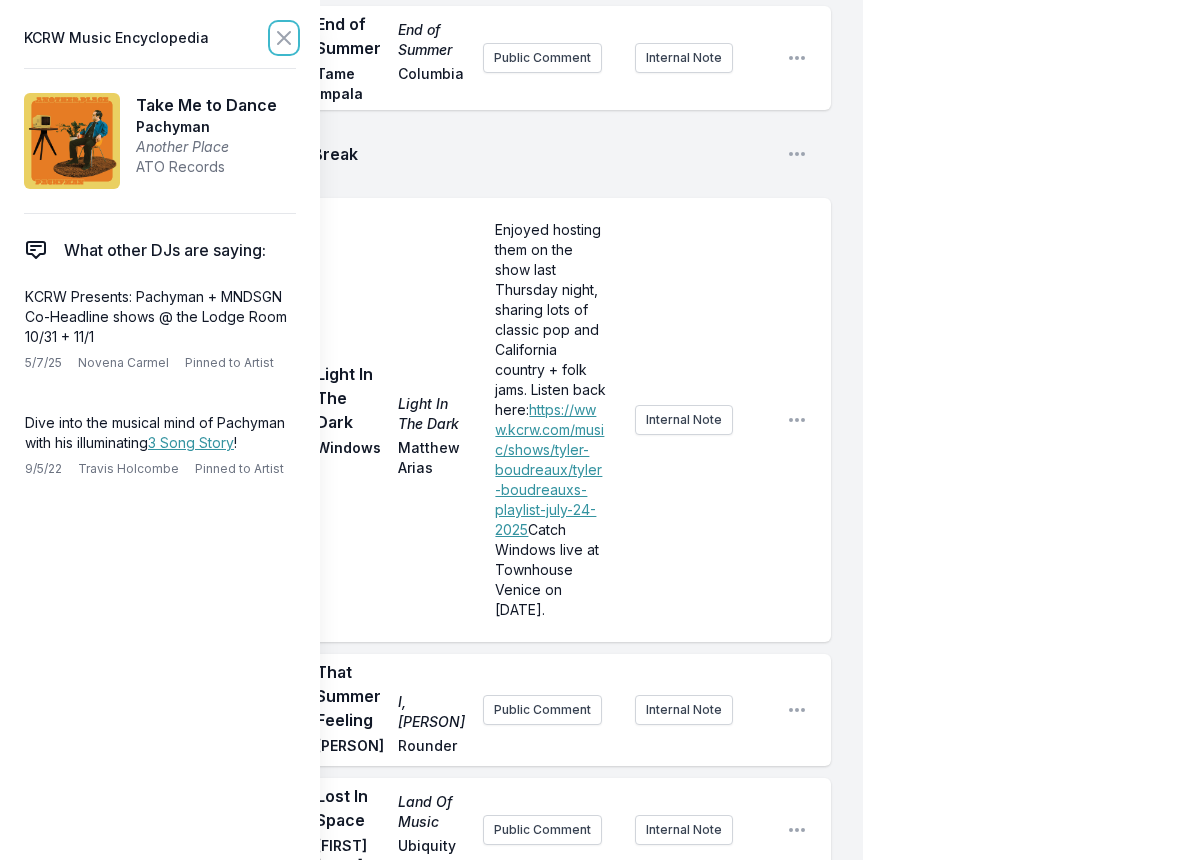 drag, startPoint x: 275, startPoint y: 40, endPoint x: 327, endPoint y: 74, distance: 62.1289 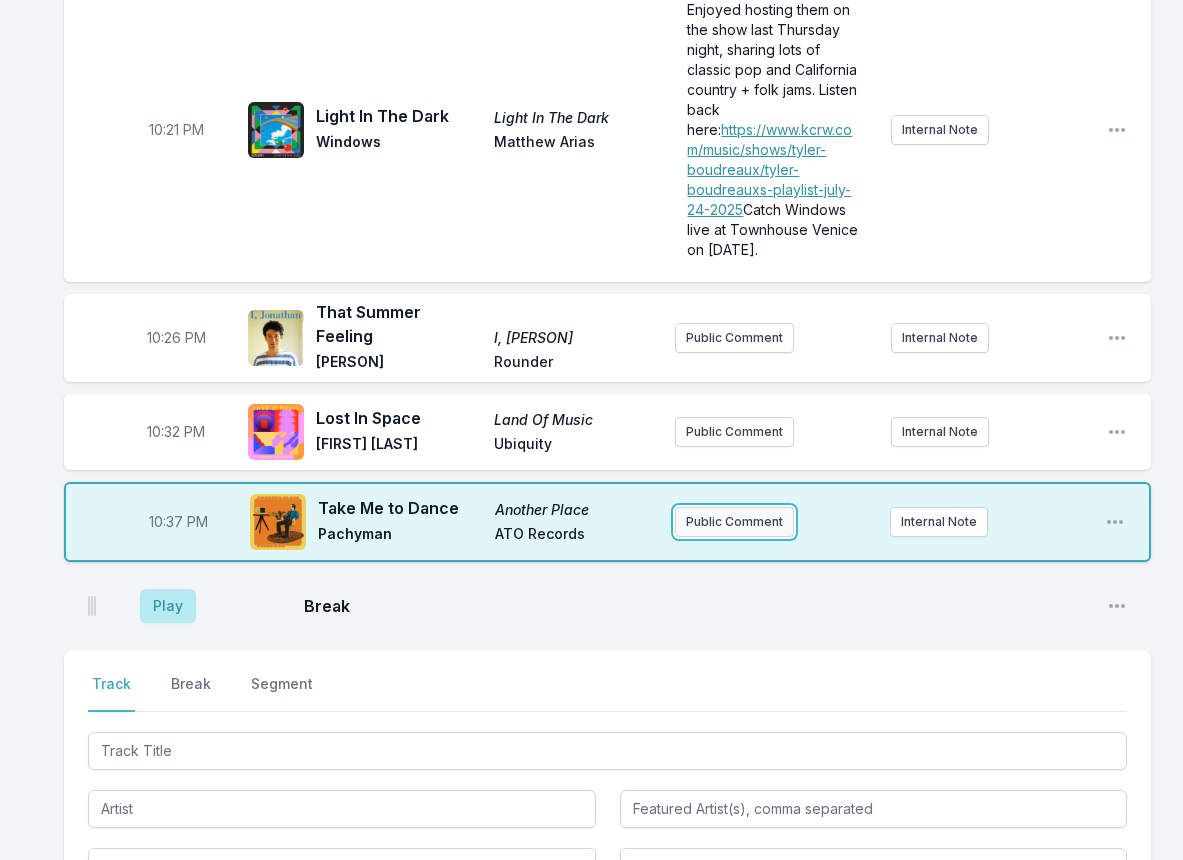 click on "Public Comment" at bounding box center [734, 522] 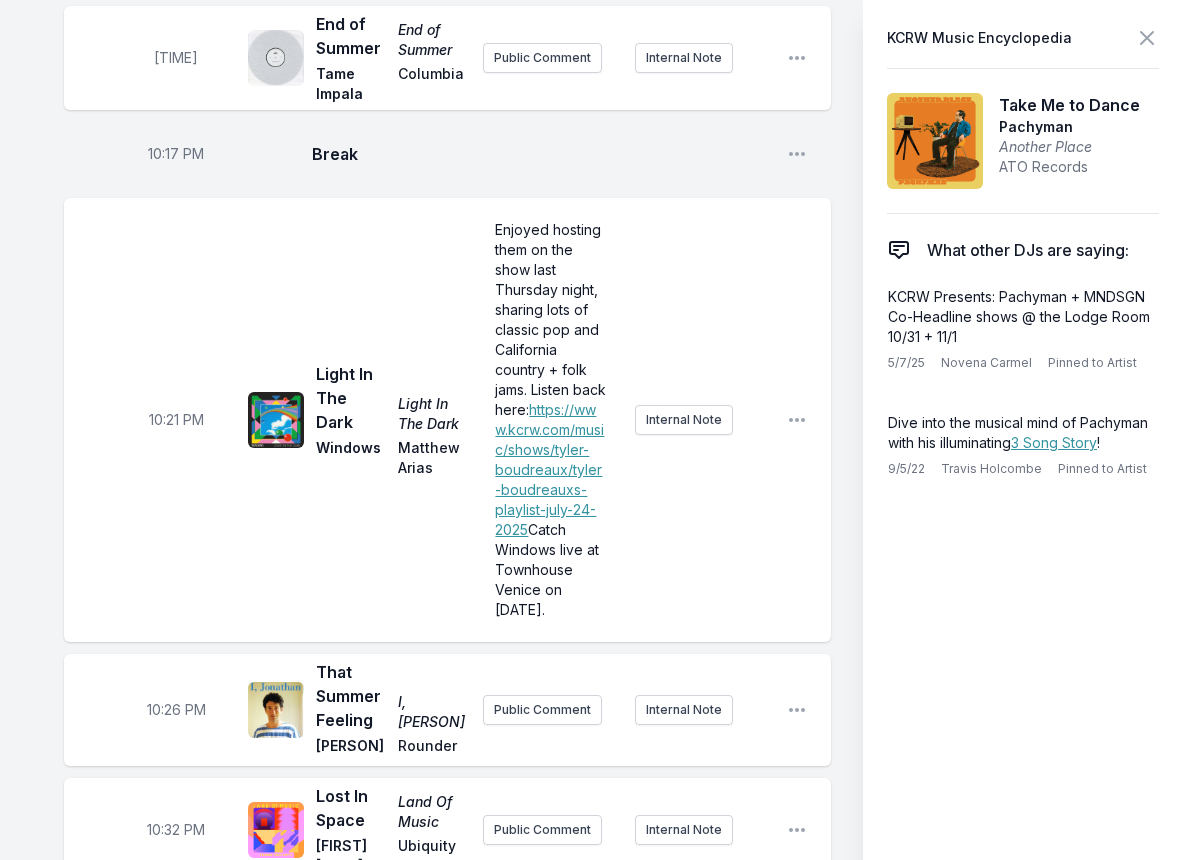 scroll, scrollTop: 40, scrollLeft: 0, axis: vertical 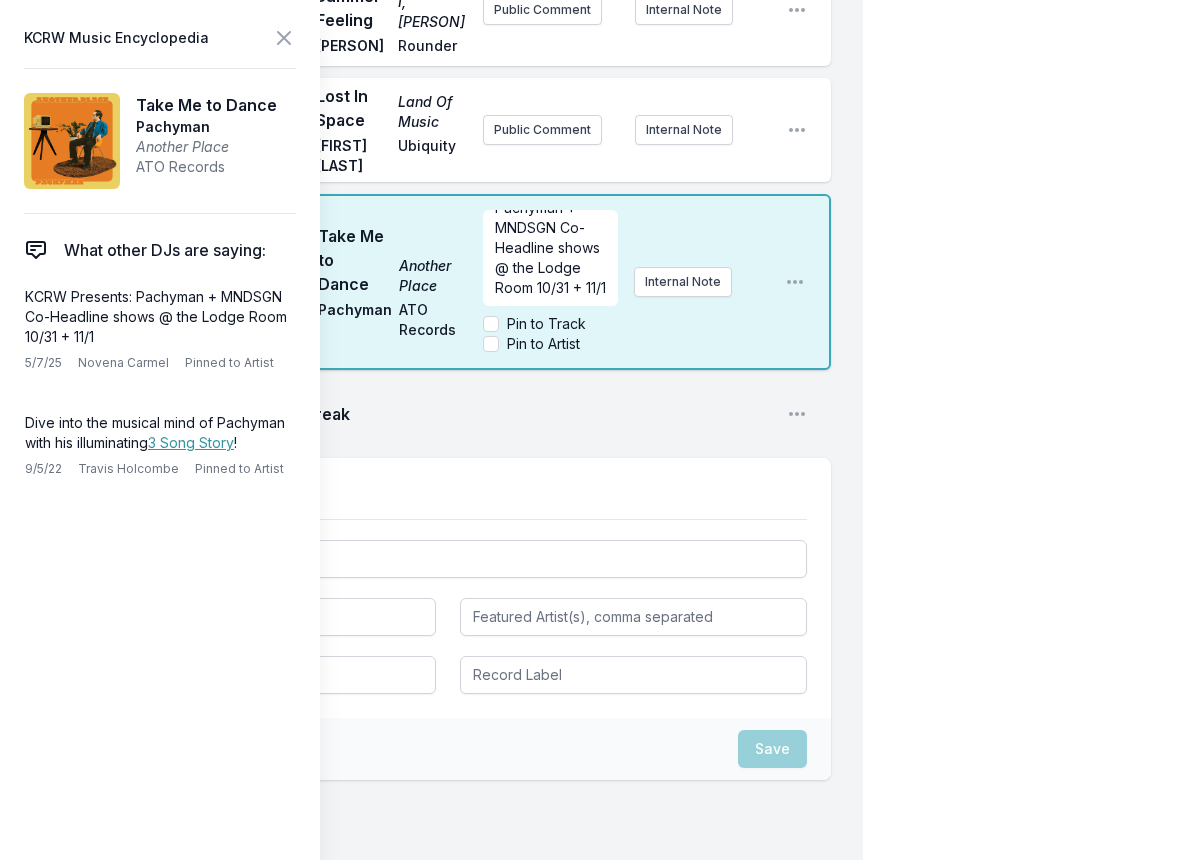 click on "10:00 PM Dip In The Lake Free Energy Dummy Trouble In Mind Public Comment Internal Note Open playlist item options 10:05 PM Follow the River Unicorn RIO KOSTA Verdigris Public Comment Internal Note Open playlist item options 10:09 PM [PERSON]'s Last Resort  (Feat. [PERSON], [PERSON]) MOONSHOTS The South Hill Experiment [no label] Public Comment Internal Note Open playlist item options 10:13 PM End of Summer End of Summer Tame Impala Columbia Public Comment Internal Note Open playlist item options 10:17 PM Break Open playlist item options 10:21 PM Light In The Dark Light In The Dark Windows [PERSON] Enjoyed hosting them on the show last [DAY] night, sharing lots of classic pop and California country + folk jams. Listen back here:  https://www.kcrw.com/music/shows/[PERSON]/[PERSON]'s-playlist-[DATE]  Catch Windows live at Townhouse Venice on [DATE]. Internal Note Open playlist item options https://www.kcrw.com/music/shows/[PERSON]/[PERSON]'s-playlist-[DATE]  TB" at bounding box center (431, -105) 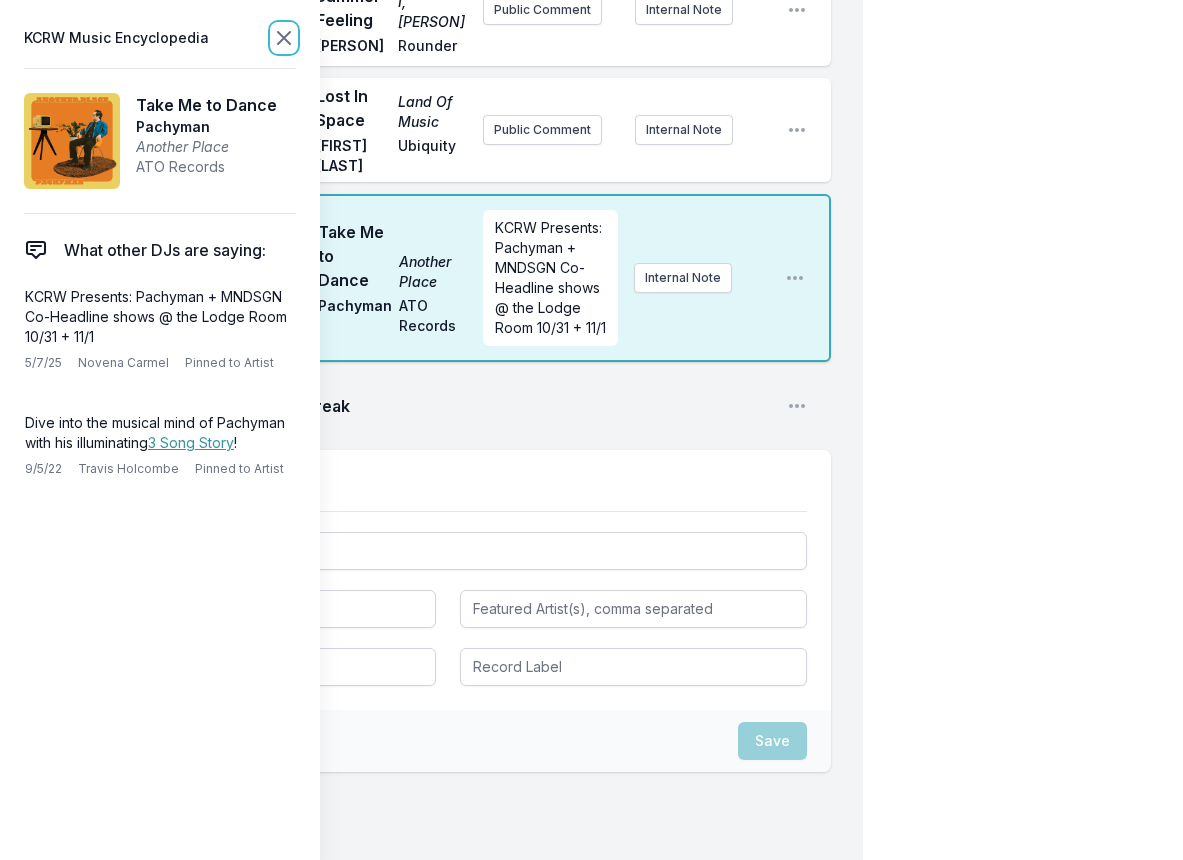 click 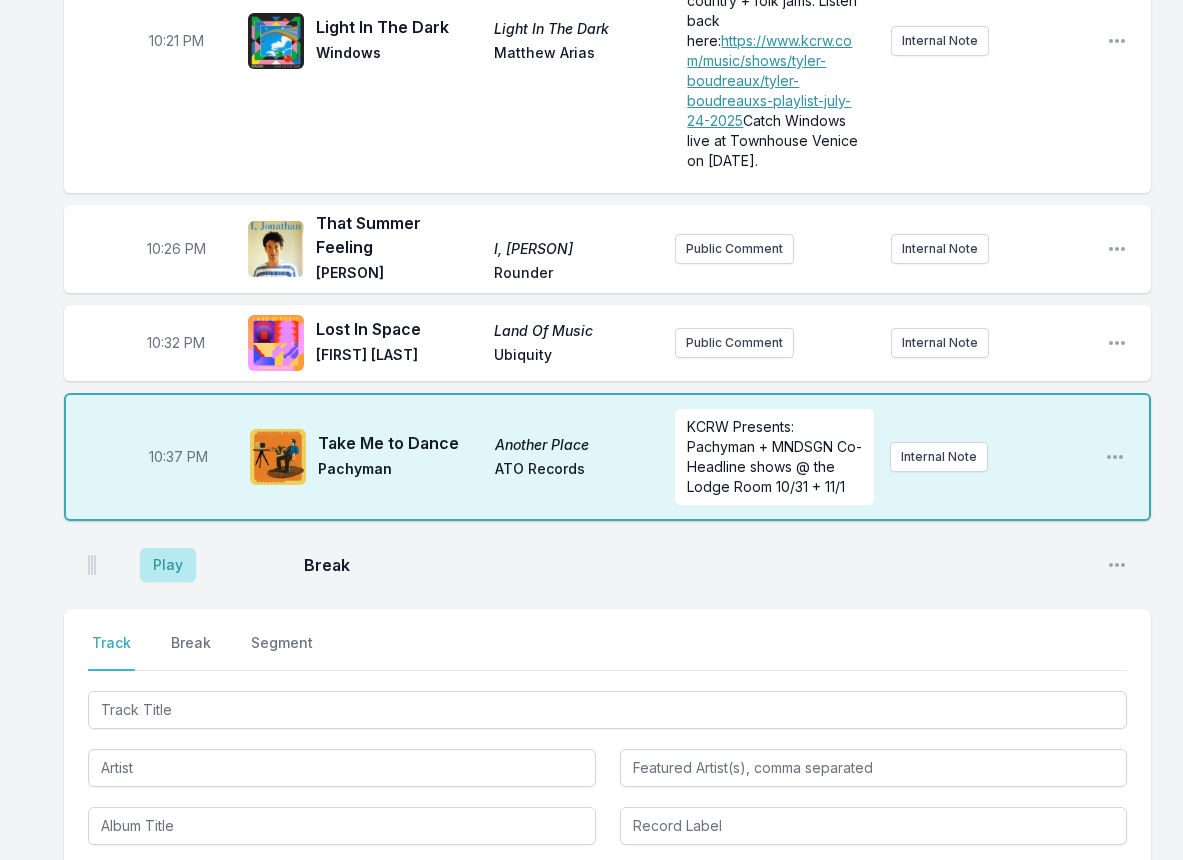scroll, scrollTop: 790, scrollLeft: 0, axis: vertical 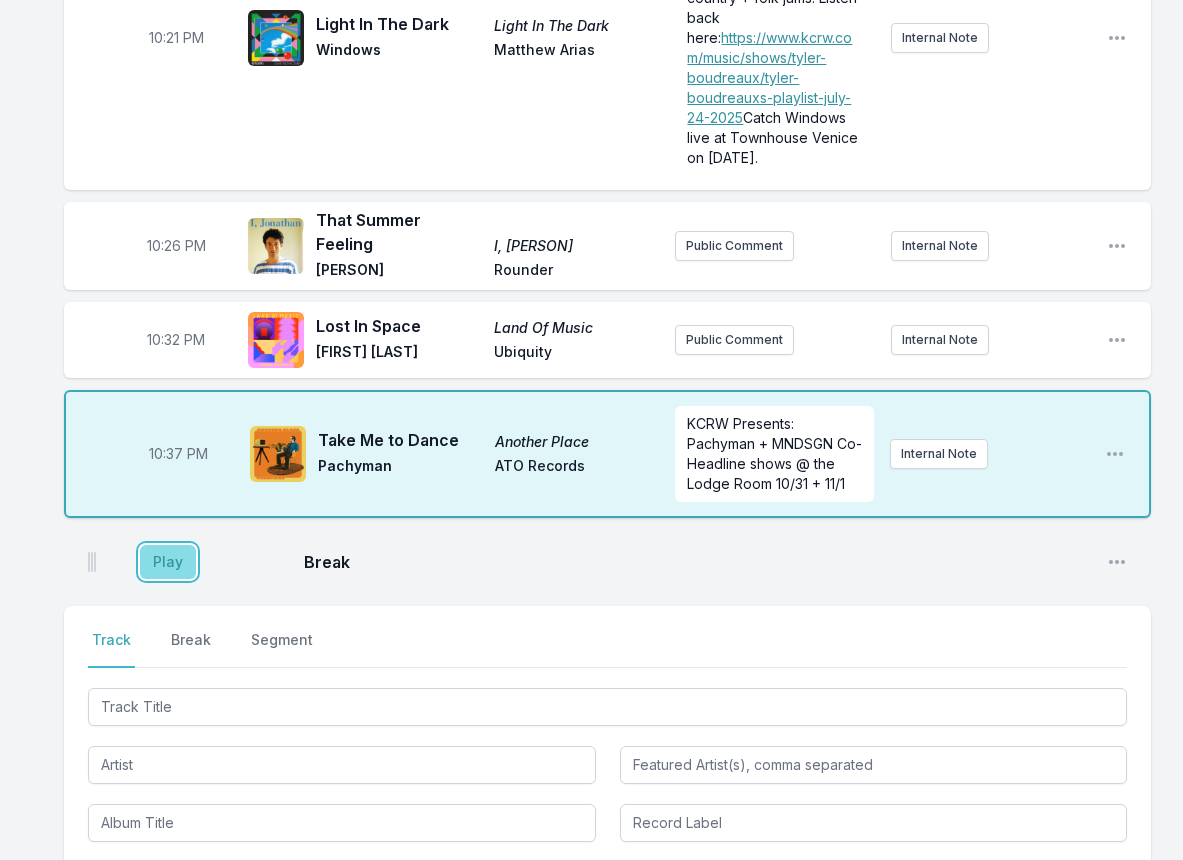 click on "Play" at bounding box center [168, 562] 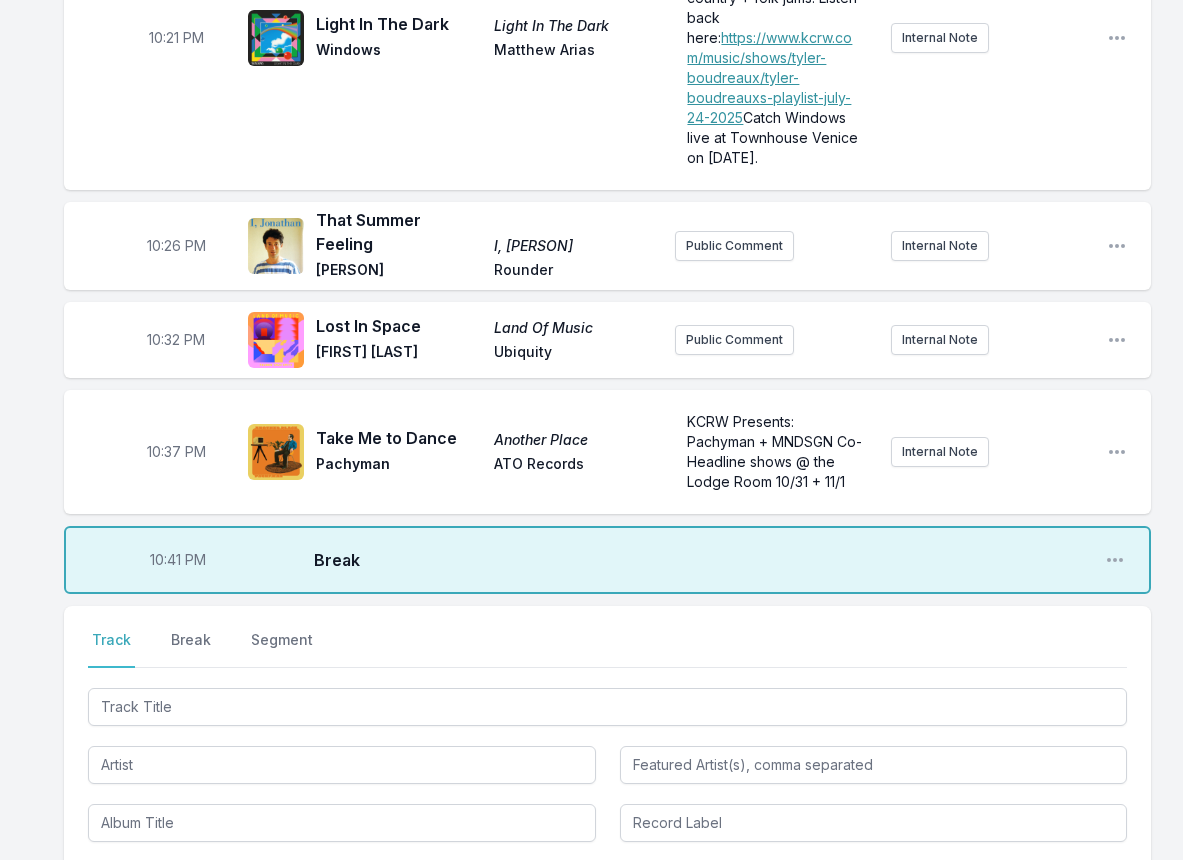 click on "10:41 PM" at bounding box center (178, 560) 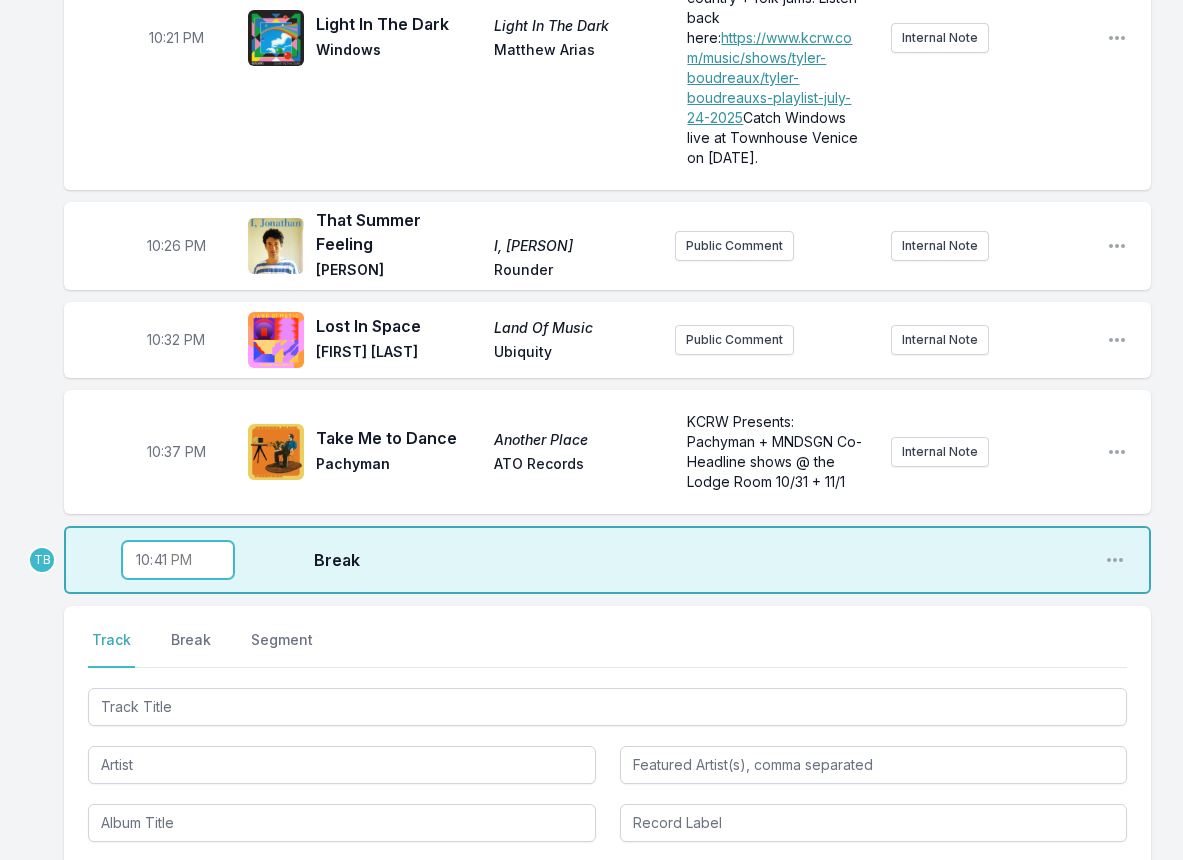click on "22:41" at bounding box center (178, 560) 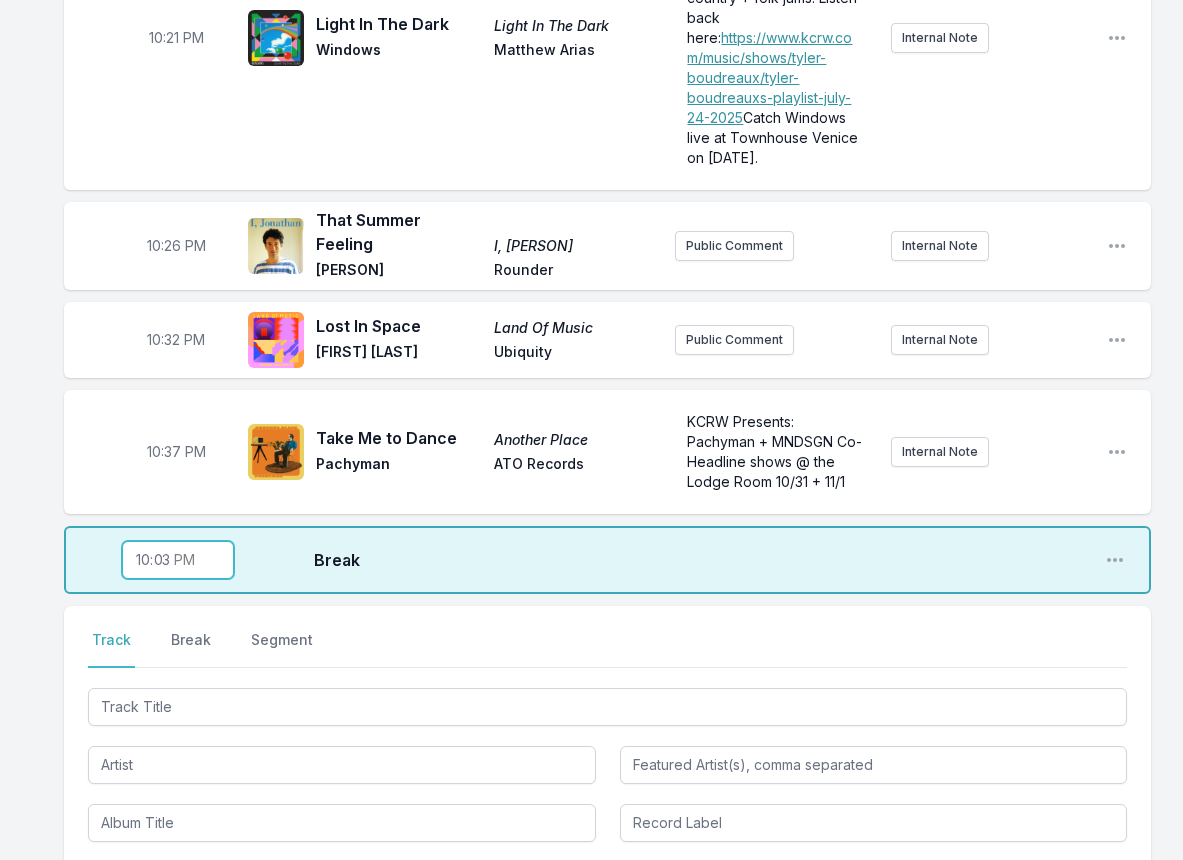 type on "22:38" 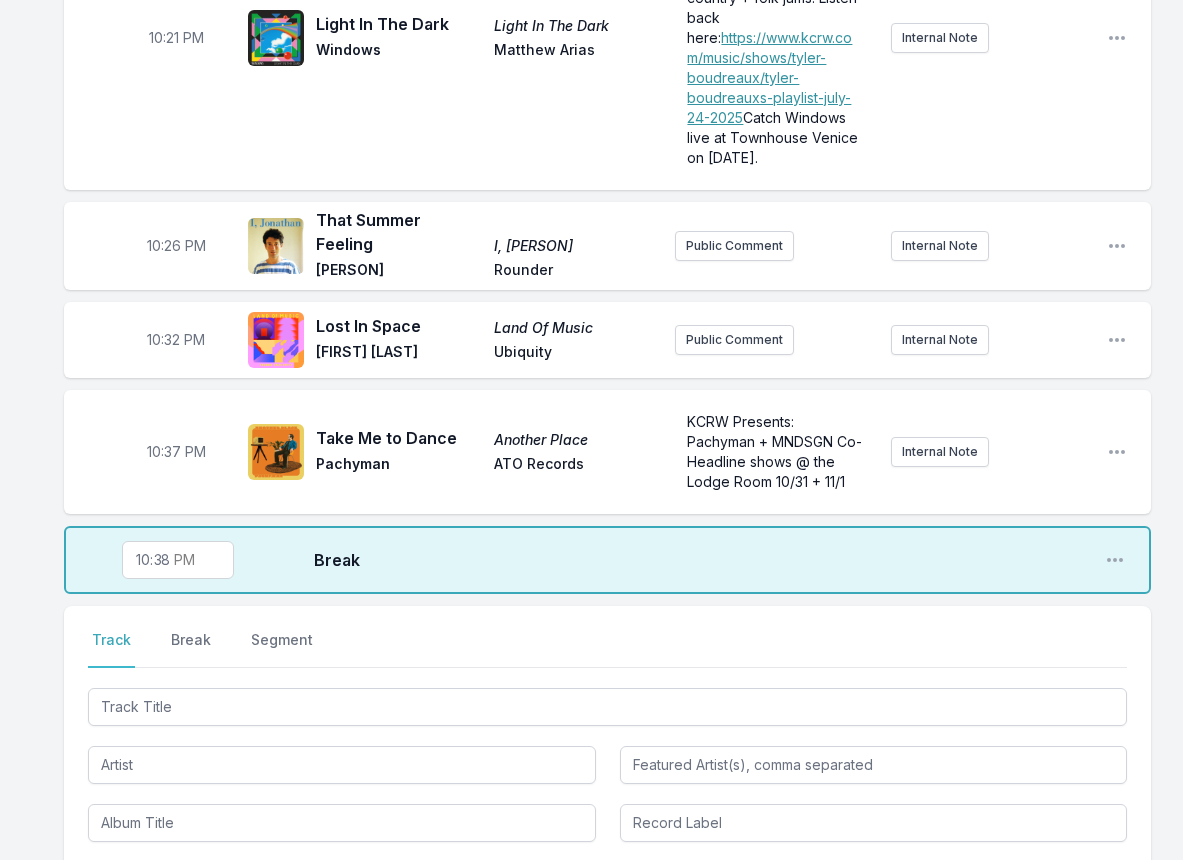 click on "10:00 PM Dip In The Lake Free Energy Dummy Trouble In Mind Public Comment Internal Note Open playlist item options 10:05 PM Follow the River Unicorn RIO KOSTA Verdigris Public Comment Internal Note Open playlist item options 10:09 PM [PERSON]'s Last Resort  (Feat. [PERSON], [PERSON]) MOONSHOTS The South Hill Experiment [no label] Public Comment Internal Note Open playlist item options 10:13 PM End of Summer End of Summer Tame Impala Columbia Public Comment Internal Note Open playlist item options 10:17 PM Break Open playlist item options 10:21 PM Light In The Dark Light In The Dark Windows [PERSON] Enjoyed hosting them on the show last [DAY] night, sharing lots of classic pop and California country + folk jams. Listen back here:  https://www.kcrw.com/music/shows/[PERSON]/[PERSON]'s-playlist-[DATE]  Catch Windows live at Townhouse Venice on [DATE]. Internal Note Open playlist item options https://www.kcrw.com/music/shows/[PERSON]/[PERSON]'s-playlist-[DATE]  [TIME]" at bounding box center [591, 263] 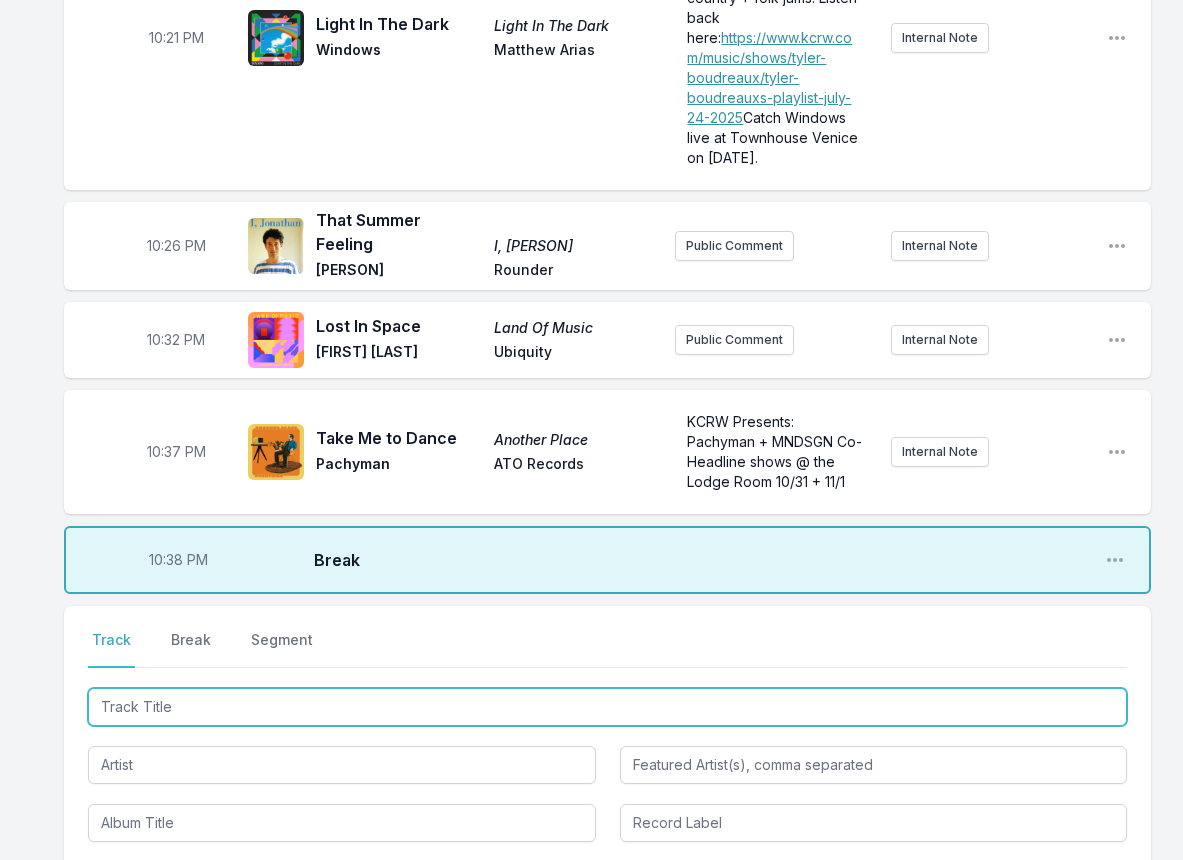 click at bounding box center [607, 707] 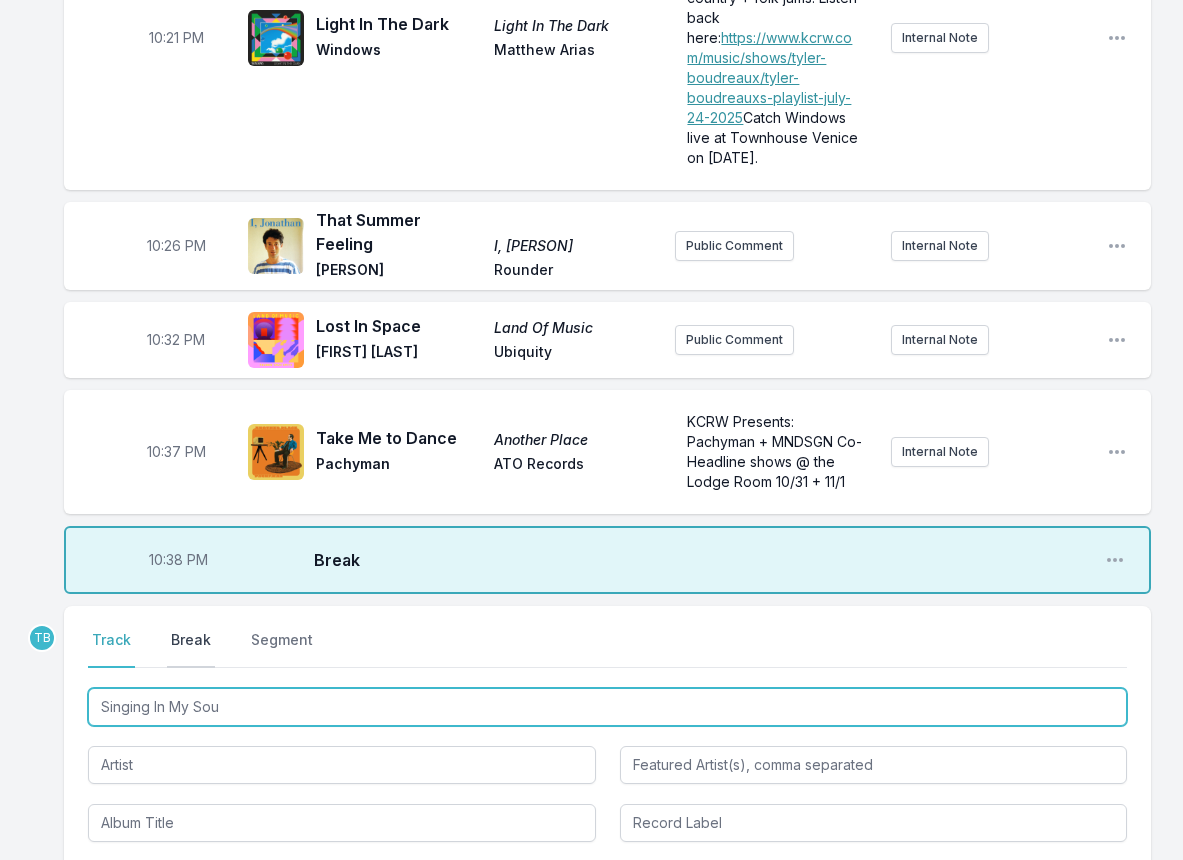type on "Singing In My Soul" 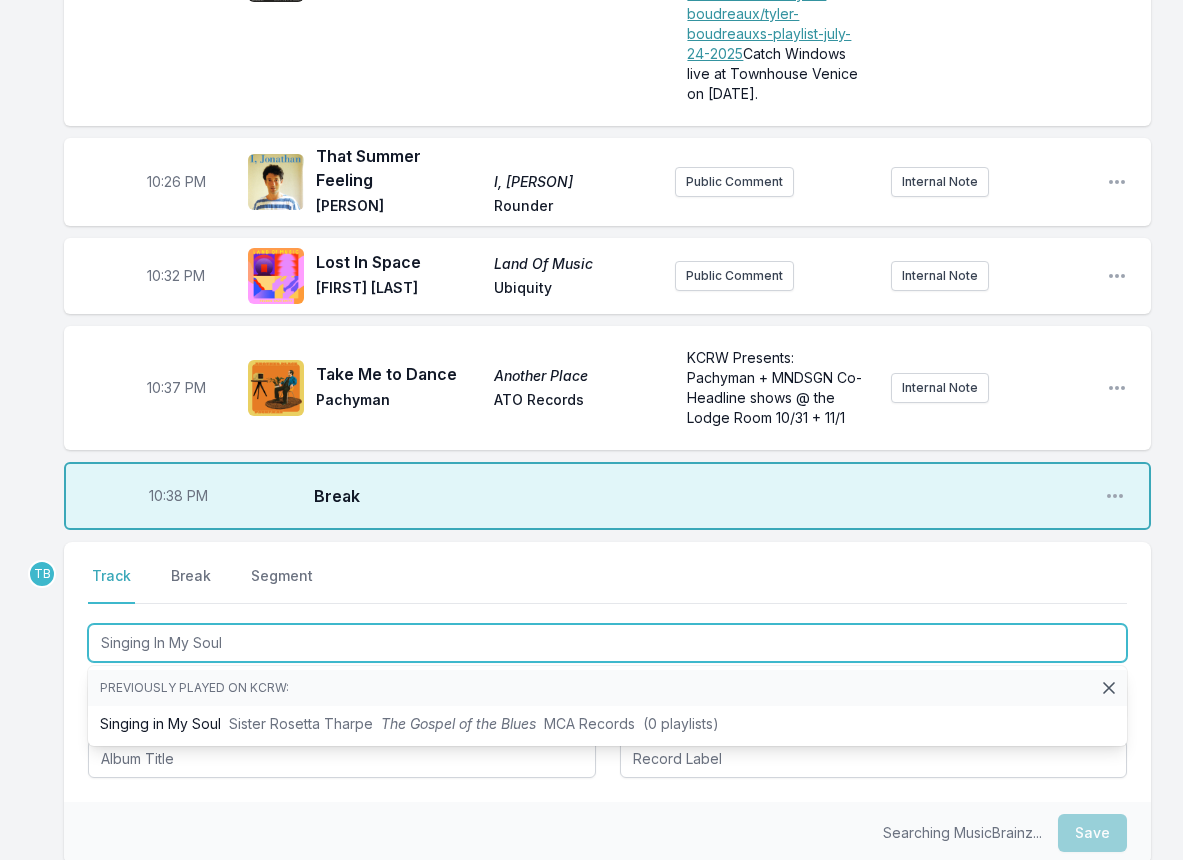 scroll, scrollTop: 890, scrollLeft: 0, axis: vertical 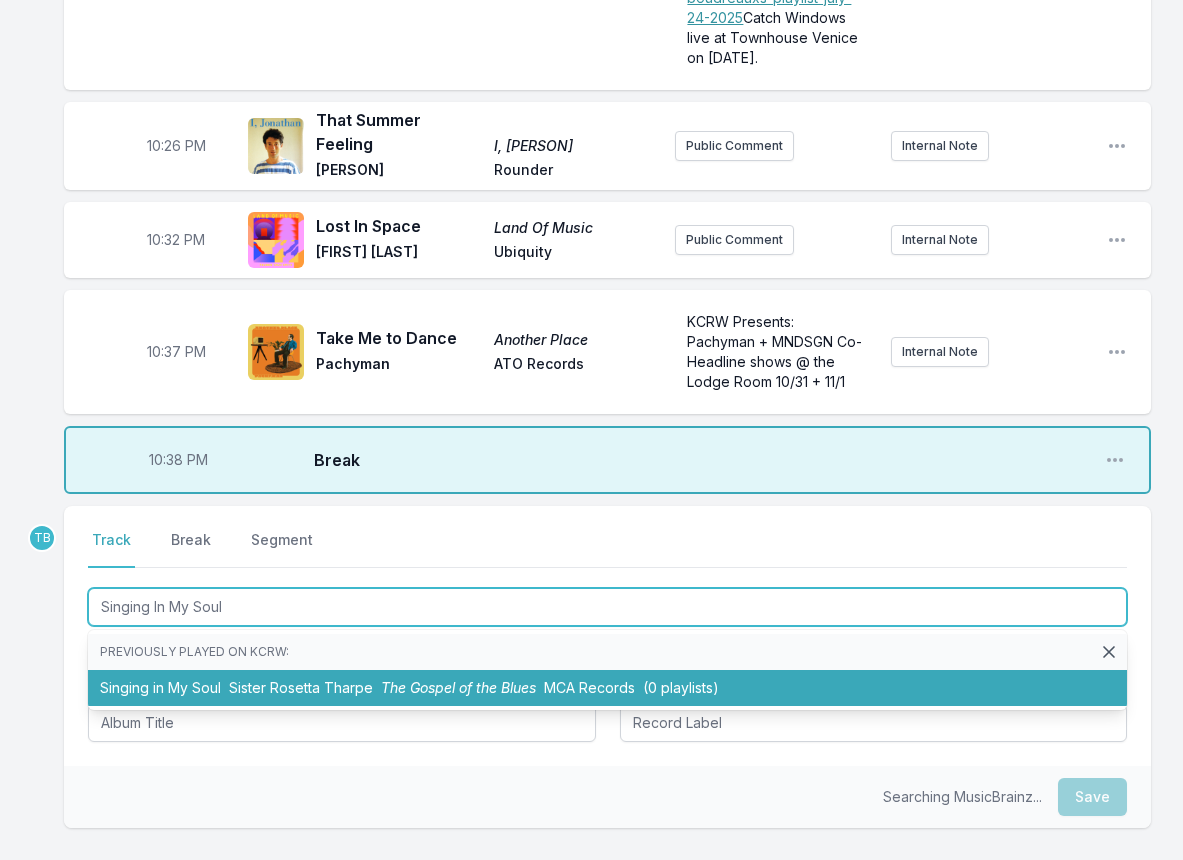 click on "The Gospel of the Blues" at bounding box center (458, 687) 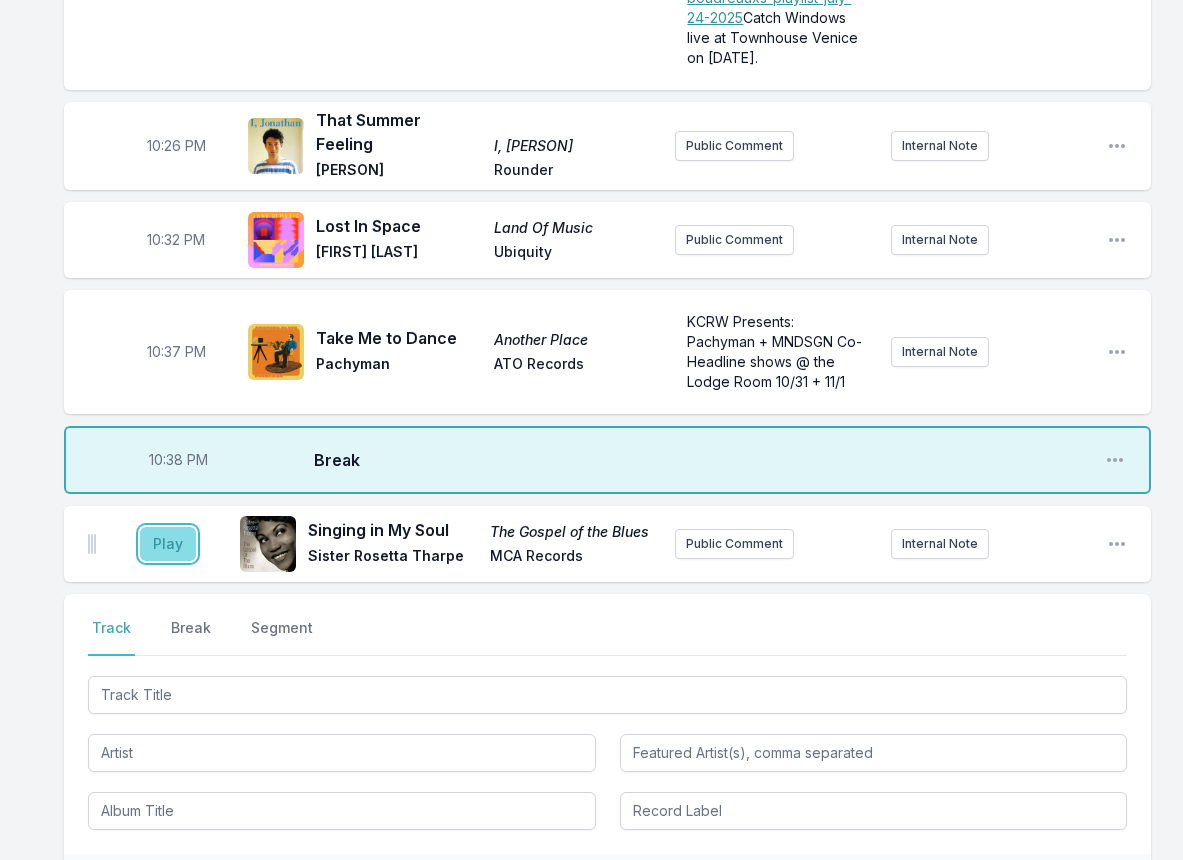 click on "Play" at bounding box center (168, 544) 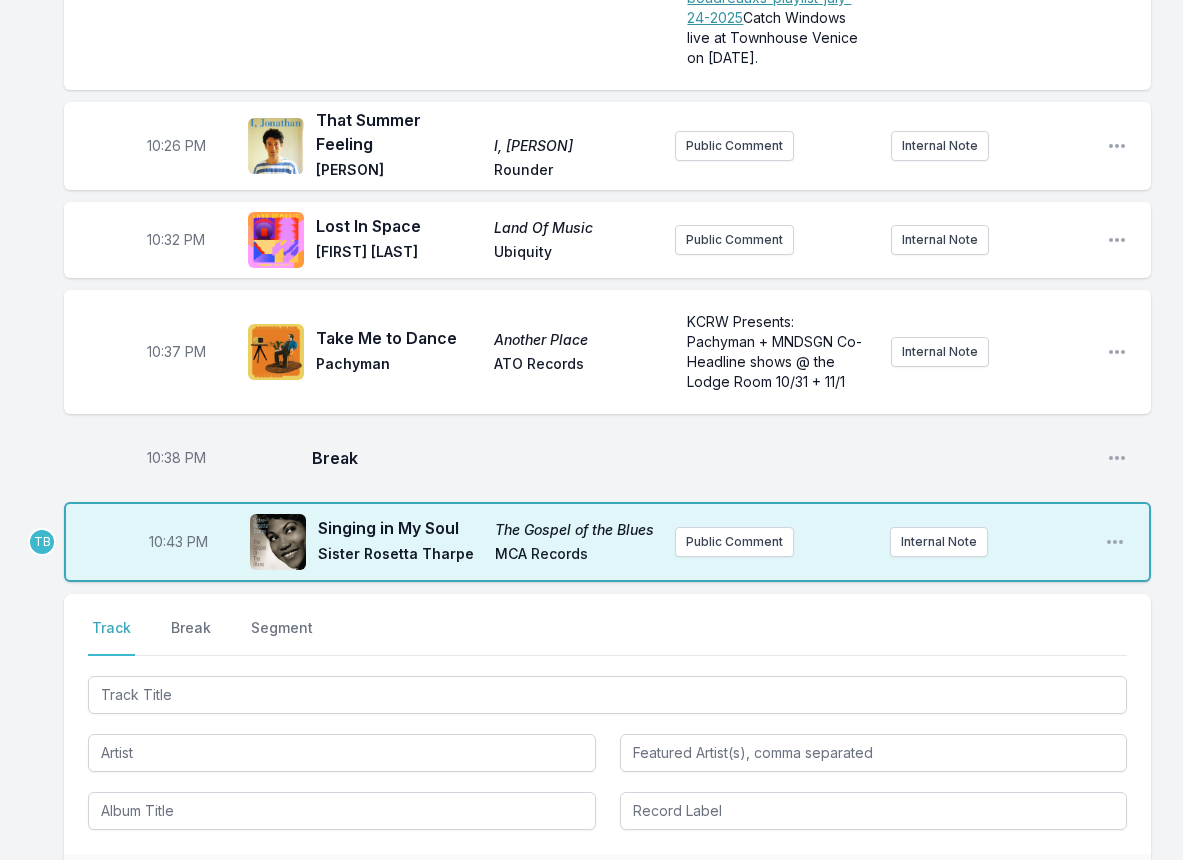 click on "10:43 PM" at bounding box center (178, 542) 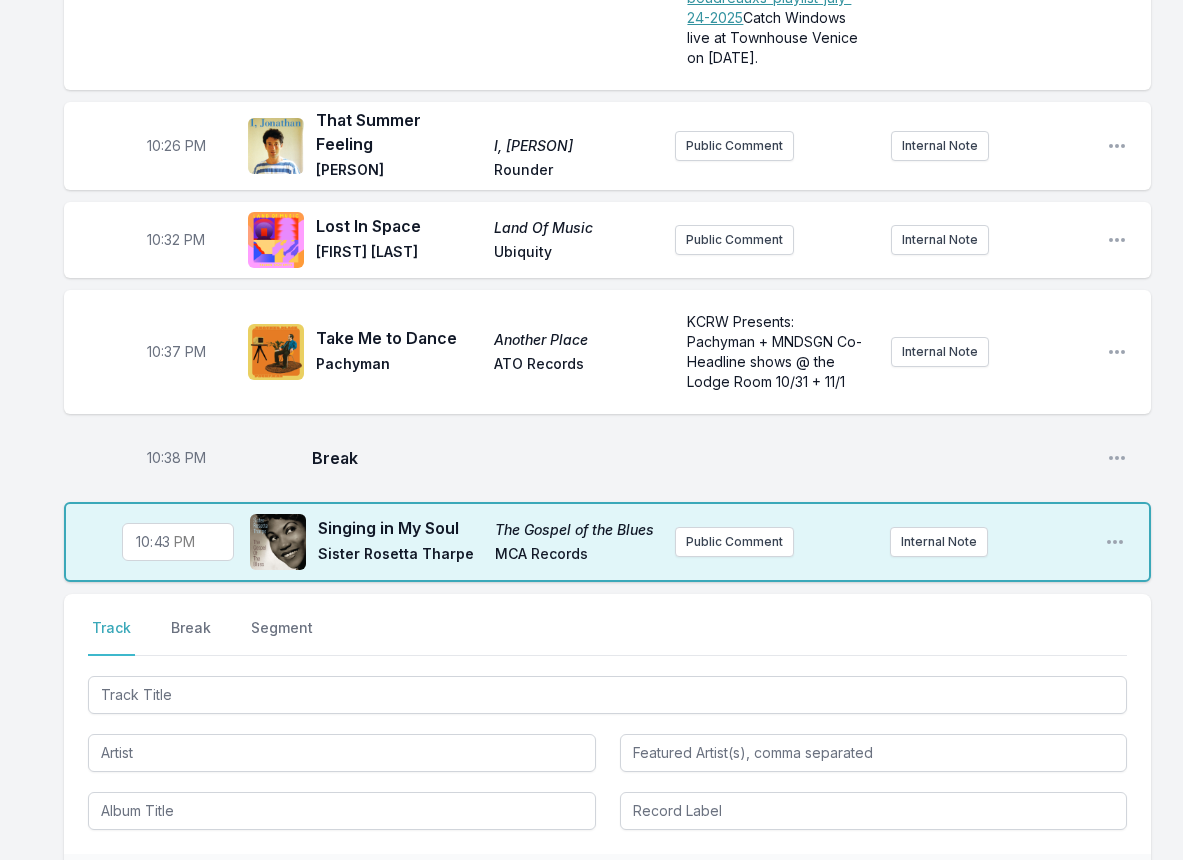 click on "22:43" at bounding box center [178, 542] 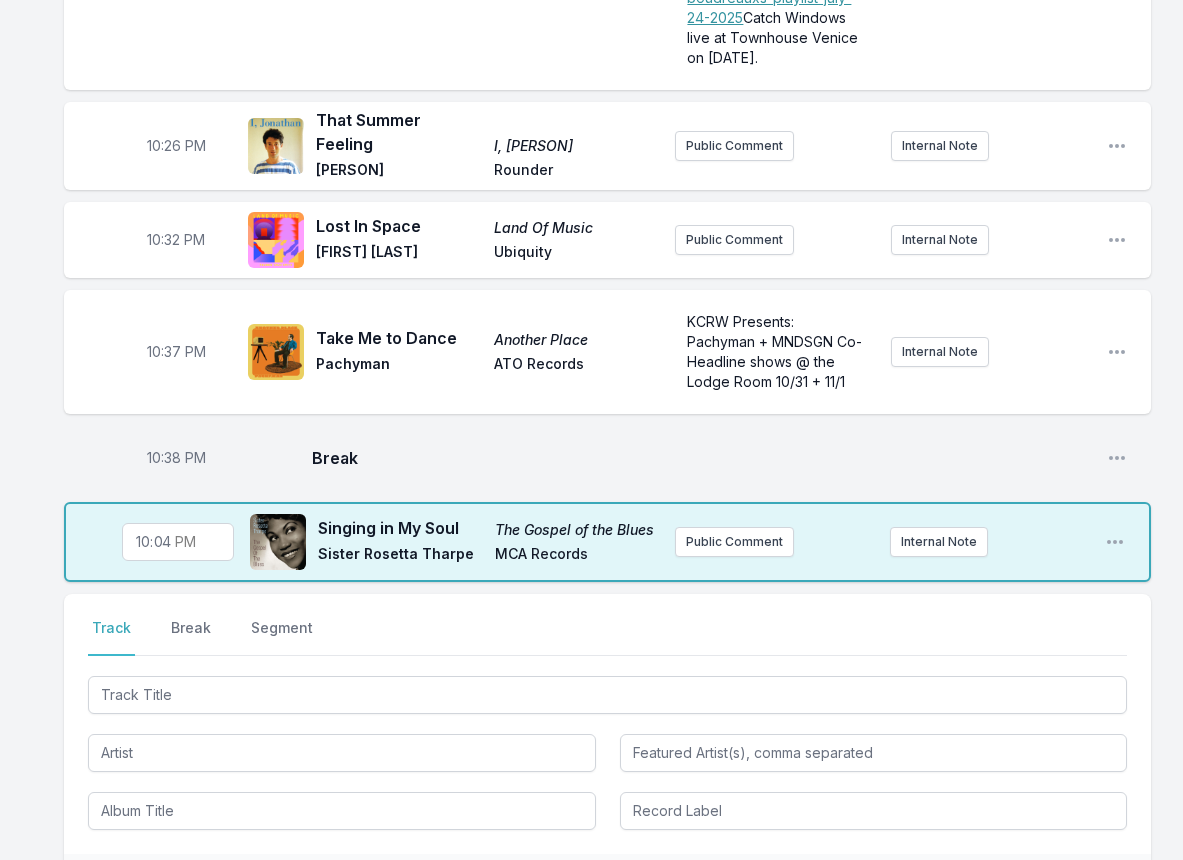 type on "22:42" 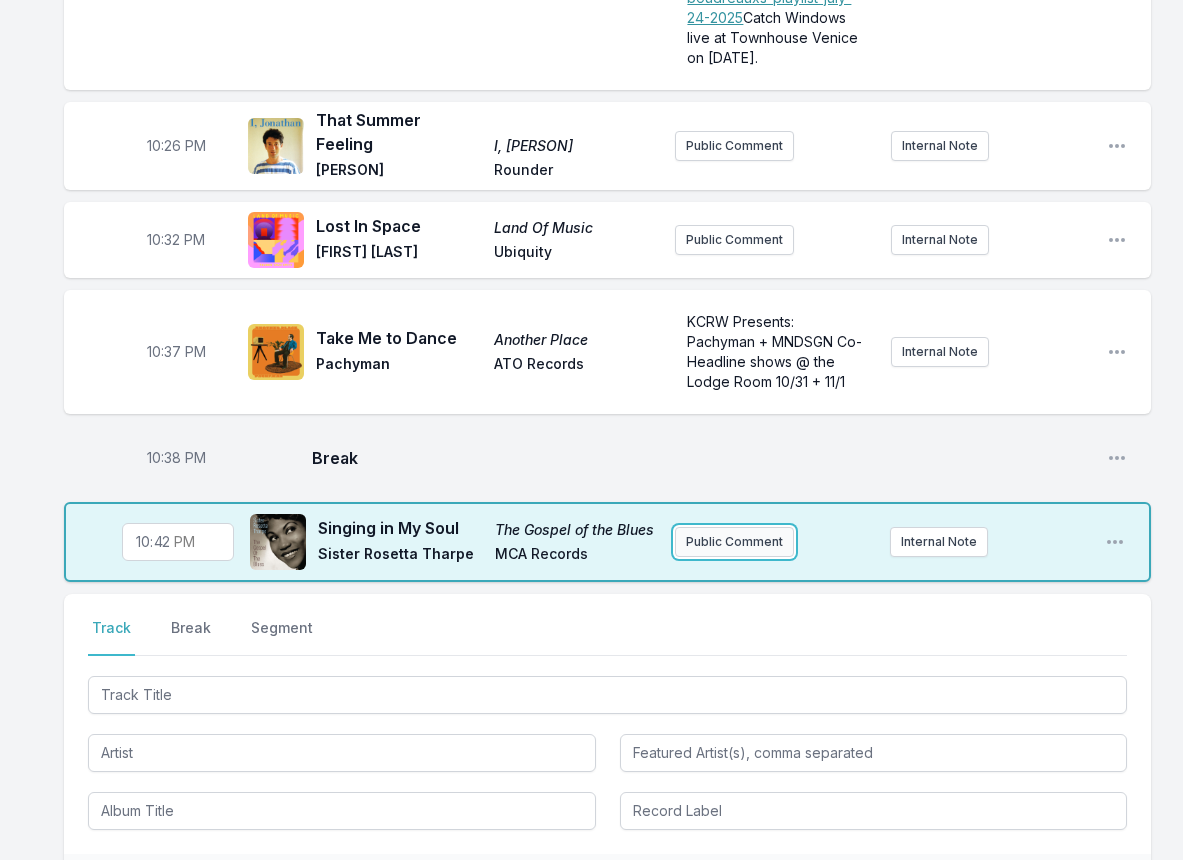 click on "Public Comment" at bounding box center (734, 542) 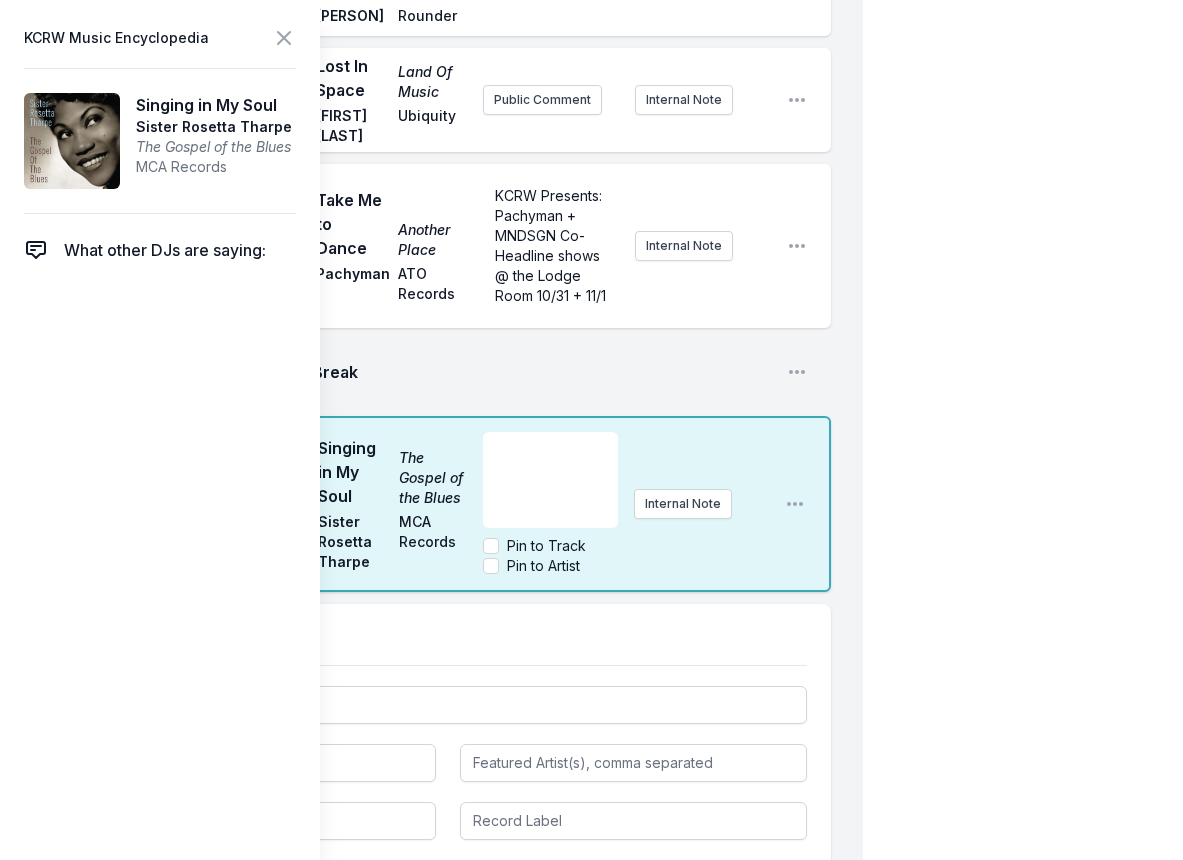 scroll, scrollTop: 1690, scrollLeft: 0, axis: vertical 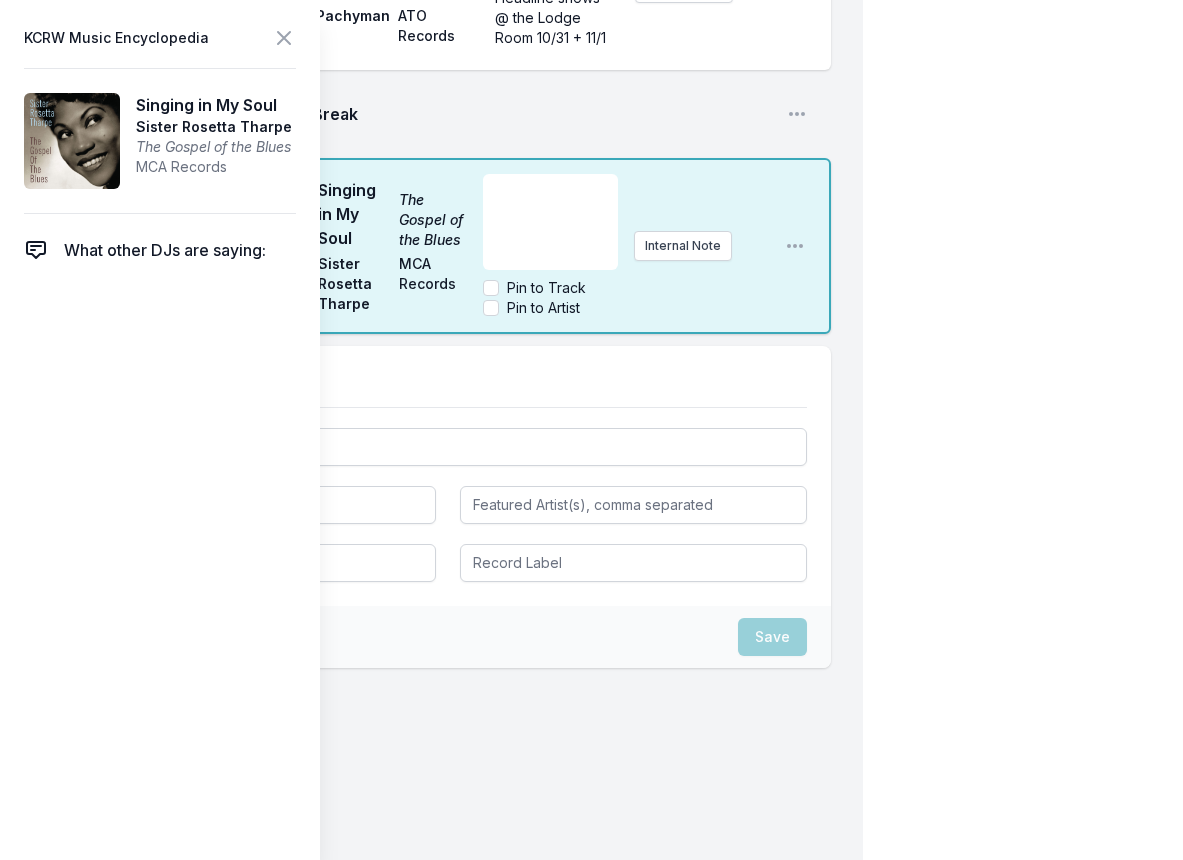 type 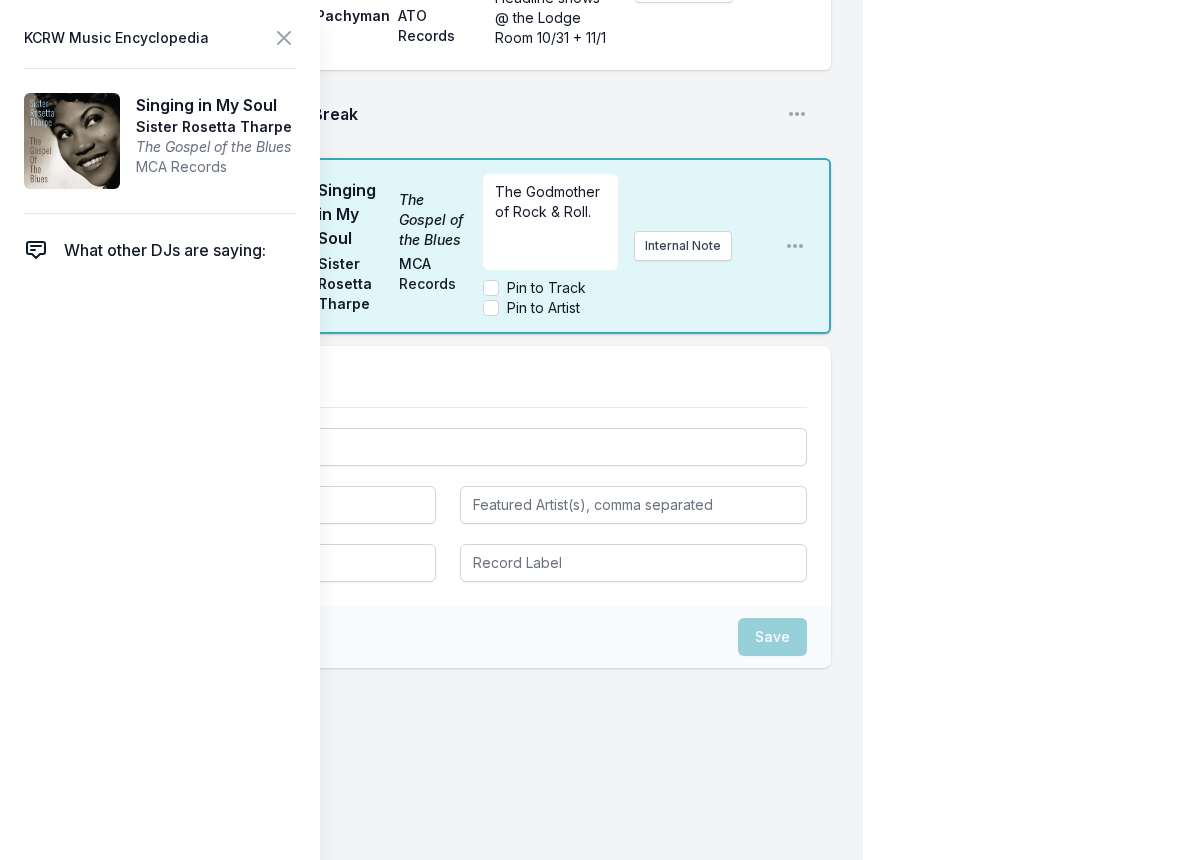drag, startPoint x: 557, startPoint y: 381, endPoint x: 599, endPoint y: 383, distance: 42.047592 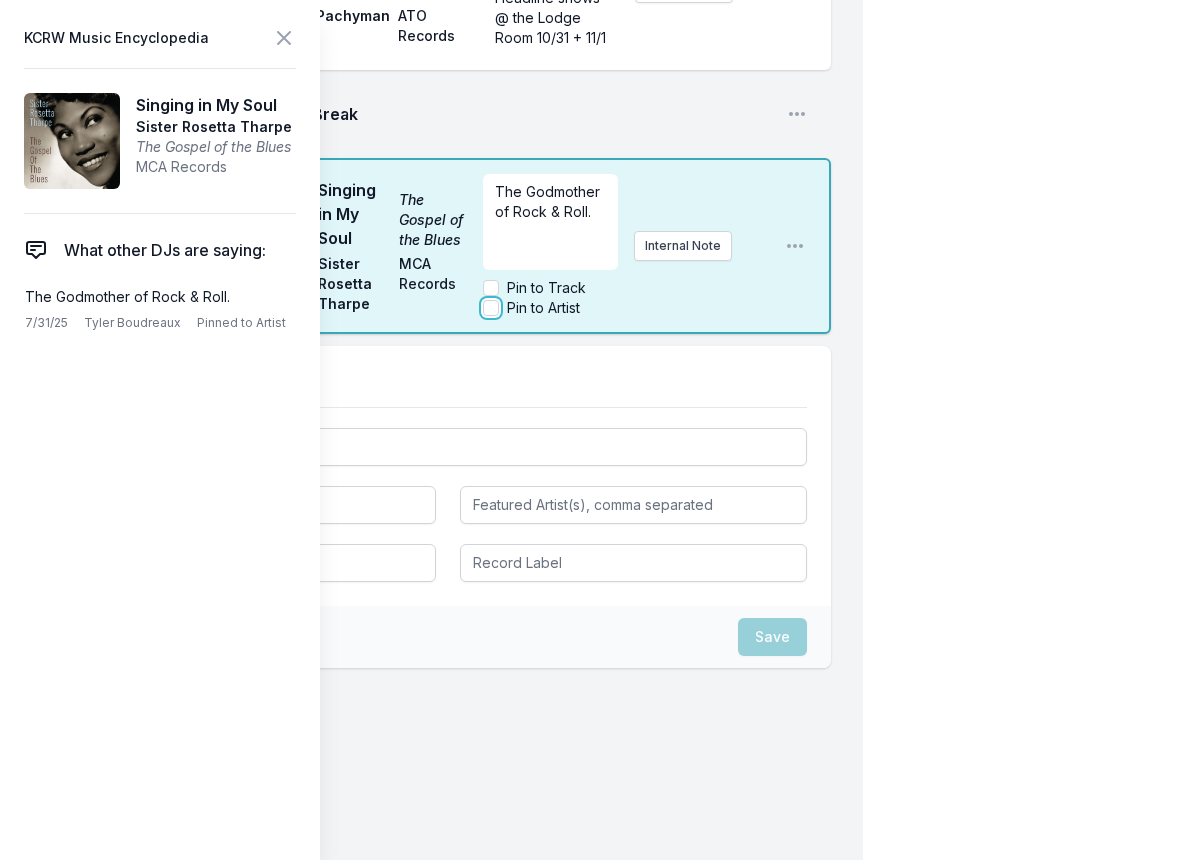 checkbox on "true" 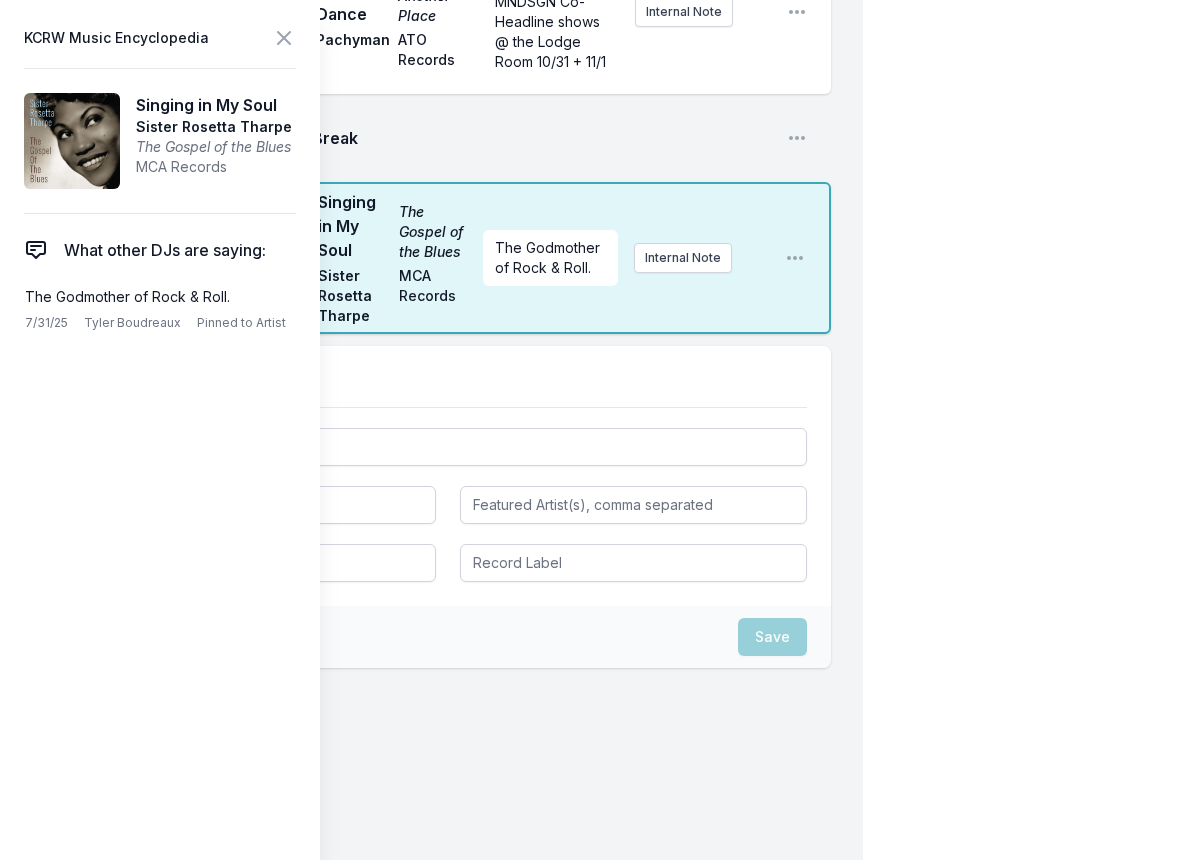 click on "My Playlist KCRW Playlist Directory Reports TB User Guide Report Bug Sign out [PERSON] Live [PERSON] Simulcast [DATE] [TIME] - [TIME] Edit Open options View 10:00 PM Dip In The Lake Free Energy Dummy Trouble In Mind Public Comment Internal Note Open playlist item options 10:05 PM Follow the River Unicorn RIO KOSTA Verdigris Public Comment Internal Note Open playlist item options 10:09 PM [PERSON]'s Last Resort  (Feat. [PERSON], [PERSON]) MOONSHOTS The South Hill Experiment [no label] Public Comment Internal Note Open playlist item options 10:13 PM End of Summer End of Summer Tame Impala Columbia Public Comment Internal Note Open playlist item options 10:17 PM Break Open playlist item options 10:21 PM Light In The Dark Light In The Dark Windows [PERSON] Enjoyed hosting them on the show last [DAY] night, sharing lots of classic pop and California country + folk jams. Listen back here:  https://www.kcrw.com/music/shows/[PERSON]/[PERSON]'s-playlist-[DATE]  [TIME]" at bounding box center (591, -401) 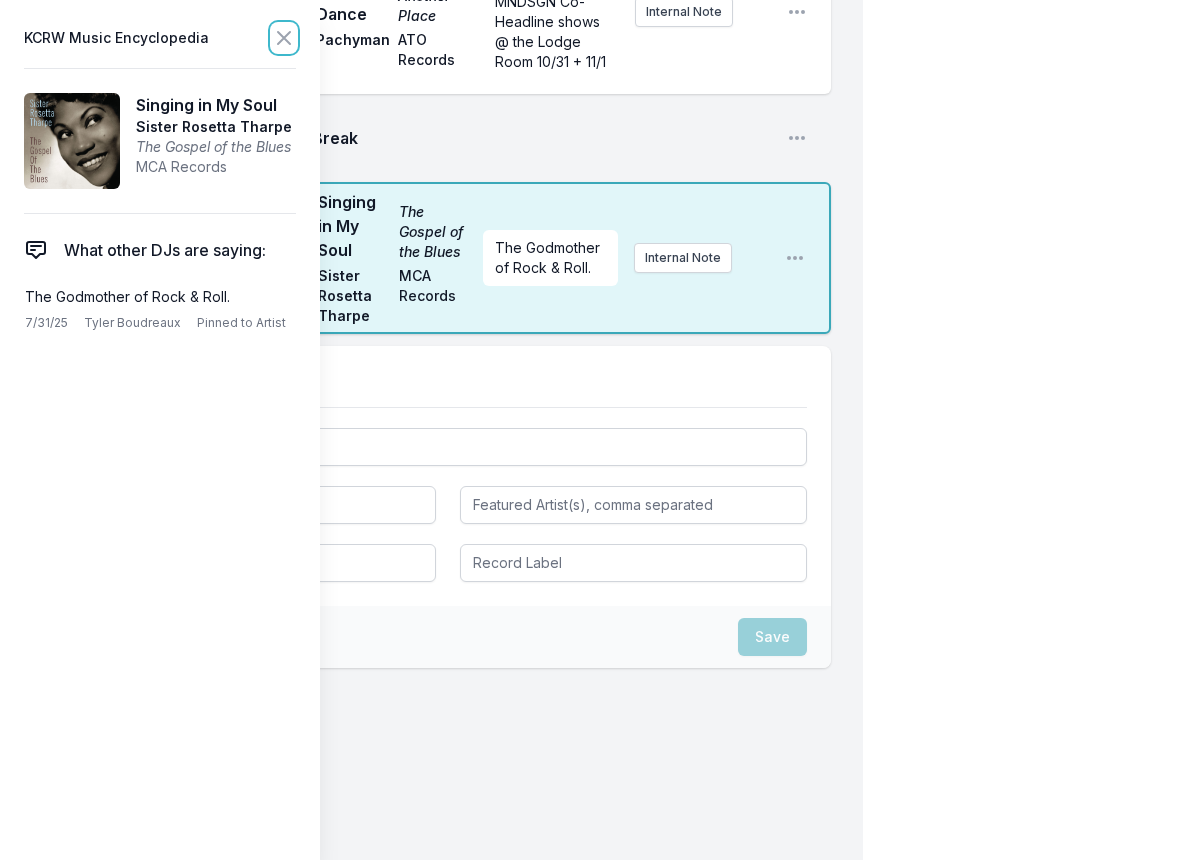 click 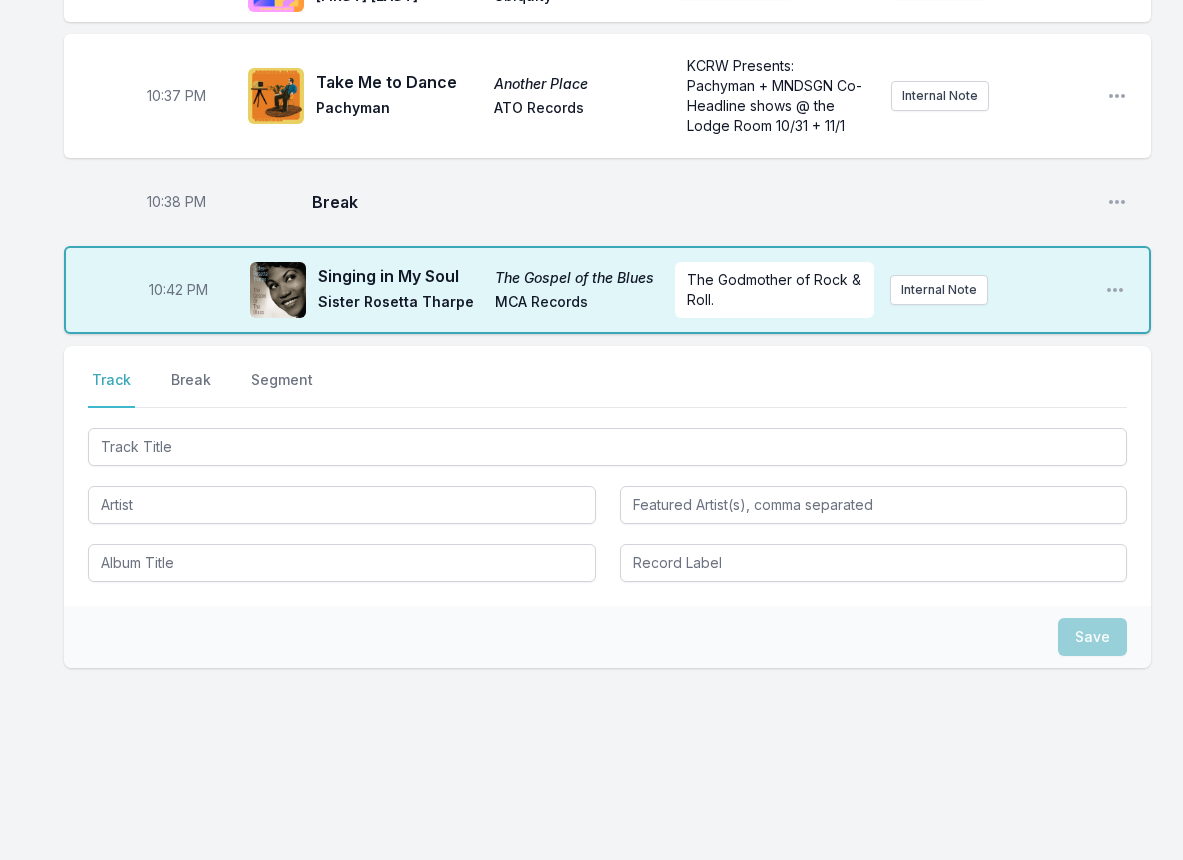 scroll, scrollTop: 1134, scrollLeft: 0, axis: vertical 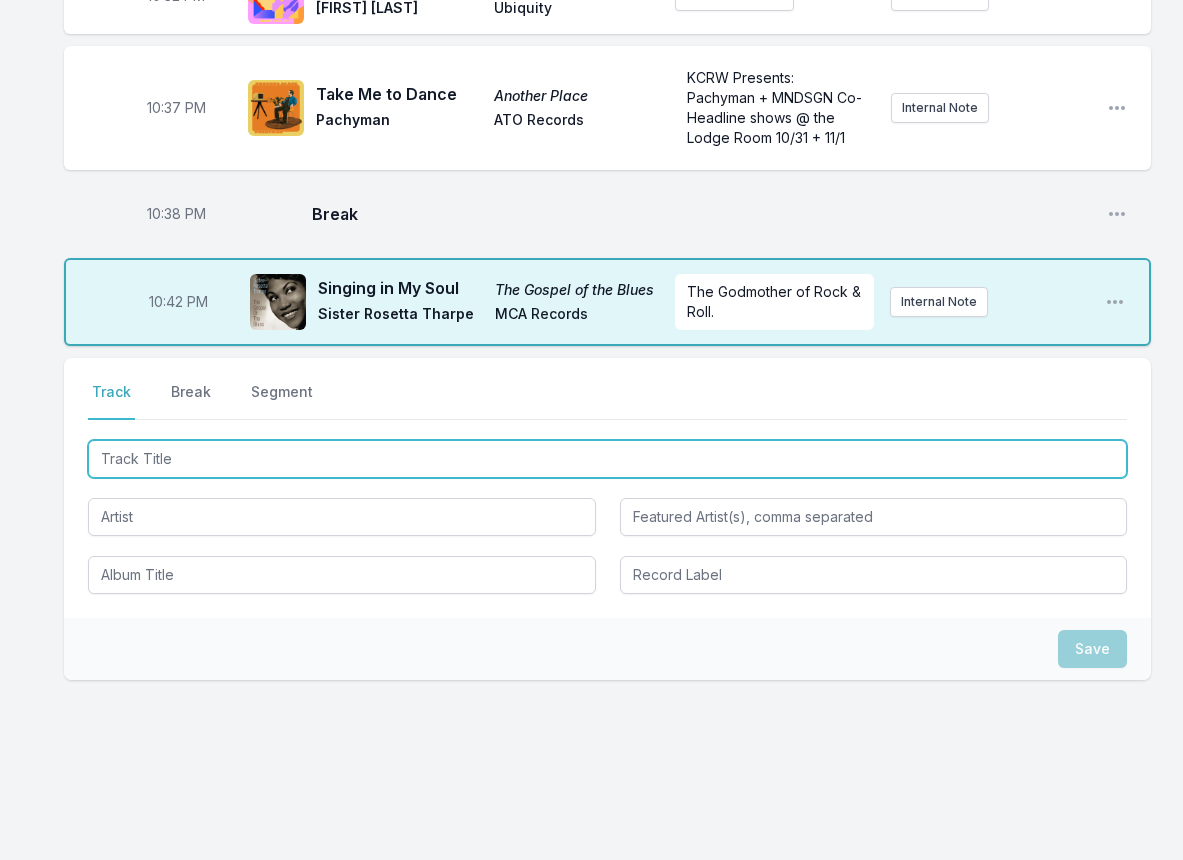 click at bounding box center [607, 459] 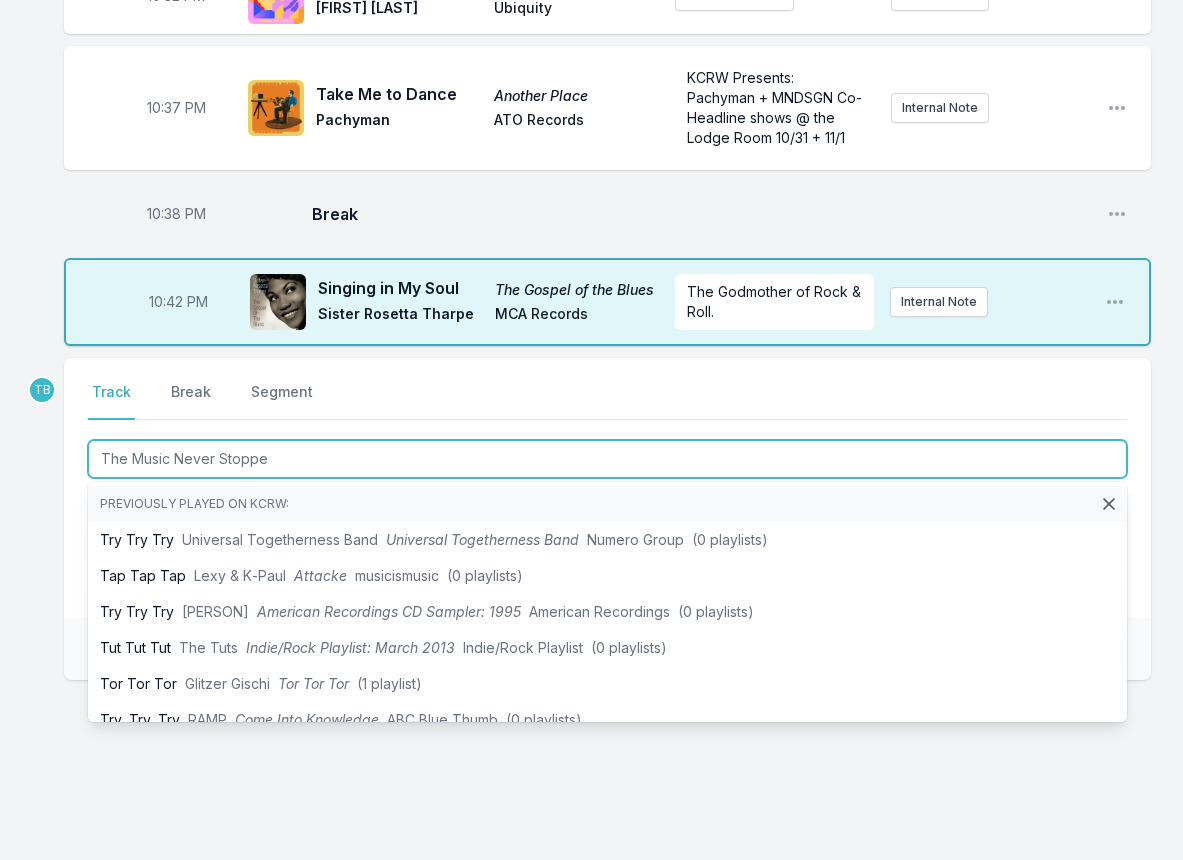 type on "The Music Never Stopped" 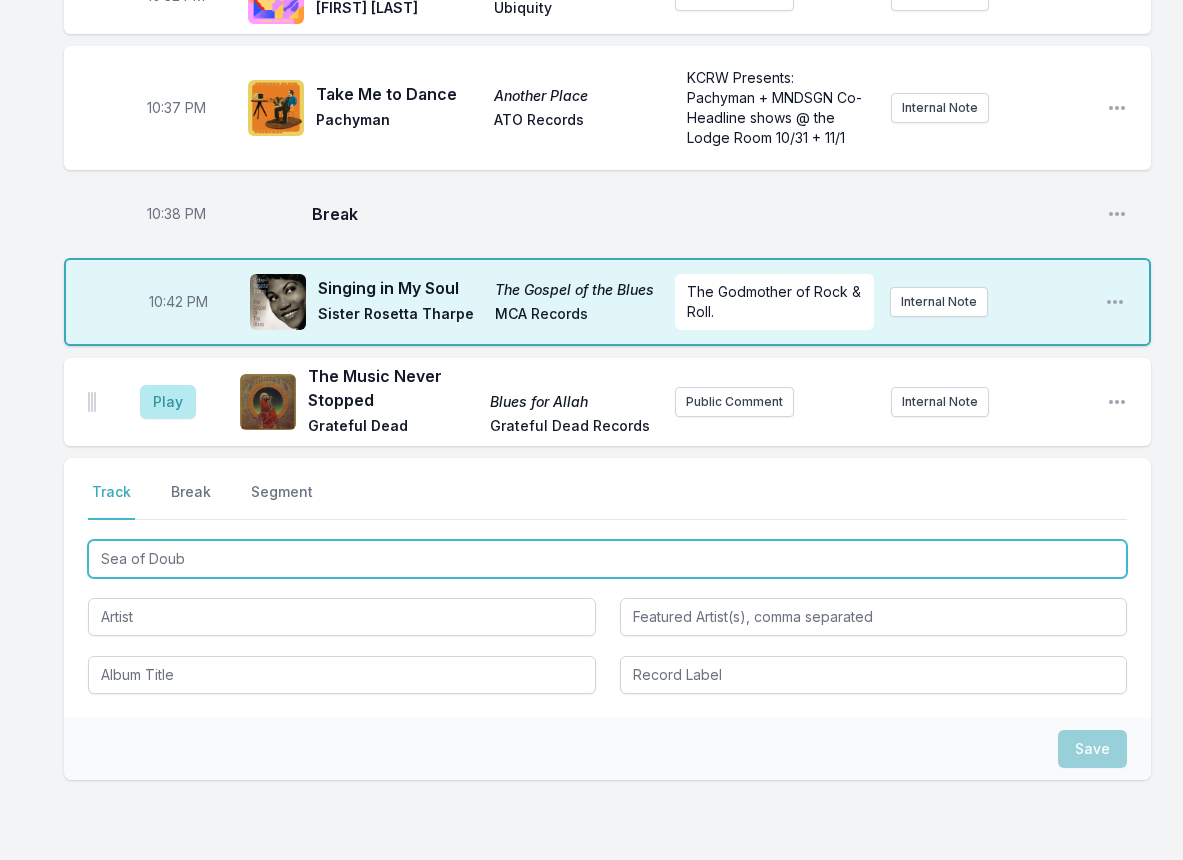 type on "Sea of Doubt" 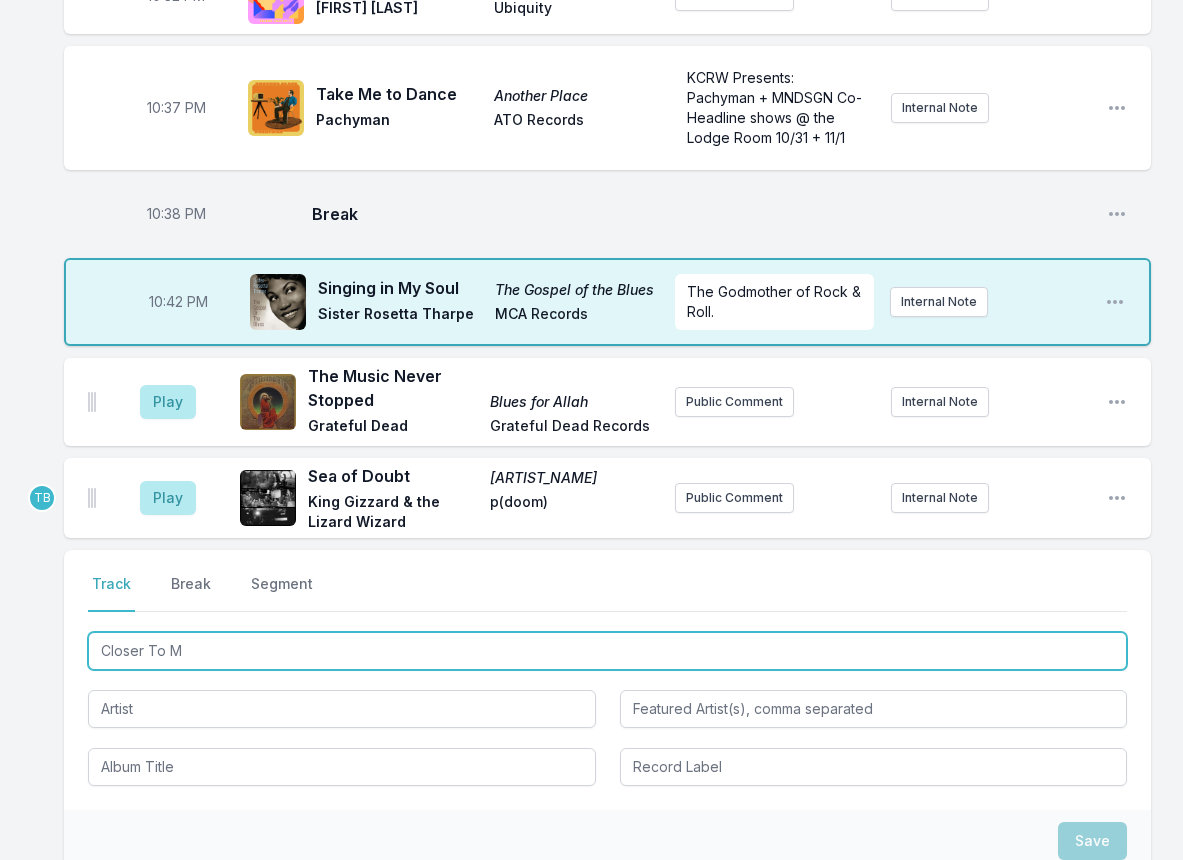type on "Closer To Me" 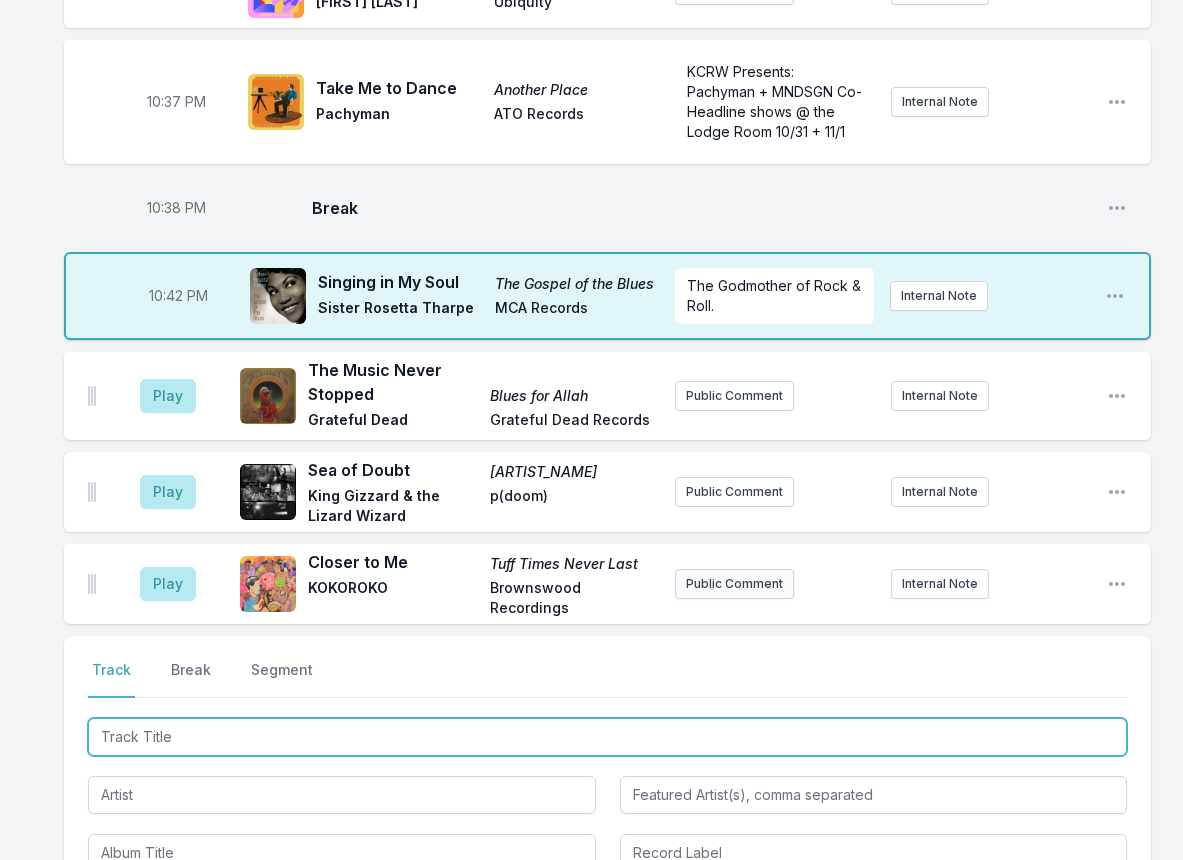 scroll, scrollTop: 1234, scrollLeft: 0, axis: vertical 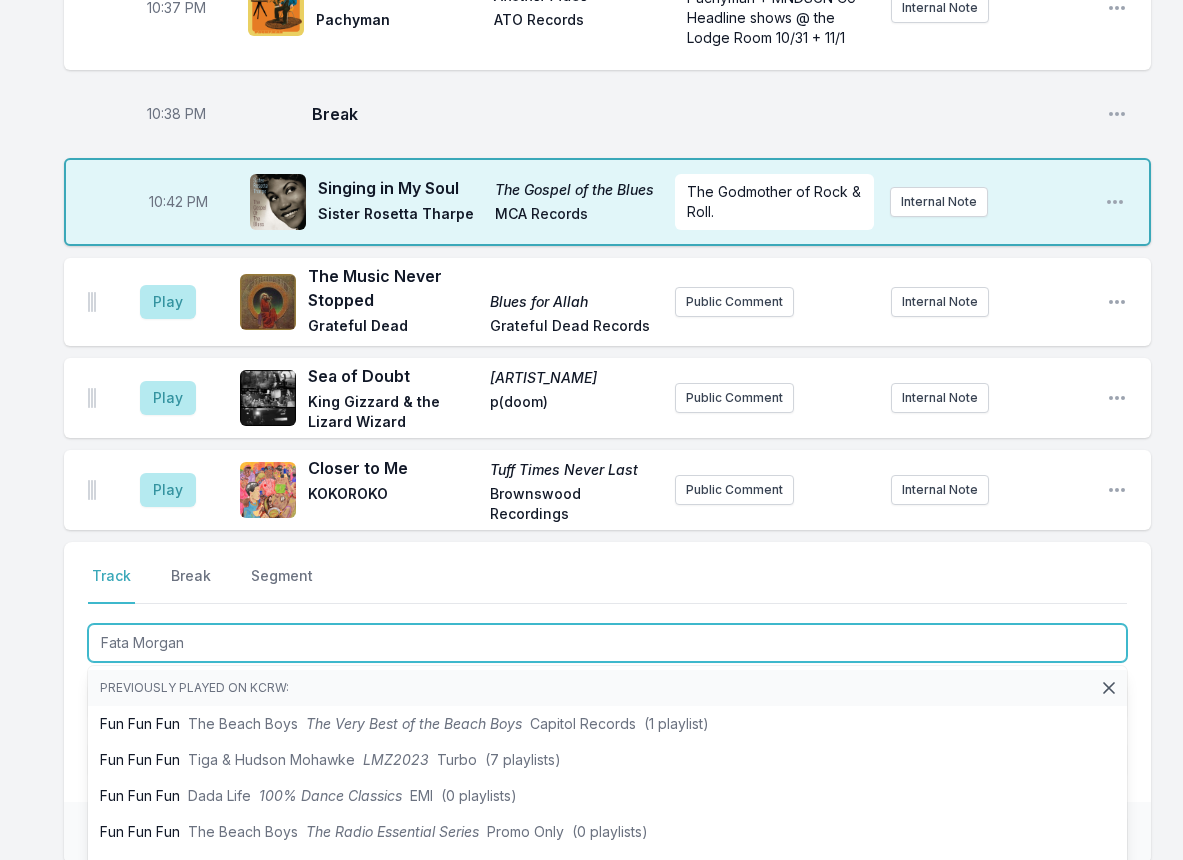 type on "Fata Morgana" 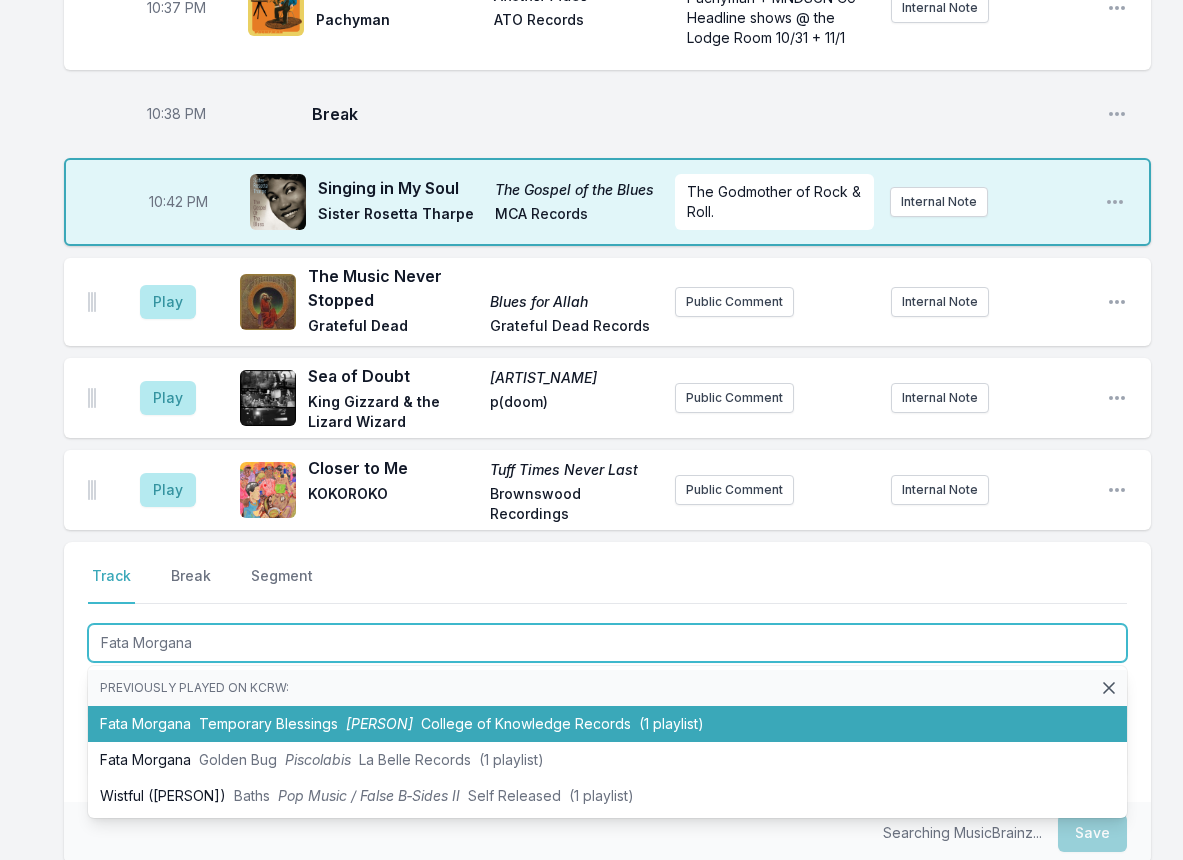 type 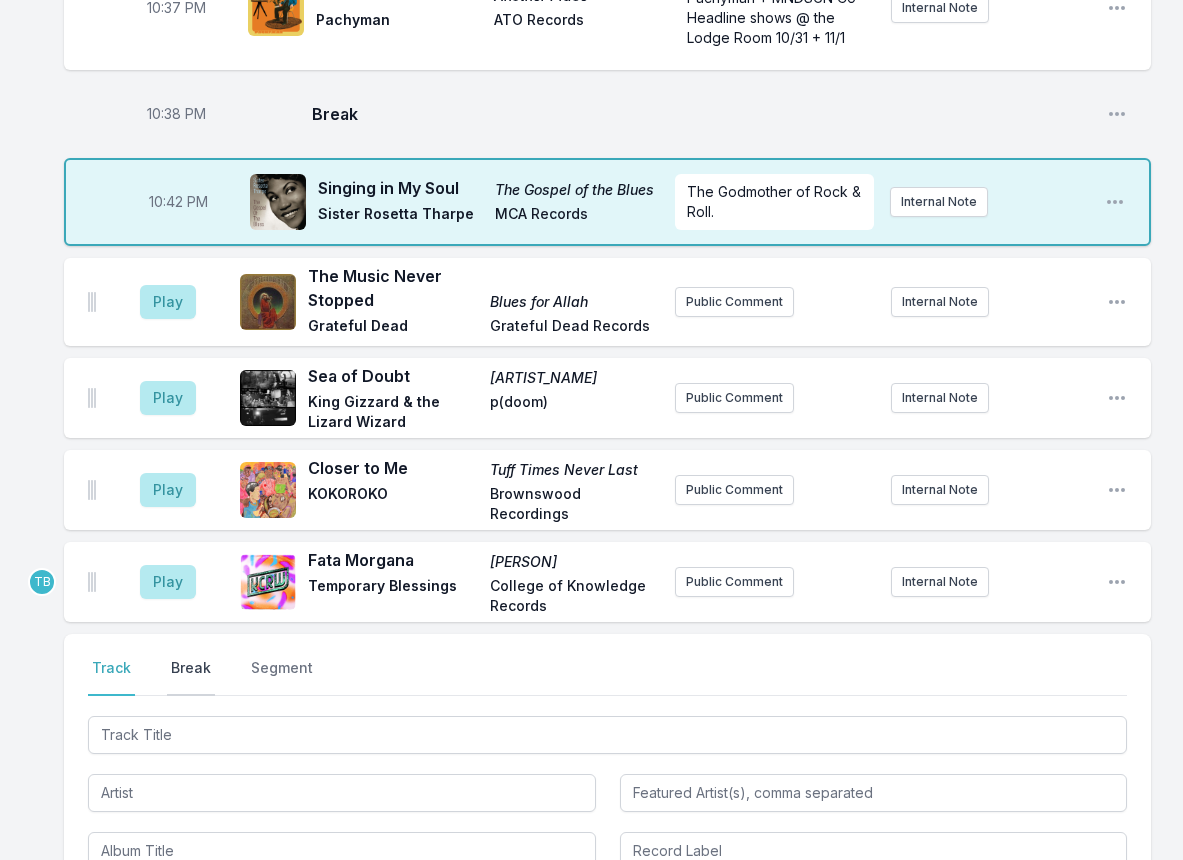 click on "Break" at bounding box center [191, 677] 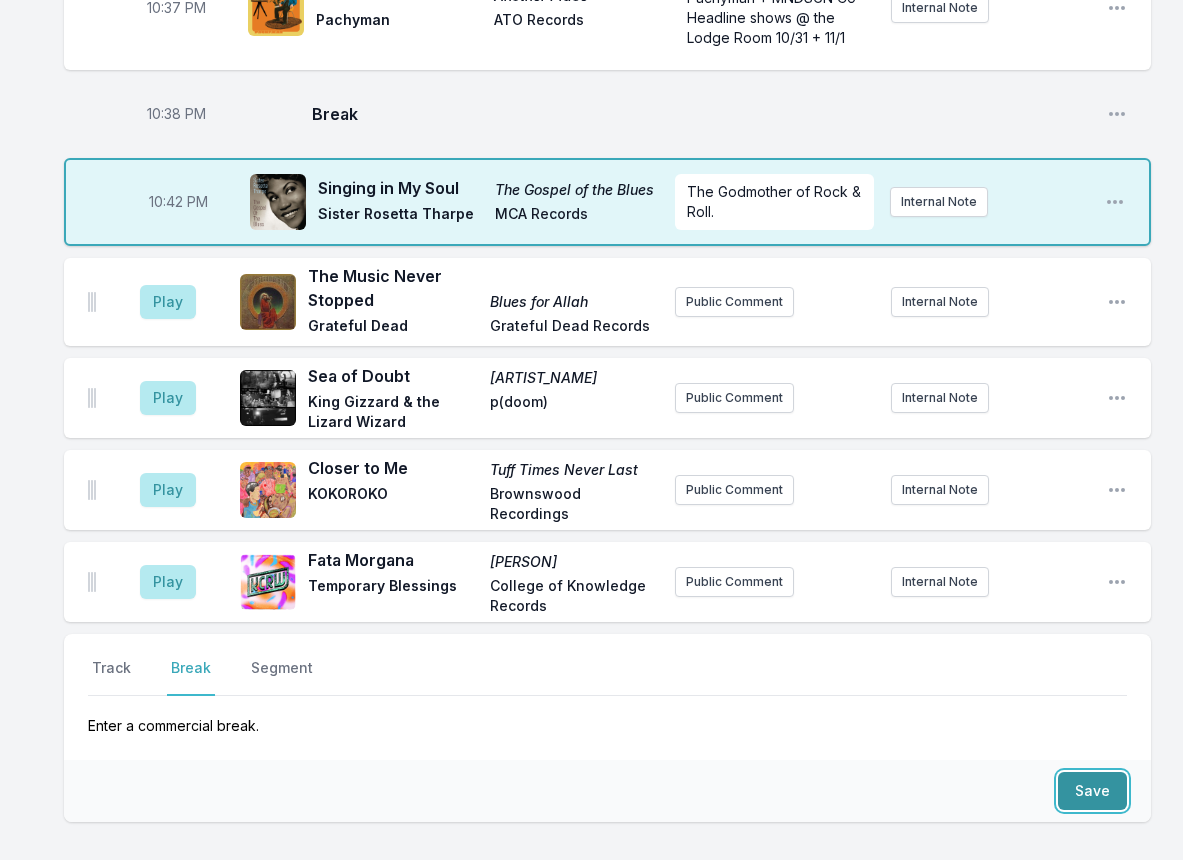 click on "Save" at bounding box center (1092, 791) 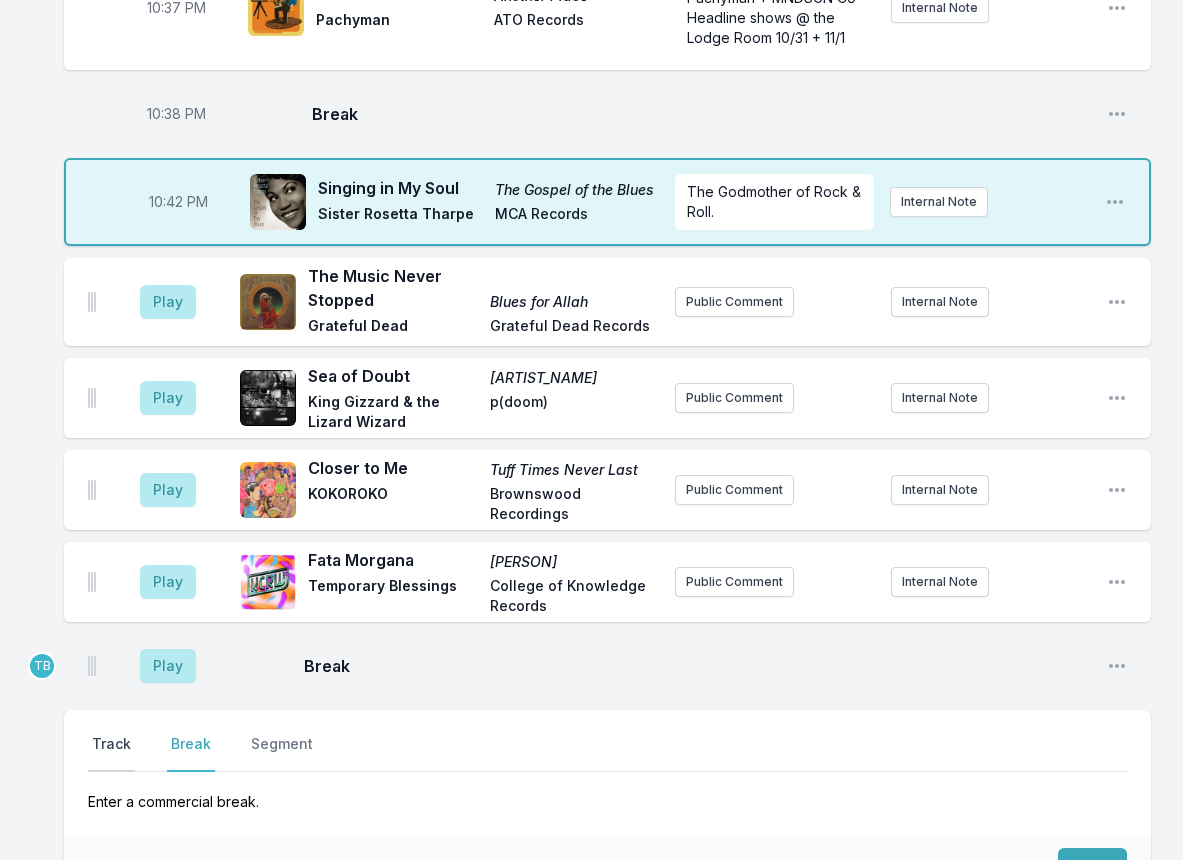 click on "Track" at bounding box center (111, 753) 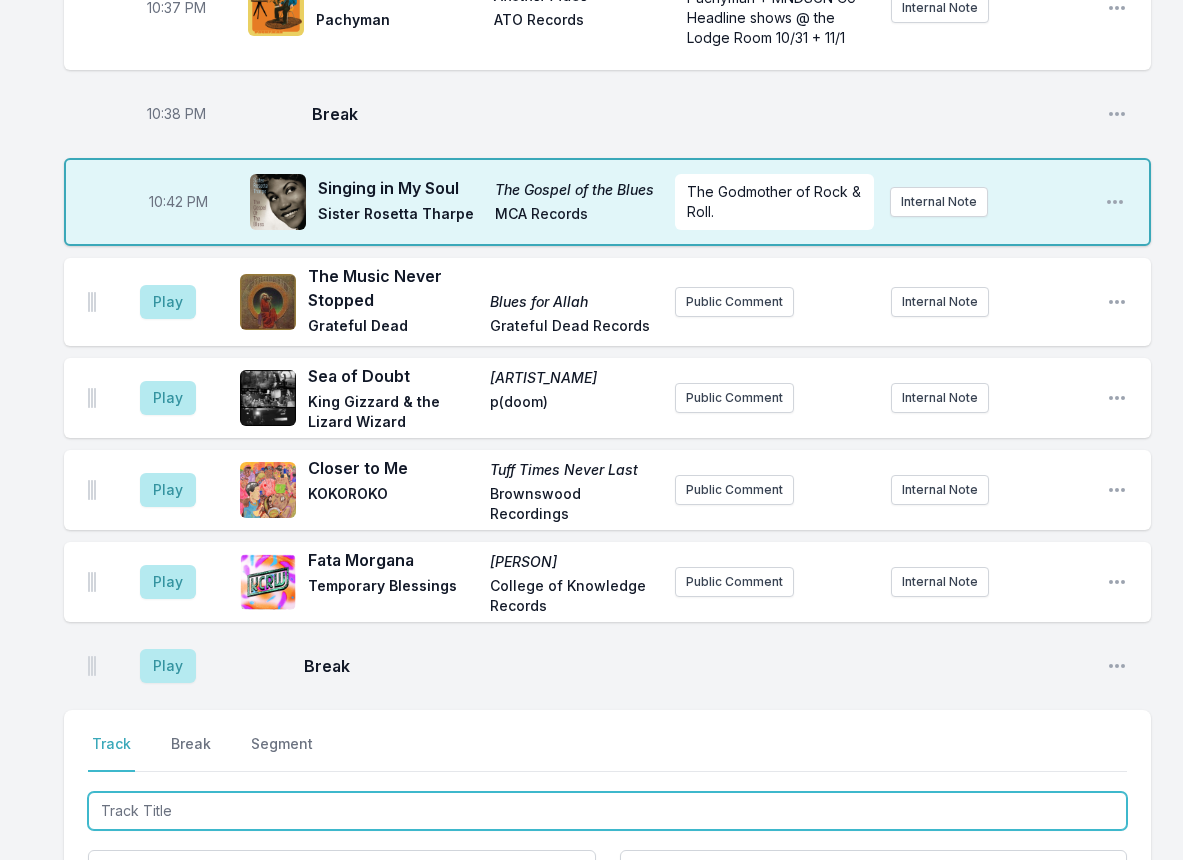 click at bounding box center (607, 811) 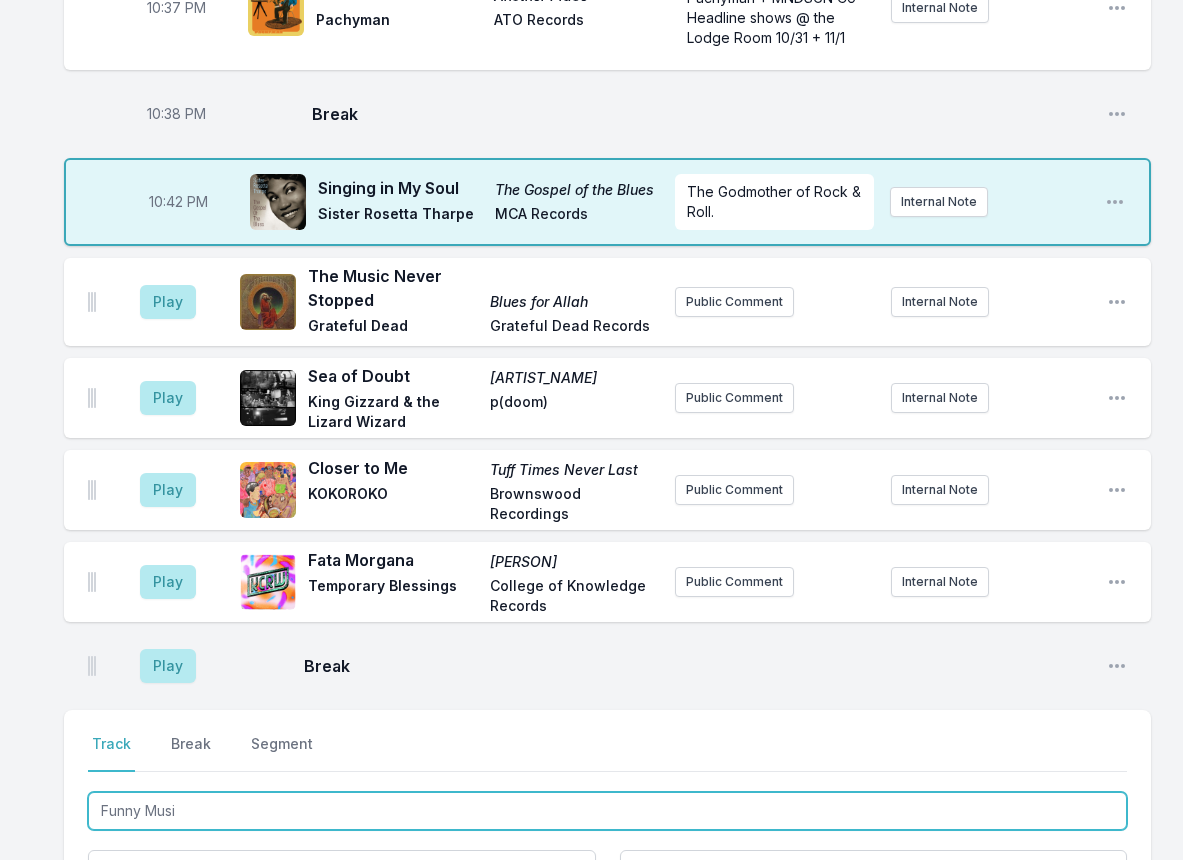 type on "Funny Music" 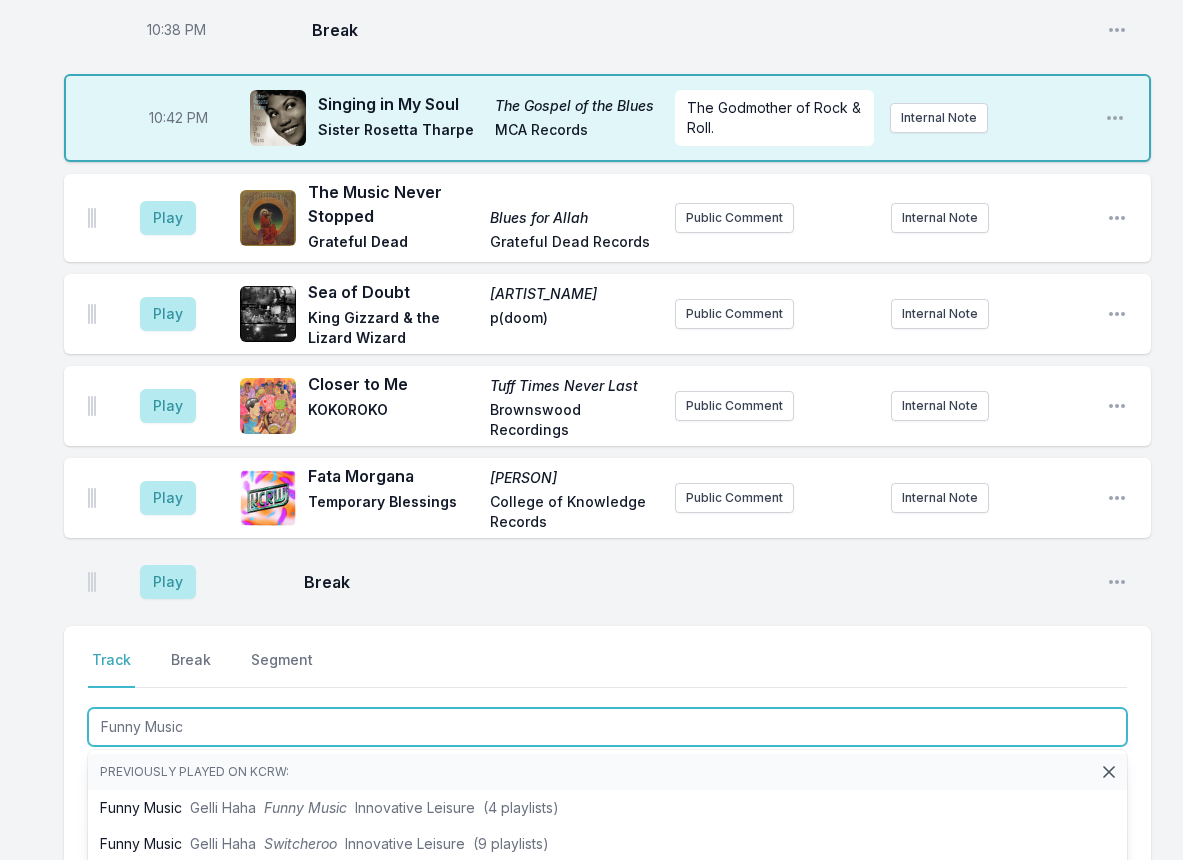 scroll, scrollTop: 1434, scrollLeft: 0, axis: vertical 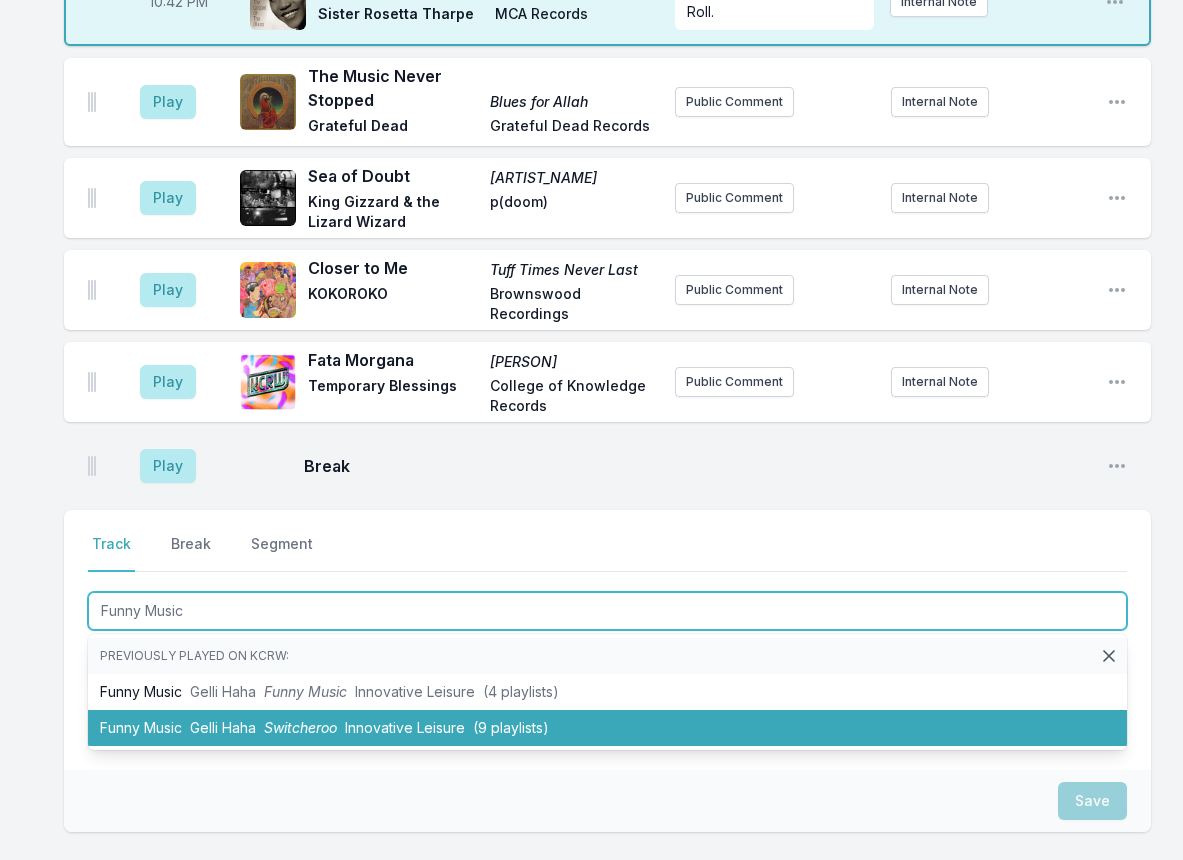 click on "Switcheroo" at bounding box center (300, 727) 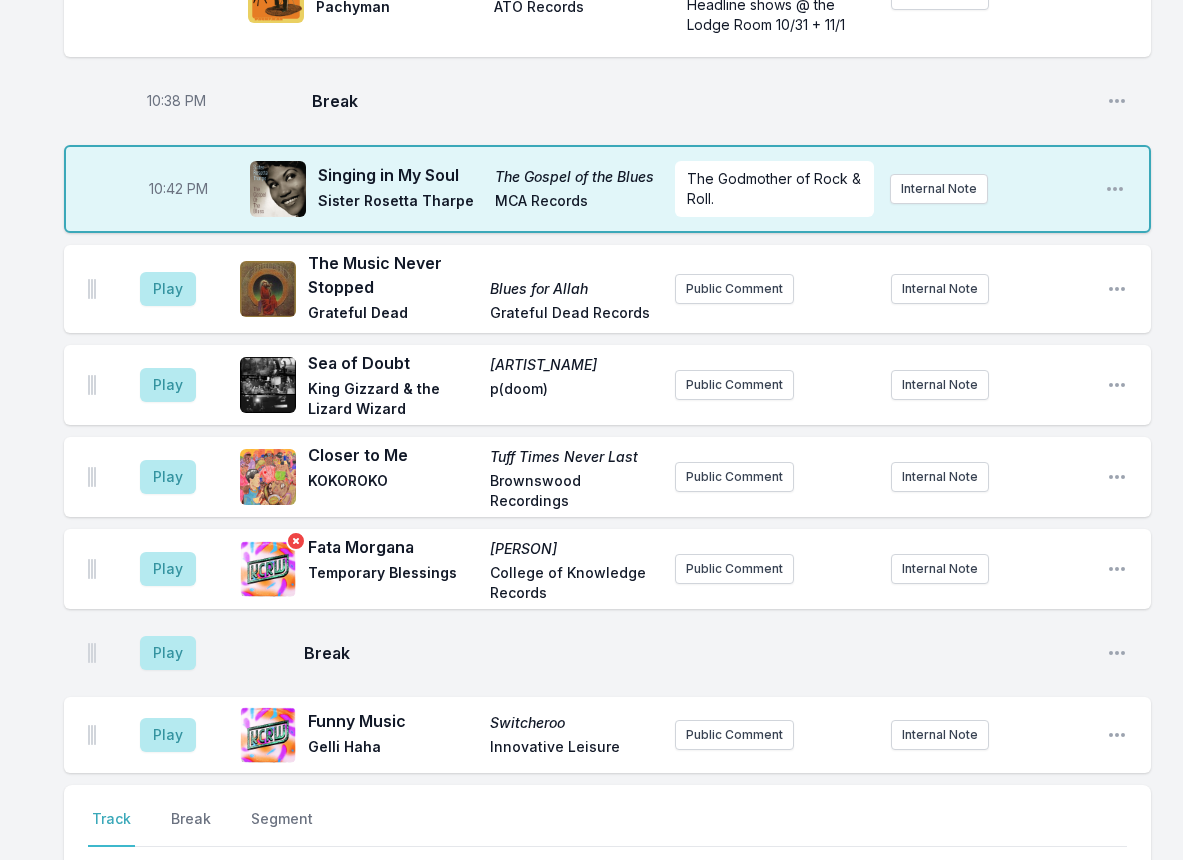 scroll, scrollTop: 1334, scrollLeft: 0, axis: vertical 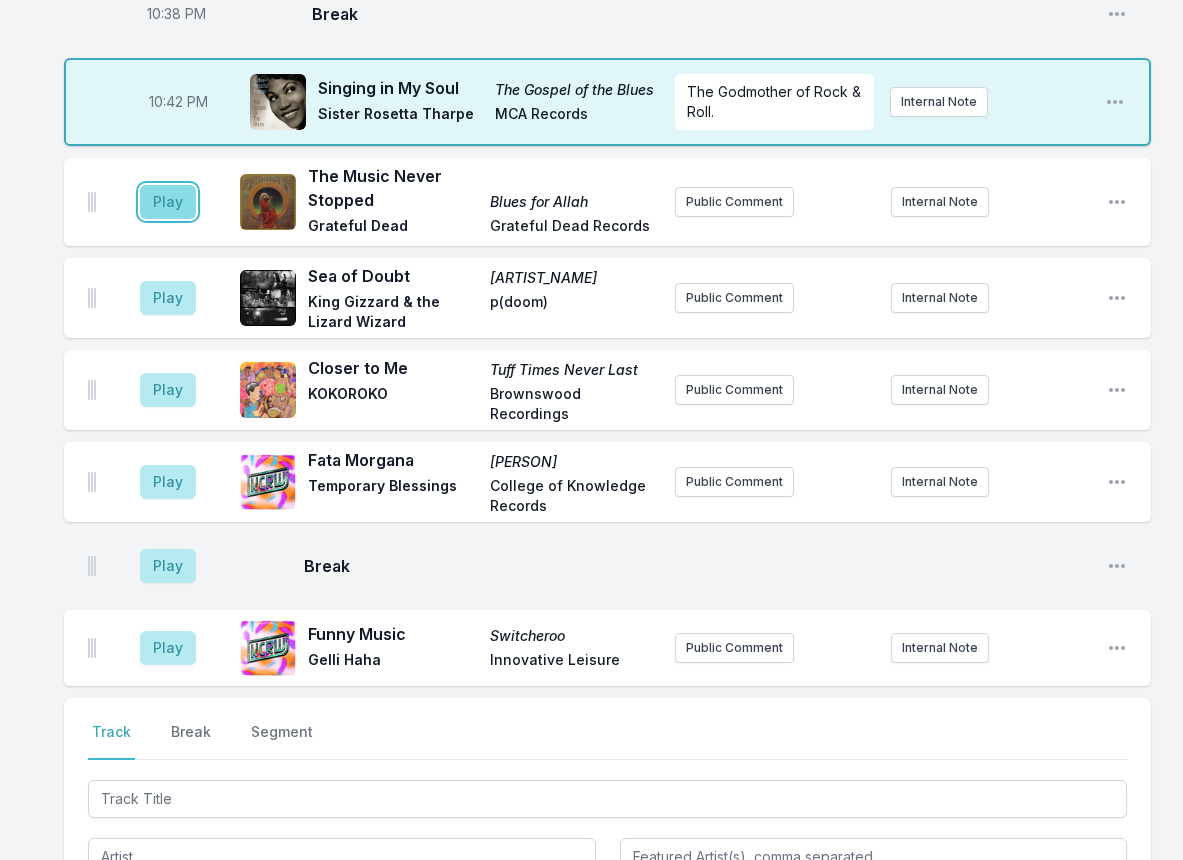 click on "Play" at bounding box center [168, 202] 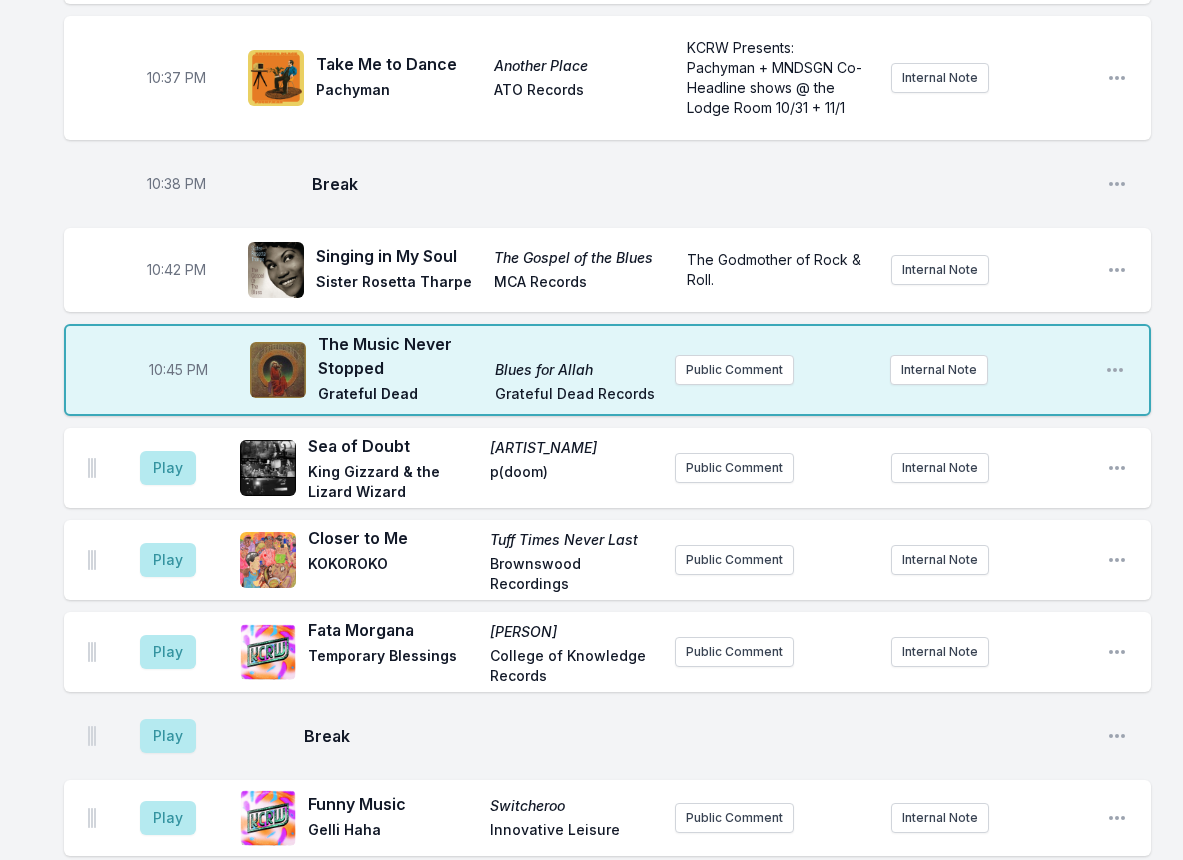 scroll, scrollTop: 1200, scrollLeft: 0, axis: vertical 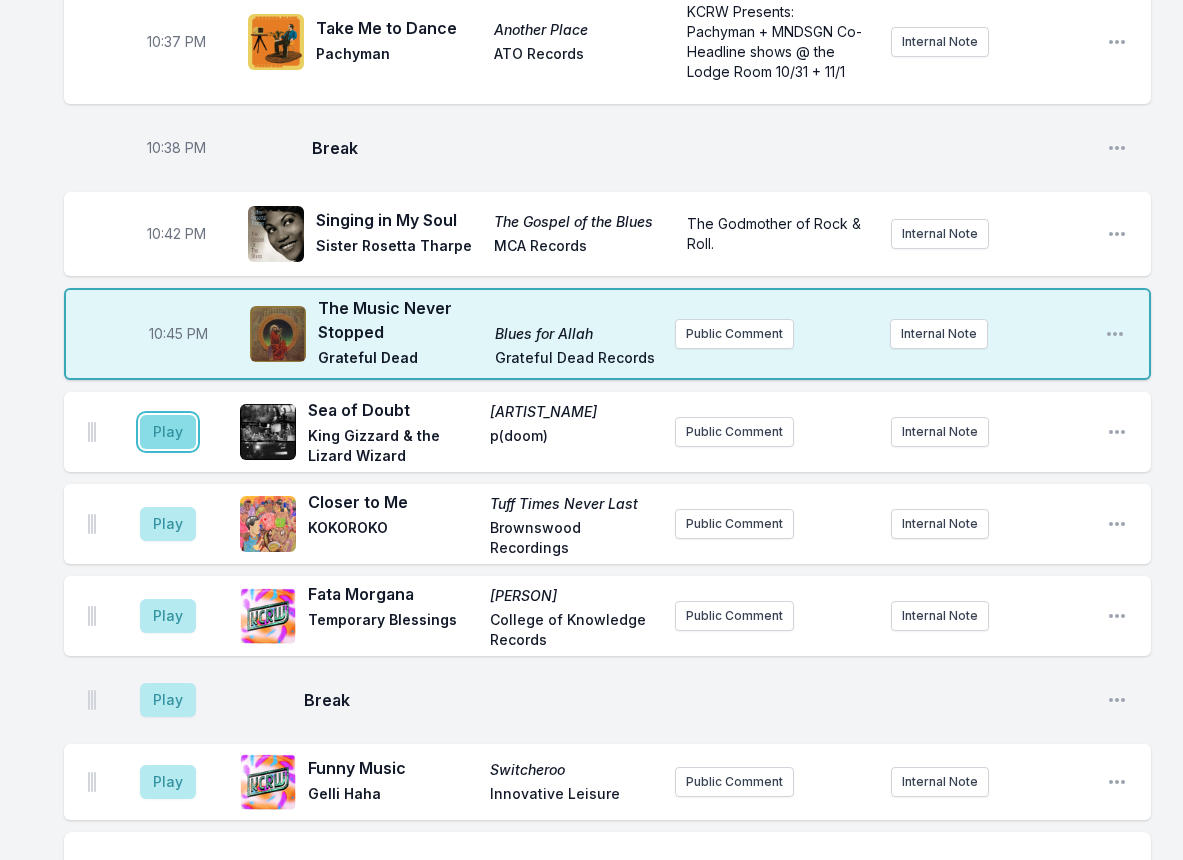 click on "Play" at bounding box center [168, 432] 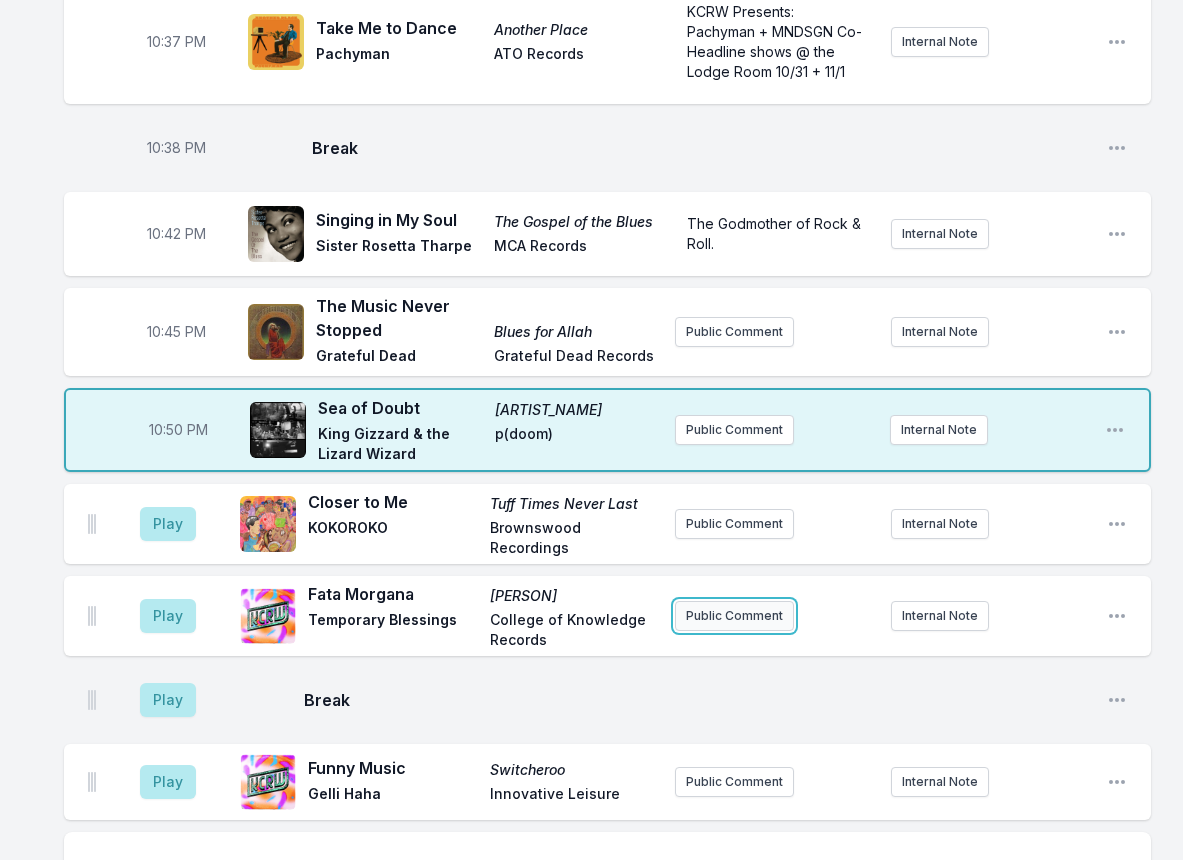 click on "Public Comment" at bounding box center [734, 616] 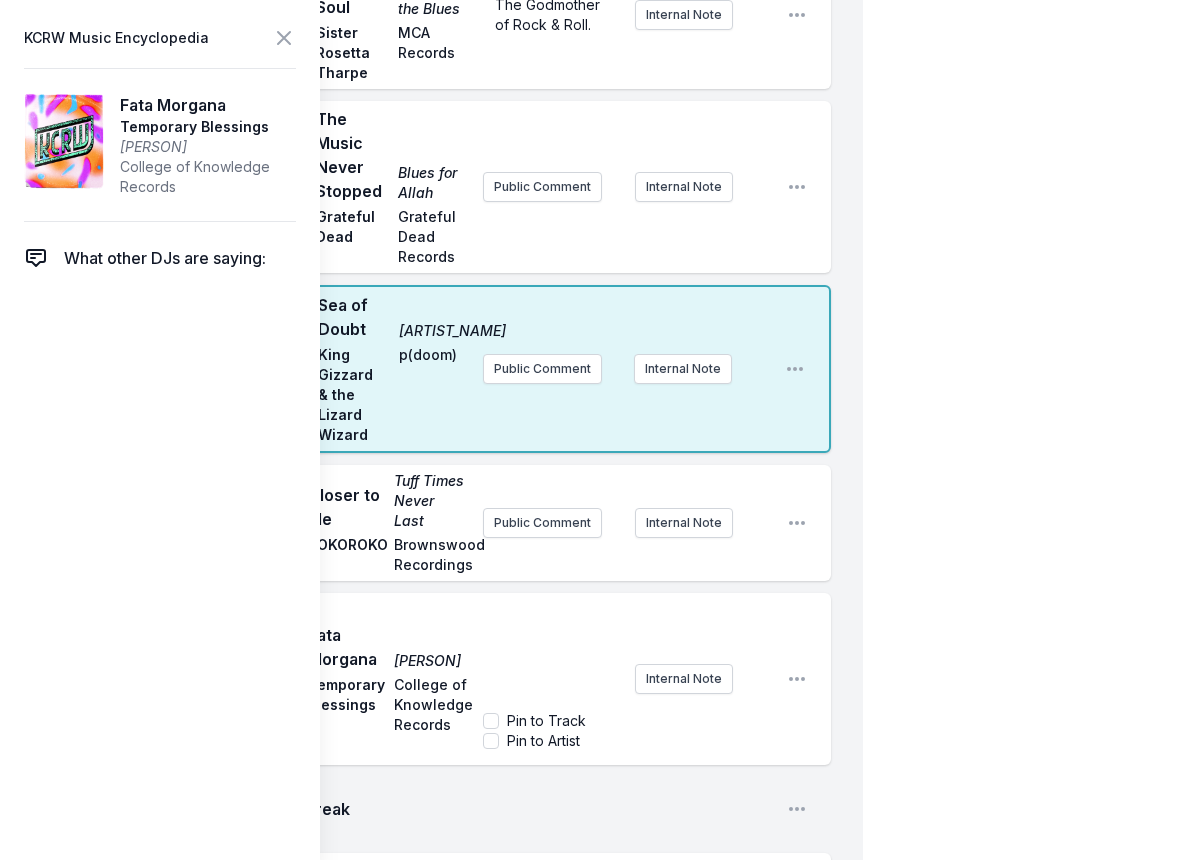 scroll, scrollTop: 2200, scrollLeft: 0, axis: vertical 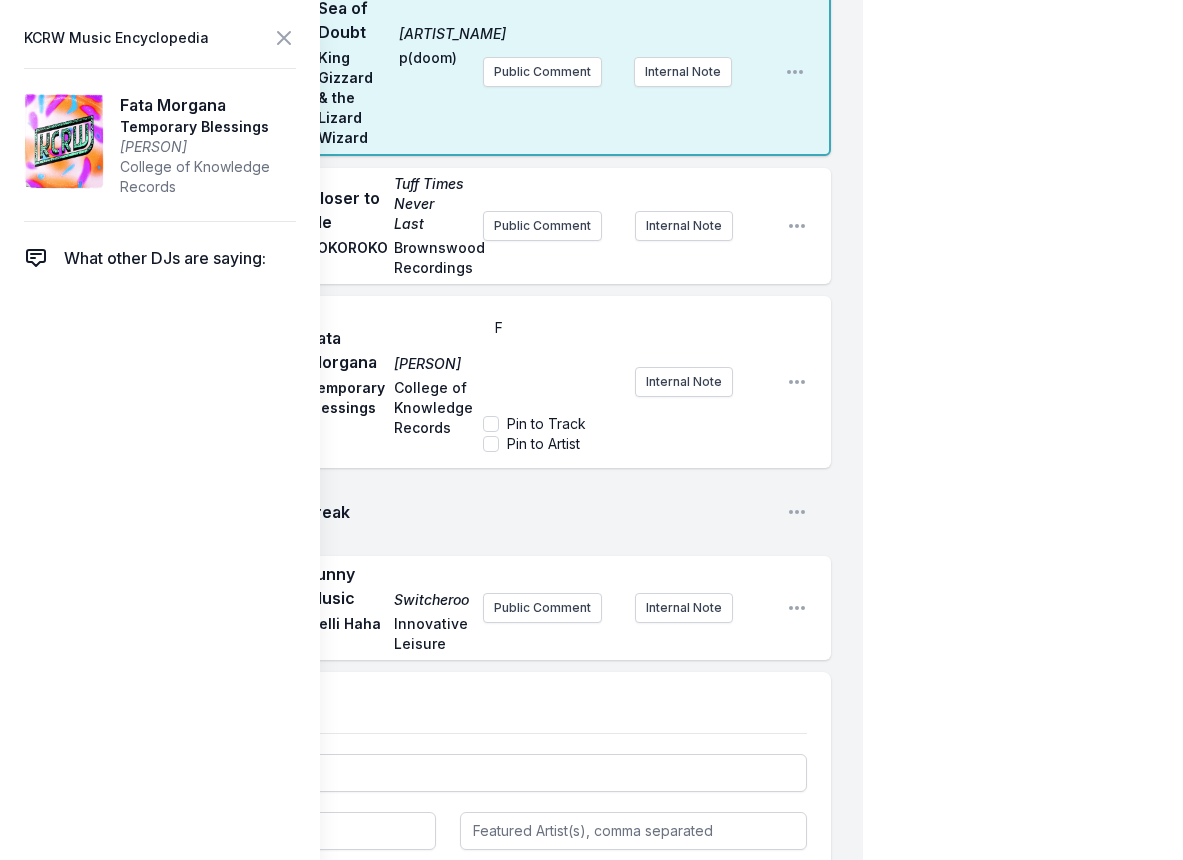 type 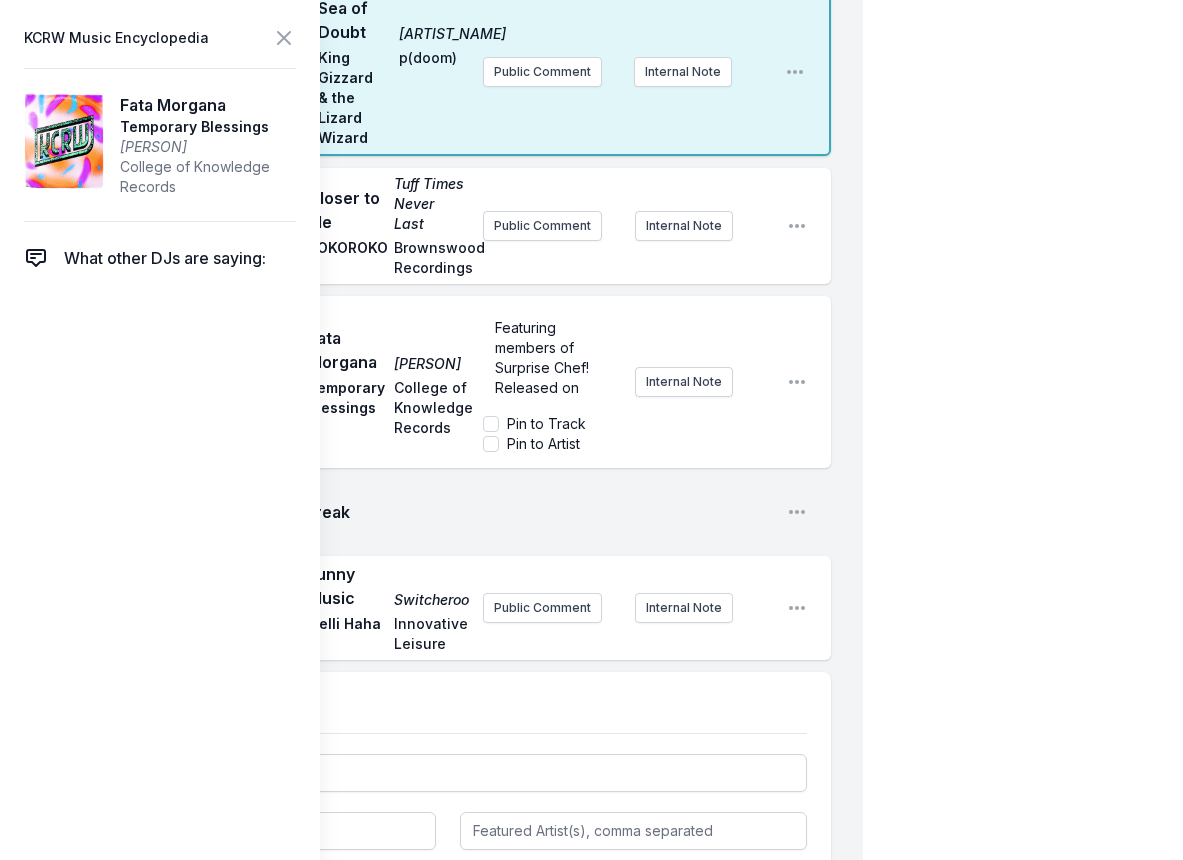 scroll, scrollTop: 0, scrollLeft: 0, axis: both 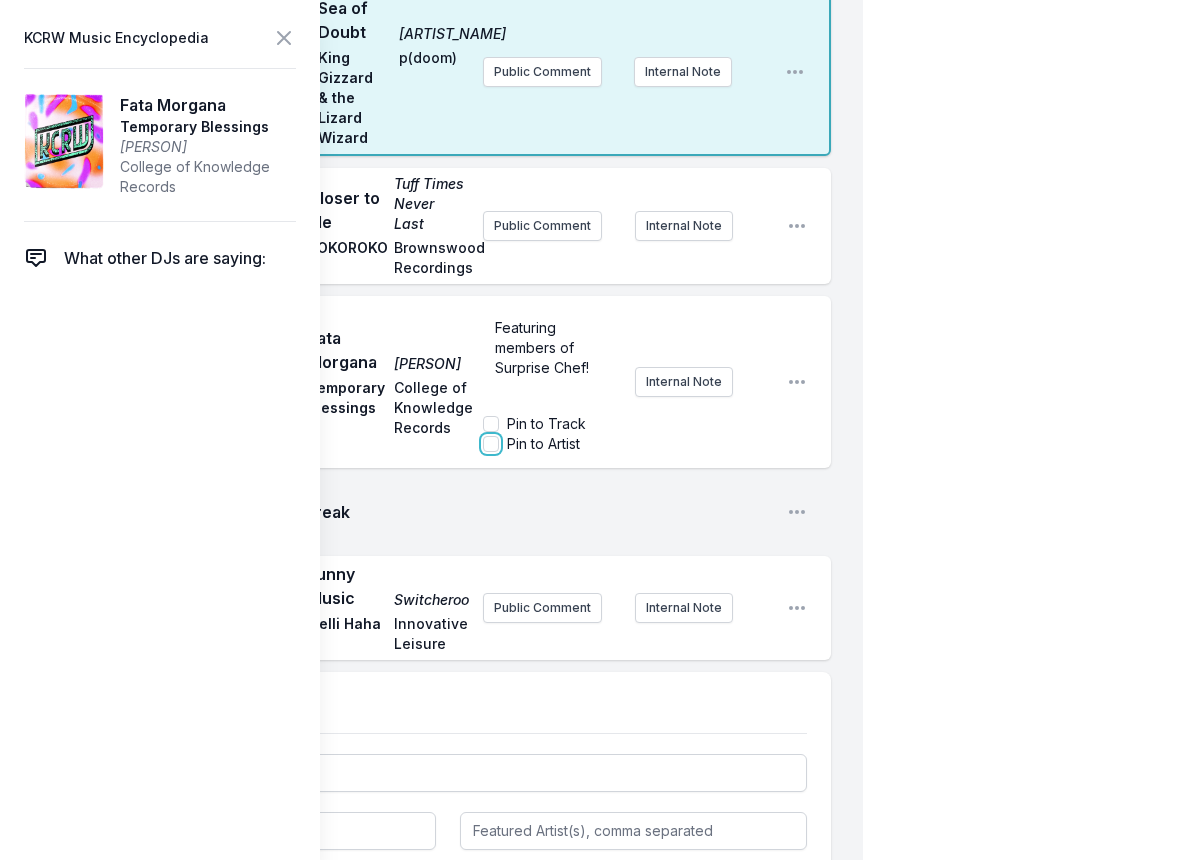 click on "Pin to Artist" at bounding box center (491, 444) 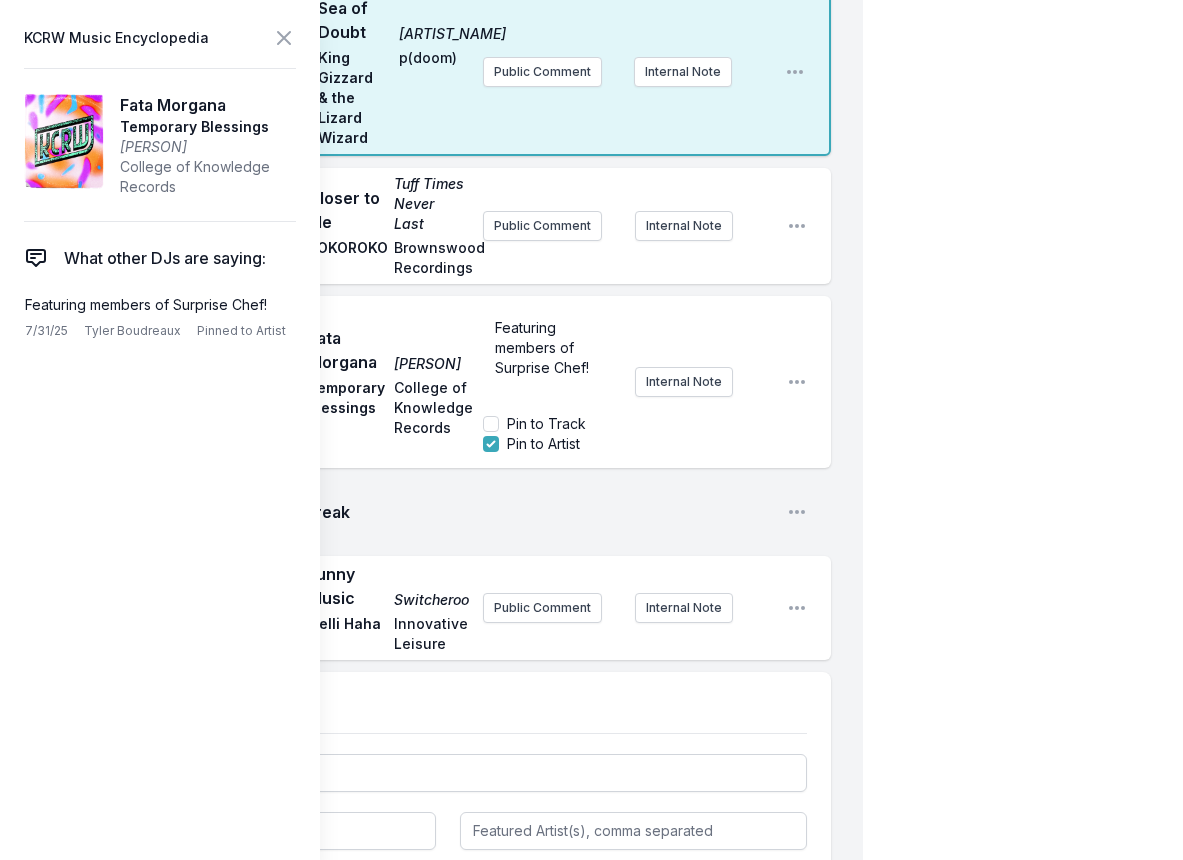 click on "Play Closer to Me Tuff Times Never Last KOKOROKO Brownswood Recordings Public Comment Internal Note Open playlist item options Play Fata Morgana Sumbisori Temporary Blessings College of Knowledge Records Featuring members of Surprise Chef! Pin to Track Pin to Artist Internal Note Open playlist item options Featuring members of Surprise Chef! Play Break Open playlist item options Play Funny Music Switcheroo Gelli Haha Innovative Leisure Public Comment Internal Note Open playlist item options" at bounding box center (447, 414) 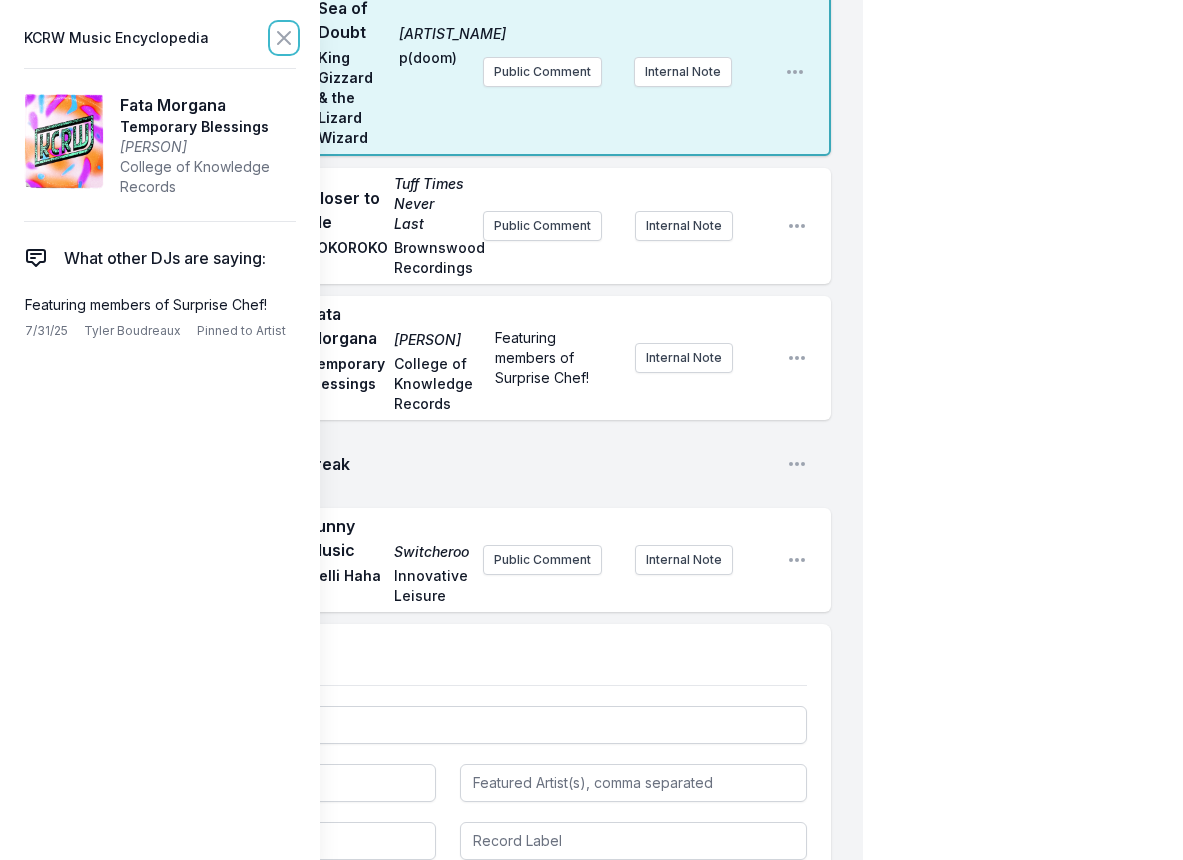 click 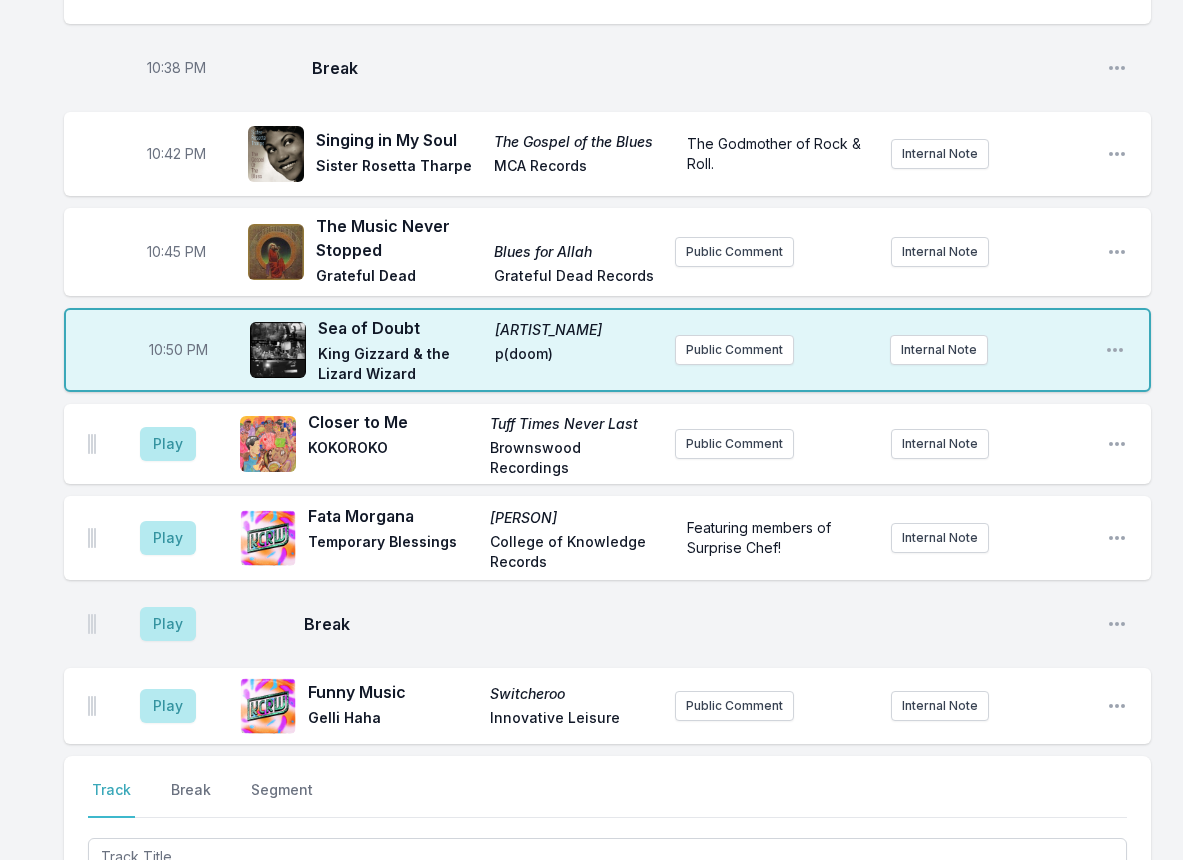 scroll, scrollTop: 1178, scrollLeft: 0, axis: vertical 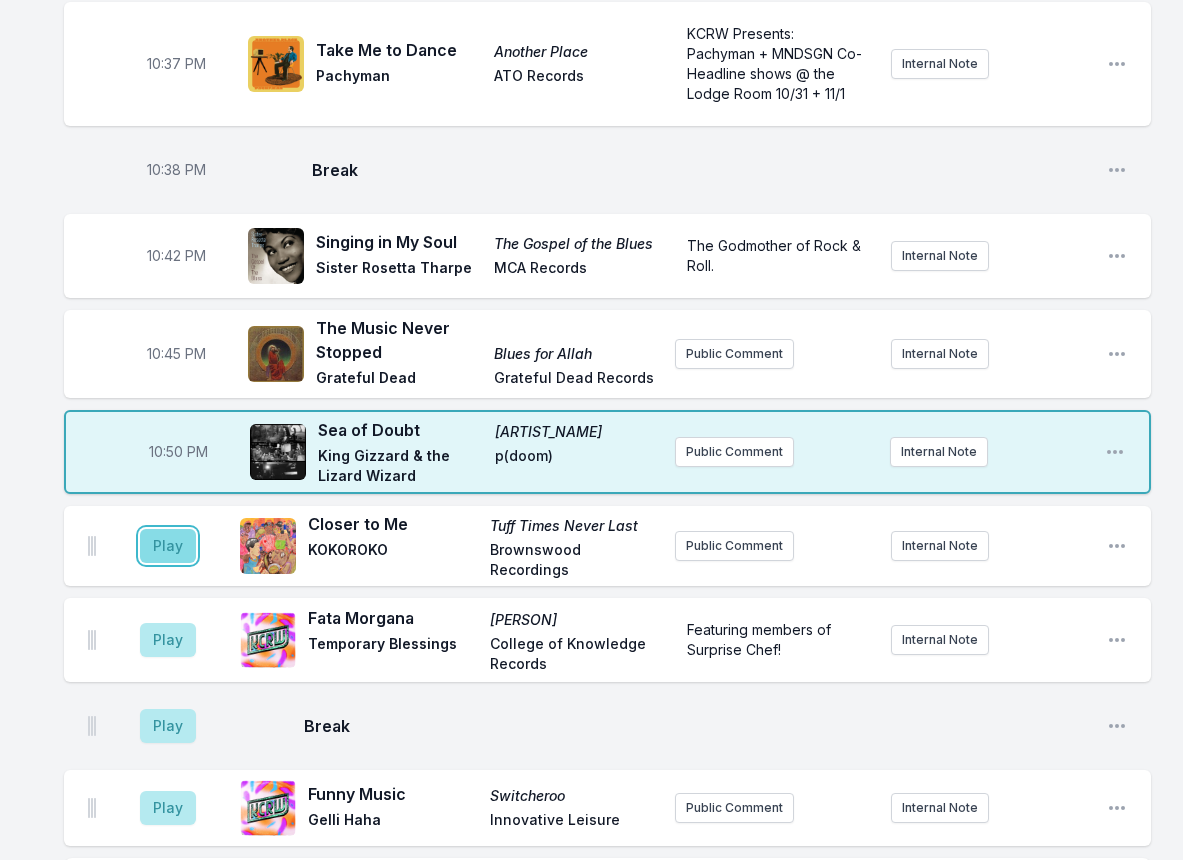 click on "Play" at bounding box center (168, 546) 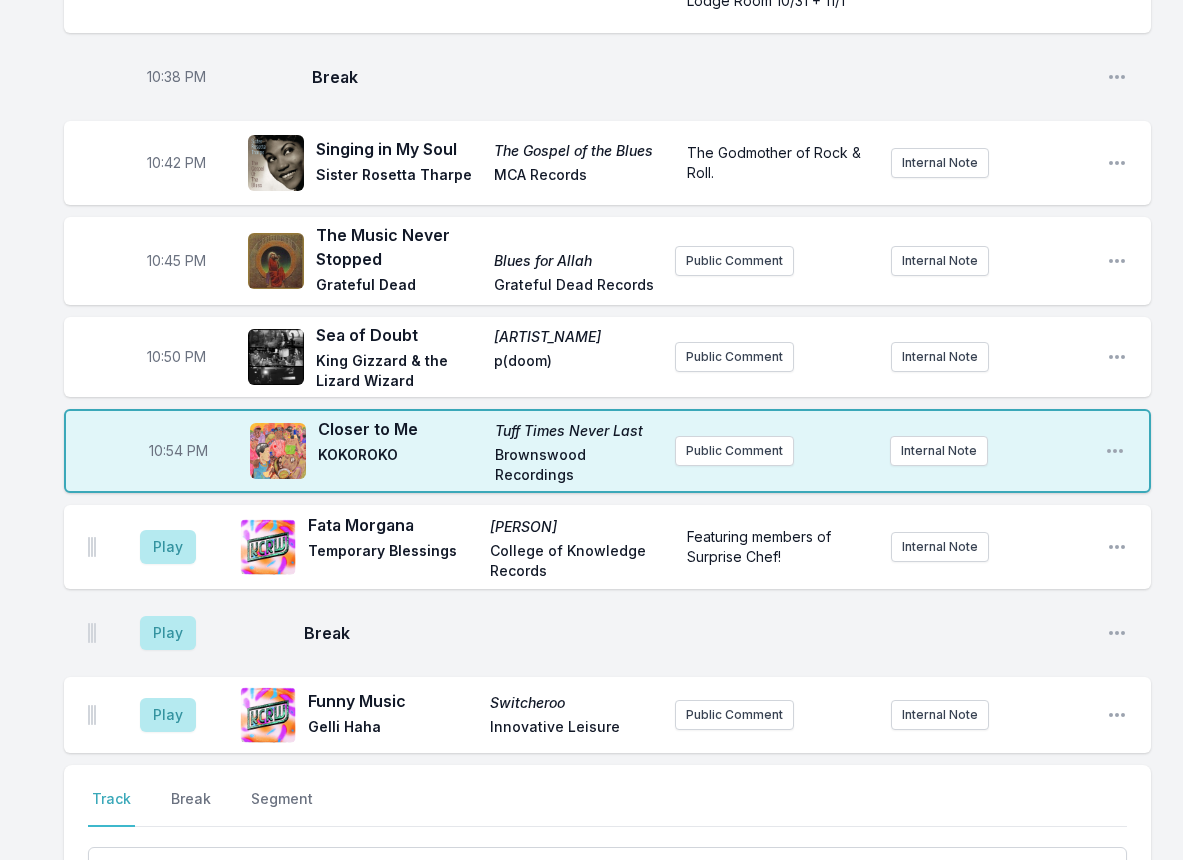scroll, scrollTop: 1300, scrollLeft: 0, axis: vertical 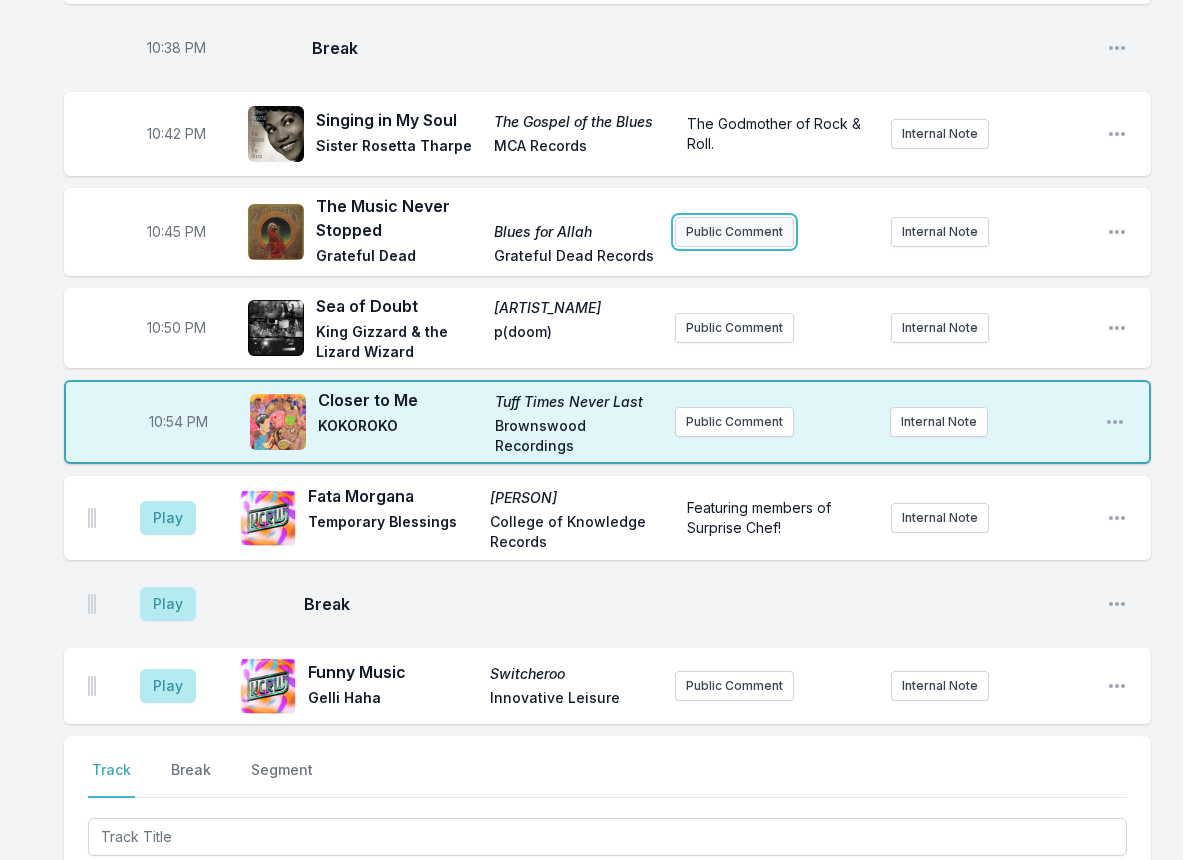 click on "Public Comment" at bounding box center [734, 232] 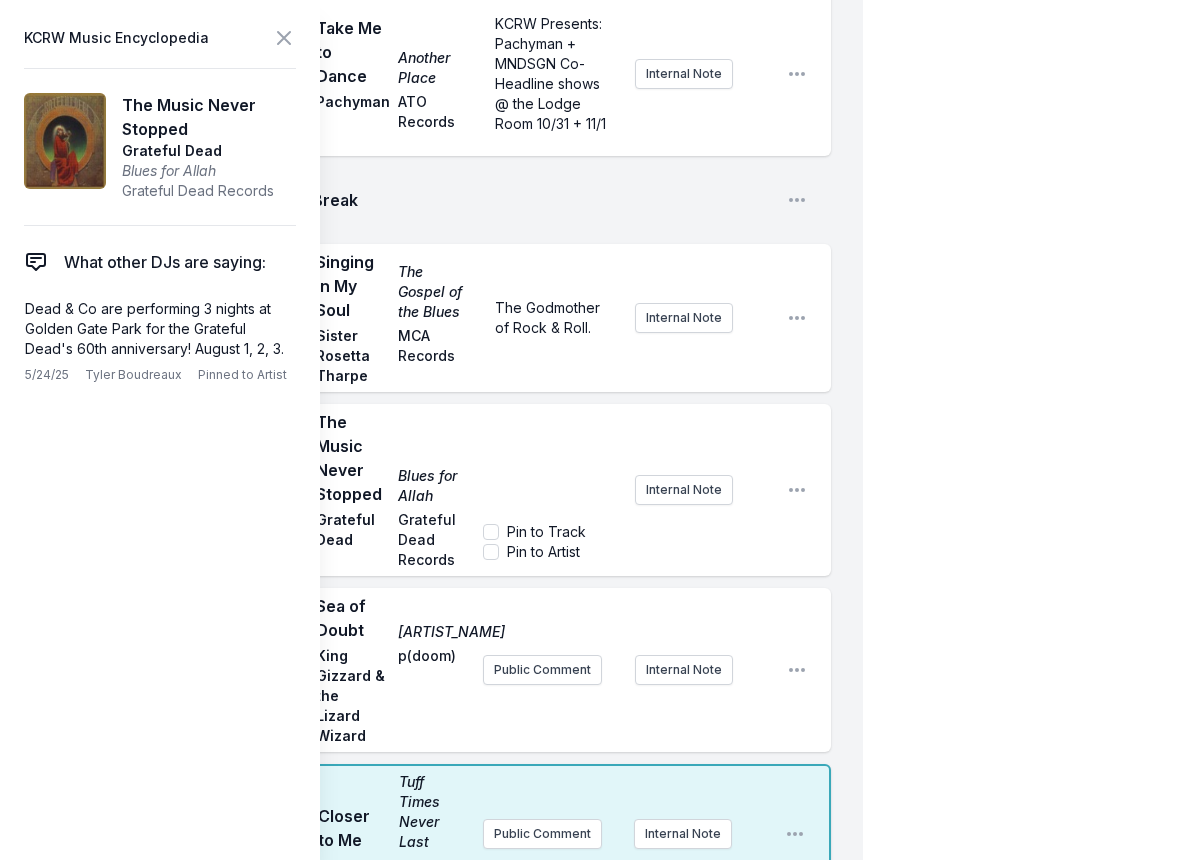 scroll, scrollTop: 1800, scrollLeft: 0, axis: vertical 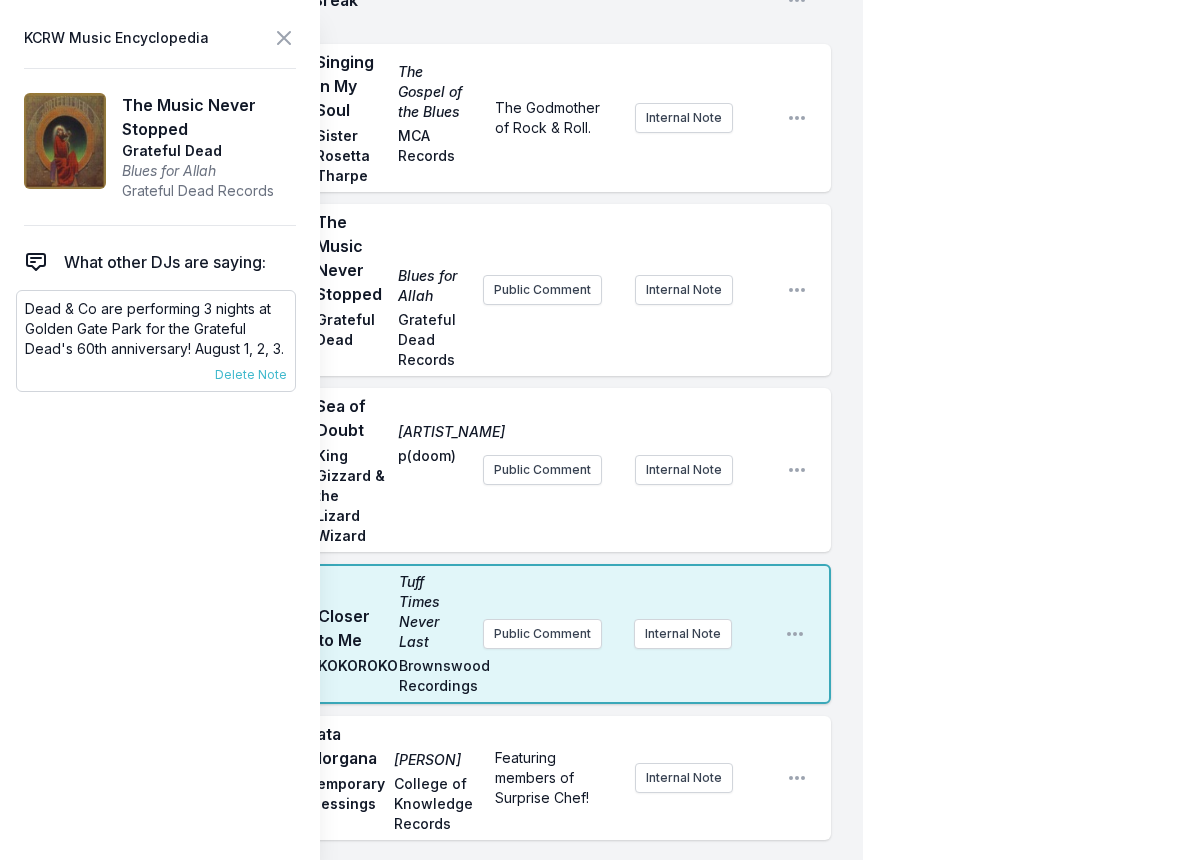 click on "Dead & Co are performing 3 nights at Golden Gate Park for the Grateful Dead's 60th anniversary! August 1, 2, 3." at bounding box center (156, 329) 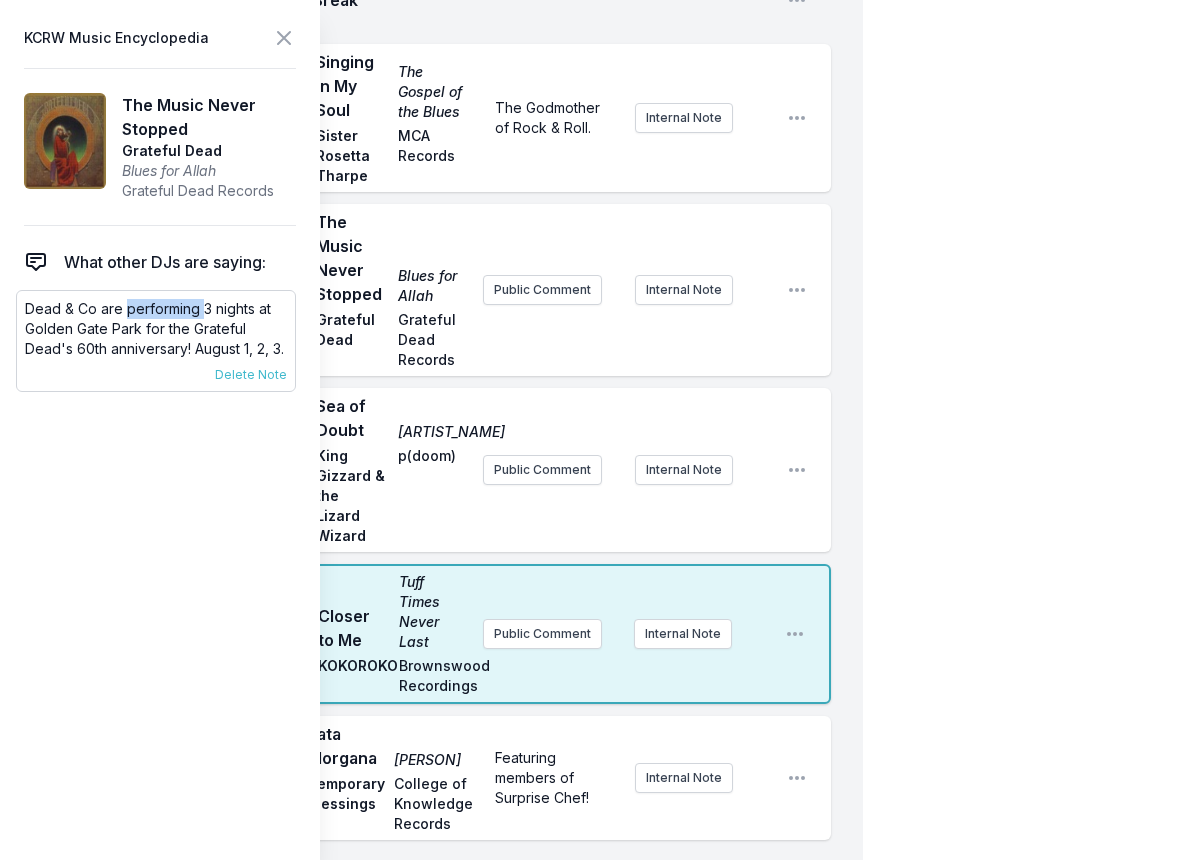 click on "Dead & Co are performing 3 nights at Golden Gate Park for the Grateful Dead's 60th anniversary! August 1, 2, 3." at bounding box center (156, 329) 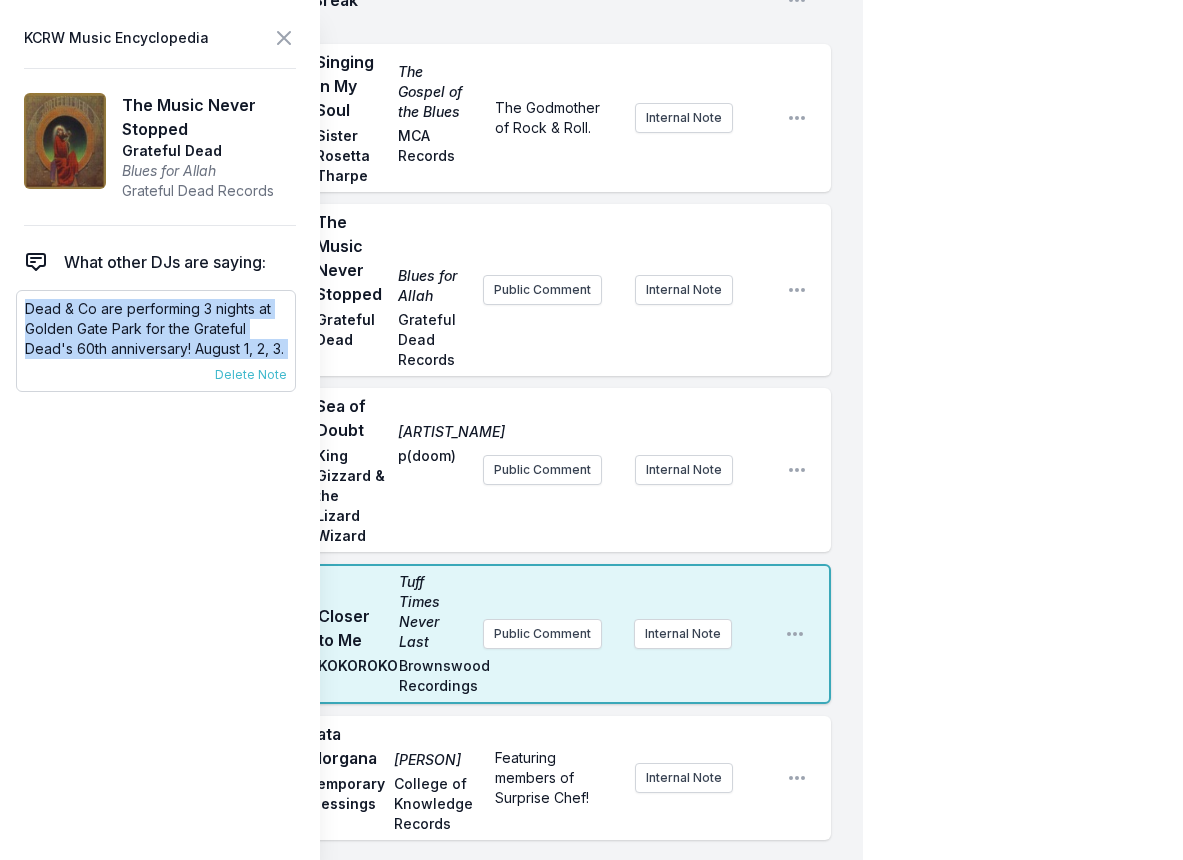 click on "Dead & Co are performing 3 nights at Golden Gate Park for the Grateful Dead's 60th anniversary! August 1, 2, 3." at bounding box center [156, 329] 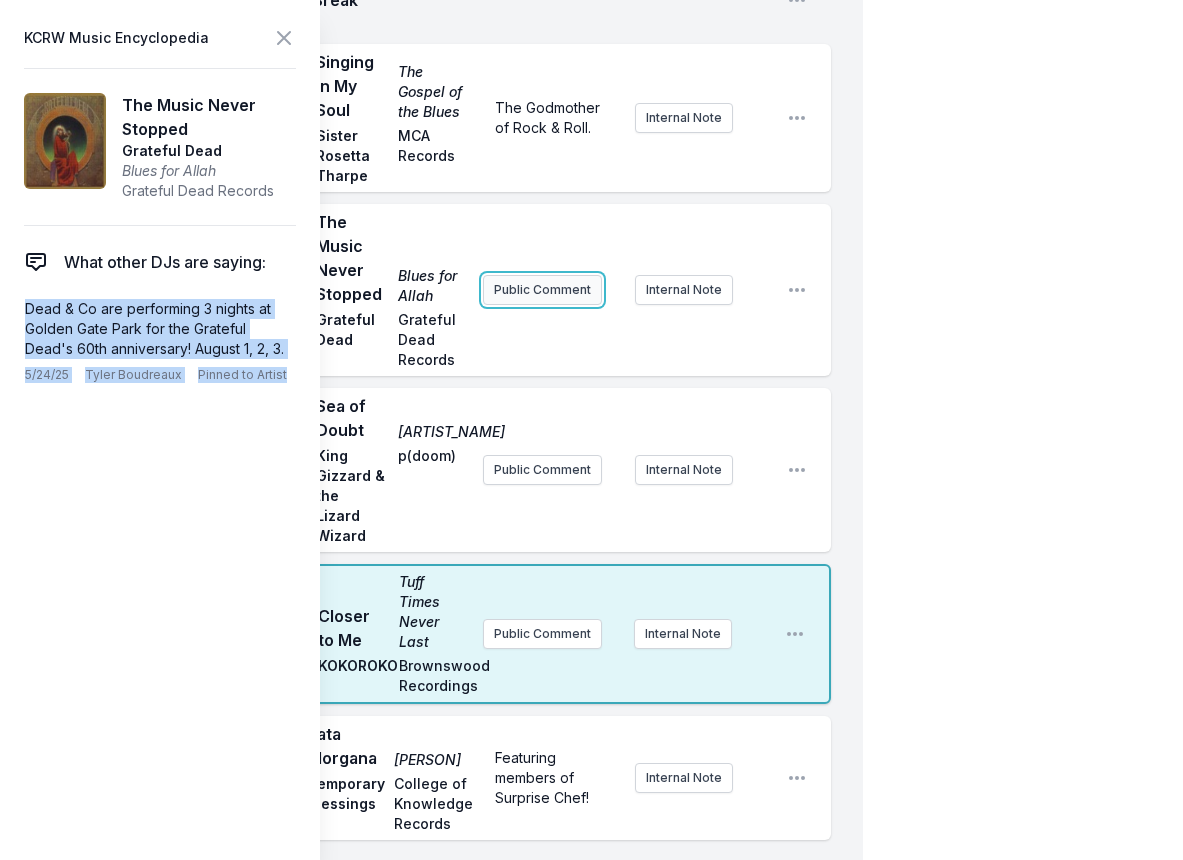 click on "Public Comment" at bounding box center [542, 290] 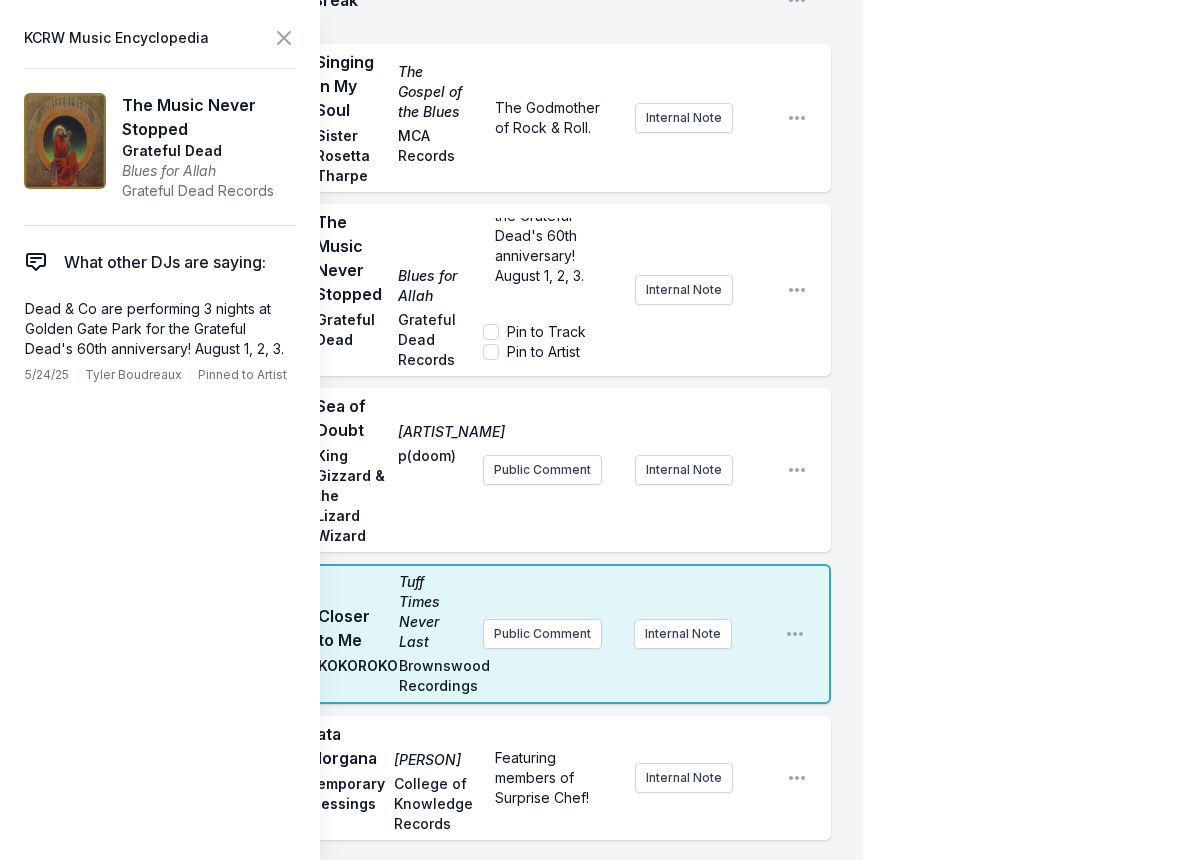 scroll, scrollTop: 120, scrollLeft: 0, axis: vertical 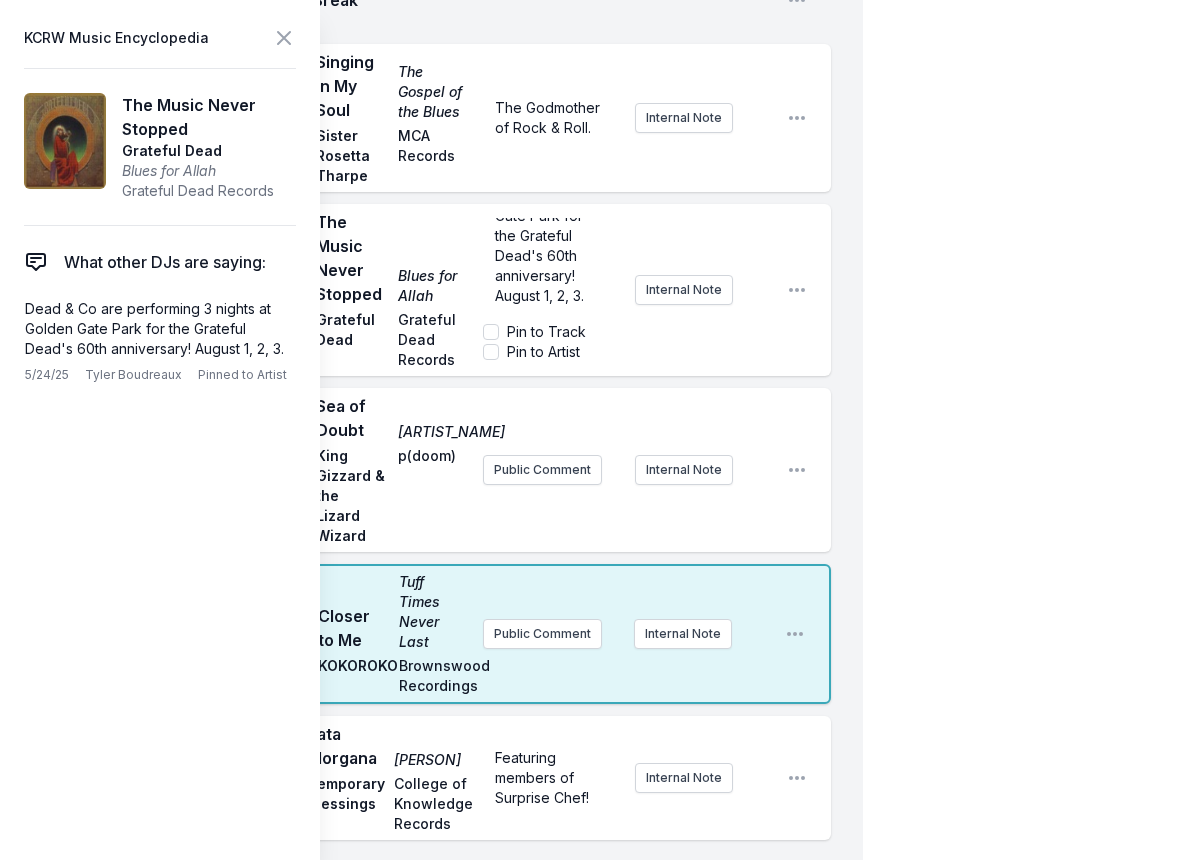 click on "10:00 PM Dip In The Lake Free Energy Dummy Trouble In Mind Public Comment Internal Note Open playlist item options 10:05 PM Follow the River Unicorn RIO KOSTA Verdigris Public Comment Internal Note Open playlist item options 10:09 PM Gabo's Last Resort (Feat. Baird, Goldwash) MOONSHOTS The South Hill Experiment [no label] Public Comment Internal Note Open playlist item options 10:13 PM End of Summer End of Summer Tame Impala Columbia Public Comment Internal Note Open playlist item options 10:17 PM Break Open playlist item options 10:21 PM Light In The Dark Light In The Dark Windows Matthew Arias Enjoyed hosting them on the show last Thursday night, sharing lots of classic pop and California country + folk jams. Listen back here: https://www.kcrw.com/music/shows/tyler-boudreaux/tyler-boudreauxs-playlist-july-24-2025 Catch Windows live at Townhouse Venice on September 13th. Internal Note Open playlist item options https://www.kcrw.com/music/shows/tyler-boudreaux/tyler-boudreauxs-playlist-july-24-2025 Break" at bounding box center [447, -440] 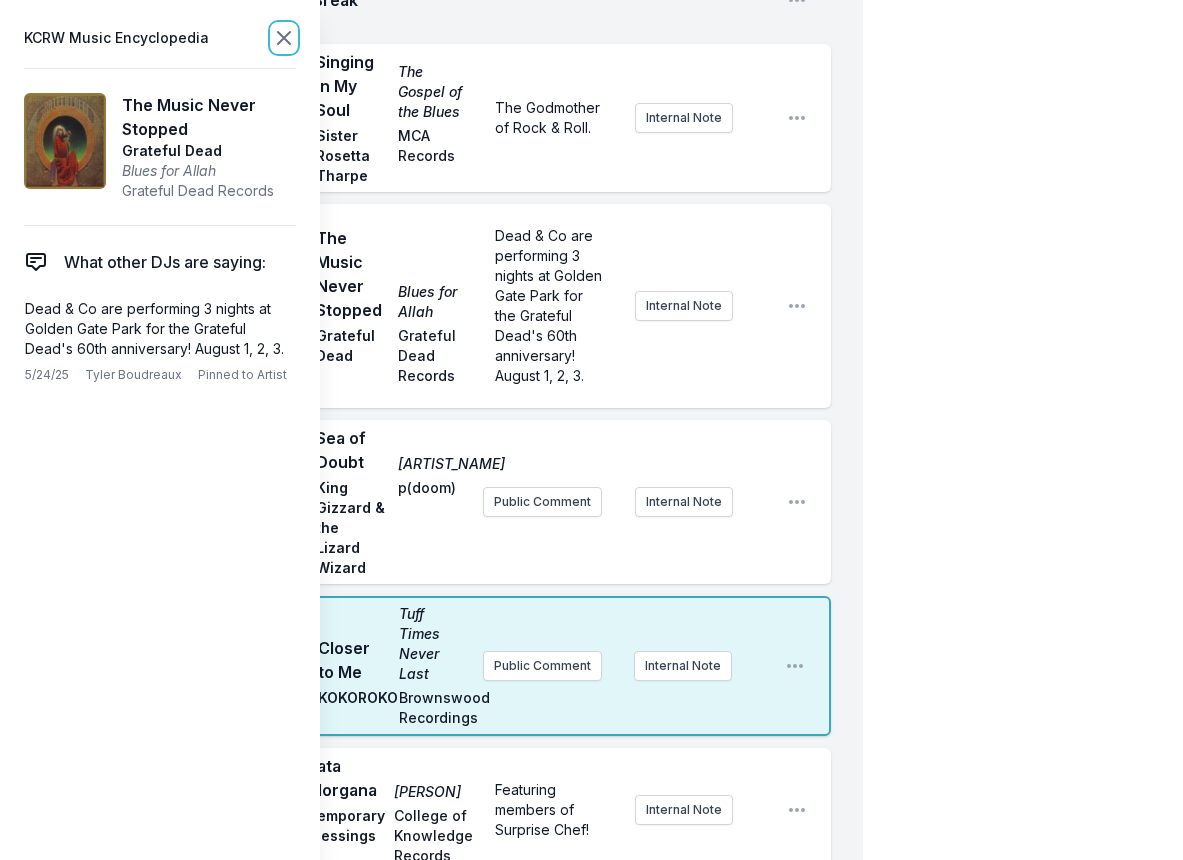 click 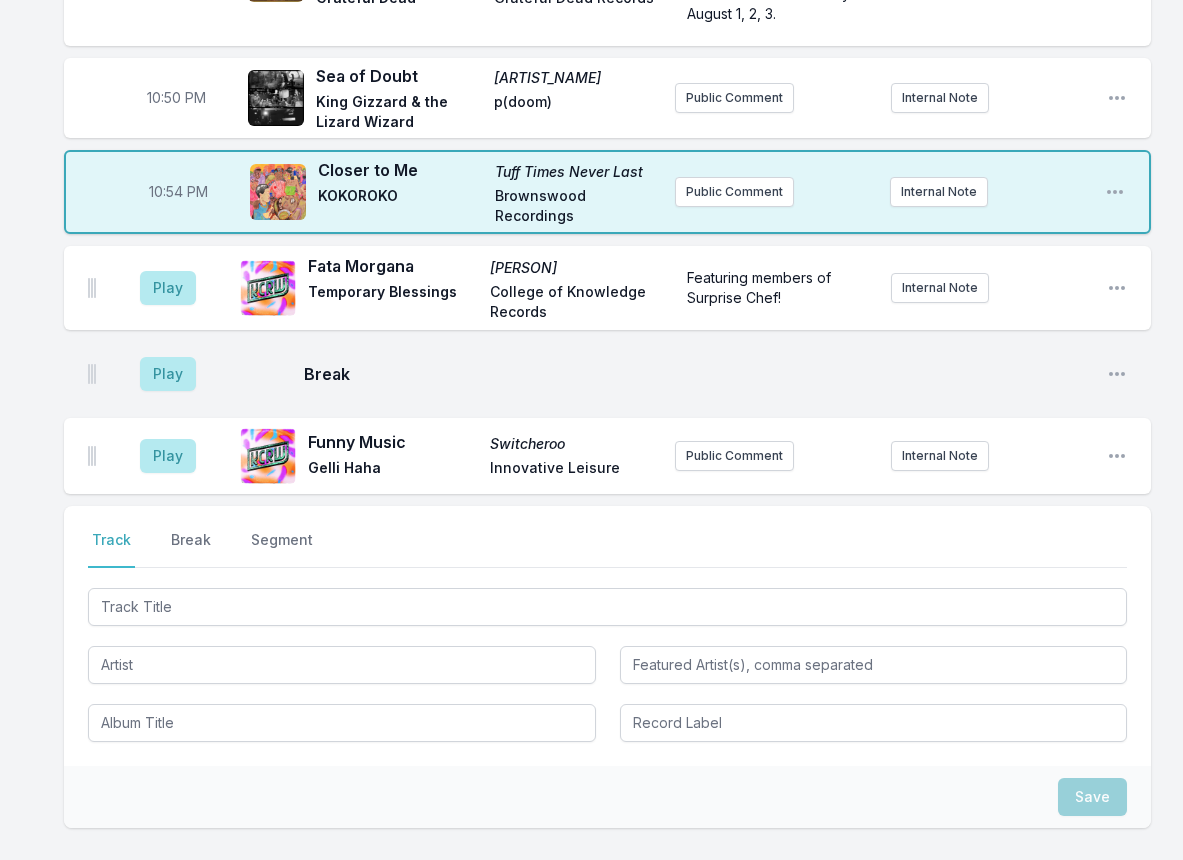 scroll, scrollTop: 1434, scrollLeft: 0, axis: vertical 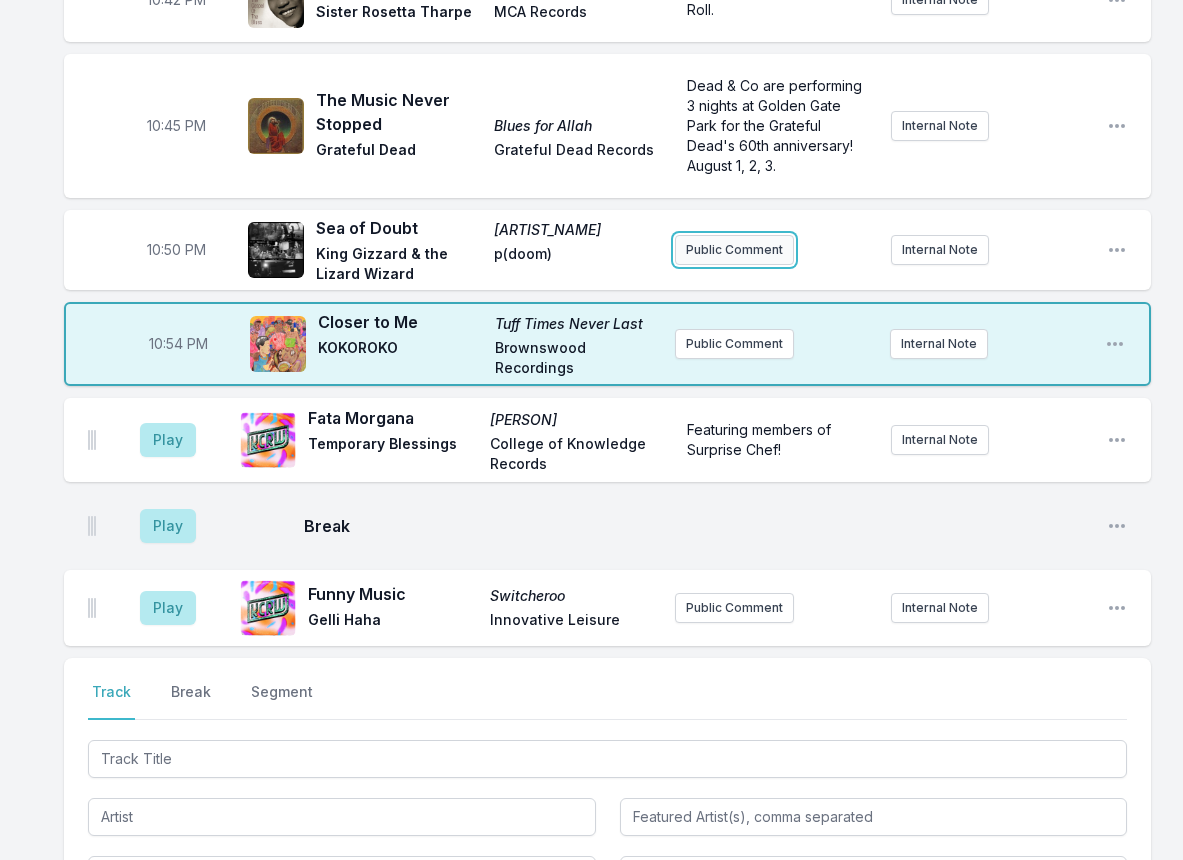 click on "Public Comment" at bounding box center (734, 250) 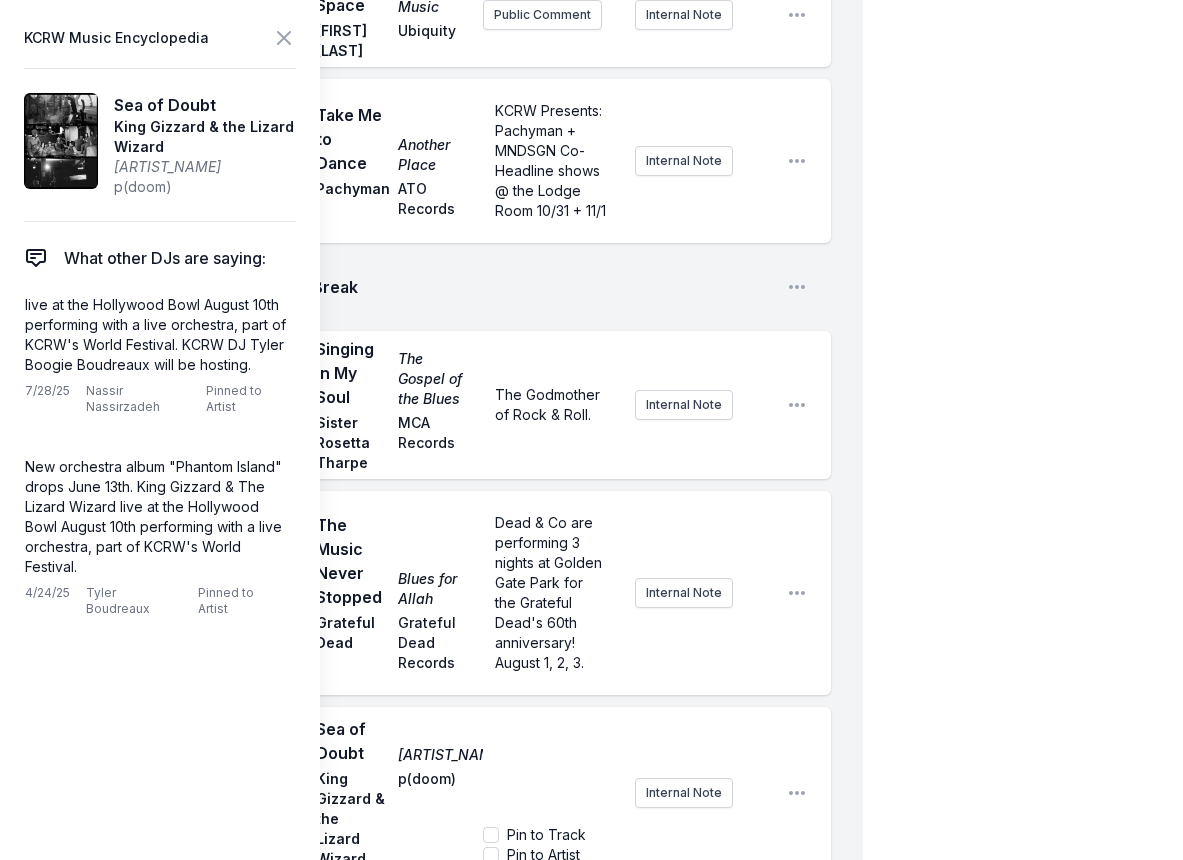 scroll, scrollTop: 1634, scrollLeft: 0, axis: vertical 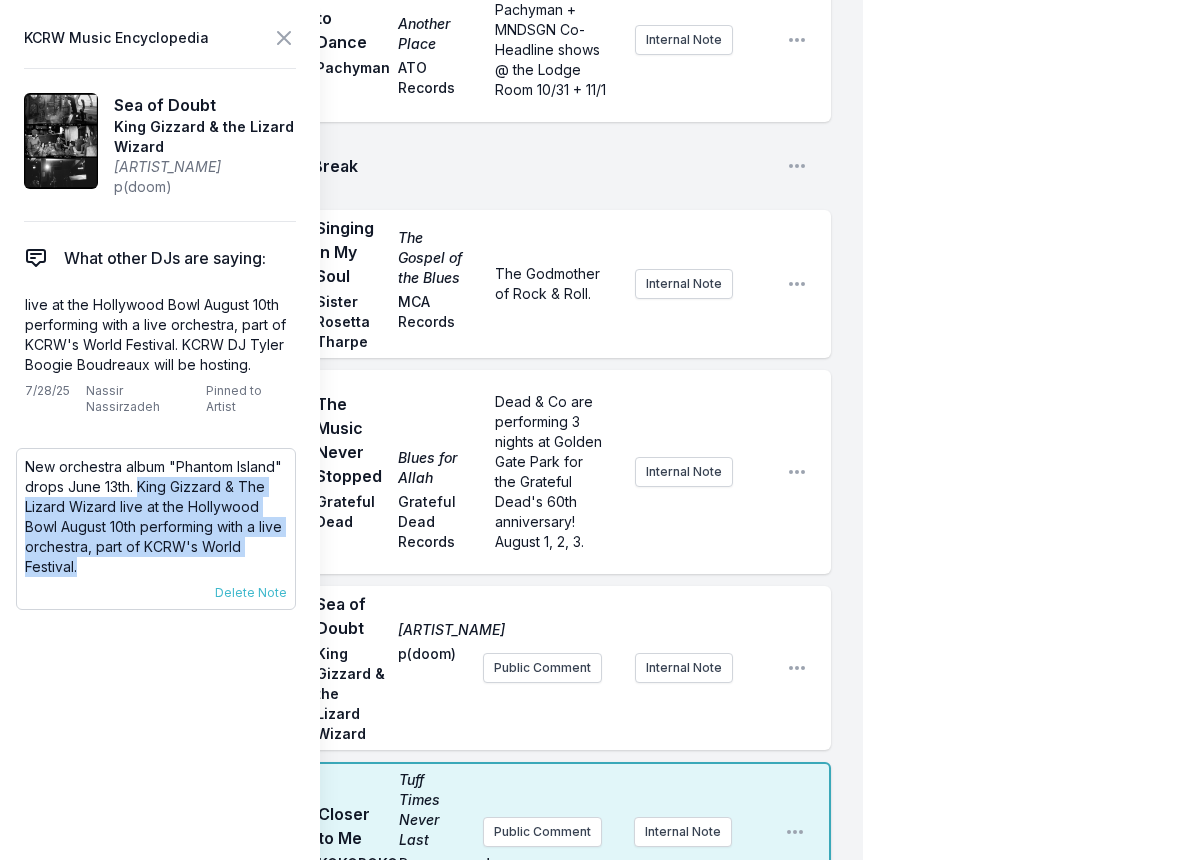 drag, startPoint x: 140, startPoint y: 488, endPoint x: 176, endPoint y: 567, distance: 86.815895 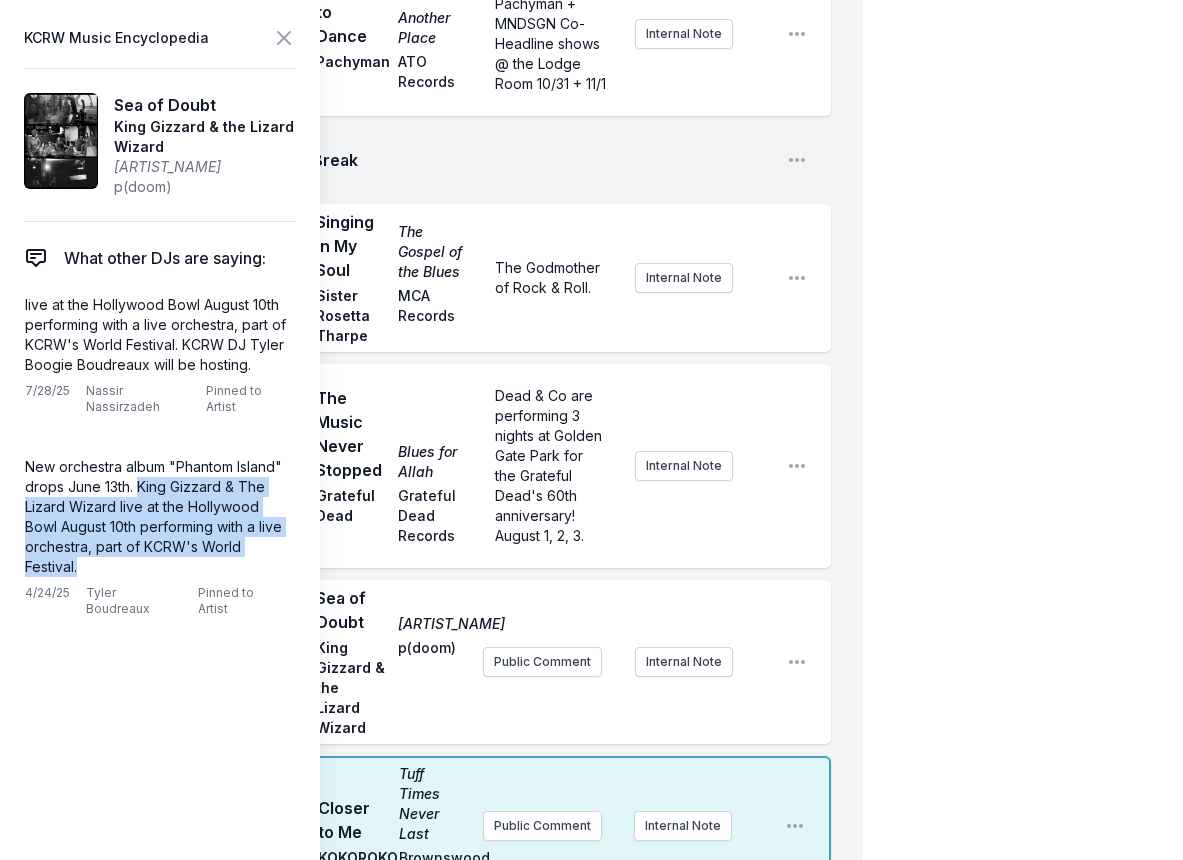 scroll, scrollTop: 1934, scrollLeft: 0, axis: vertical 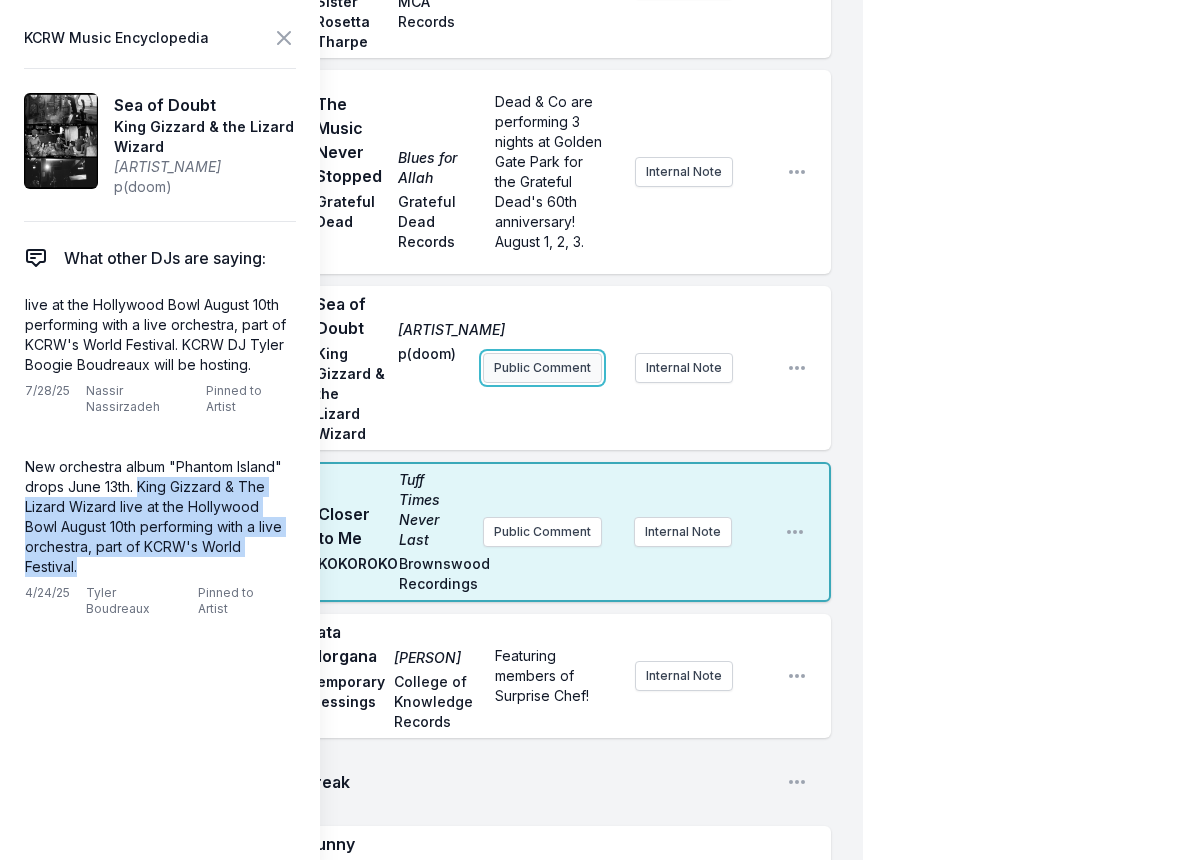 click on "Public Comment" at bounding box center [542, 368] 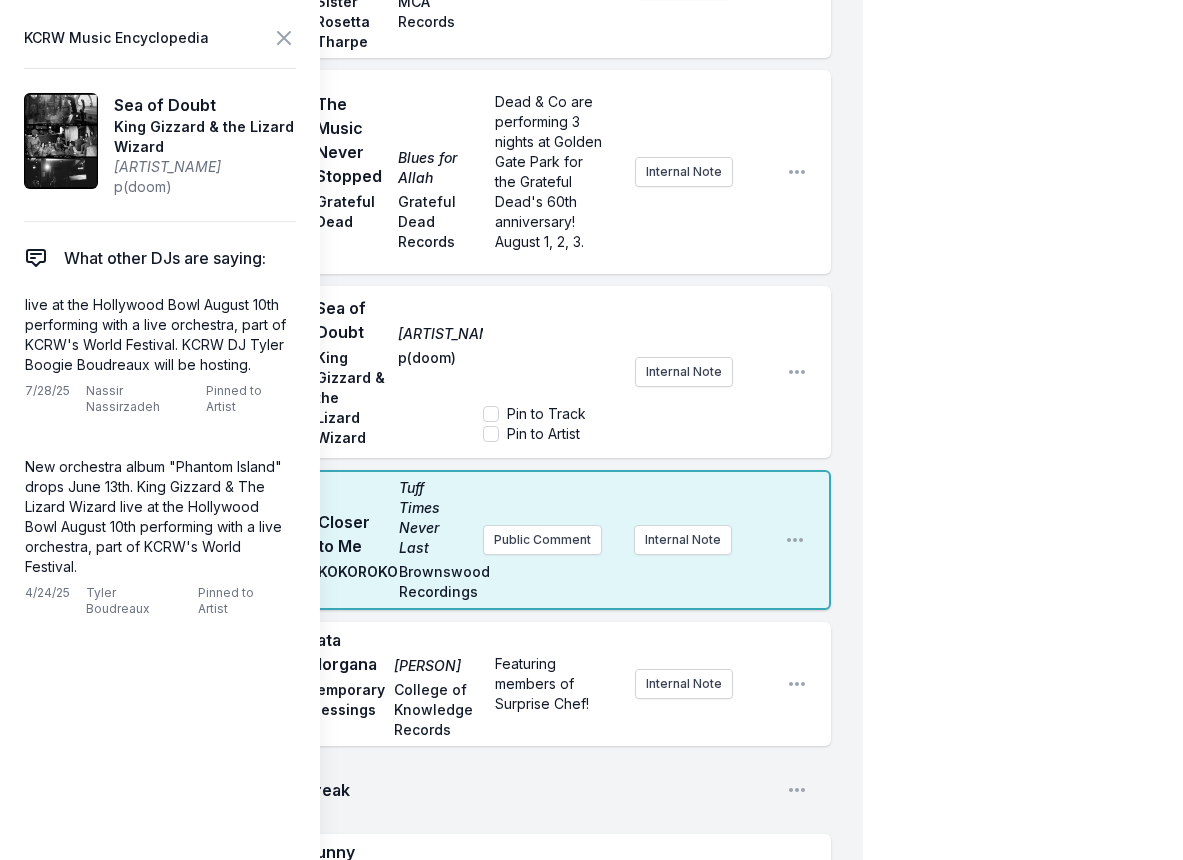 scroll, scrollTop: 200, scrollLeft: 0, axis: vertical 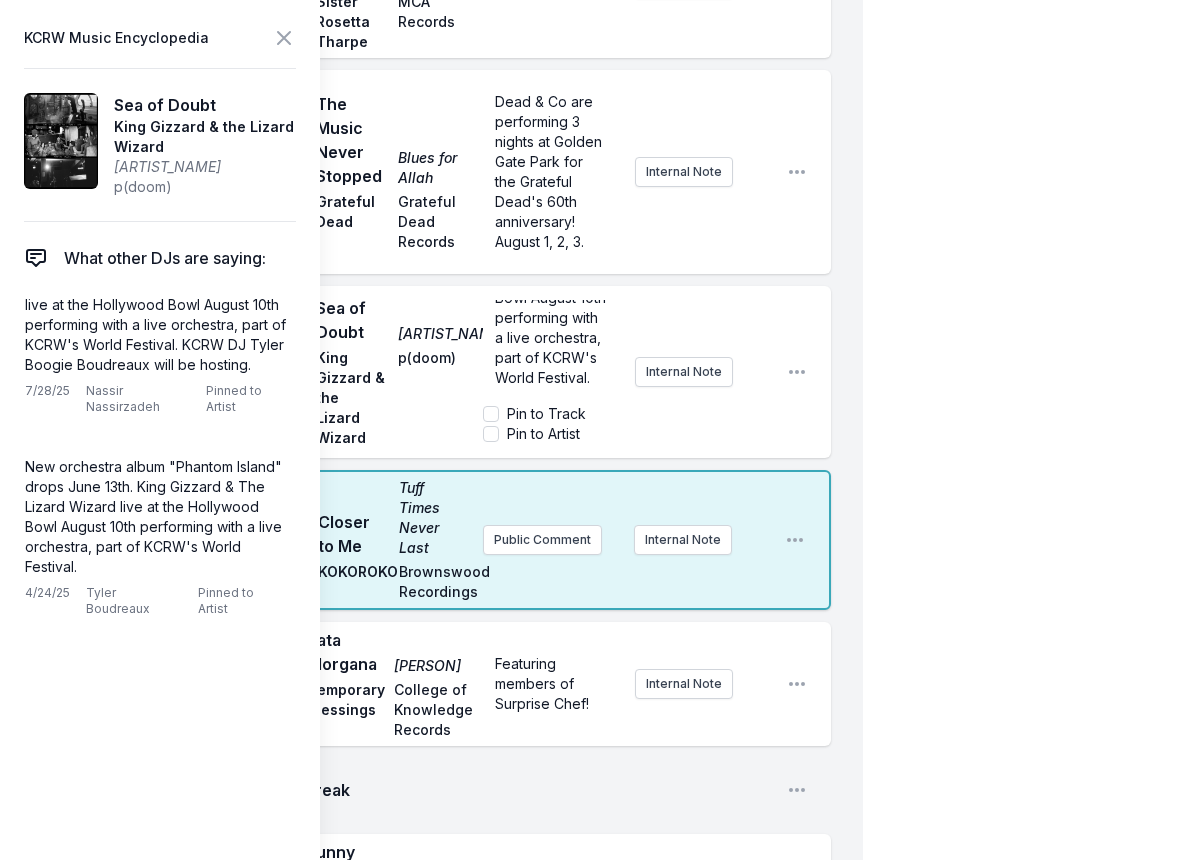 click on "[PERSON] & The Lizard Wizard live at the [VENUE] [DATE] performing with a live orchestra, part of KCRW's World Festival. Pin to Track Pin to Artist Internal Note" at bounding box center (627, 372) 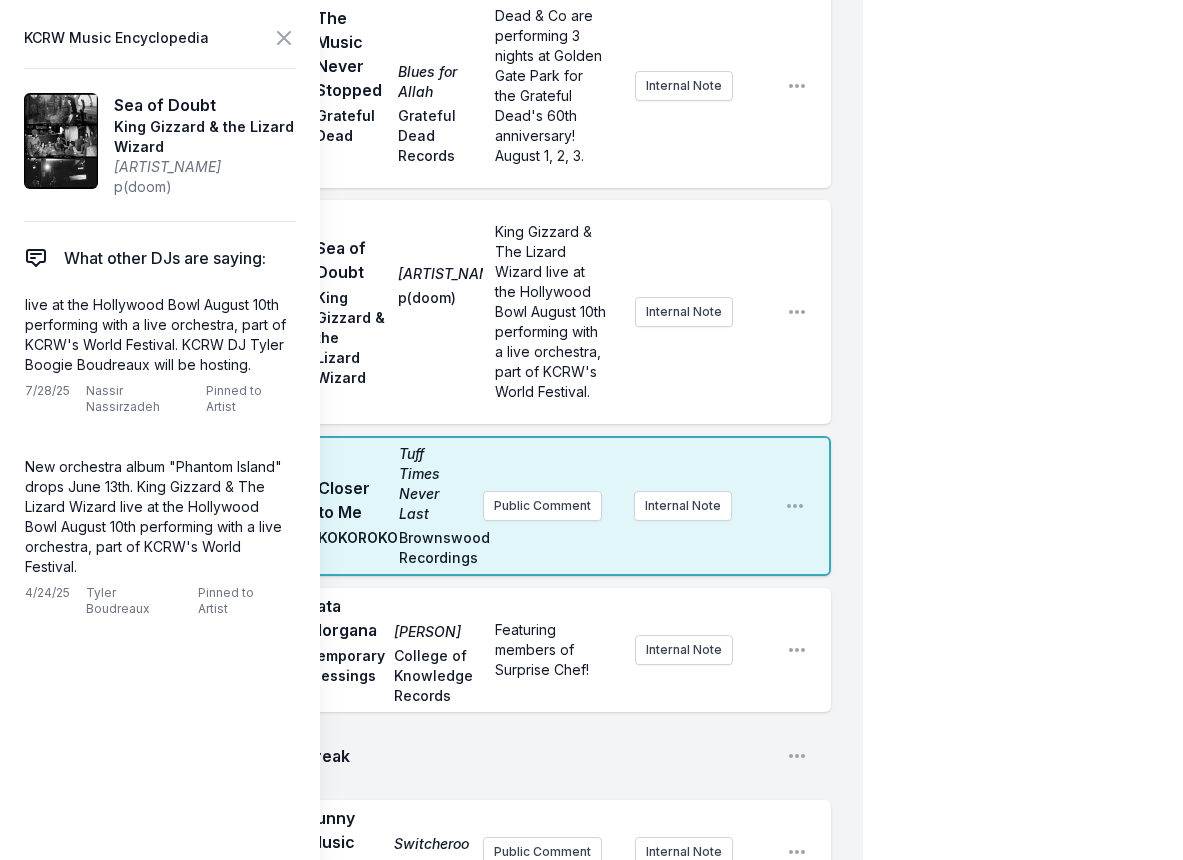 scroll, scrollTop: 2134, scrollLeft: 0, axis: vertical 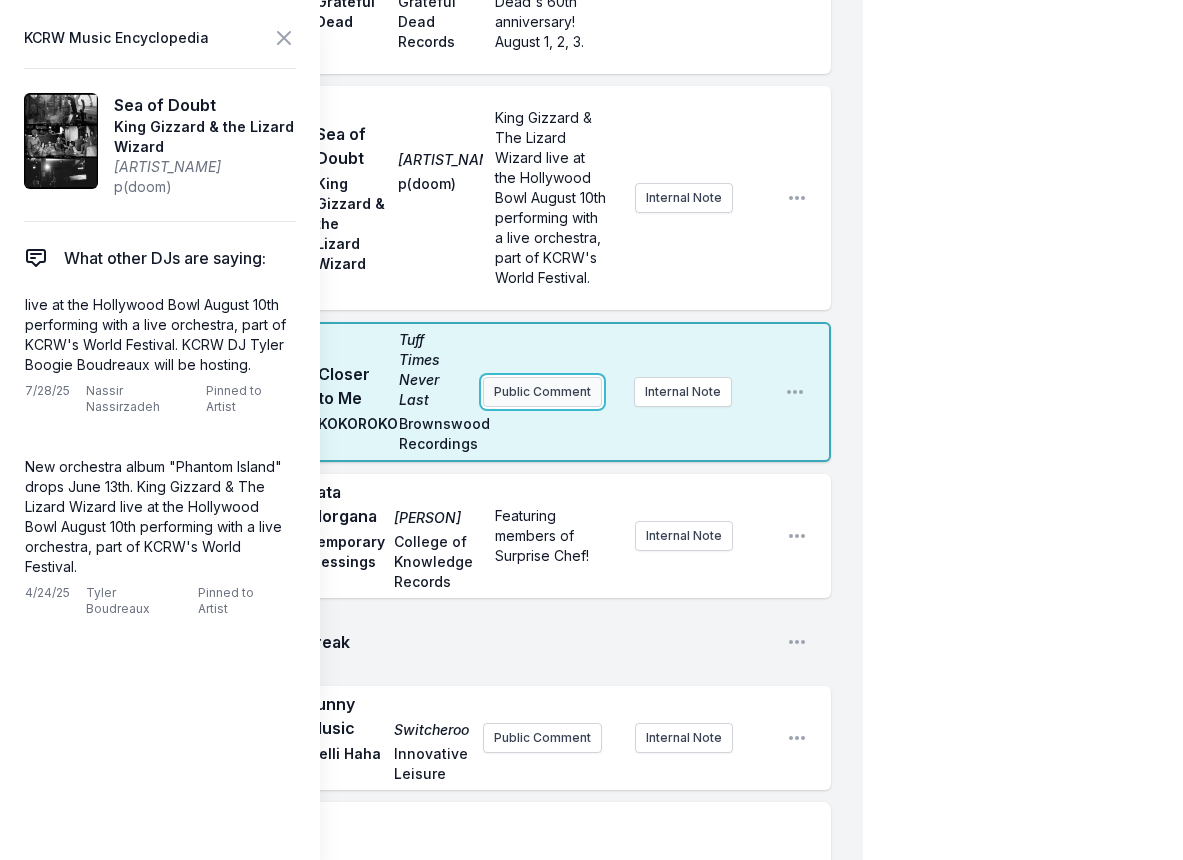click on "Public Comment" at bounding box center (542, 392) 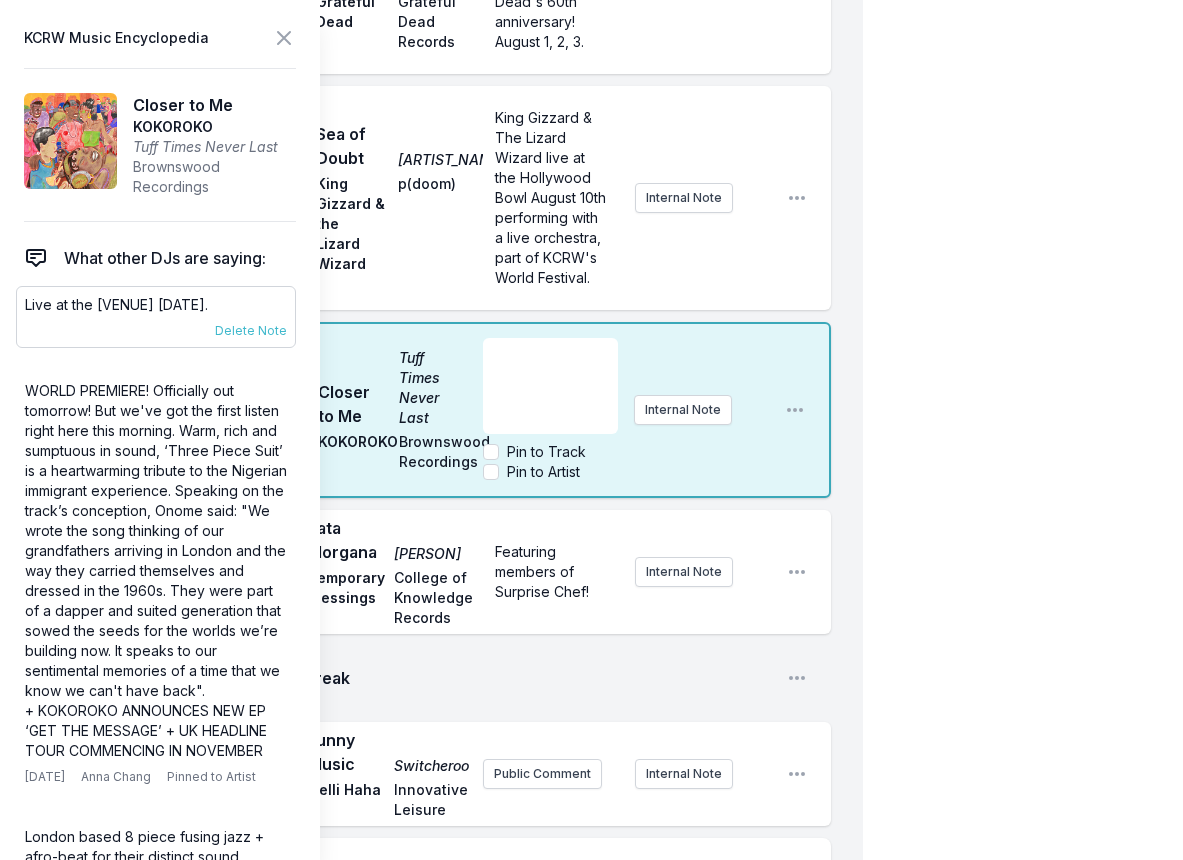 click on "Live at the [VENUE] [DATE]." at bounding box center [156, 305] 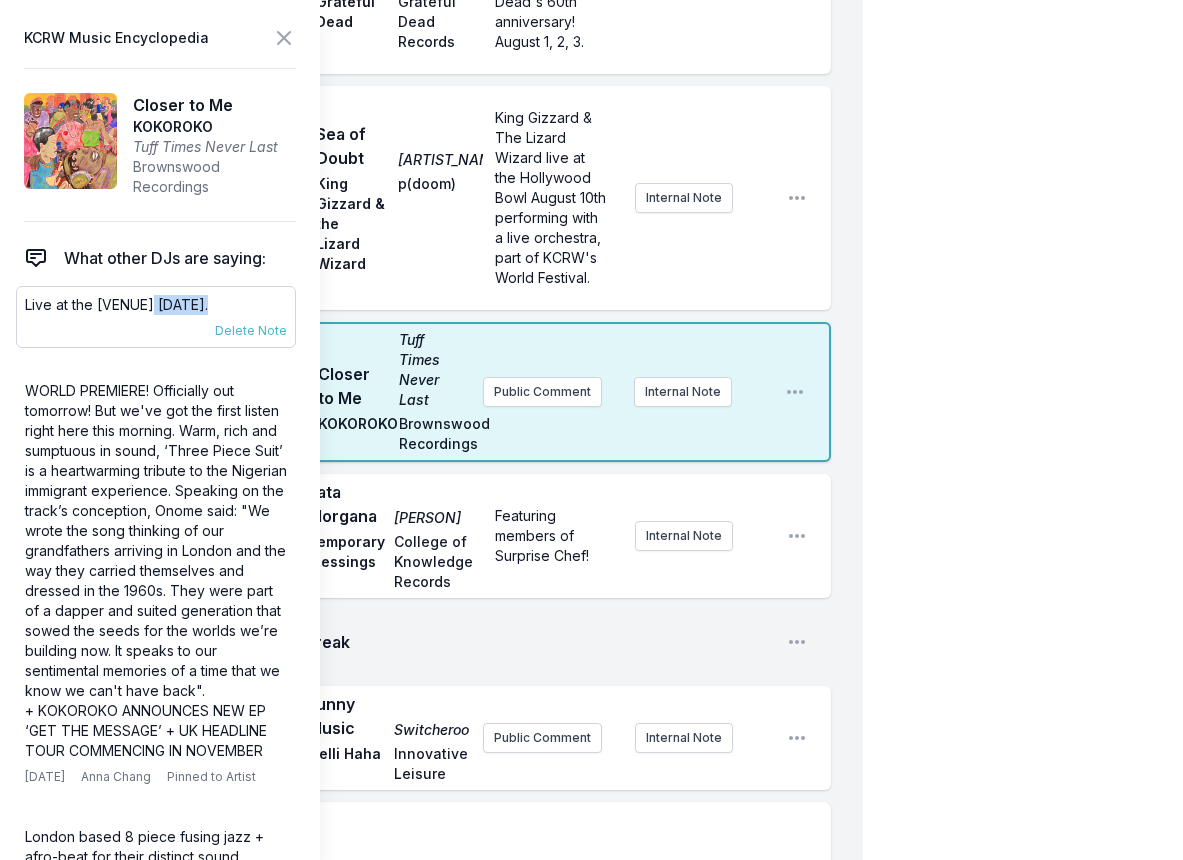 click on "Live at the [VENUE] [DATE]." at bounding box center [156, 305] 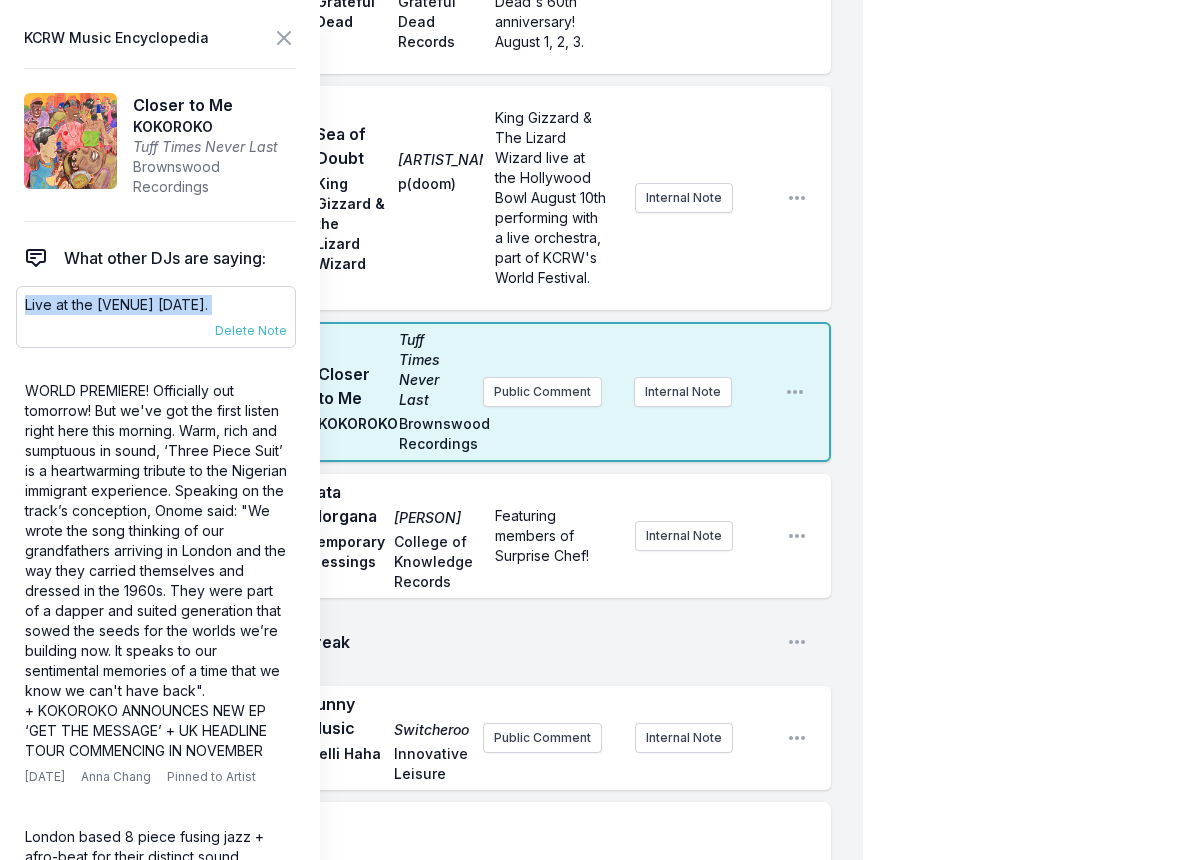 click on "Live at the [VENUE] [DATE]." at bounding box center [156, 305] 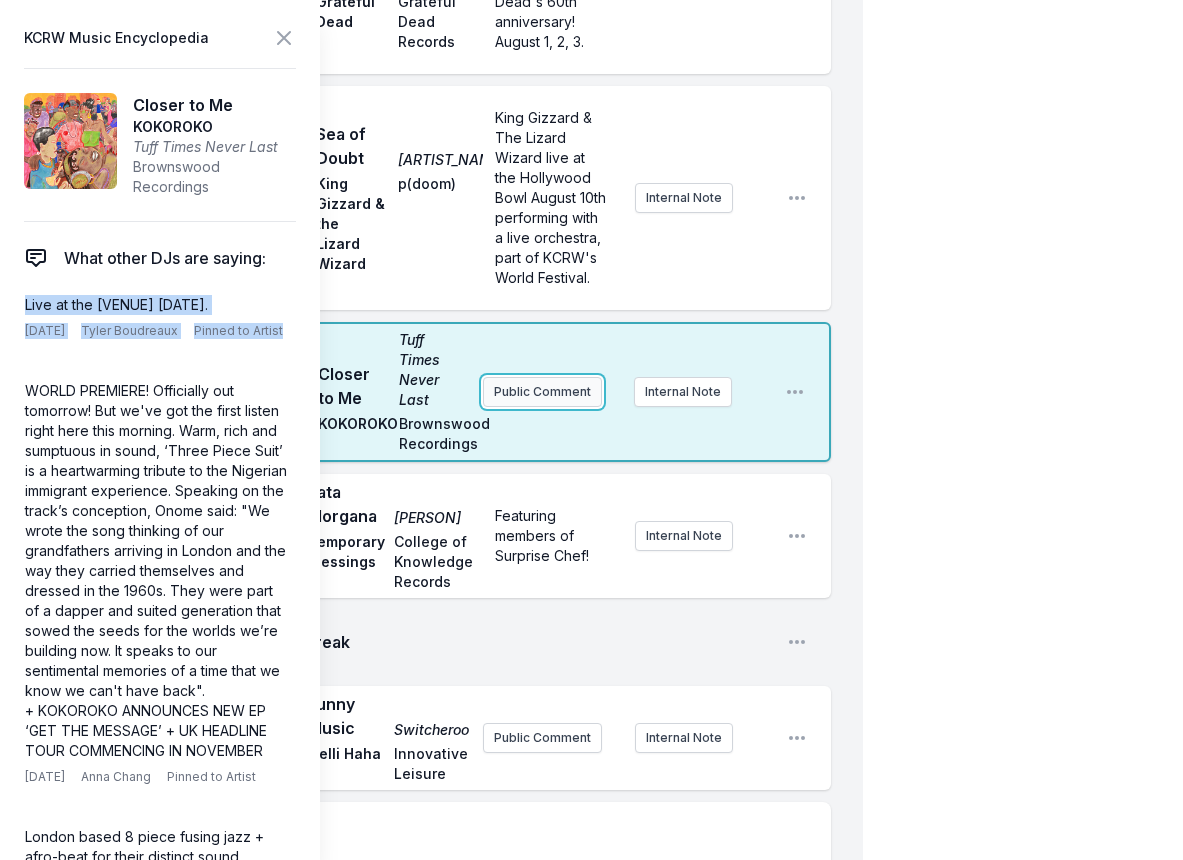 click on "Public Comment" at bounding box center [542, 392] 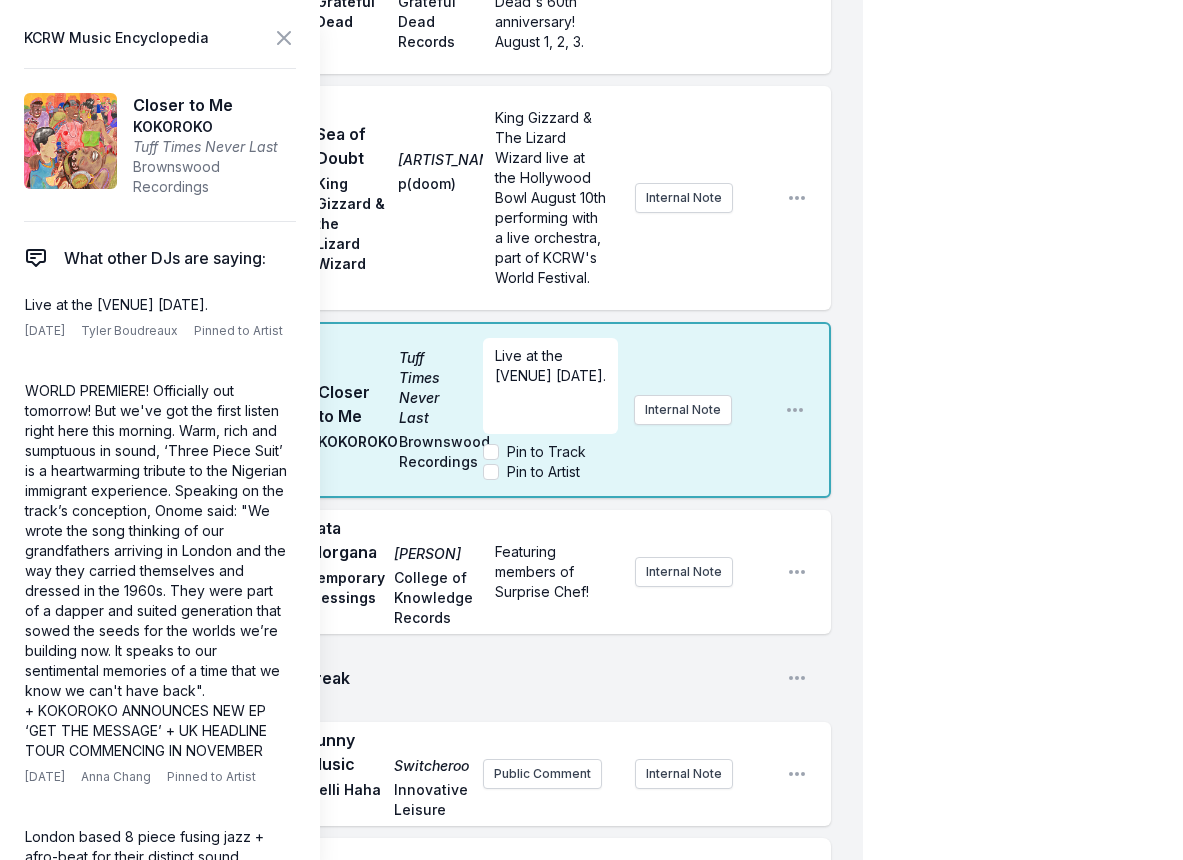 scroll, scrollTop: 0, scrollLeft: 0, axis: both 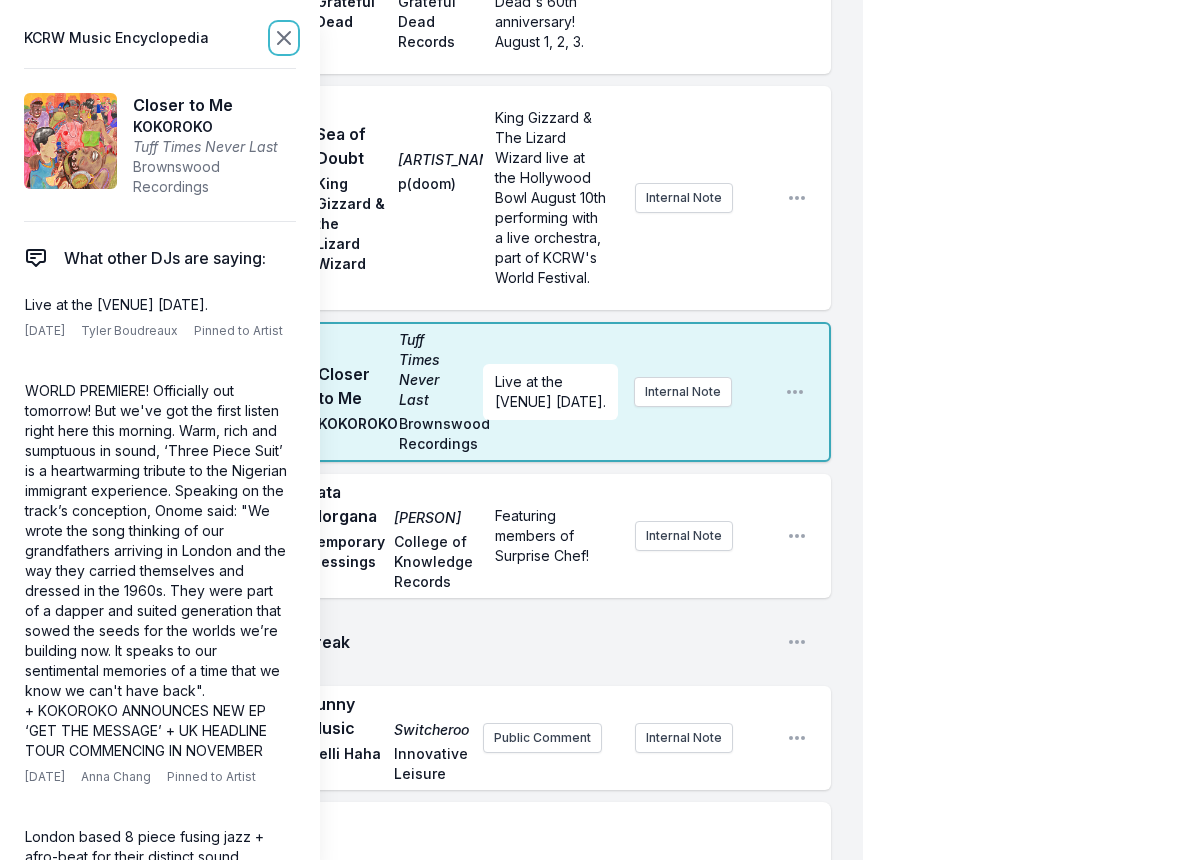 click 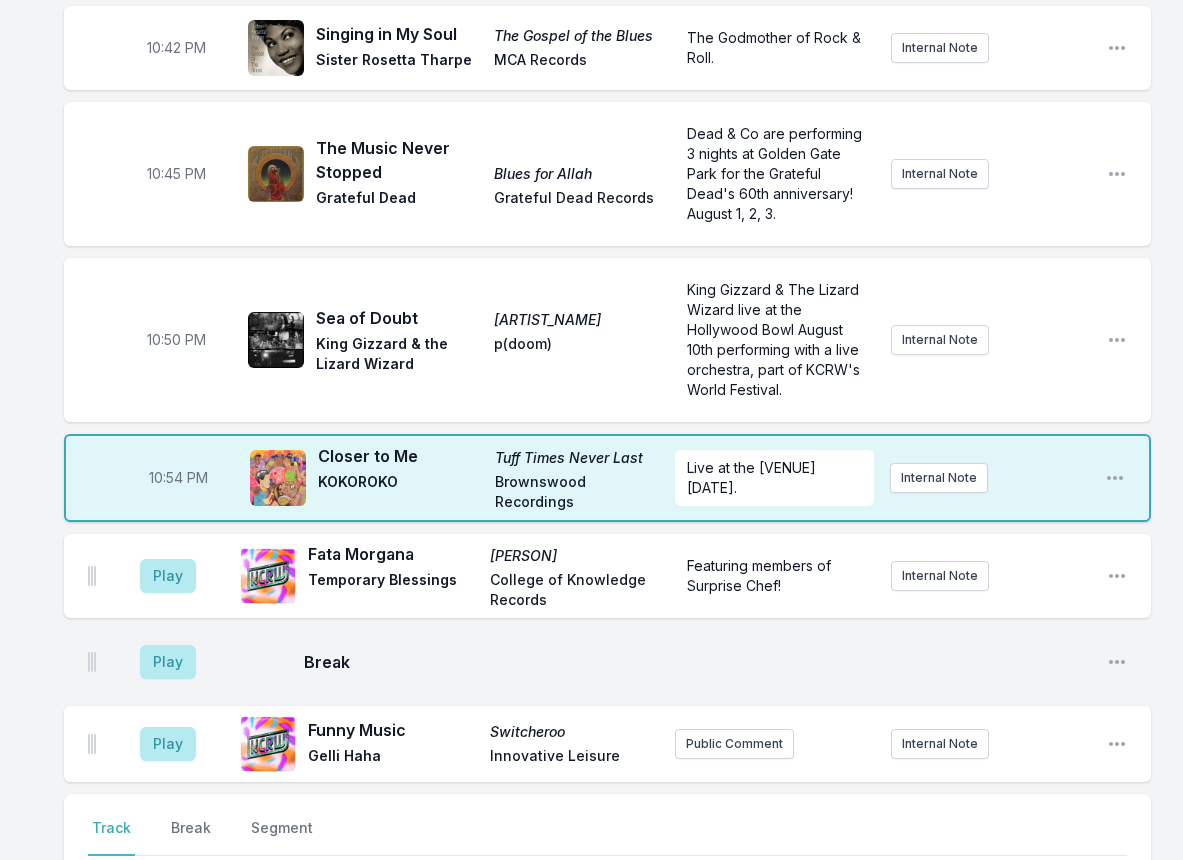scroll, scrollTop: 1422, scrollLeft: 0, axis: vertical 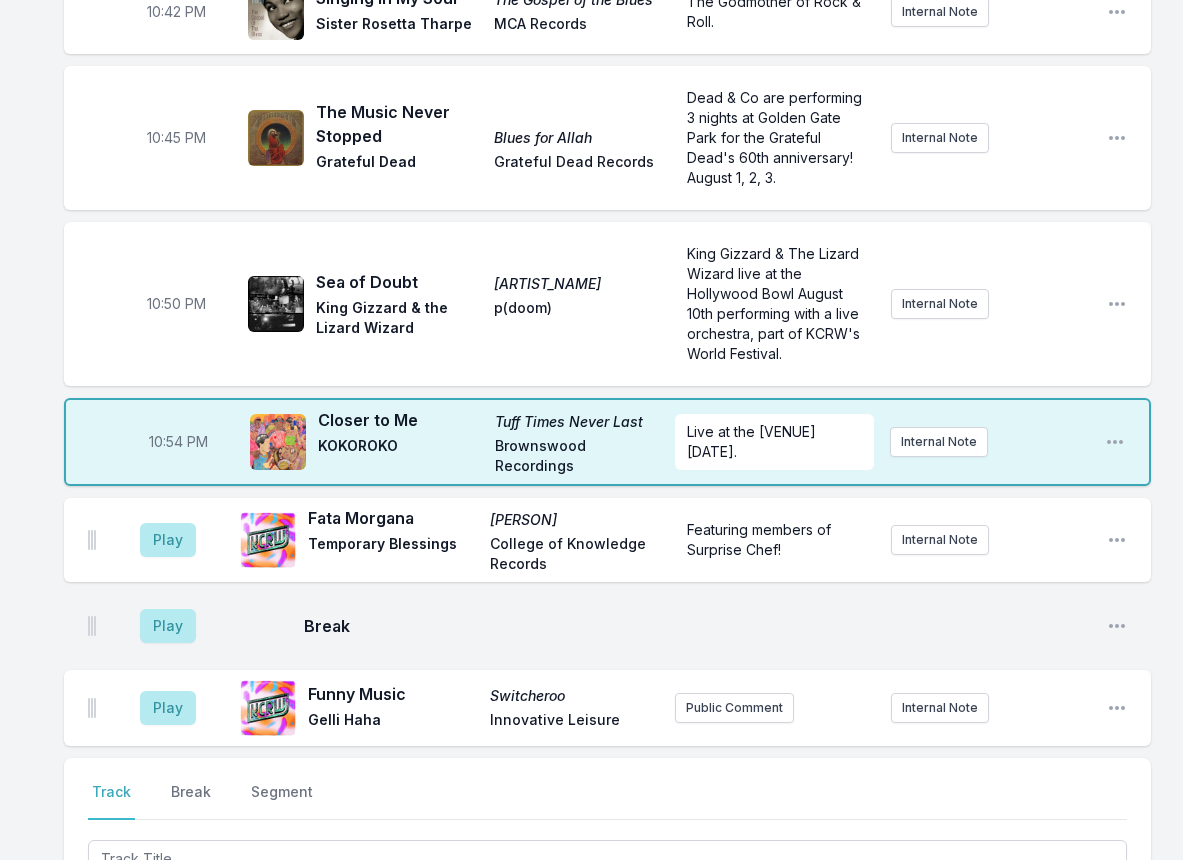 click on "Play" at bounding box center [168, 540] 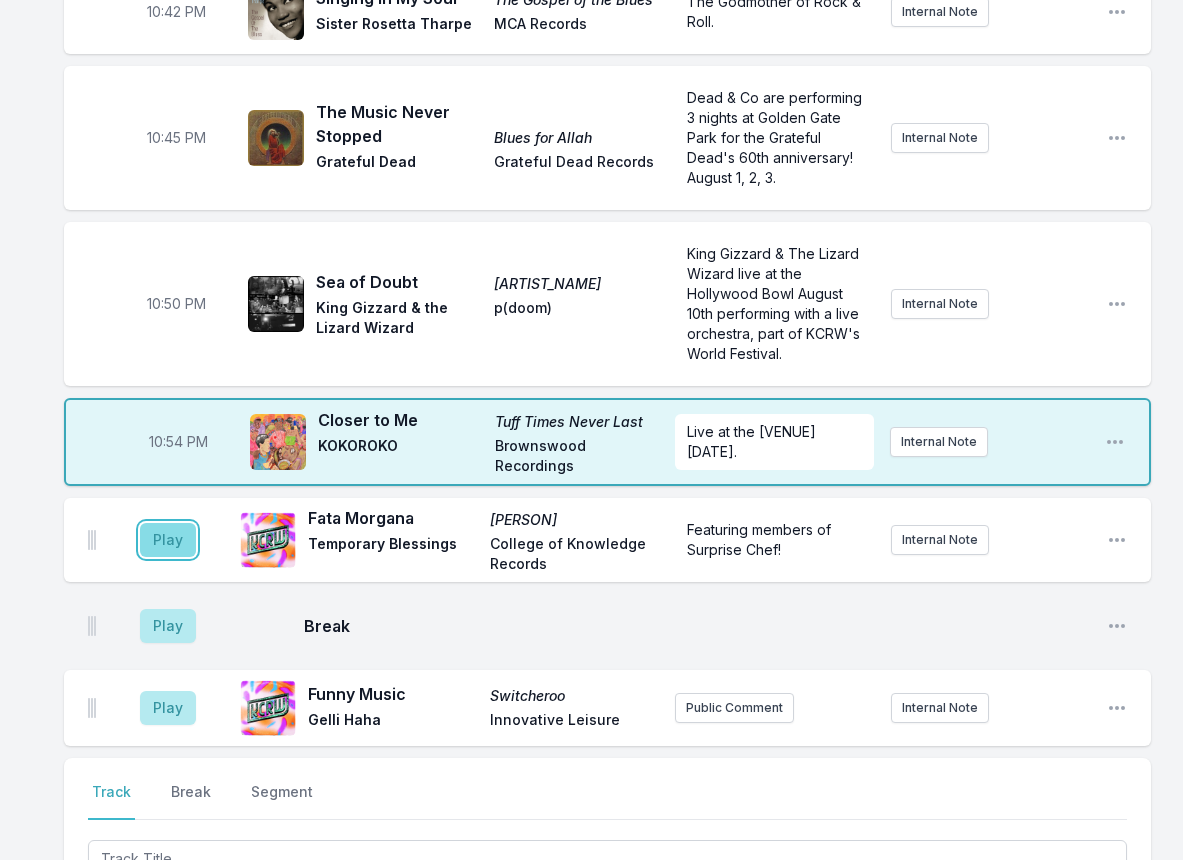 click on "Play" at bounding box center (168, 540) 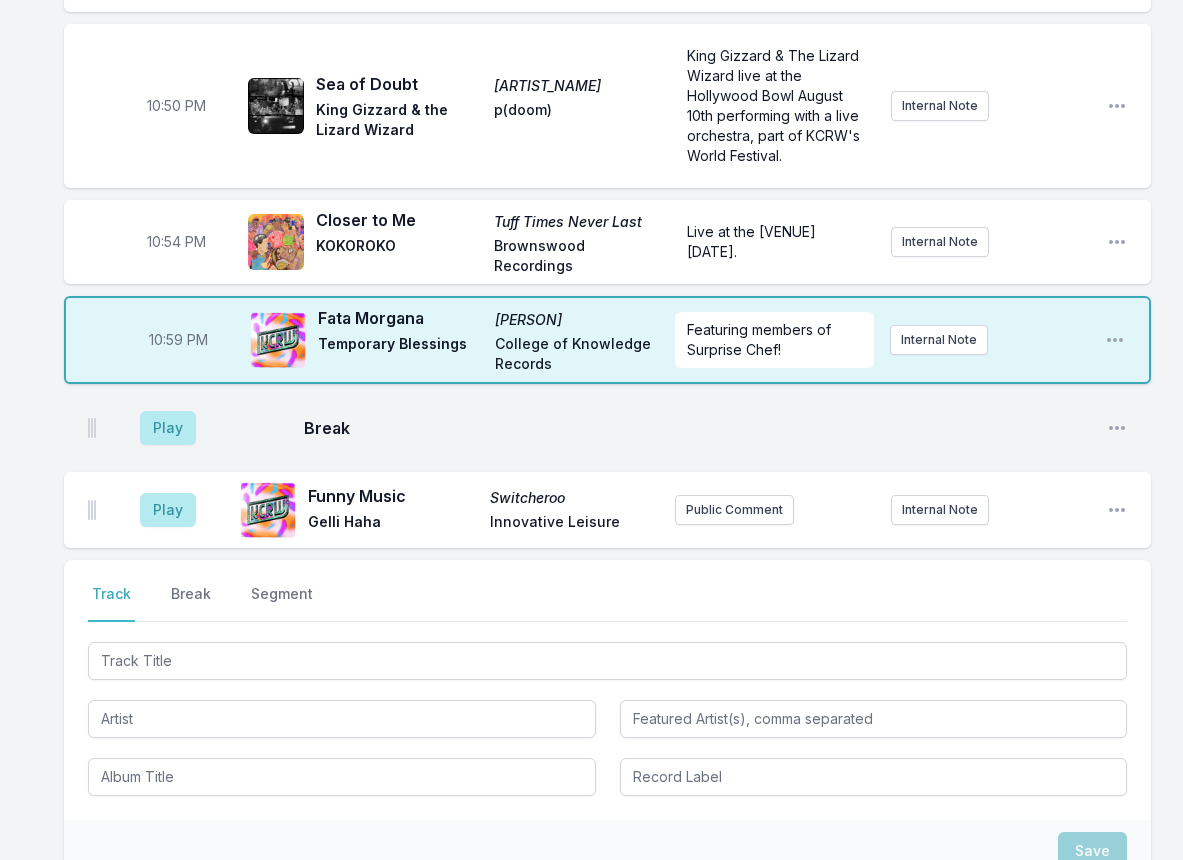 scroll, scrollTop: 1622, scrollLeft: 0, axis: vertical 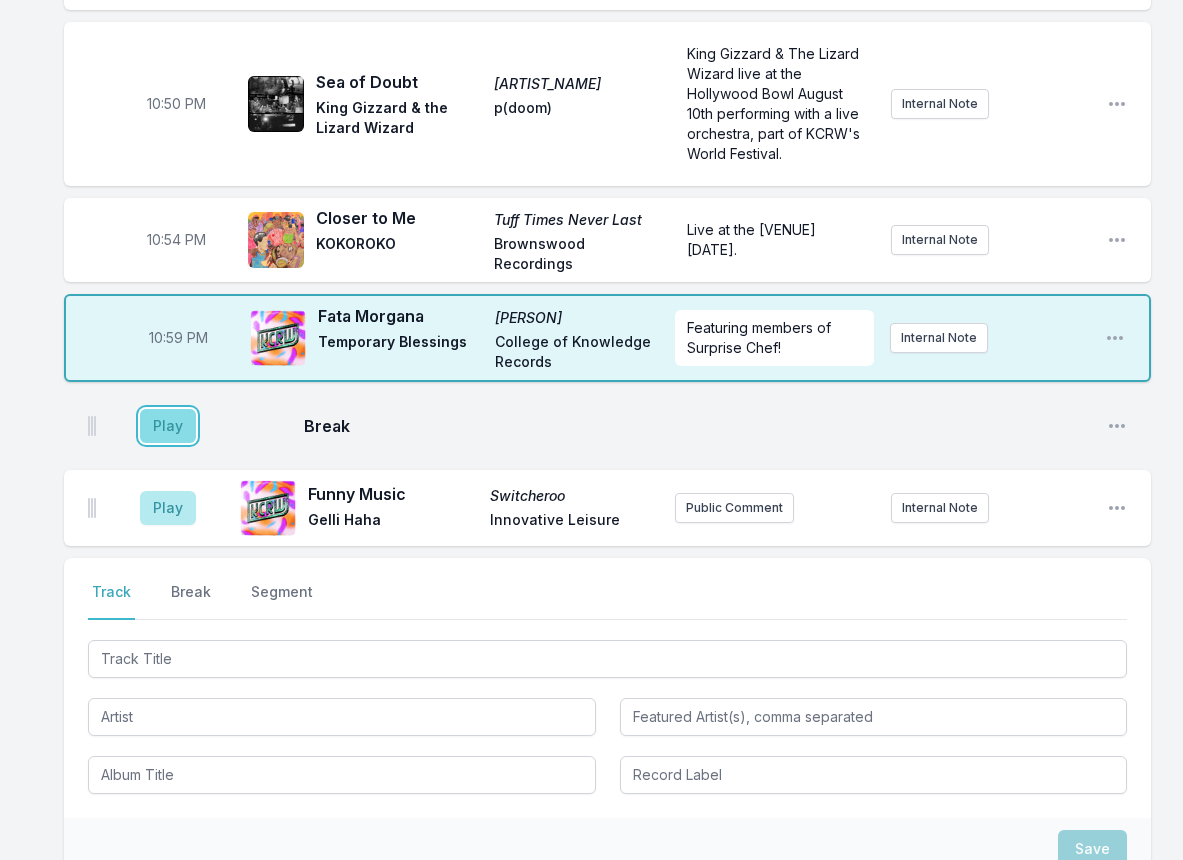 click on "Play" at bounding box center [168, 426] 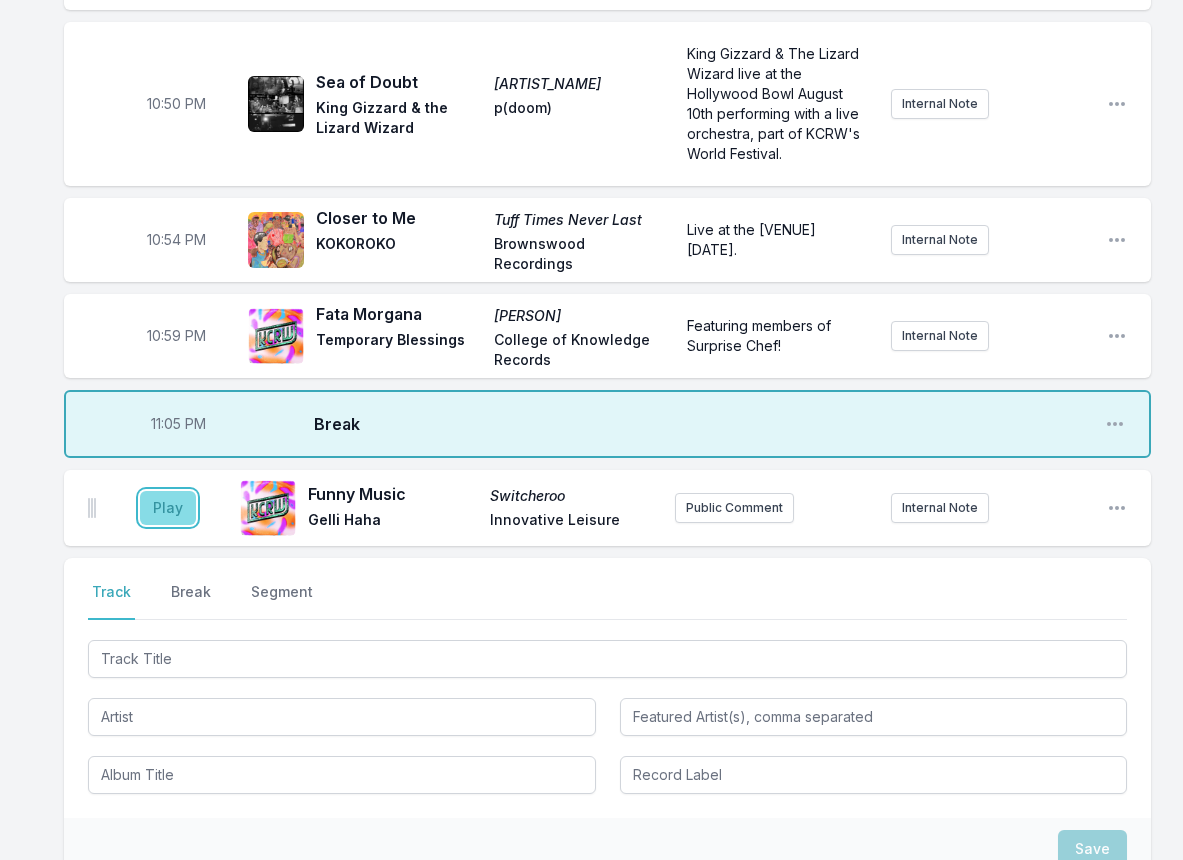 click on "Play" at bounding box center [168, 508] 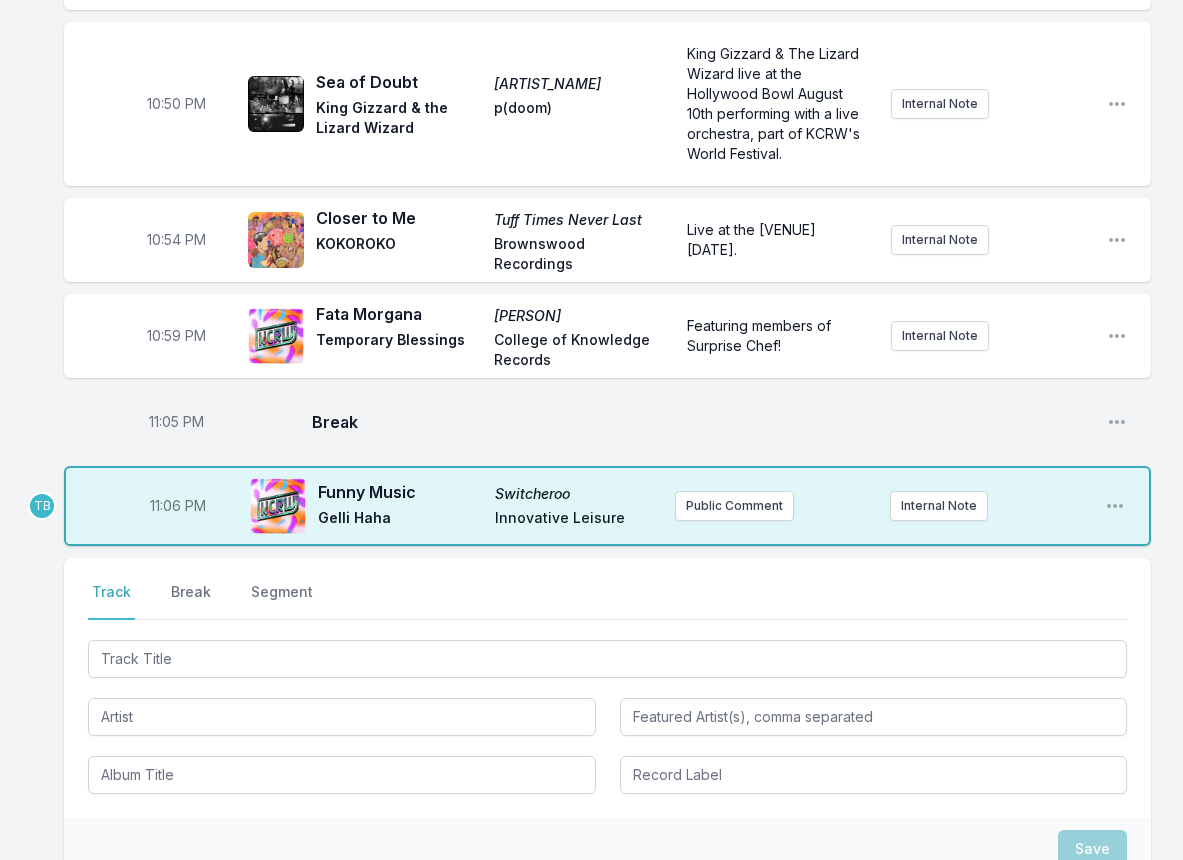 click on "11:06 PM" at bounding box center (178, 506) 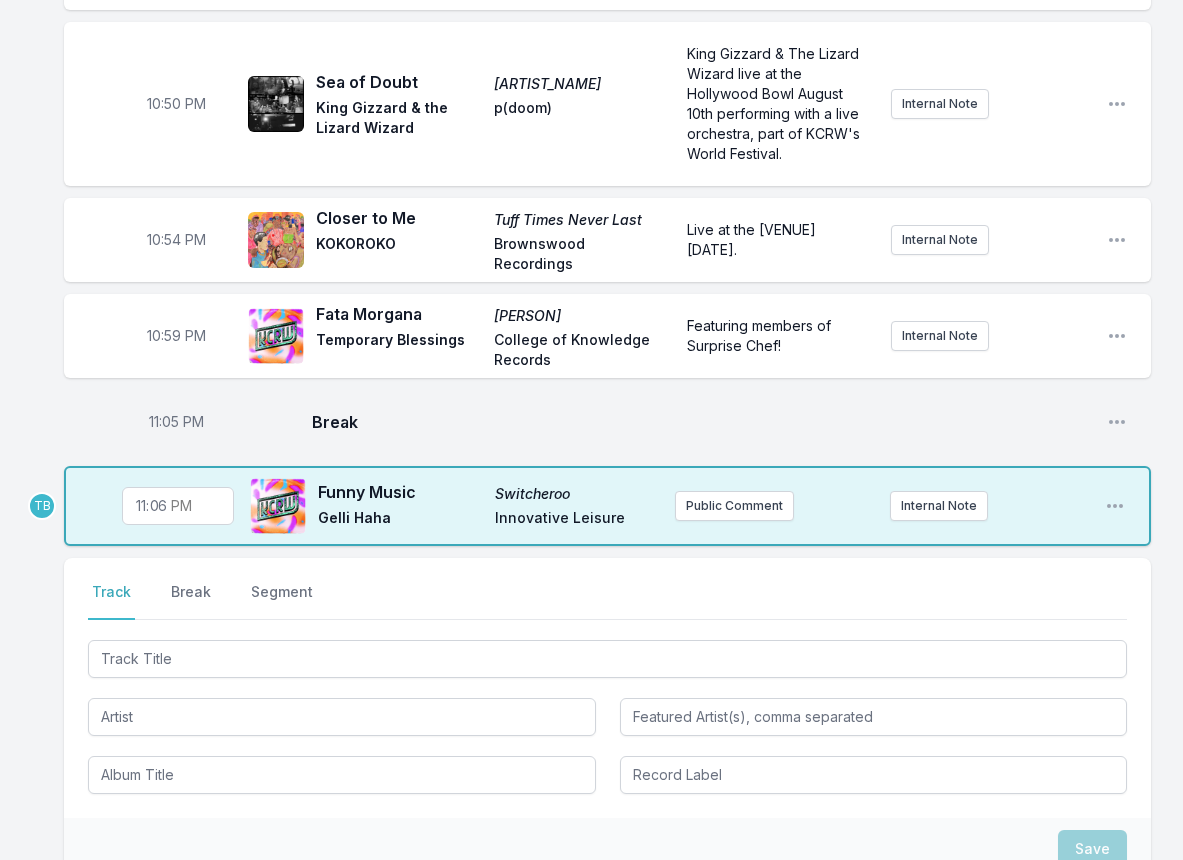 click on "23:06" at bounding box center (178, 506) 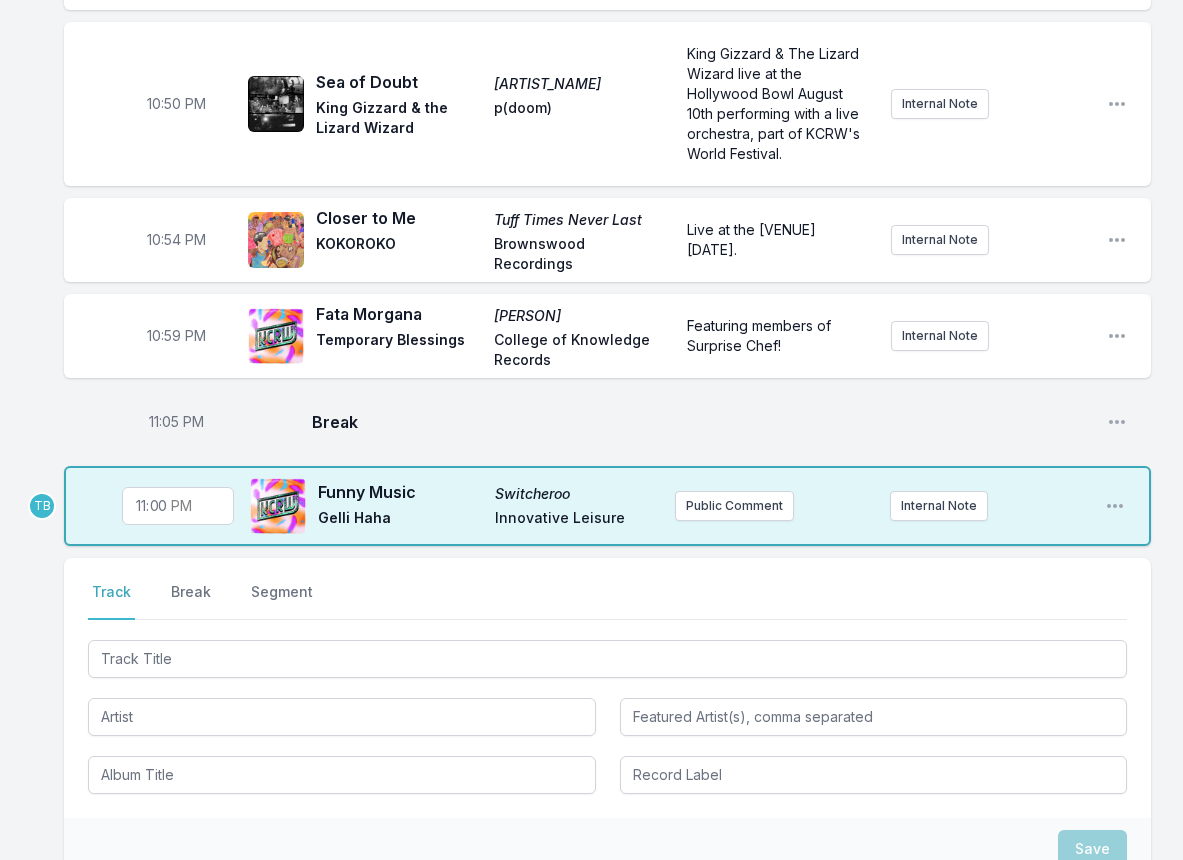 type on "23:05" 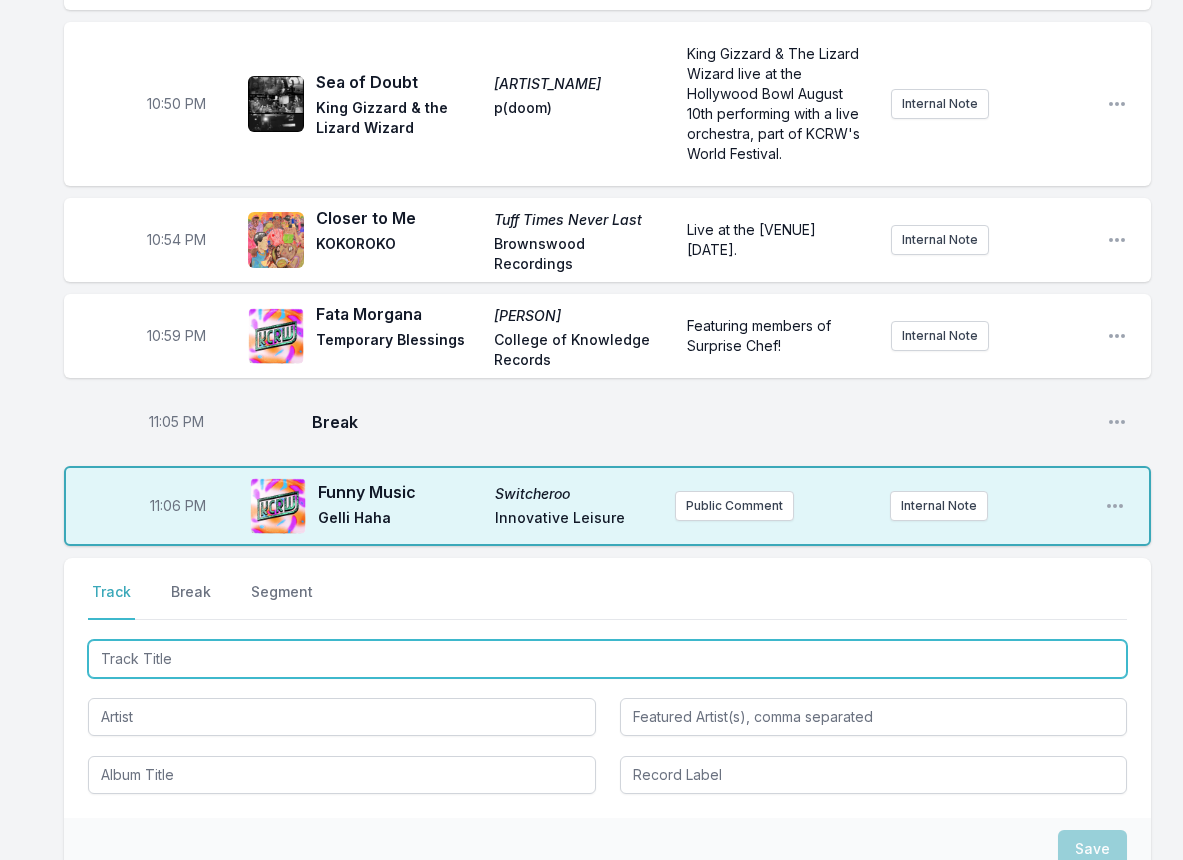 click at bounding box center [607, 659] 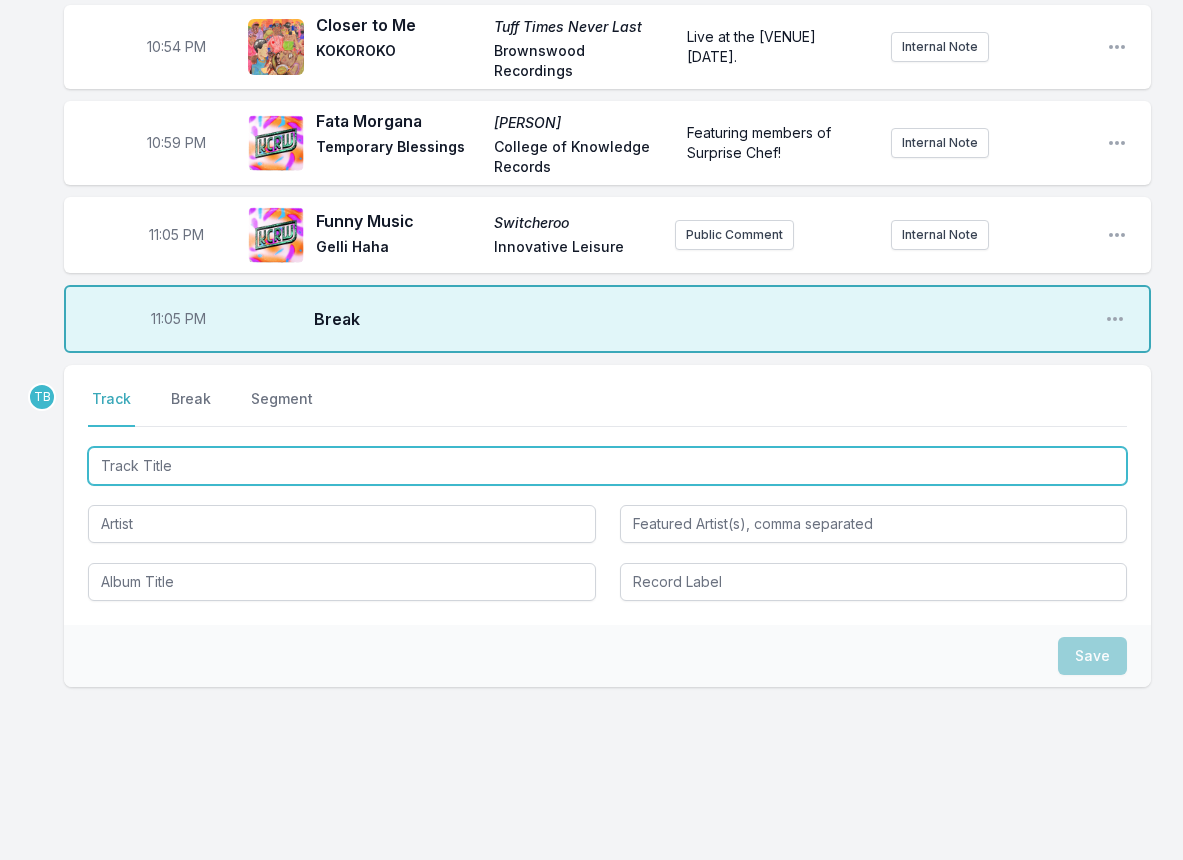 scroll, scrollTop: 1822, scrollLeft: 0, axis: vertical 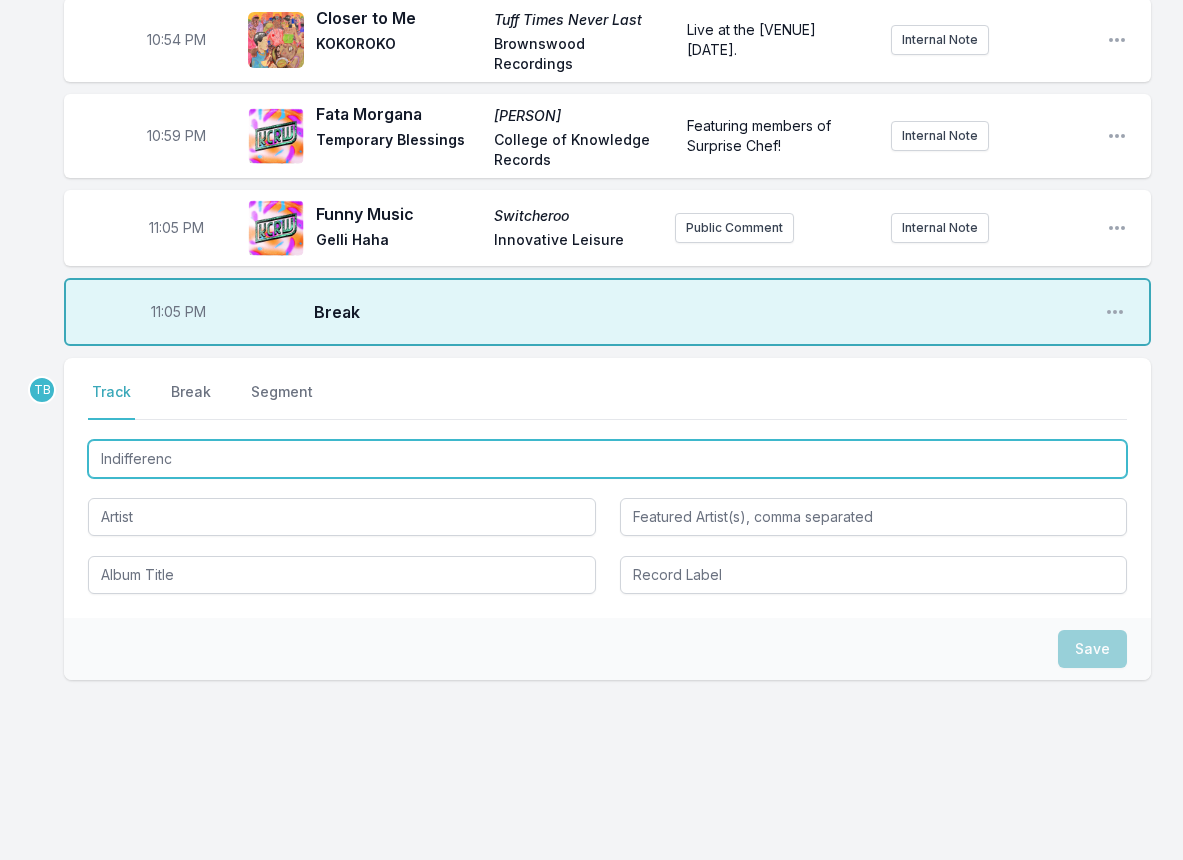 type on "Indifference" 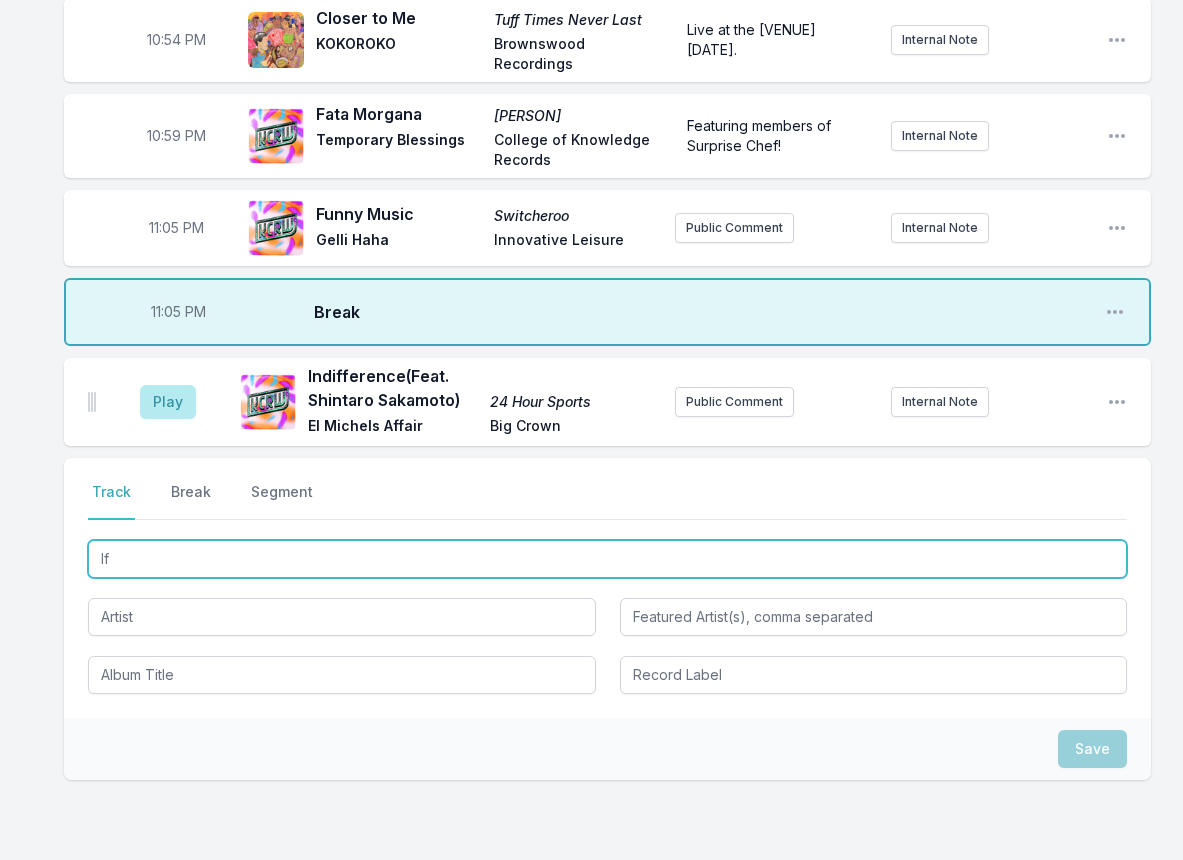 type on "I" 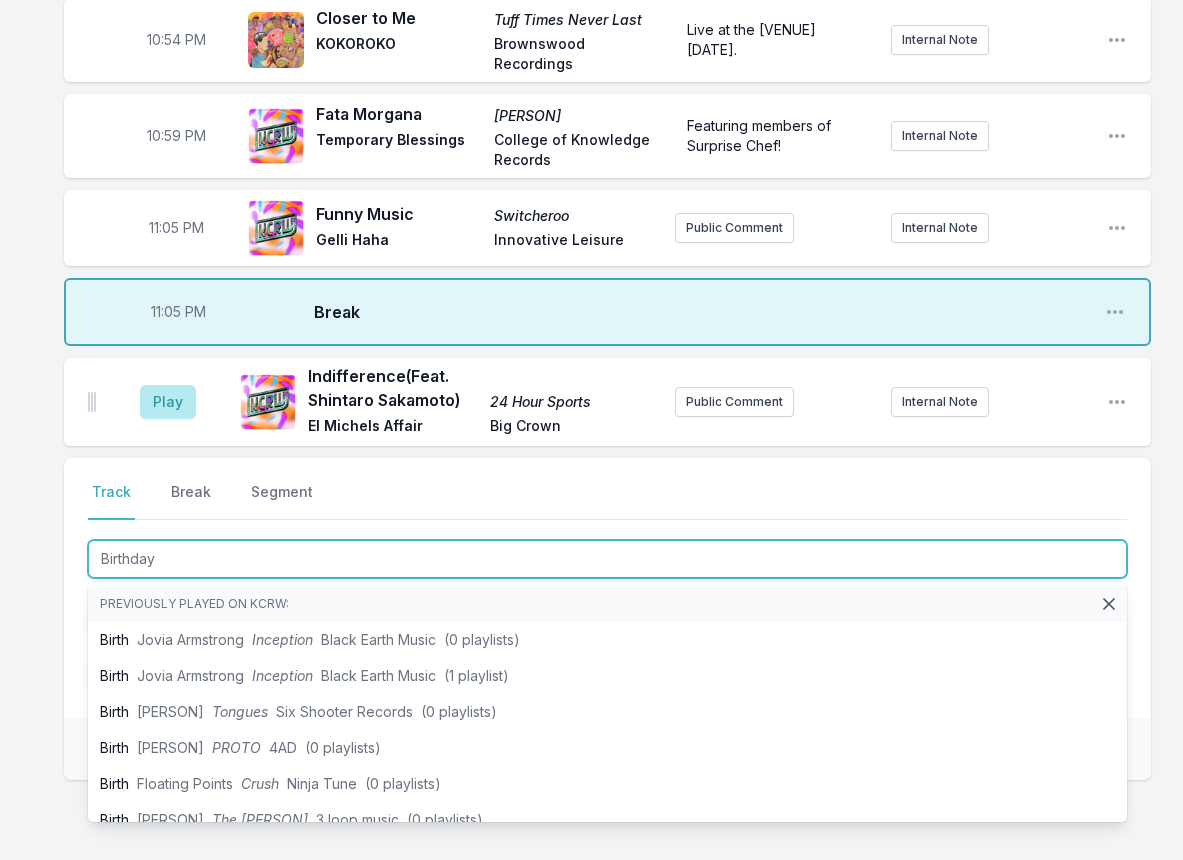 type on "Birthdays" 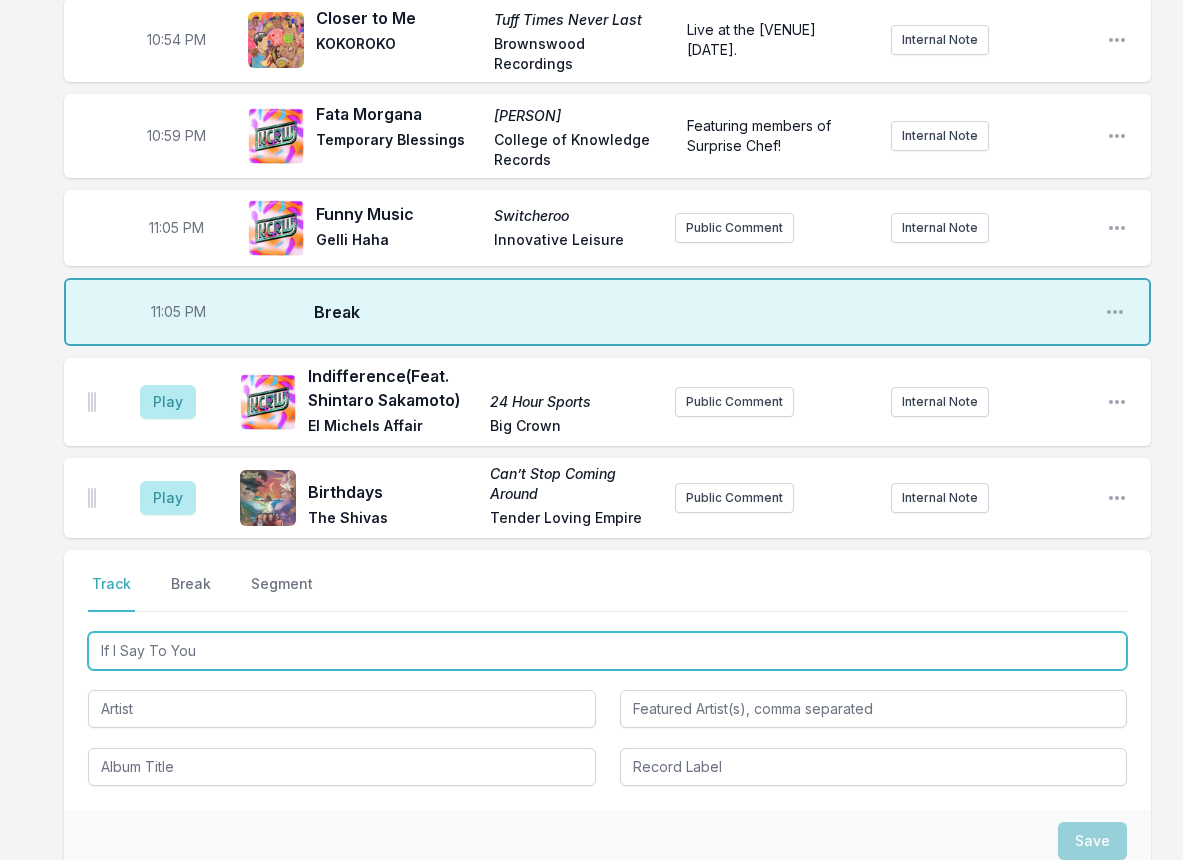 click on "If I Say To You" at bounding box center [607, 651] 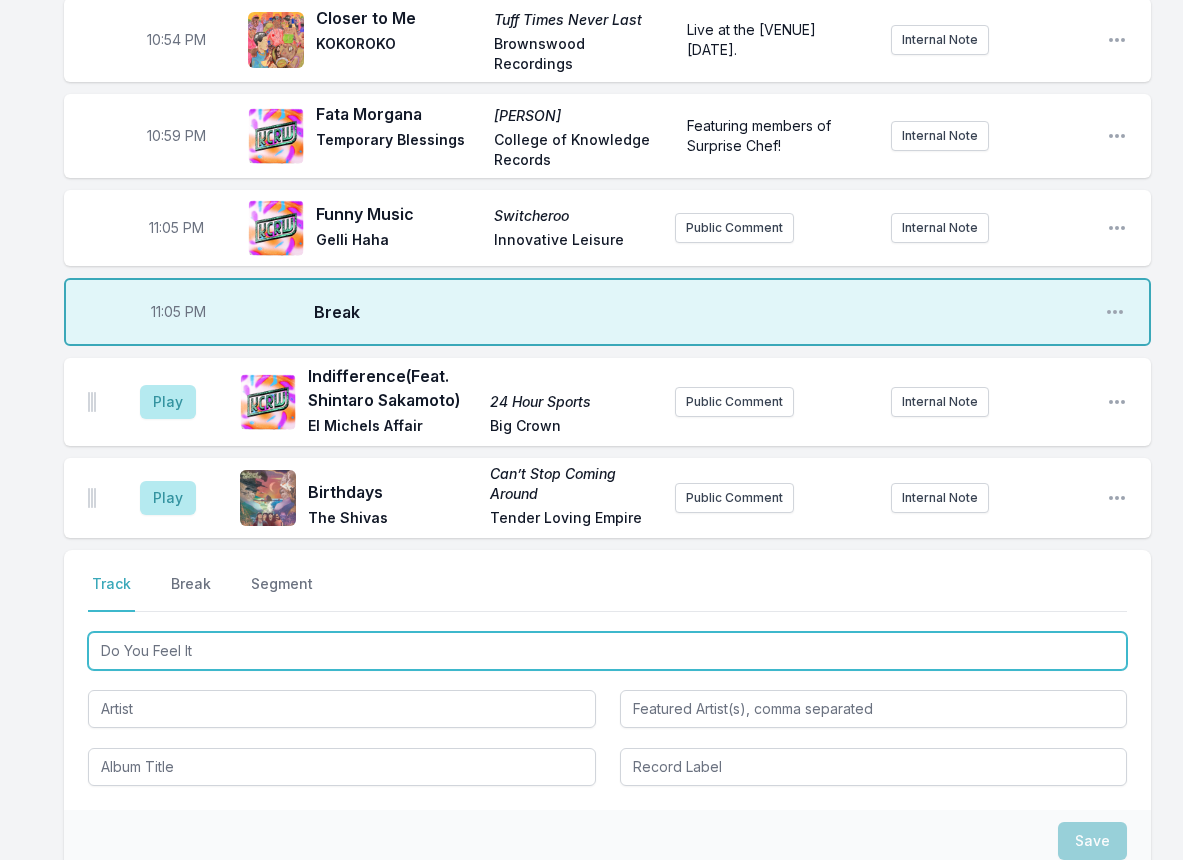 type on "Do You Feel It?" 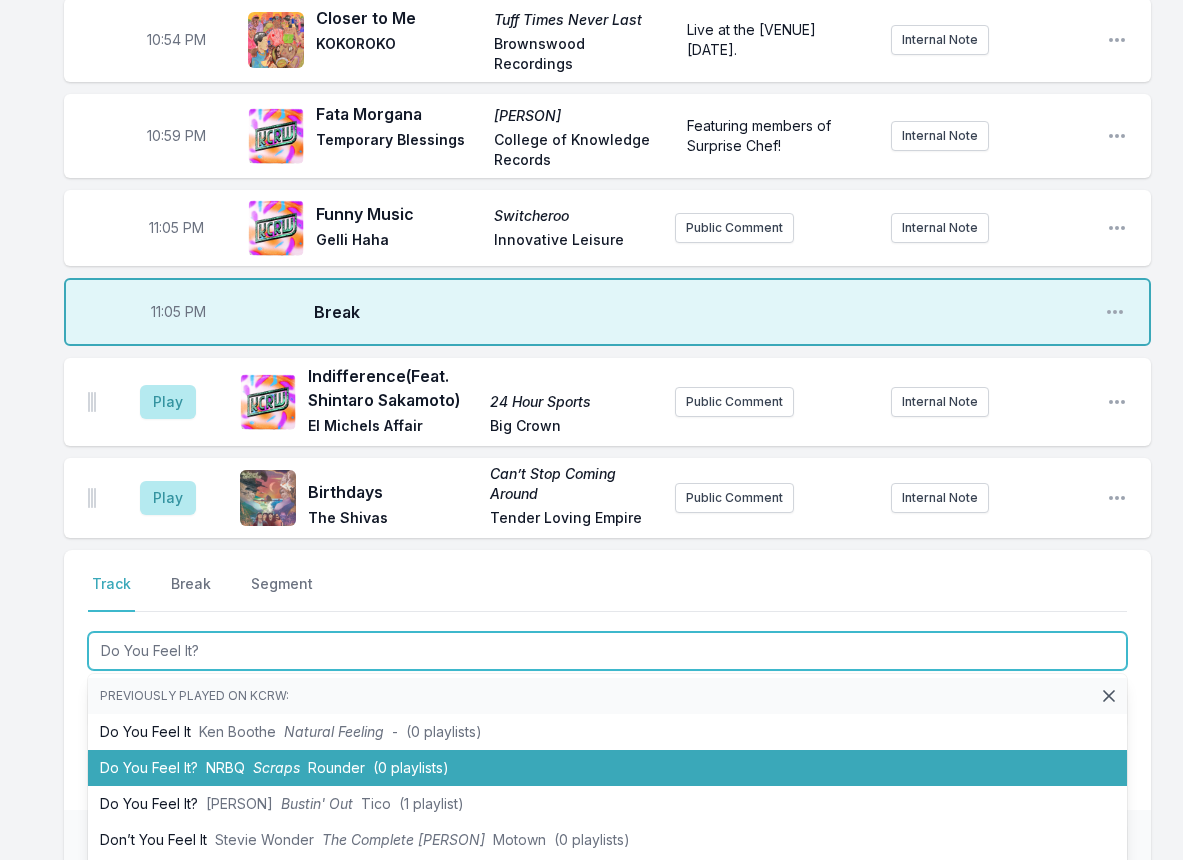 click on "Rounder" at bounding box center (336, 767) 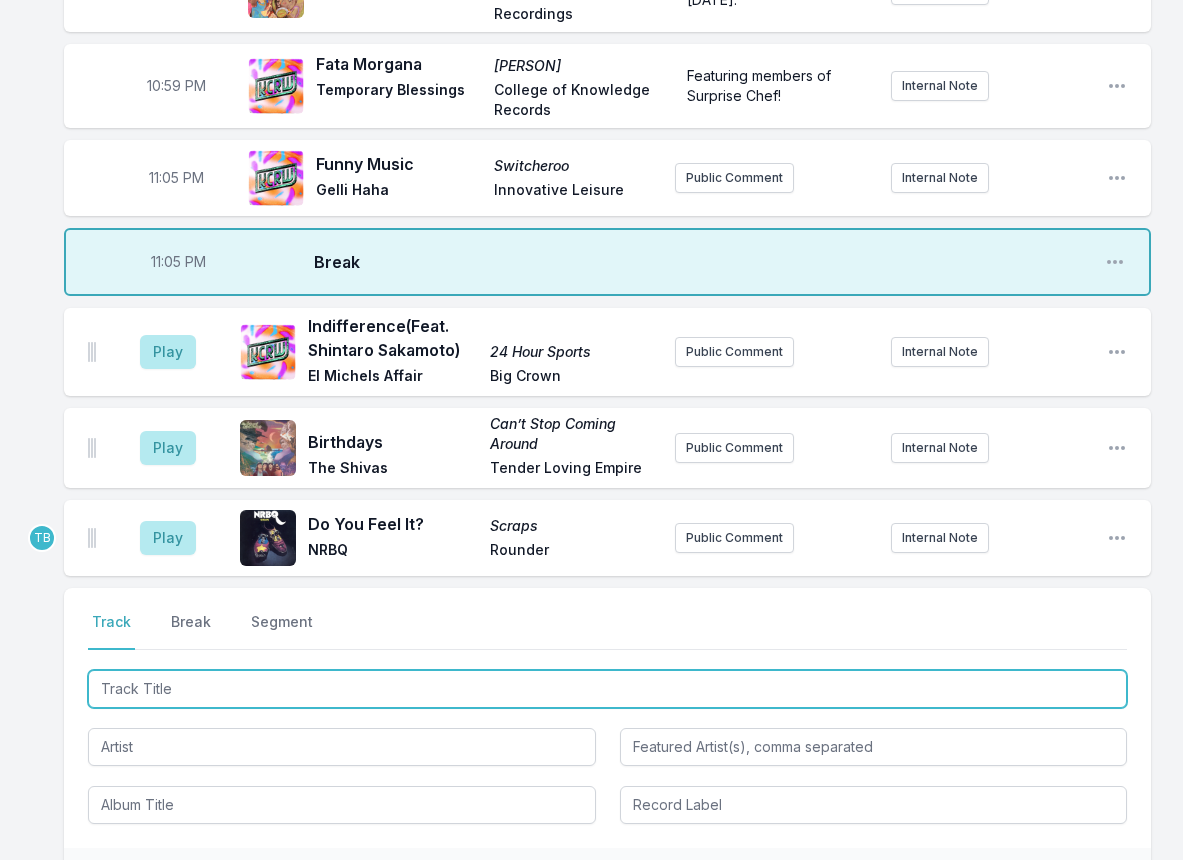 scroll, scrollTop: 1922, scrollLeft: 0, axis: vertical 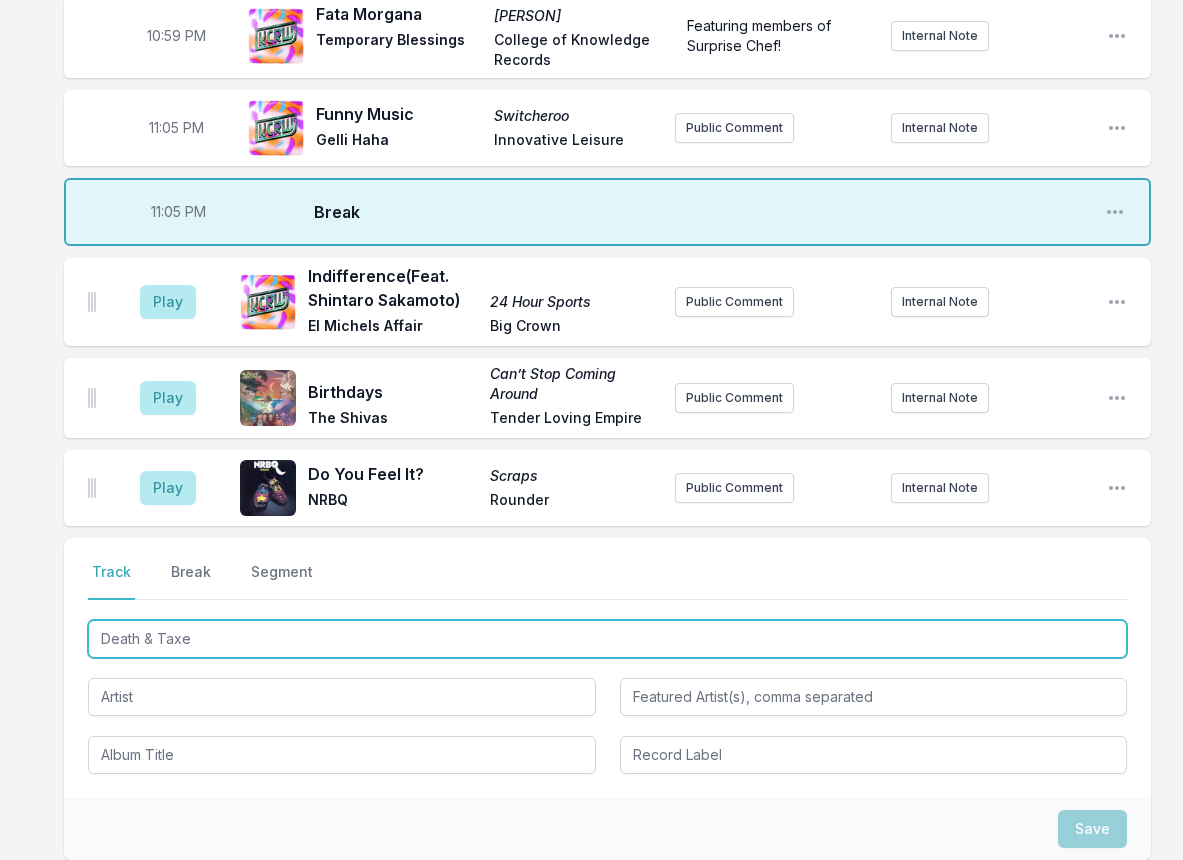 type on "Death & Taxes" 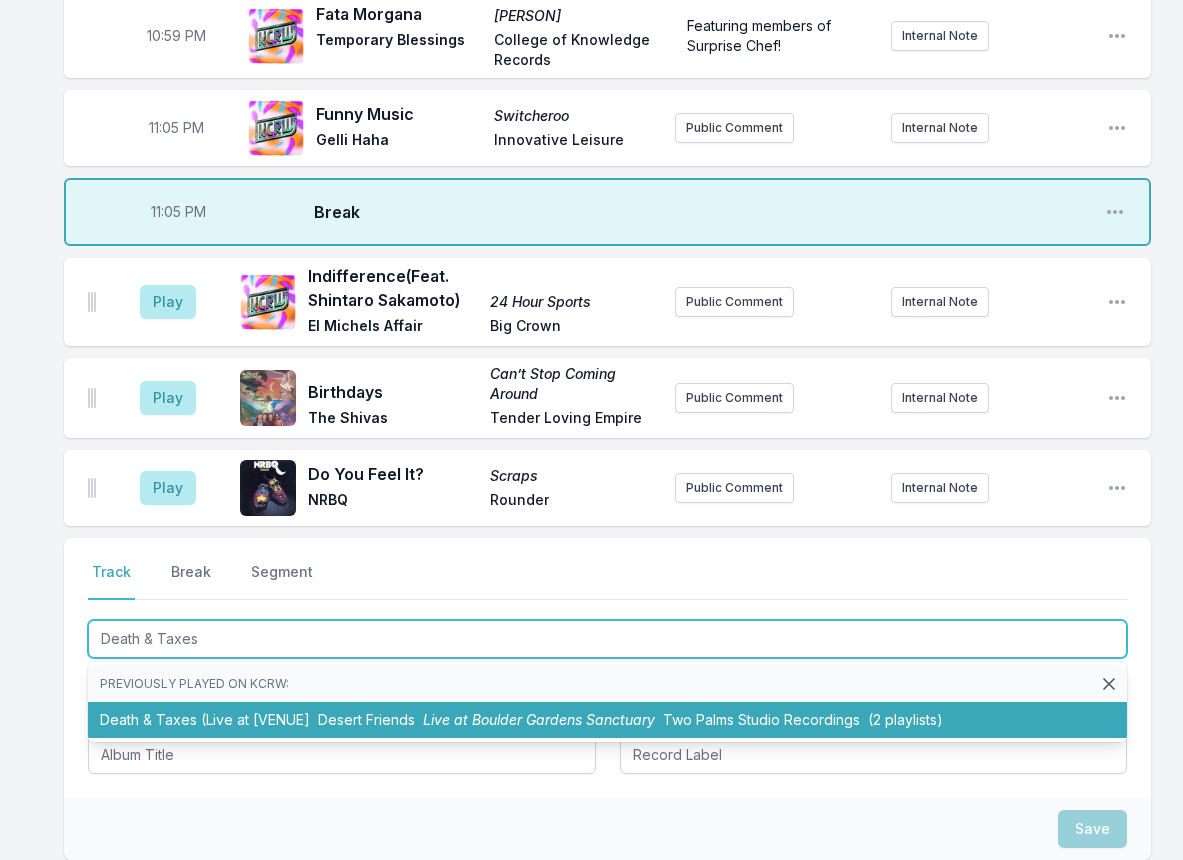 type 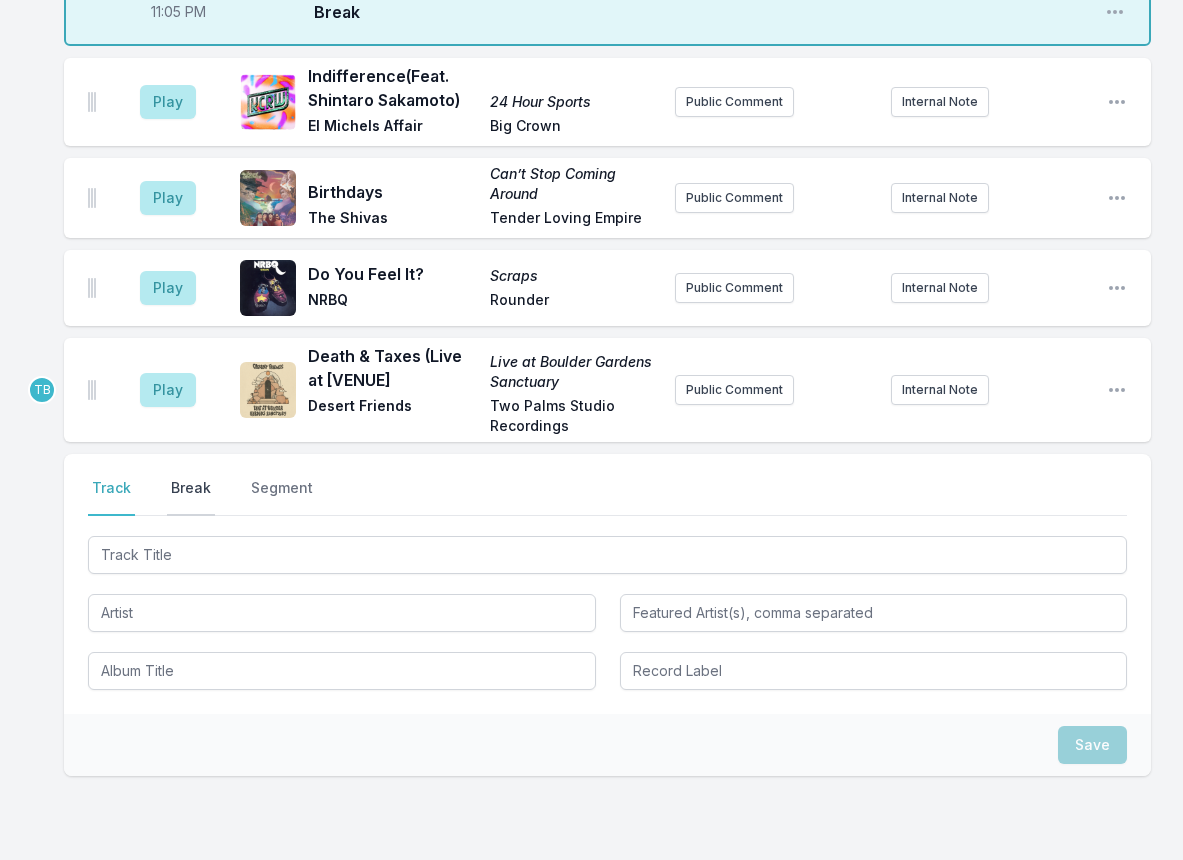 click on "Break" at bounding box center (191, 497) 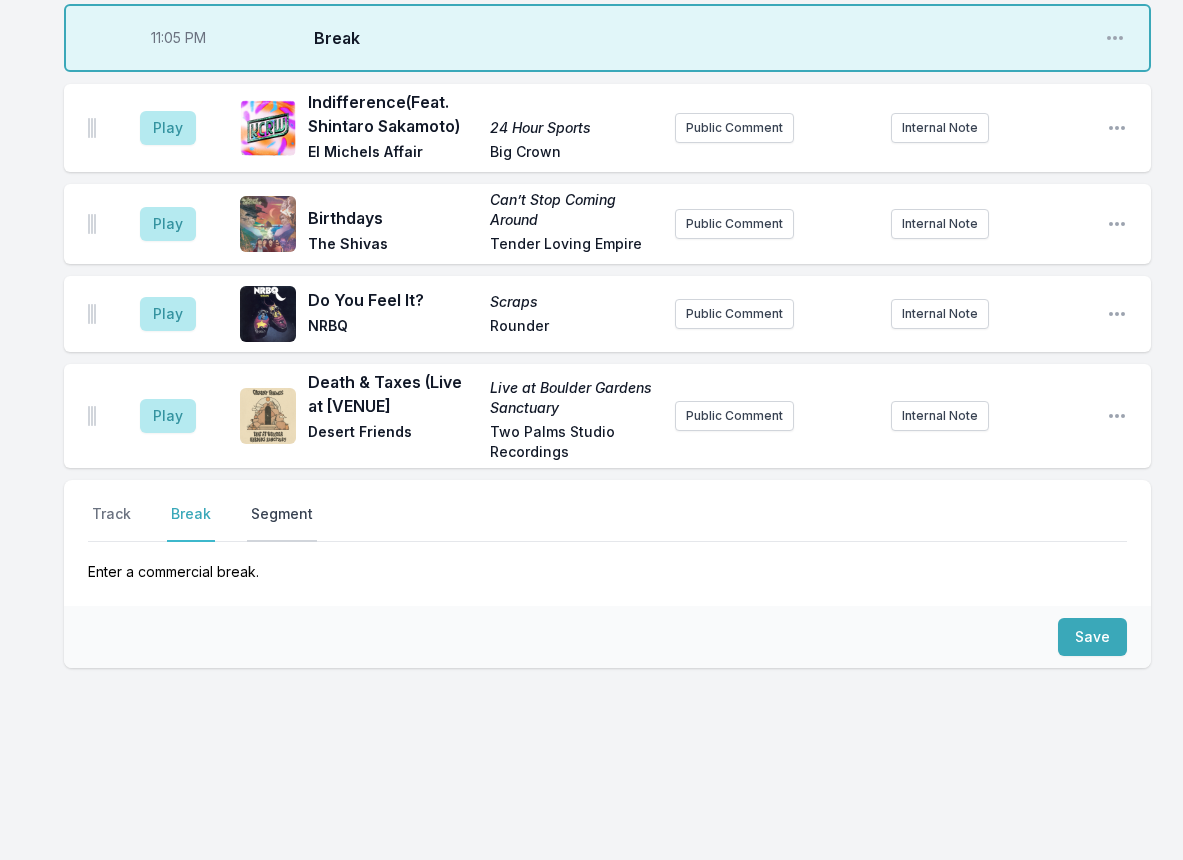 scroll, scrollTop: 2108, scrollLeft: 0, axis: vertical 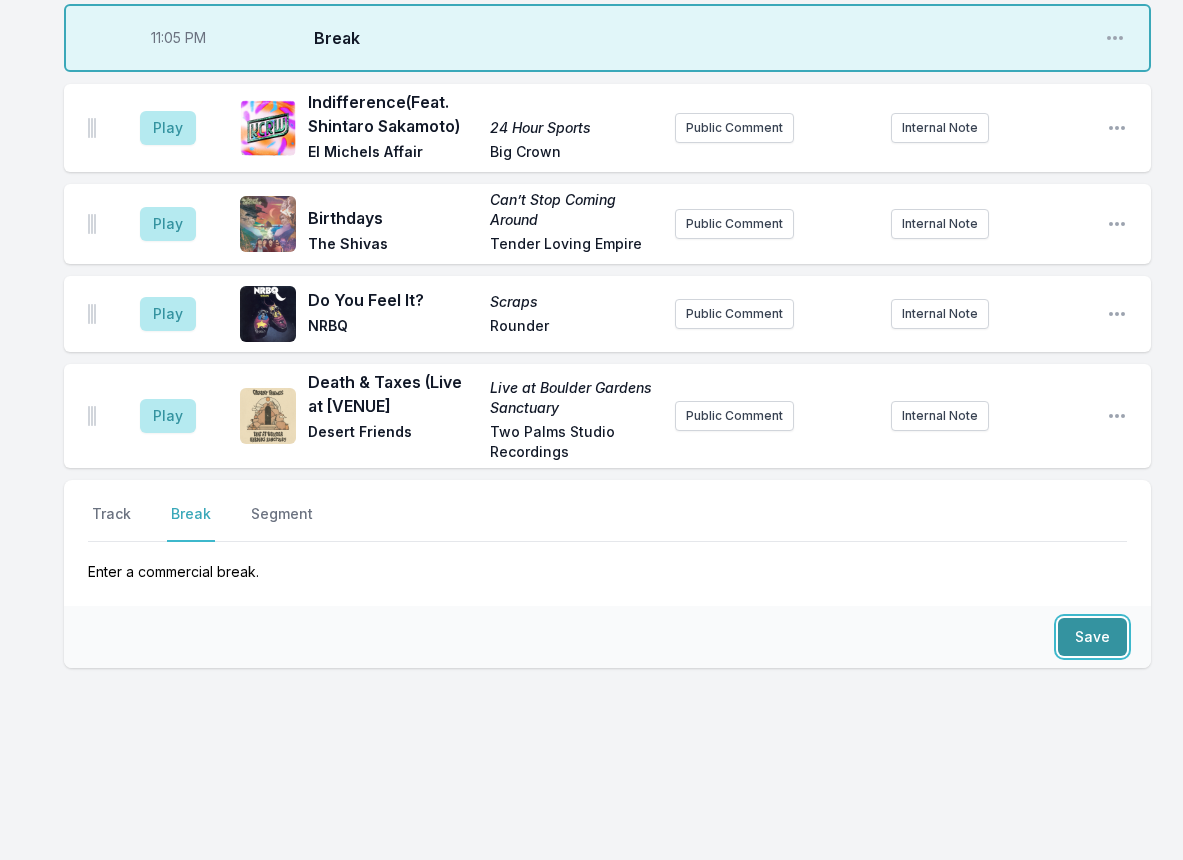 click on "Save" at bounding box center (1092, 637) 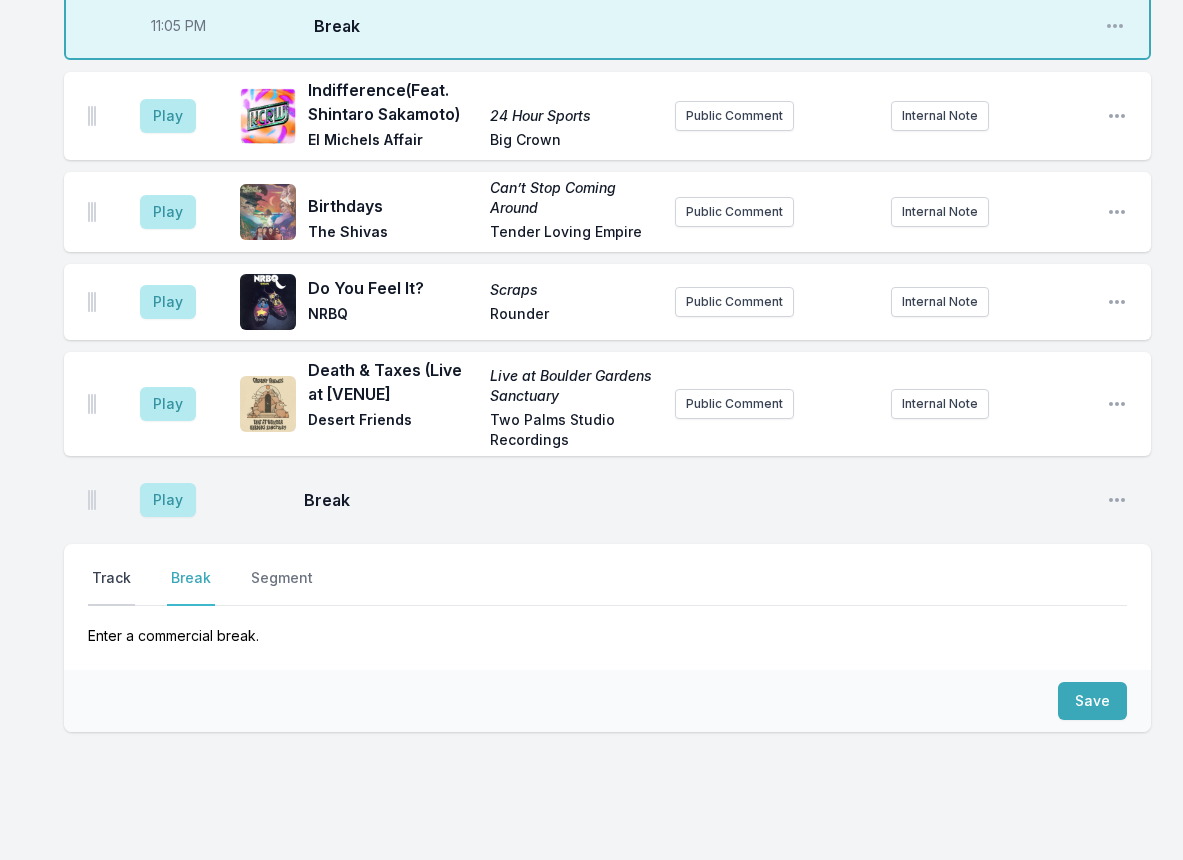 click on "Track" at bounding box center (111, 587) 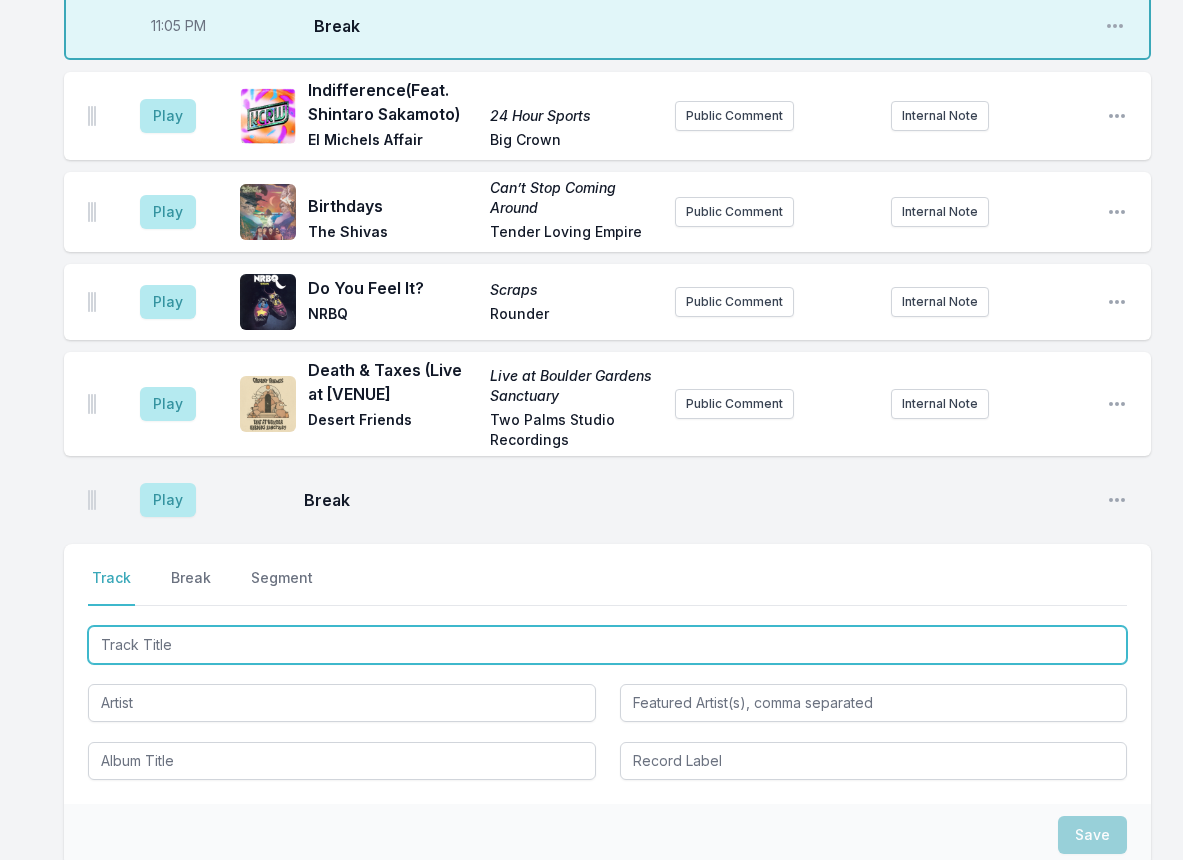 click at bounding box center (607, 645) 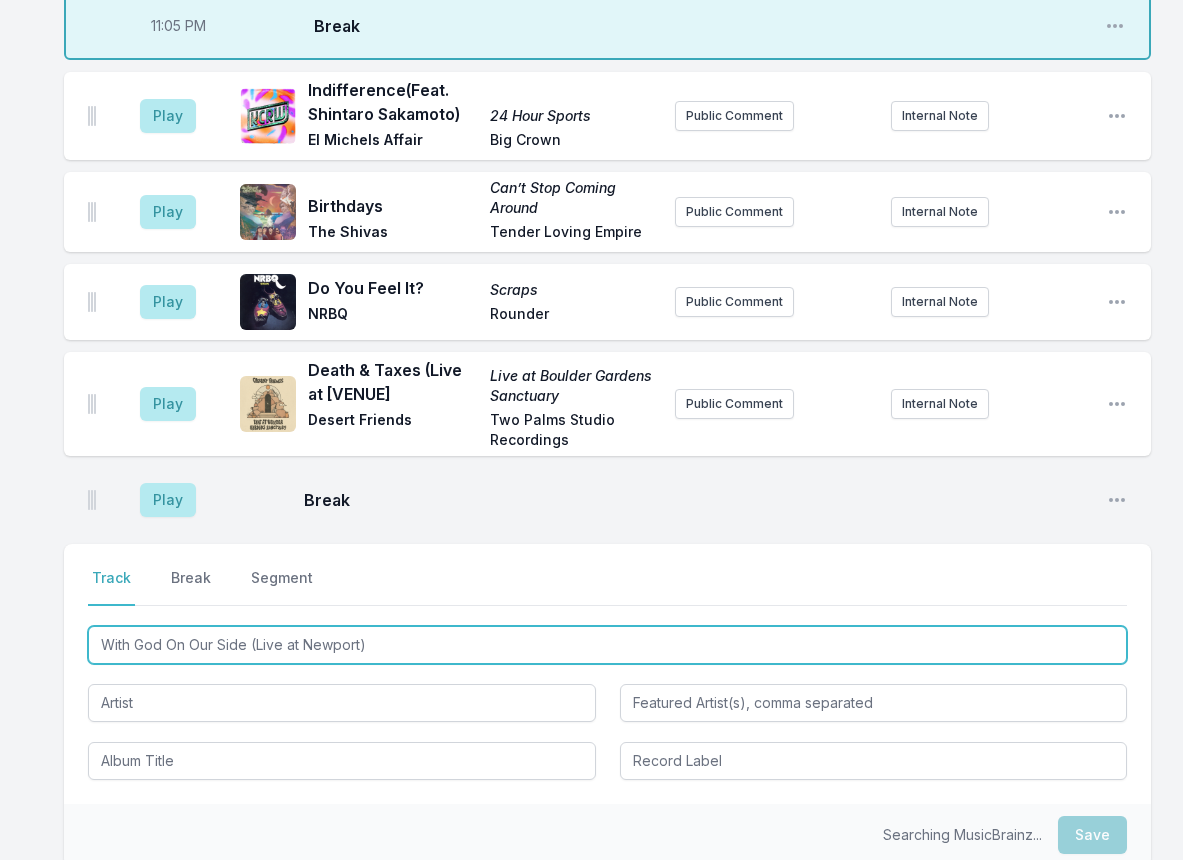 type on "With God On Our Side (Live at Newport)" 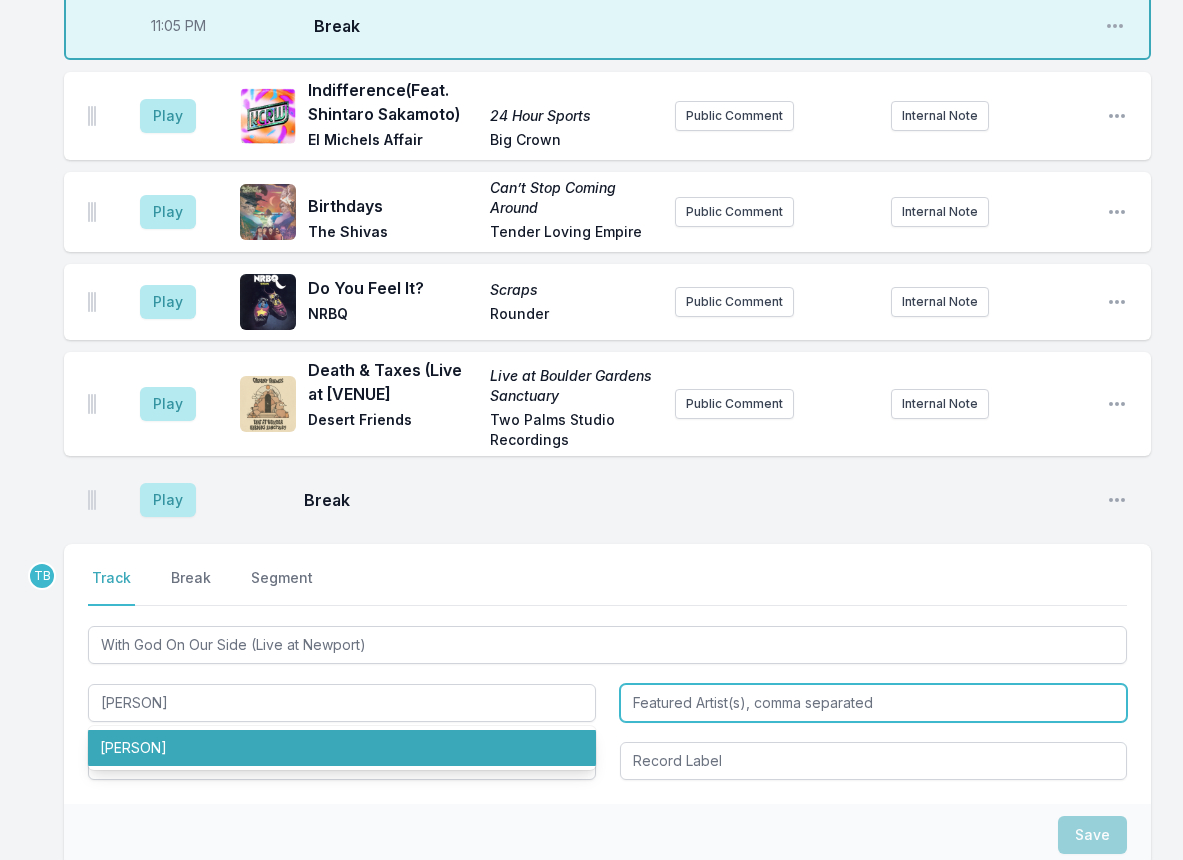 type on "[PERSON]" 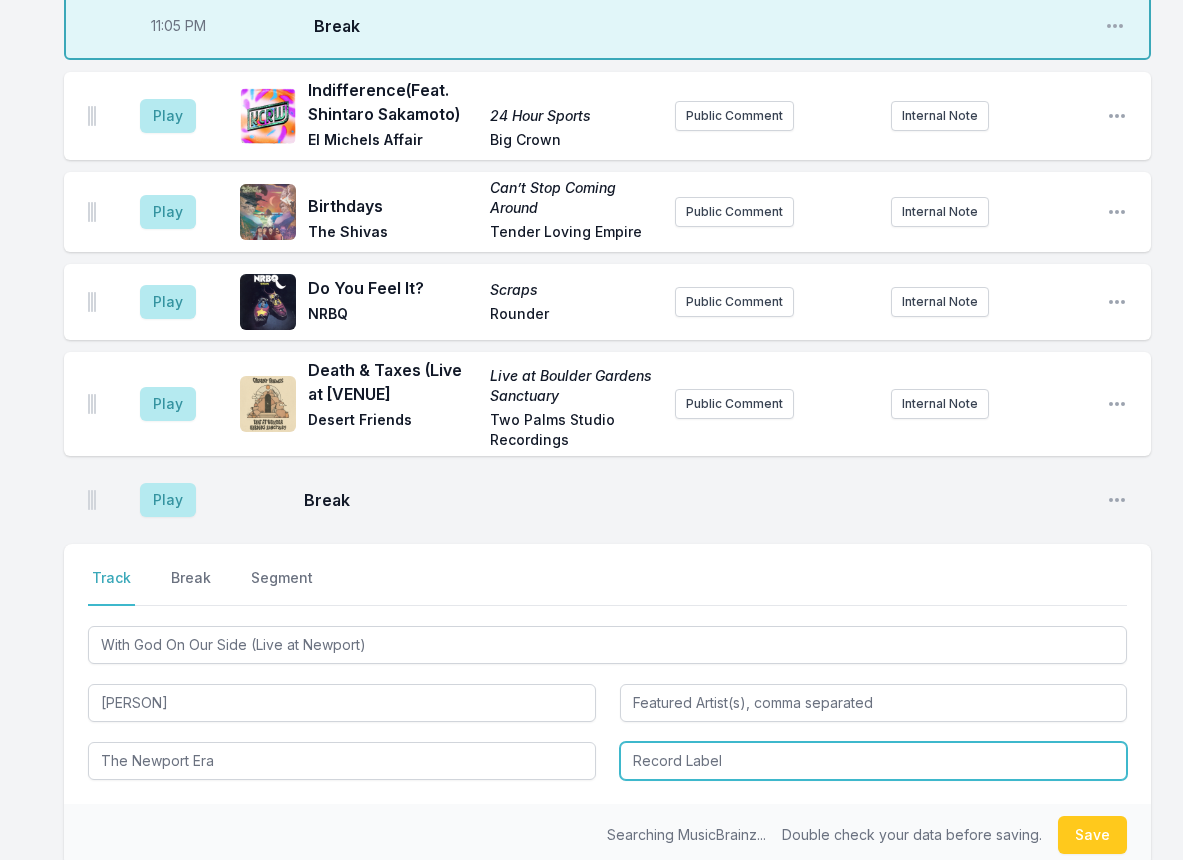type on "The Newport Era" 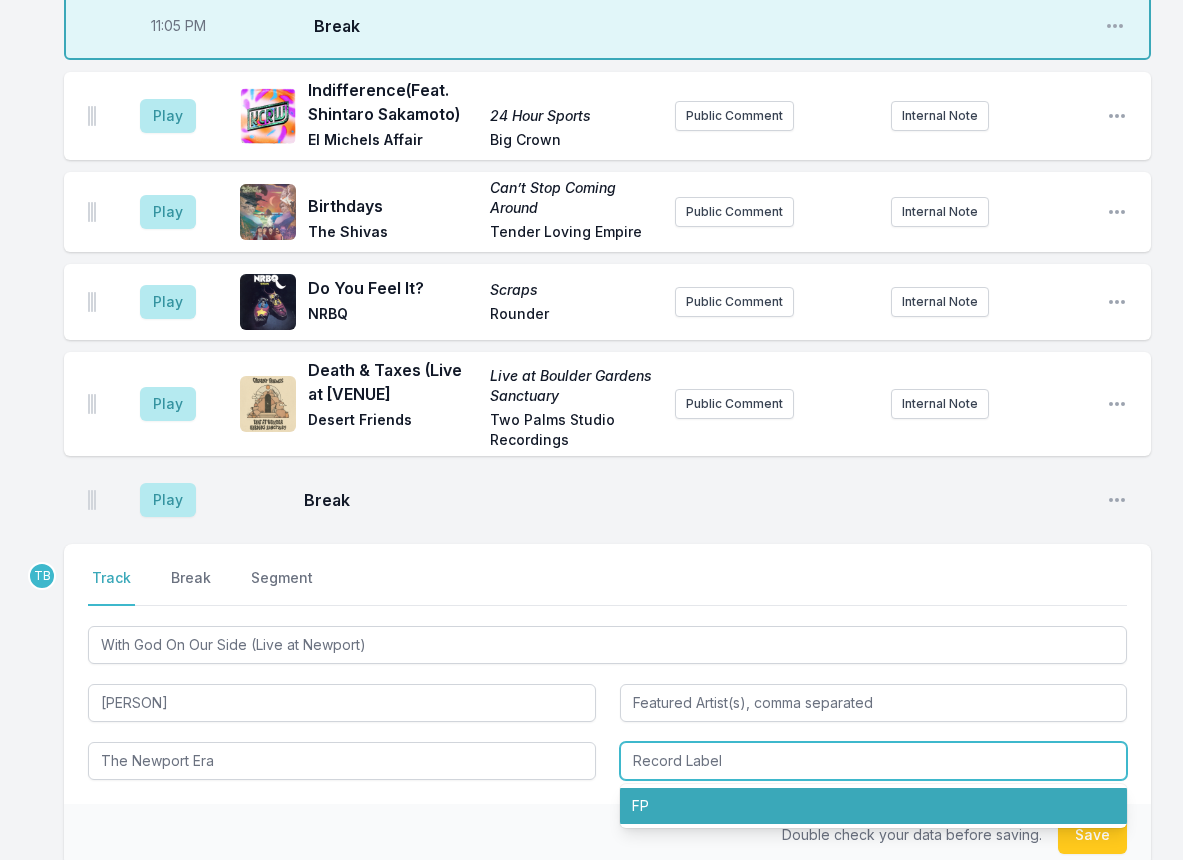type on "FP" 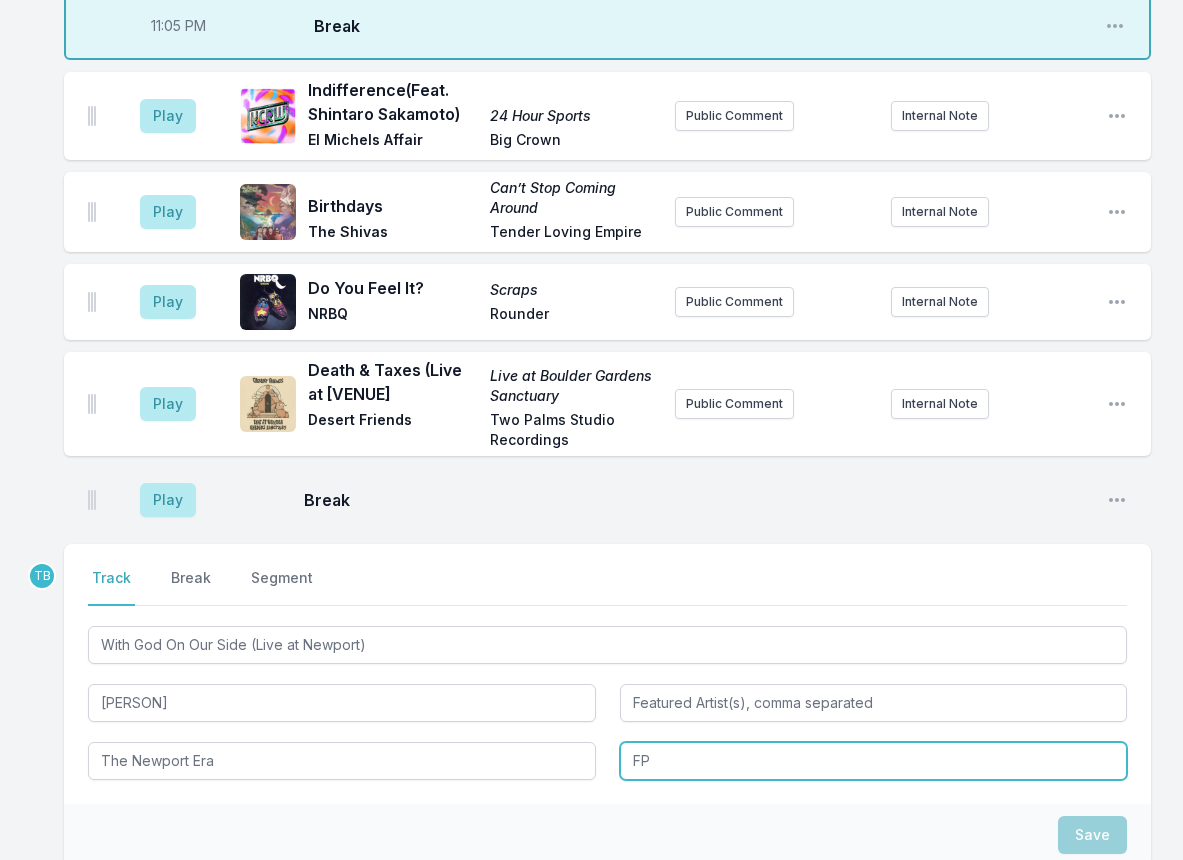 type 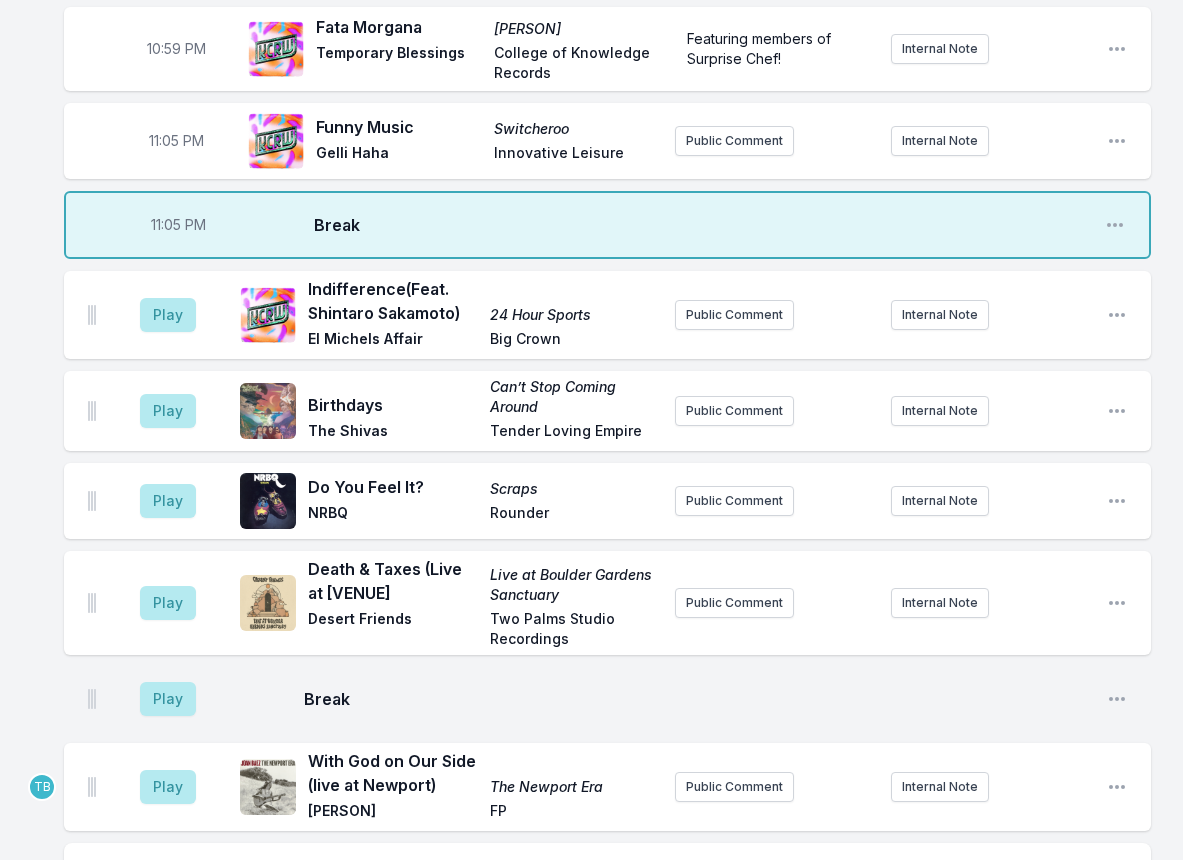 scroll, scrollTop: 1908, scrollLeft: 0, axis: vertical 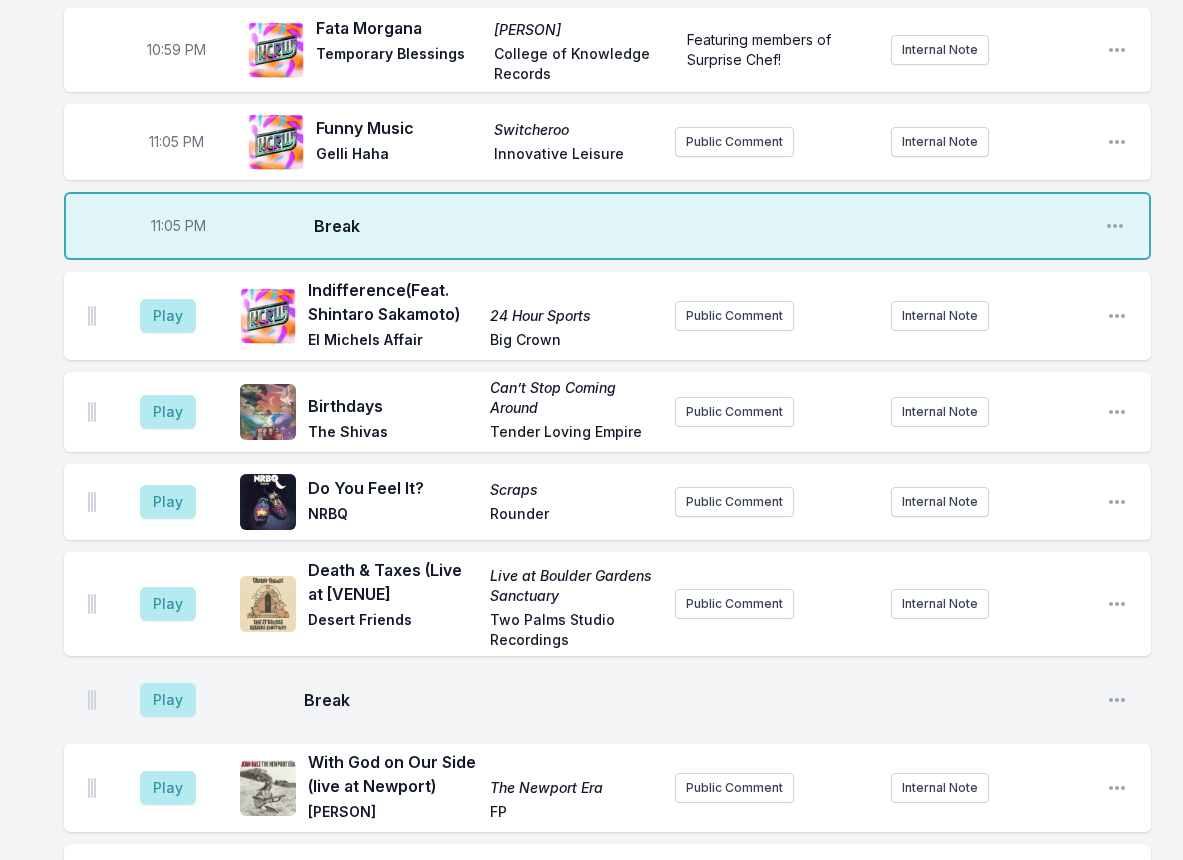 click on "11:05 PM" at bounding box center [178, 226] 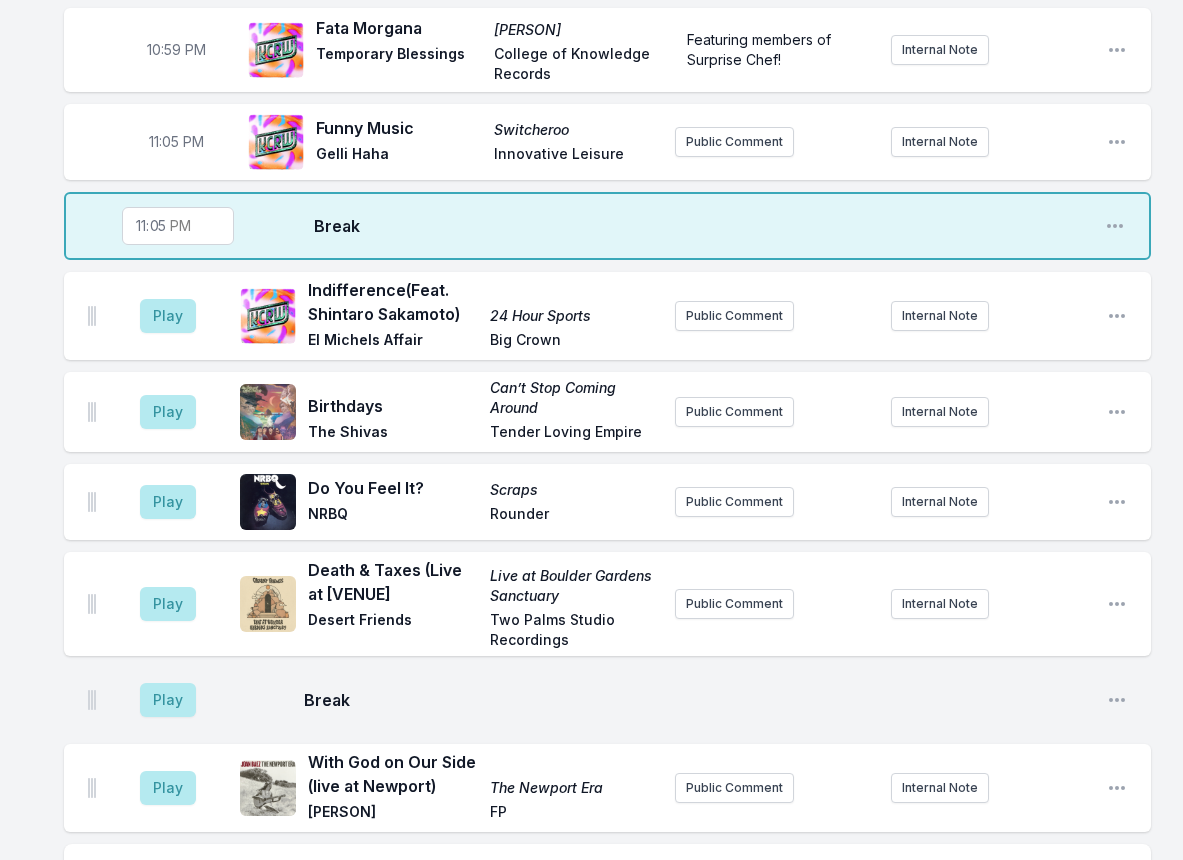 click on "23:05" at bounding box center [178, 226] 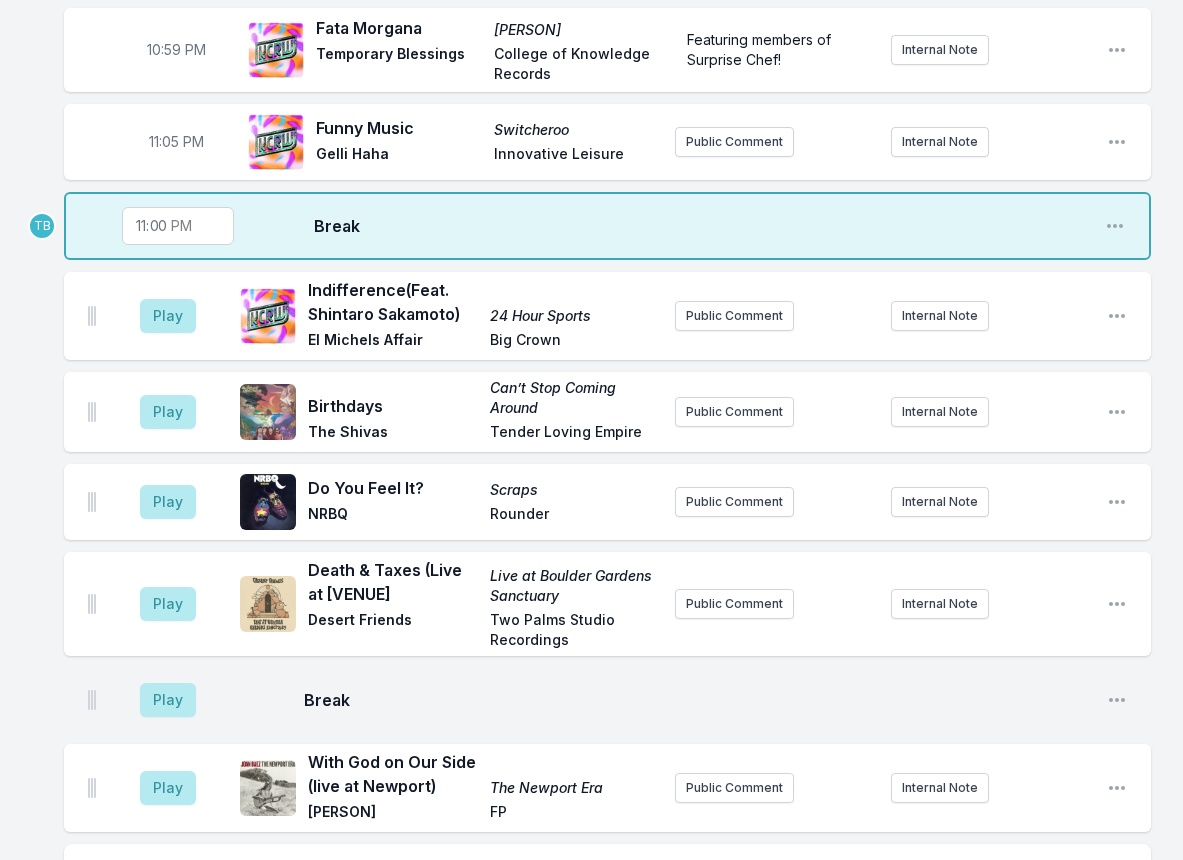 type on "23:03" 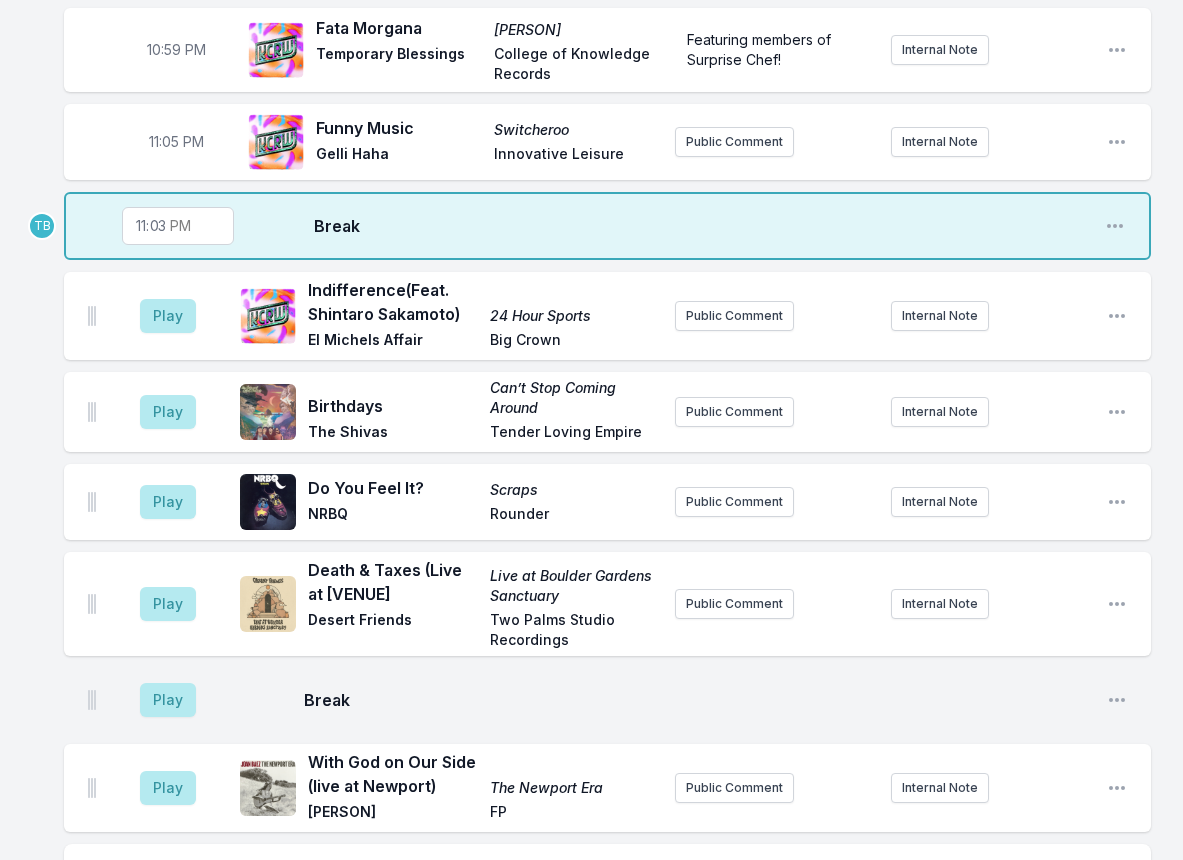 click on "10:00 PM Dip In The Lake Free Energy Dummy Trouble In Mind Public Comment Internal Note Open playlist item options 10:05 PM Follow the River Unicorn RIO KOSTA Verdigris Public Comment Internal Note Open playlist item options 10:09 PM Gabo's Last Resort (Feat. Baird, Goldwash) MOONSHOTS The South Hill Experiment [no label] Public Comment Internal Note Open playlist item options 10:13 PM End of Summer End of Summer Tame Impala Columbia Public Comment Internal Note Open playlist item options 10:17 PM Break Open playlist item options 10:21 PM Light In The Dark Light In The Dark Windows Matthew Arias Enjoyed hosting them on the show last Thursday night, sharing lots of classic pop and California country + folk jams. Listen back here: https://www.kcrw.com/music/shows/tyler-boudreaux/tyler-boudreauxs-playlist-july-24-2025 Catch Windows live at Townhouse Venice on September 13th. Internal Note Open playlist item options https://www.kcrw.com/music/shows/tyler-boudreaux/tyler-boudreauxs-playlist-july-24-2025 Break" at bounding box center [591, -177] 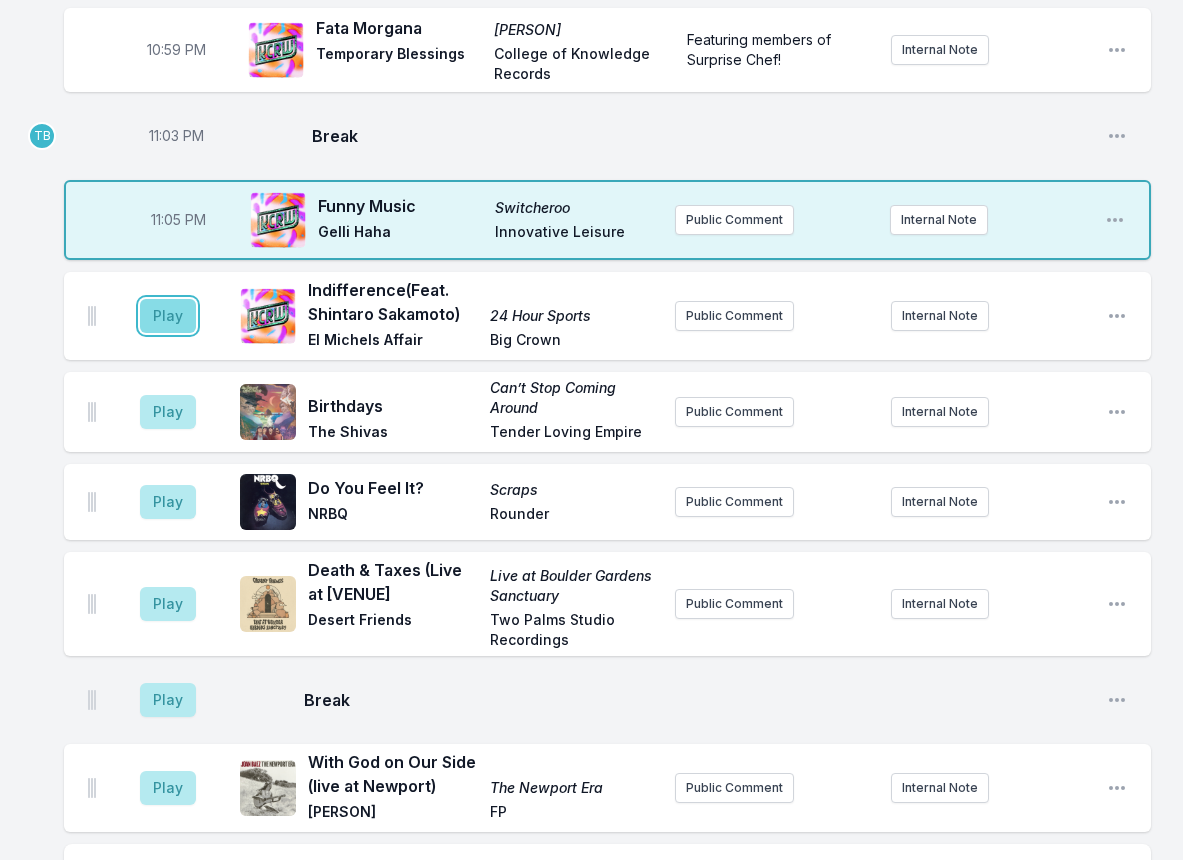 click on "Play" at bounding box center (168, 316) 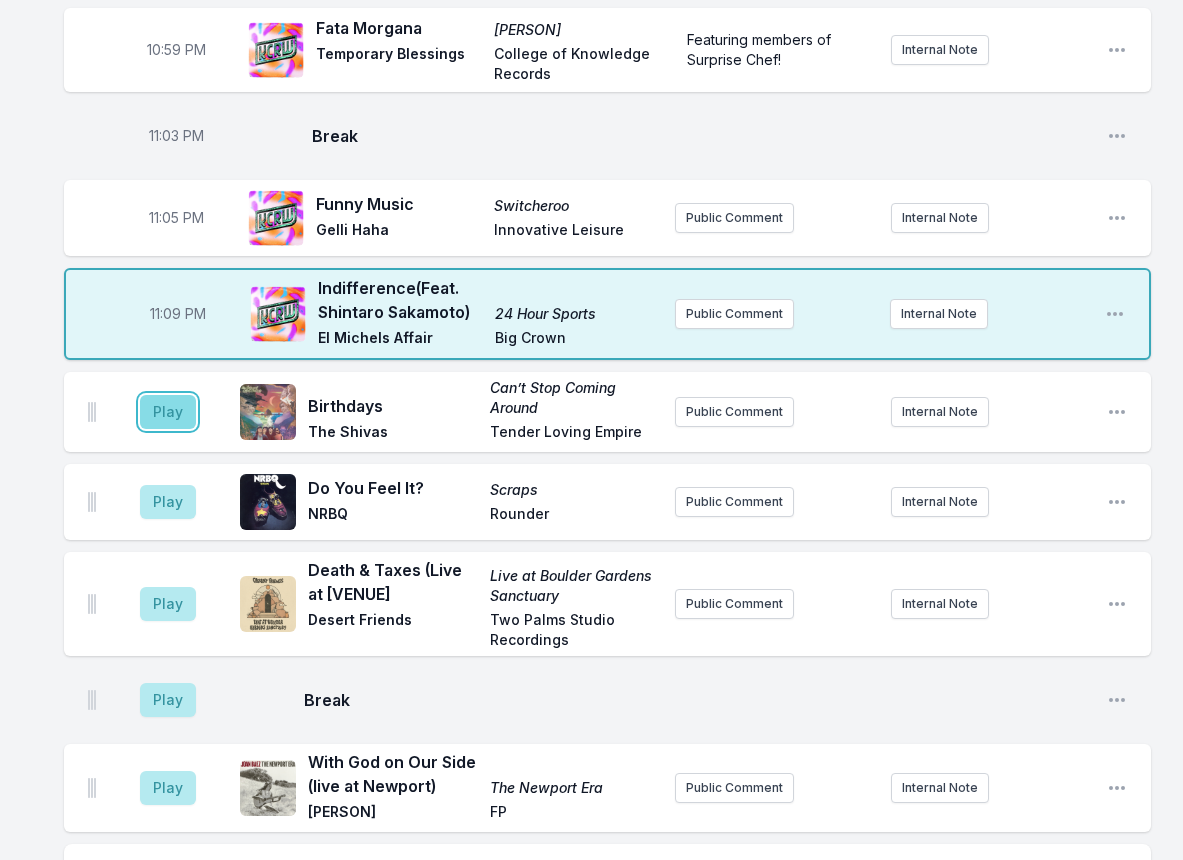 click on "Play" at bounding box center (168, 412) 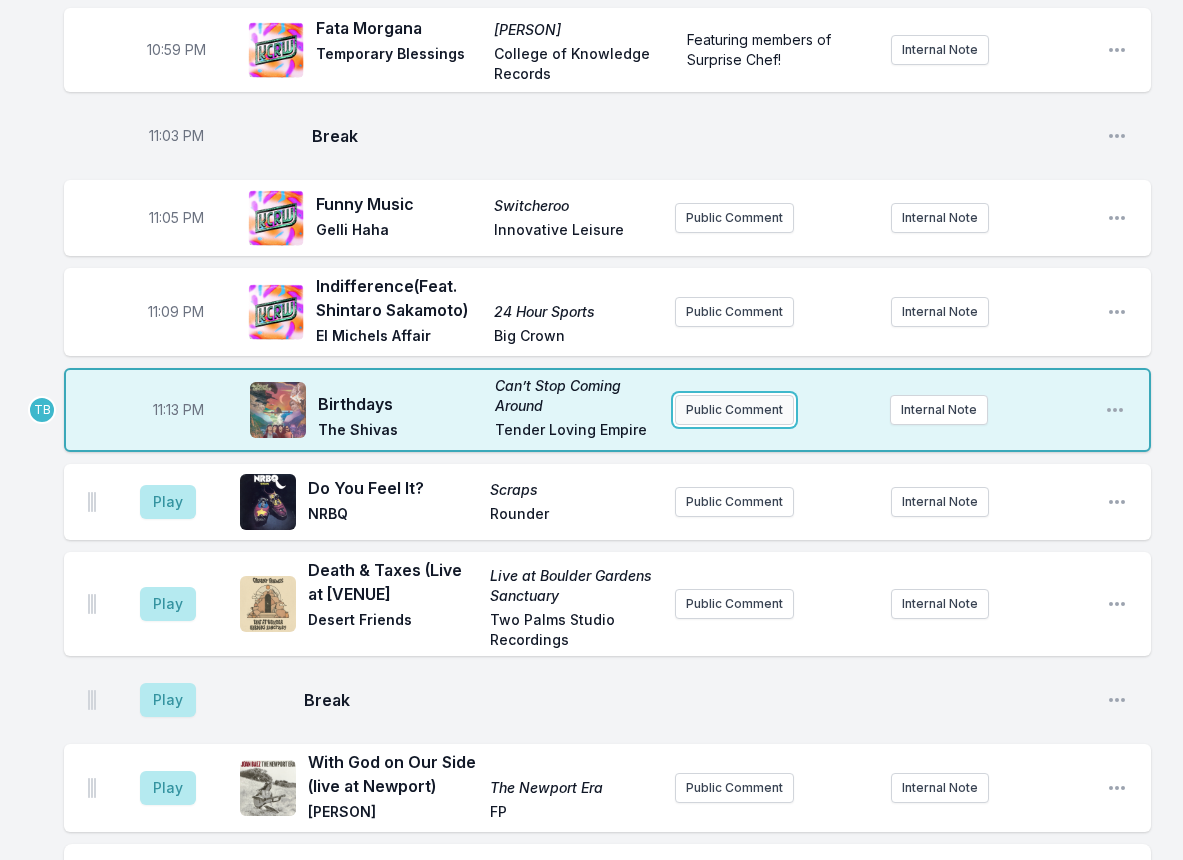 click on "Public Comment" at bounding box center [734, 410] 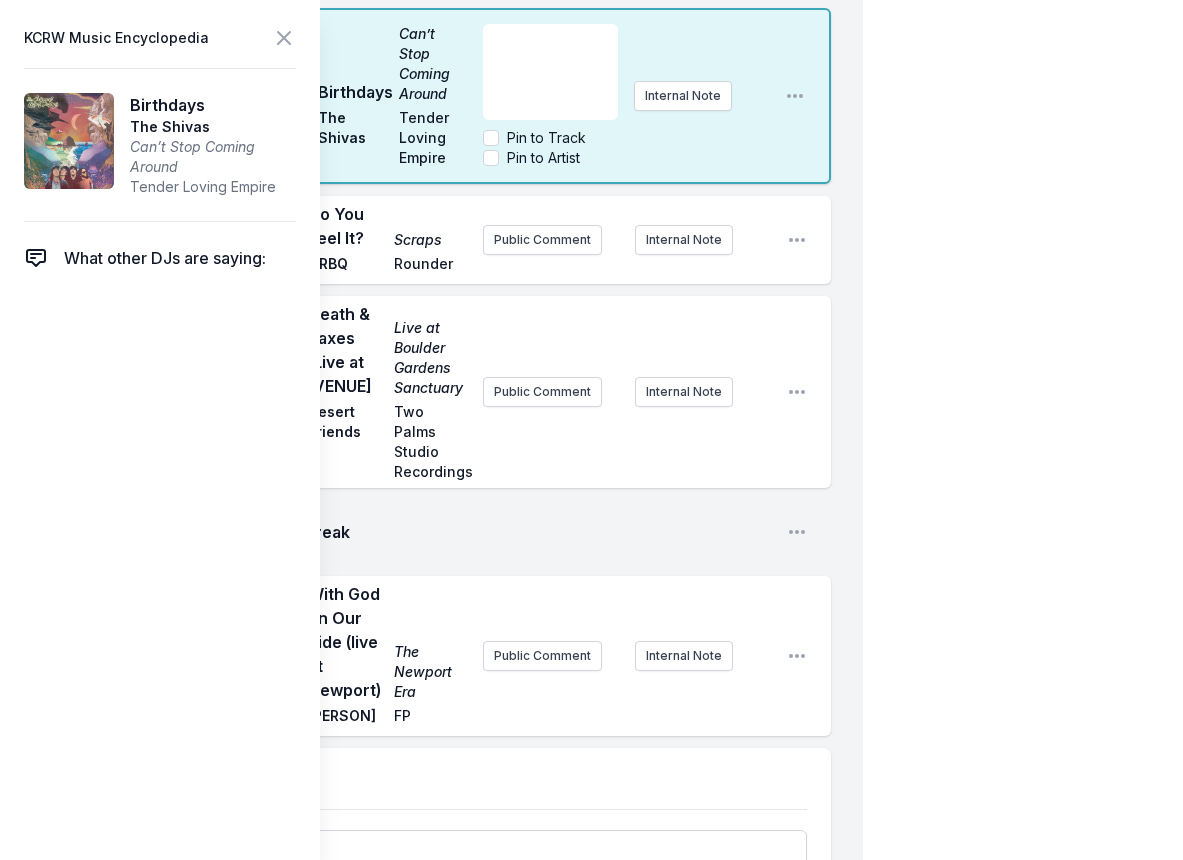 scroll, scrollTop: 2891, scrollLeft: 0, axis: vertical 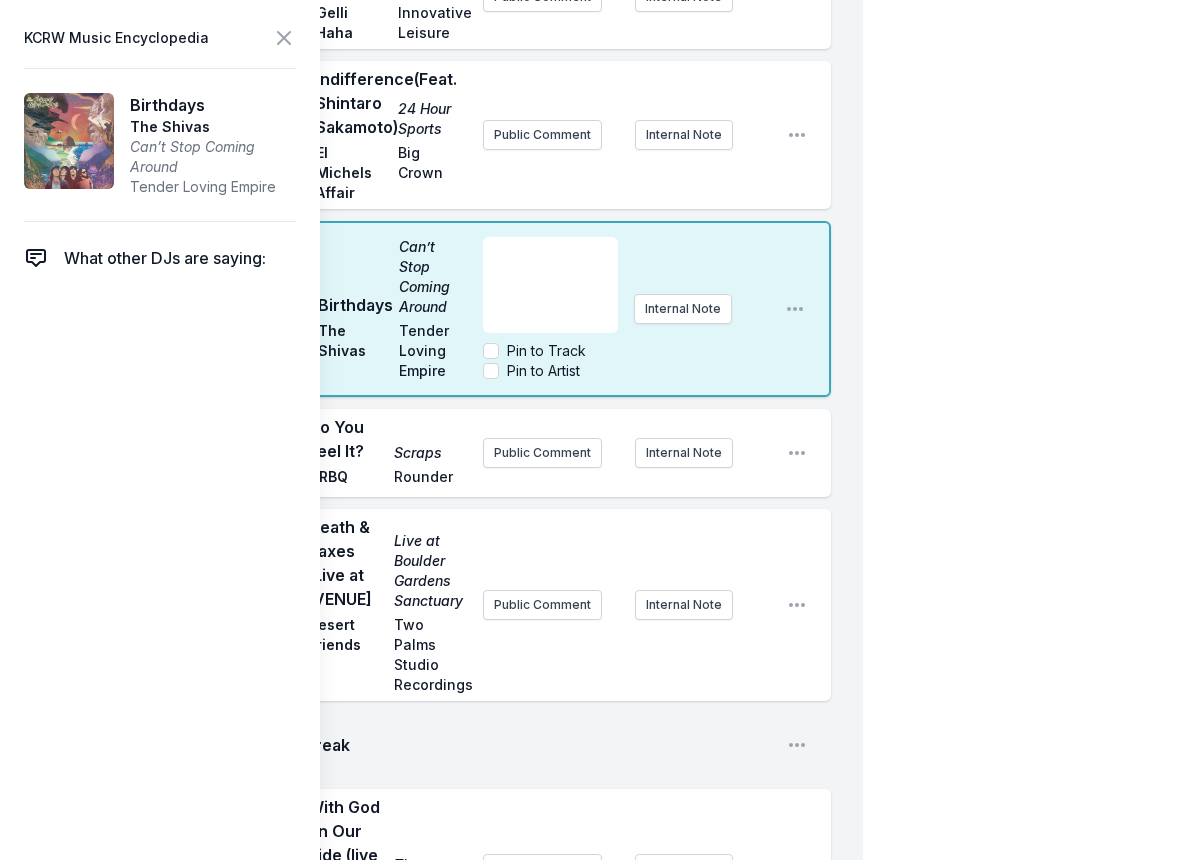 click on "﻿" at bounding box center [550, 285] 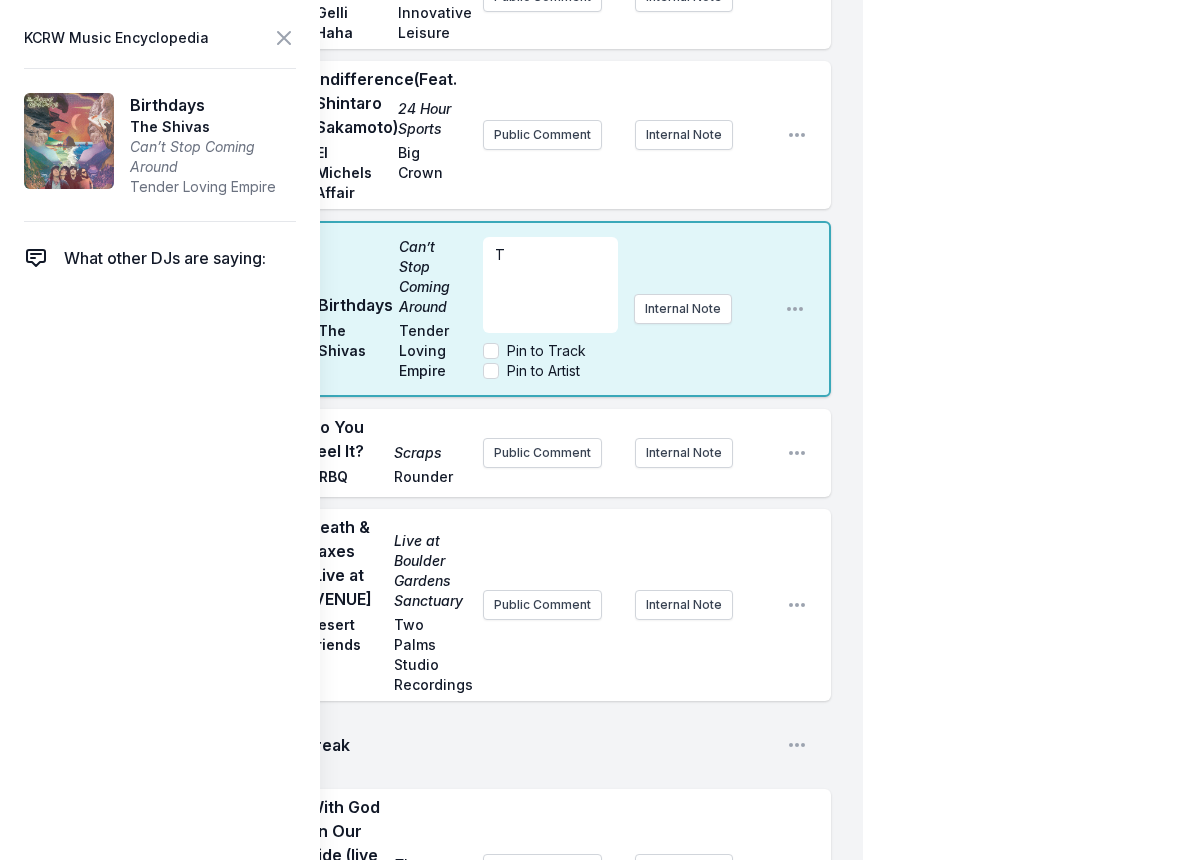type 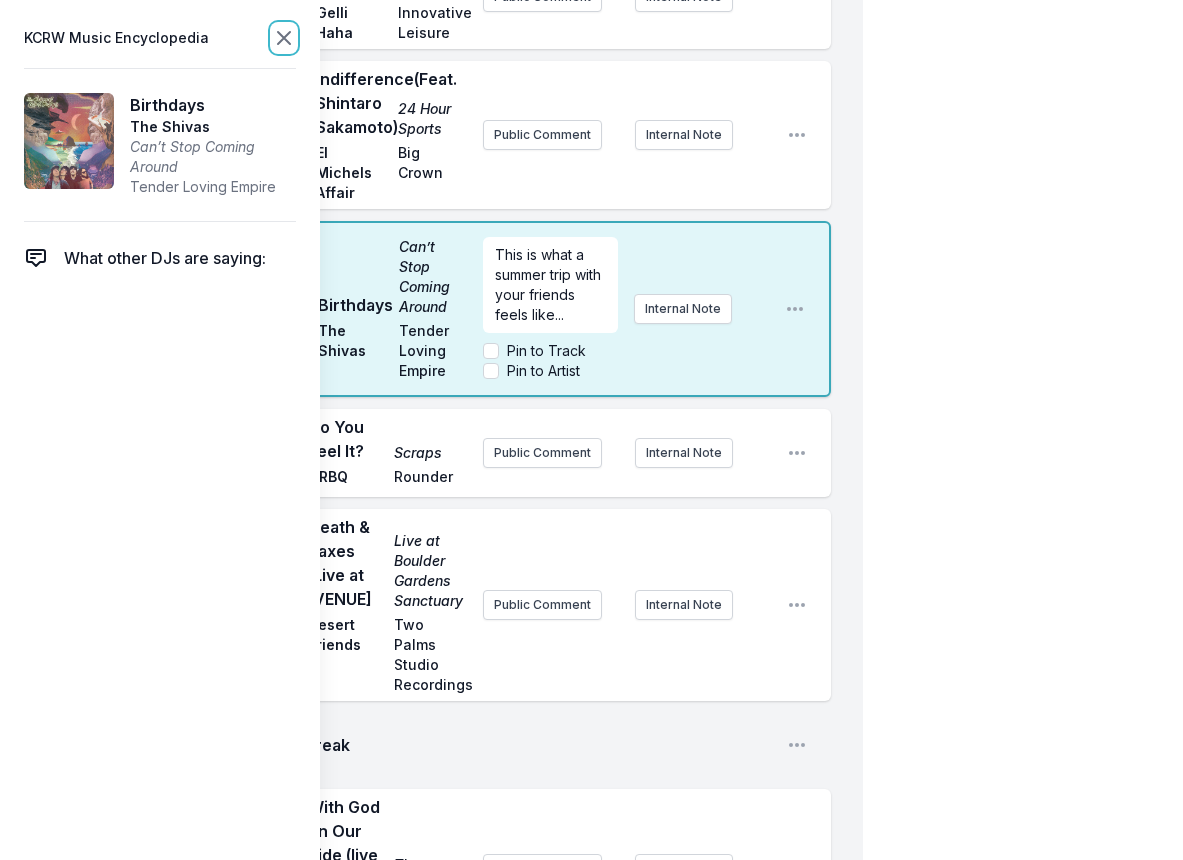 click 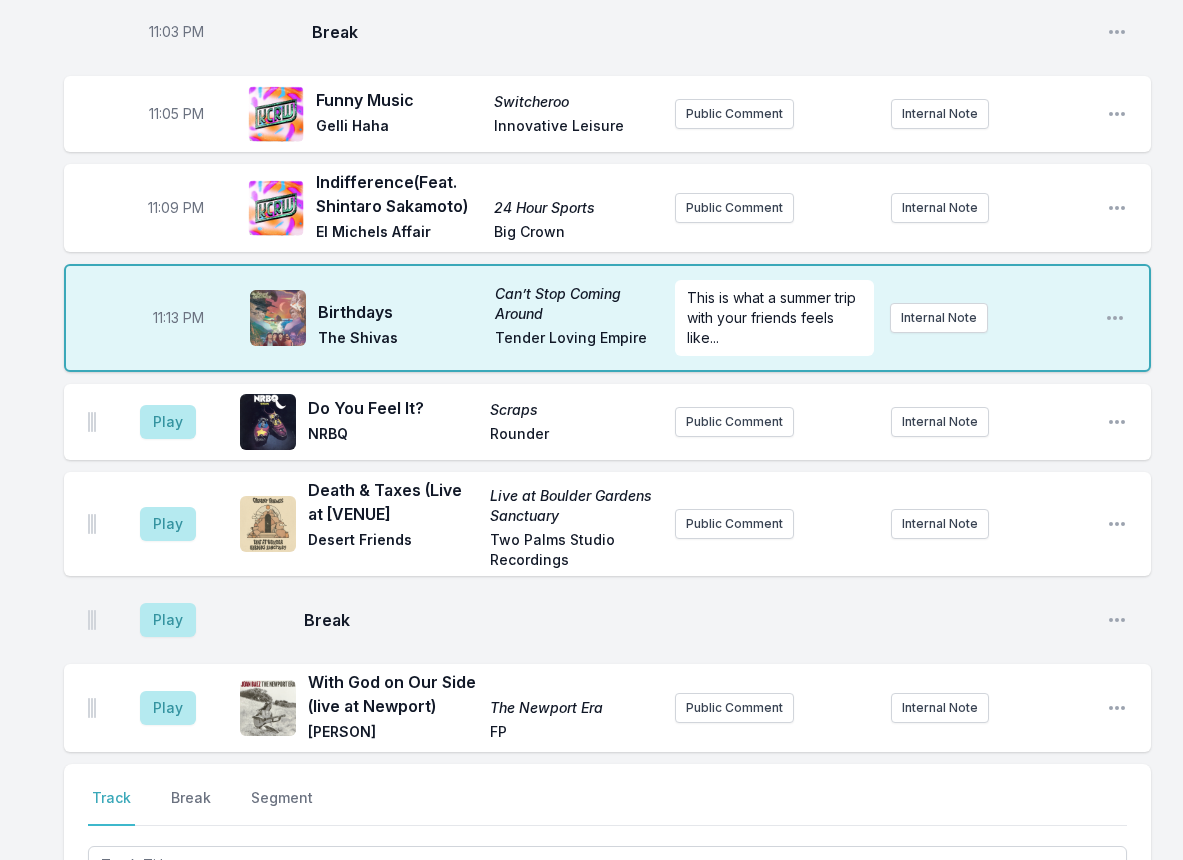 scroll, scrollTop: 1976, scrollLeft: 0, axis: vertical 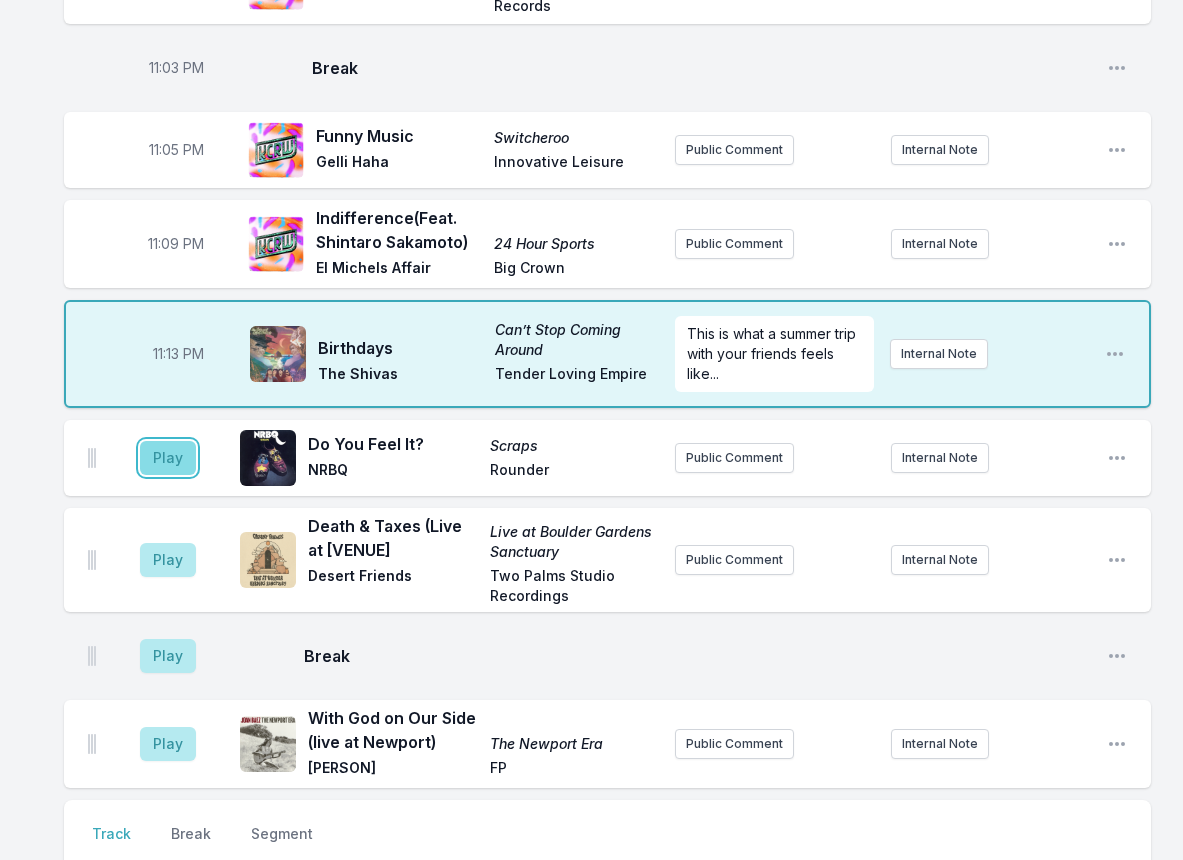 click on "Play" at bounding box center [168, 458] 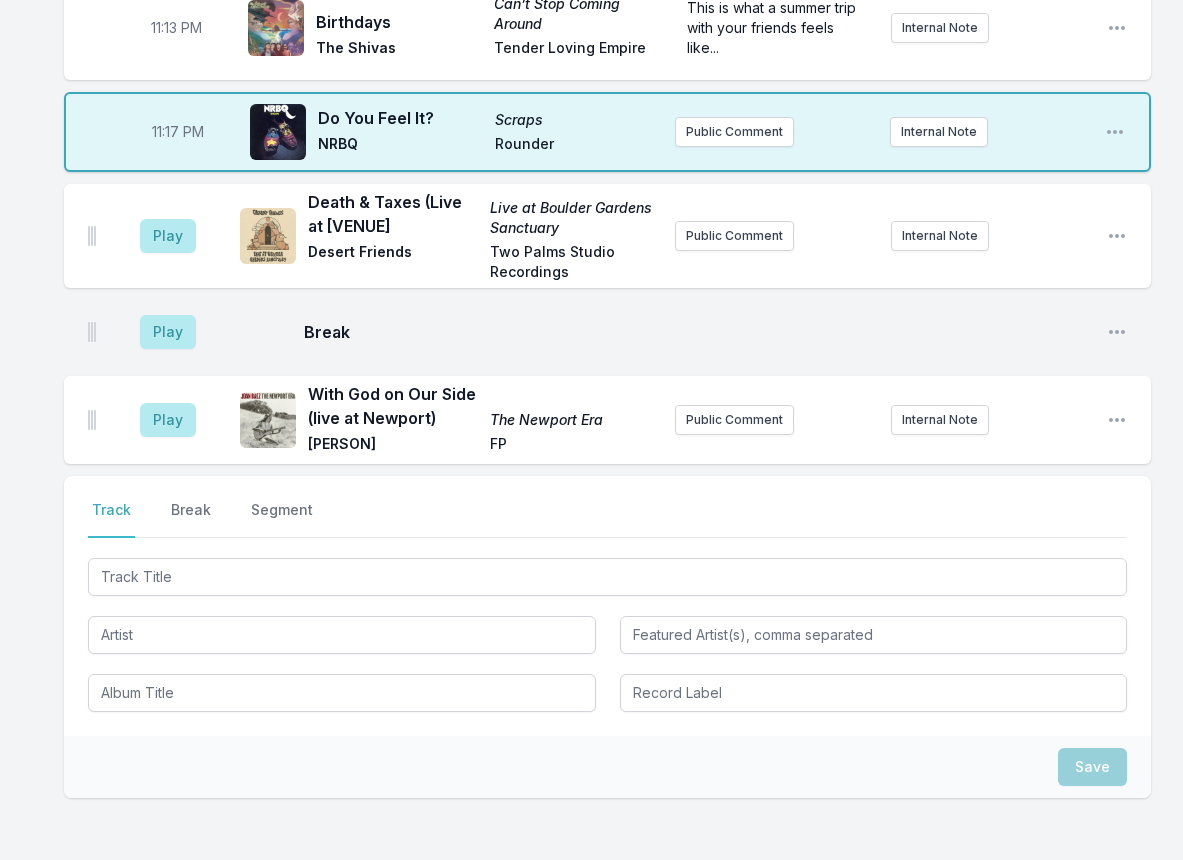 scroll, scrollTop: 2000, scrollLeft: 0, axis: vertical 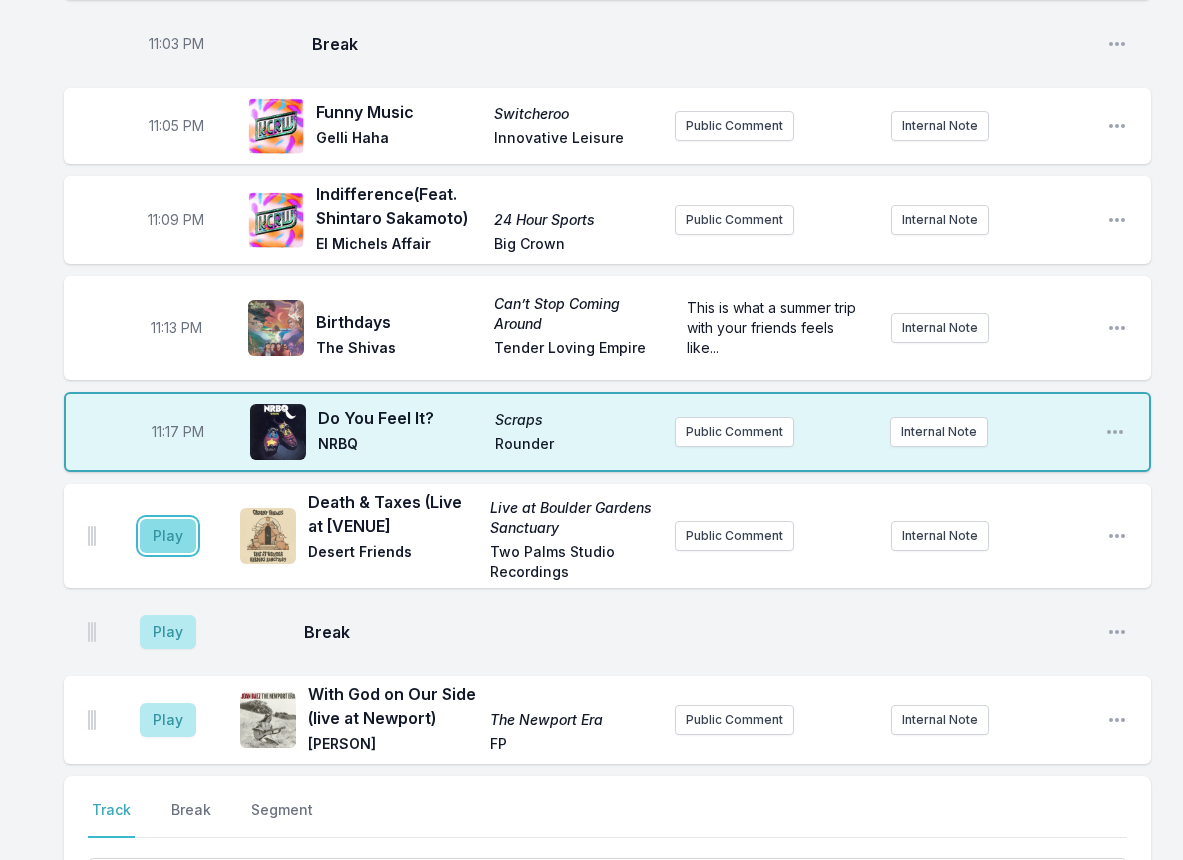 click on "Play" at bounding box center (168, 536) 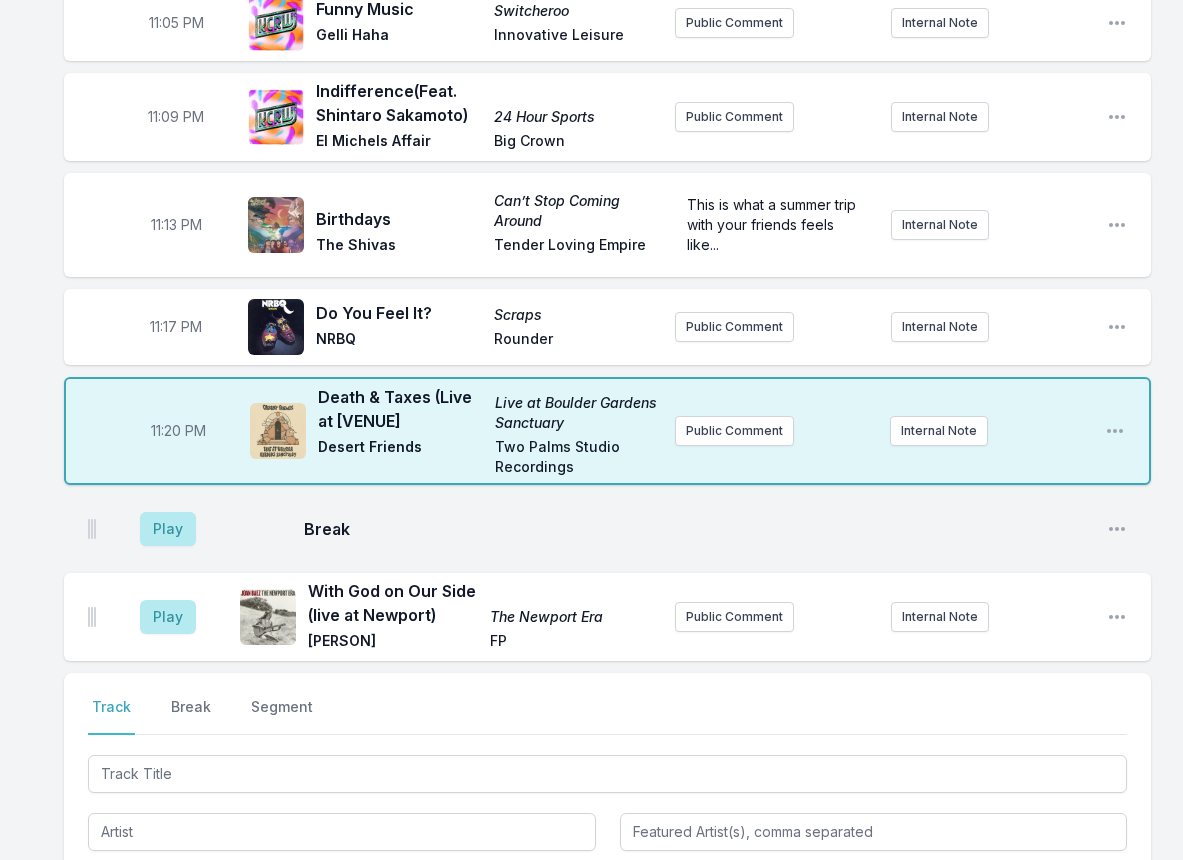 scroll, scrollTop: 2000, scrollLeft: 0, axis: vertical 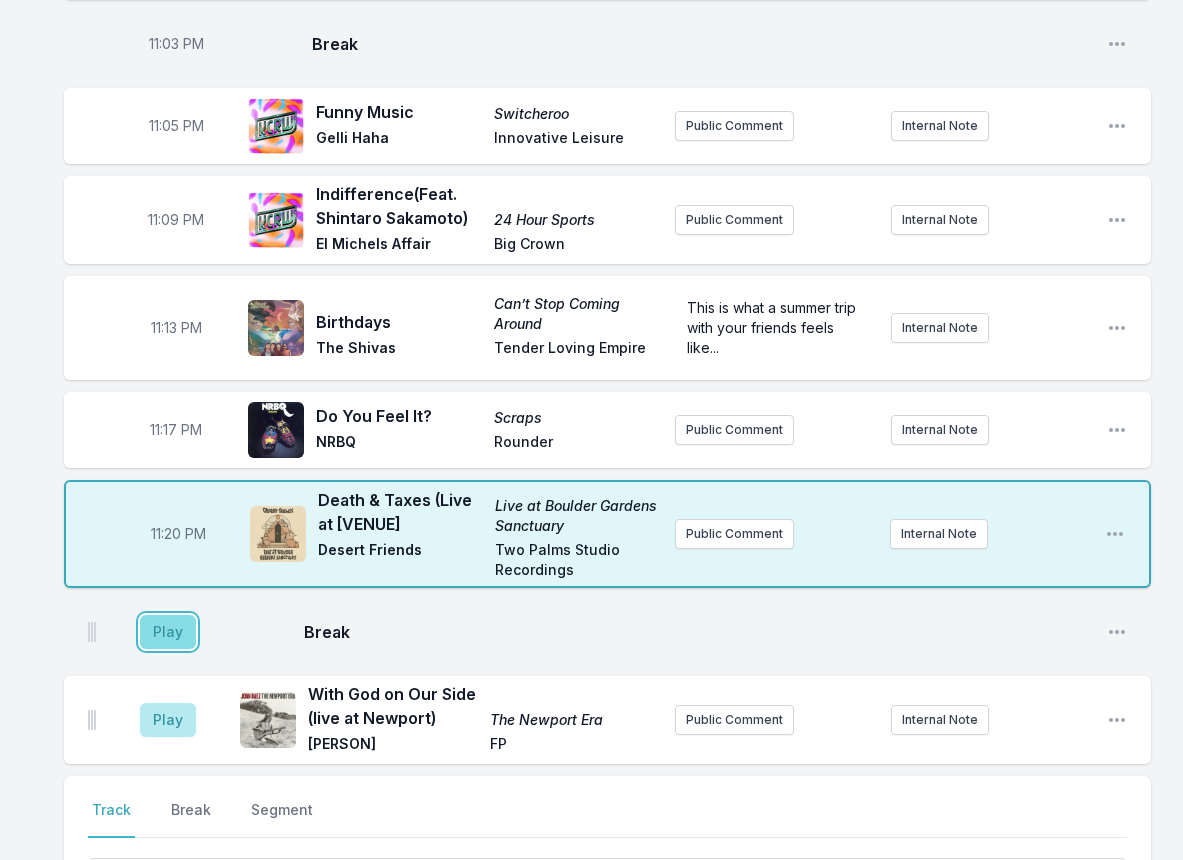 click on "Play" at bounding box center [168, 632] 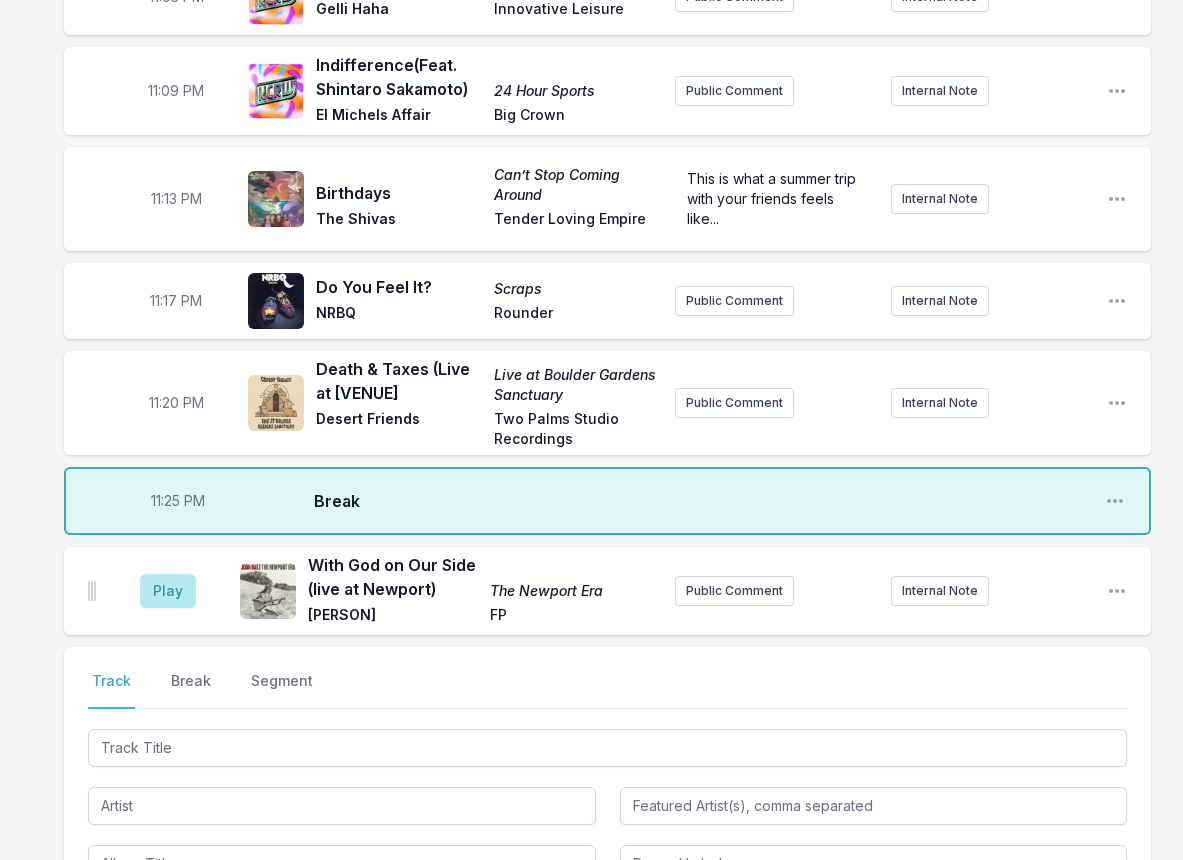 scroll, scrollTop: 2300, scrollLeft: 0, axis: vertical 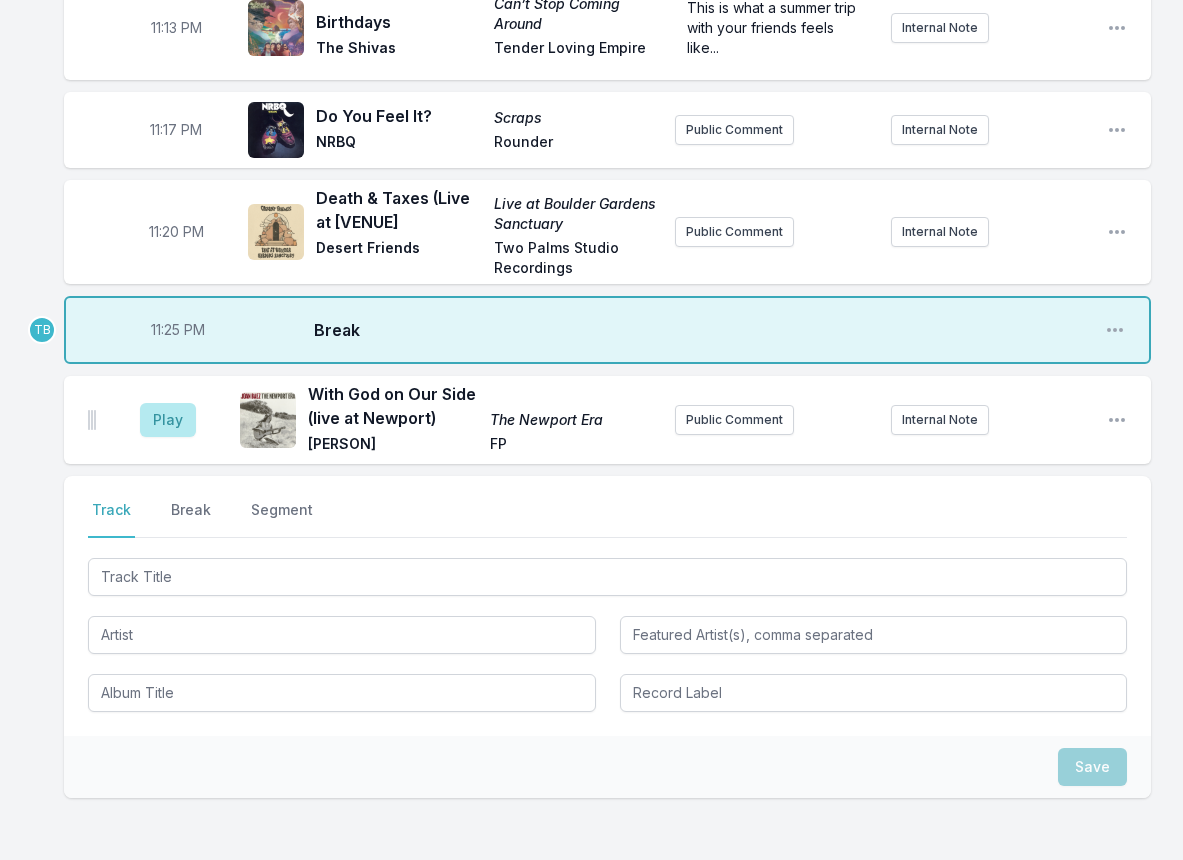click on "11:25 PM" at bounding box center [178, 330] 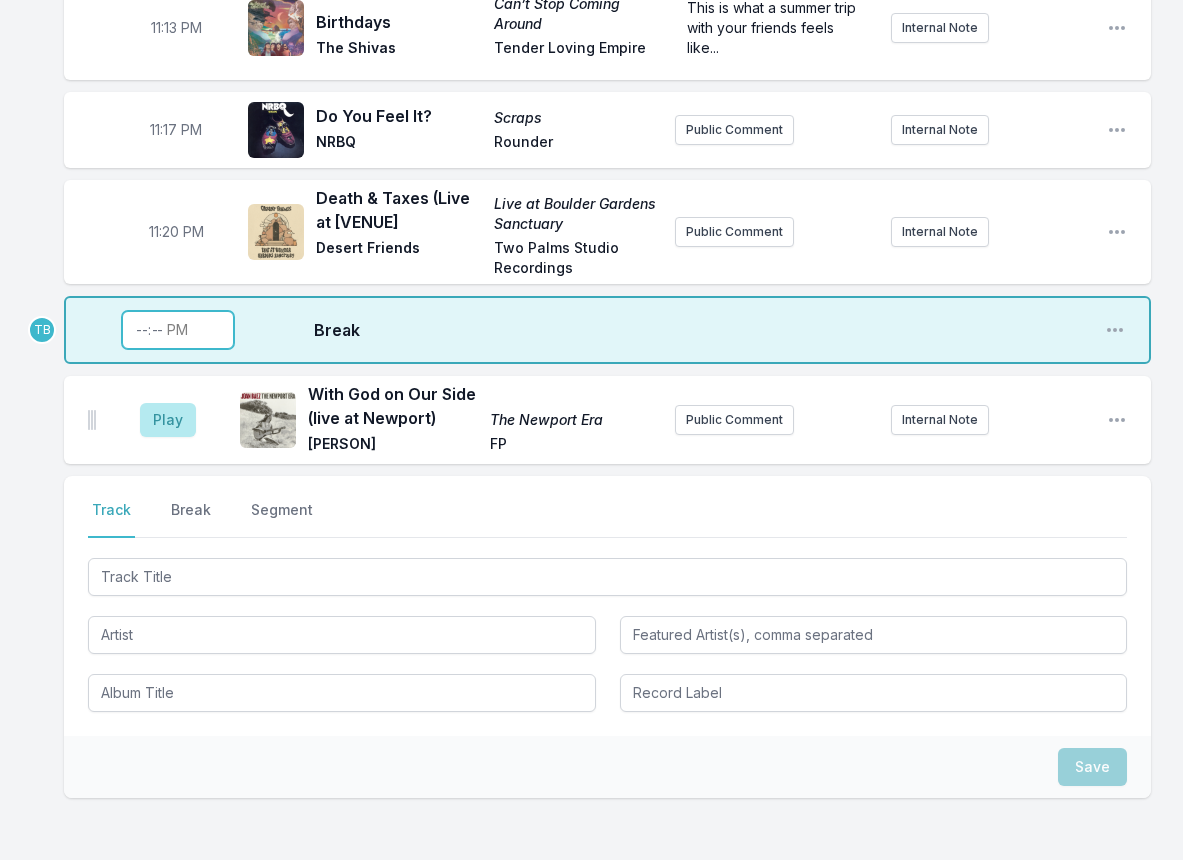 click on "[TIME]" at bounding box center (178, 330) 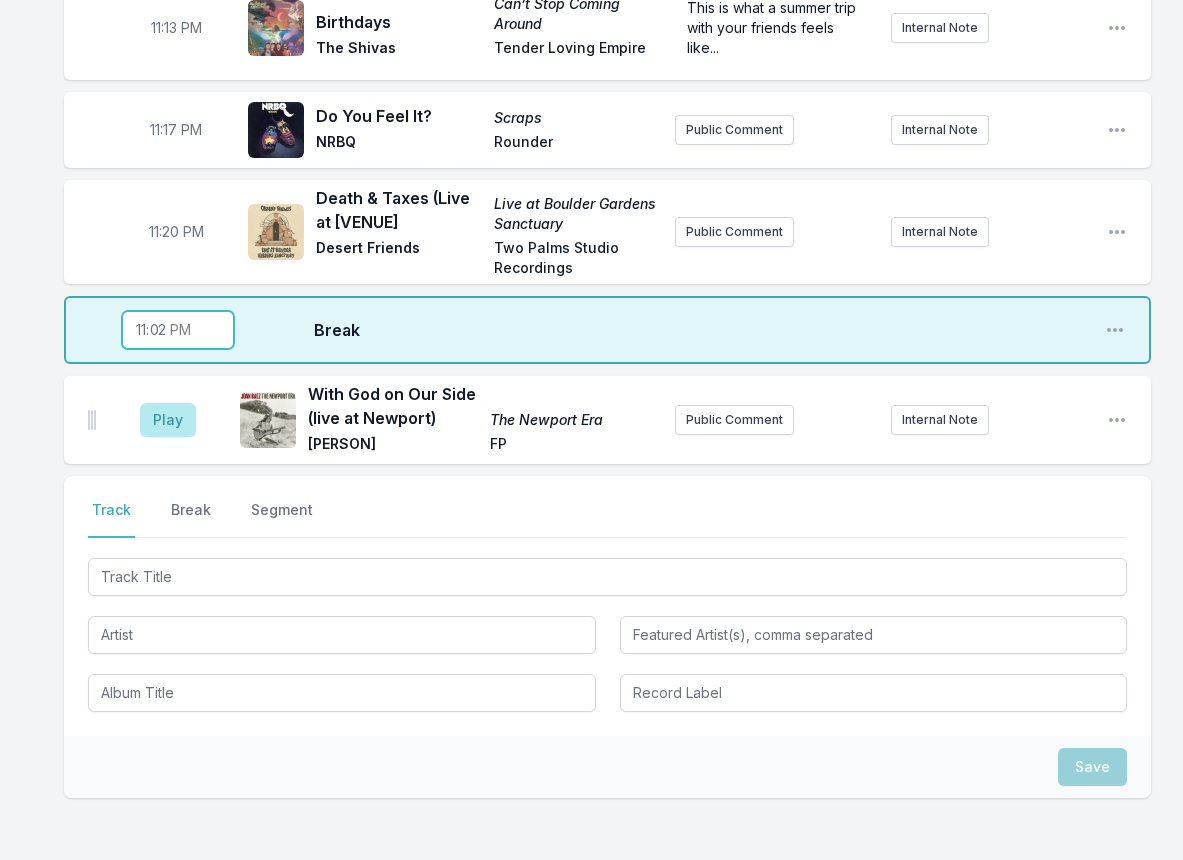 type on "23:24" 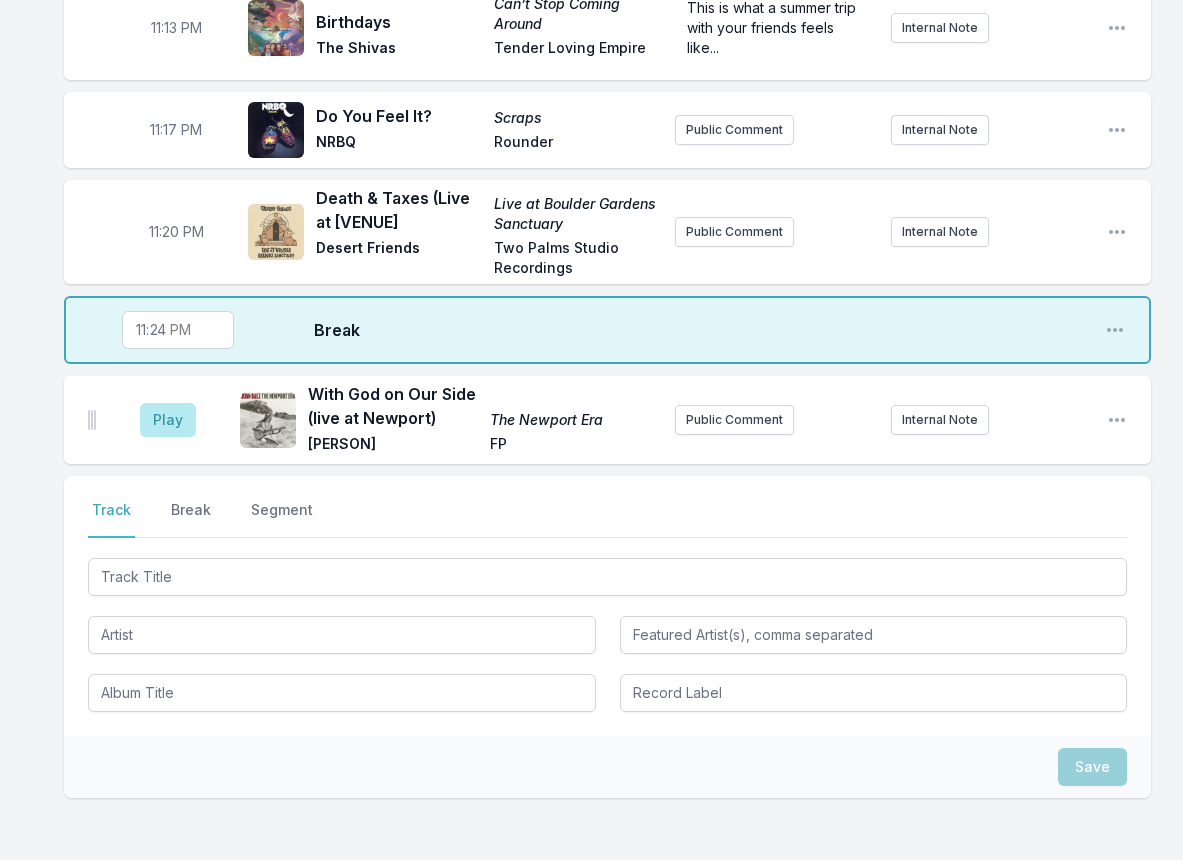 click on "10:00 PM Dip In The Lake Free Energy Dummy Trouble In Mind Public Comment Internal Note Open playlist item options 10:05 PM Follow the River Unicorn RIO KOSTA Verdigris Public Comment Internal Note Open playlist item options 10:09 PM Gabo's Last Resort (Feat. Baird, Goldwash) MOONSHOTS The South Hill Experiment [no label] Public Comment Internal Note Open playlist item options 10:13 PM End of Summer End of Summer Tame Impala Columbia Public Comment Internal Note Open playlist item options 10:17 PM Break Open playlist item options 10:21 PM Light In The Dark Light In The Dark Windows Matthew Arias Enjoyed hosting them on the show last Thursday night, sharing lots of classic pop and California country + folk jams. Listen back here: https://www.kcrw.com/music/shows/tyler-boudreaux/tyler-boudreauxs-playlist-july-24-2025 Catch Windows live at Townhouse Venice on September 13th. Internal Note Open playlist item options https://www.kcrw.com/music/shows/tyler-boudreaux/tyler-boudreauxs-playlist-july-24-2025 Break" at bounding box center (591, -557) 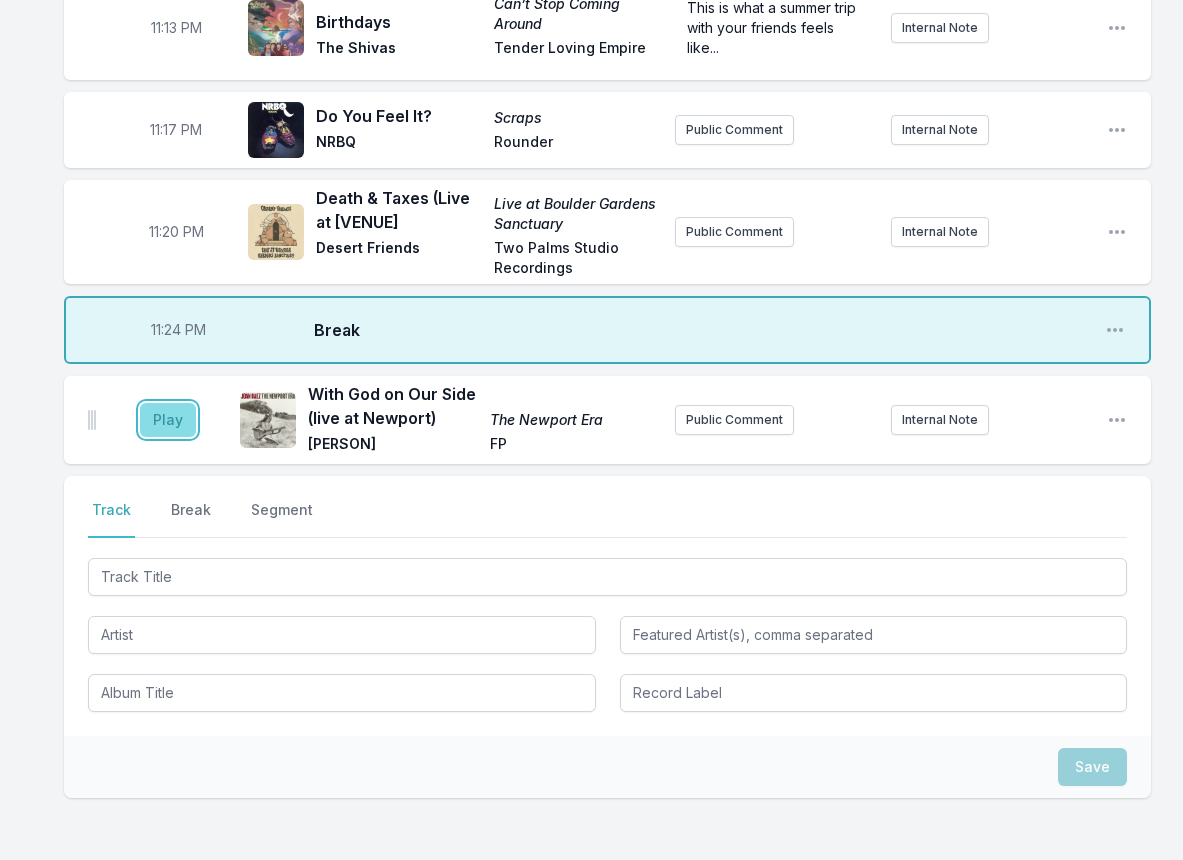 click on "Play" at bounding box center [168, 420] 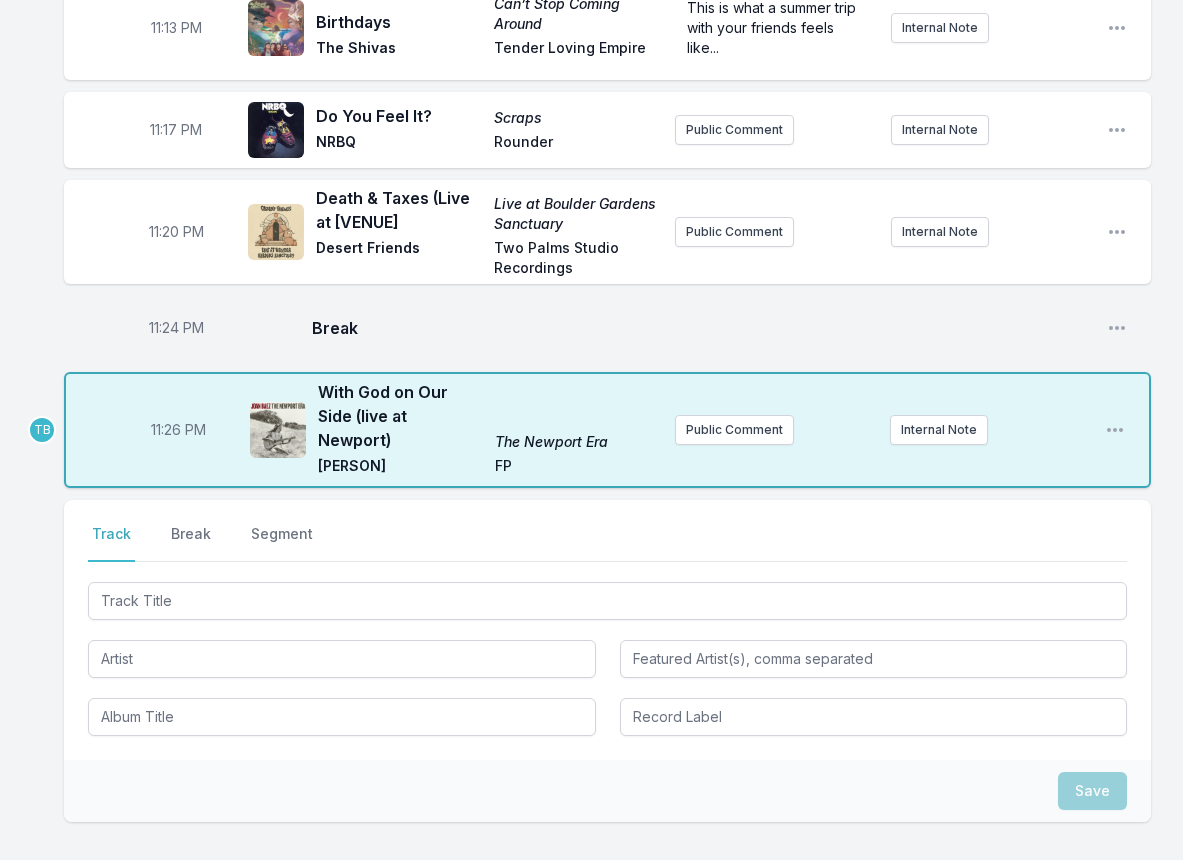 click on "11:26 PM" at bounding box center (178, 430) 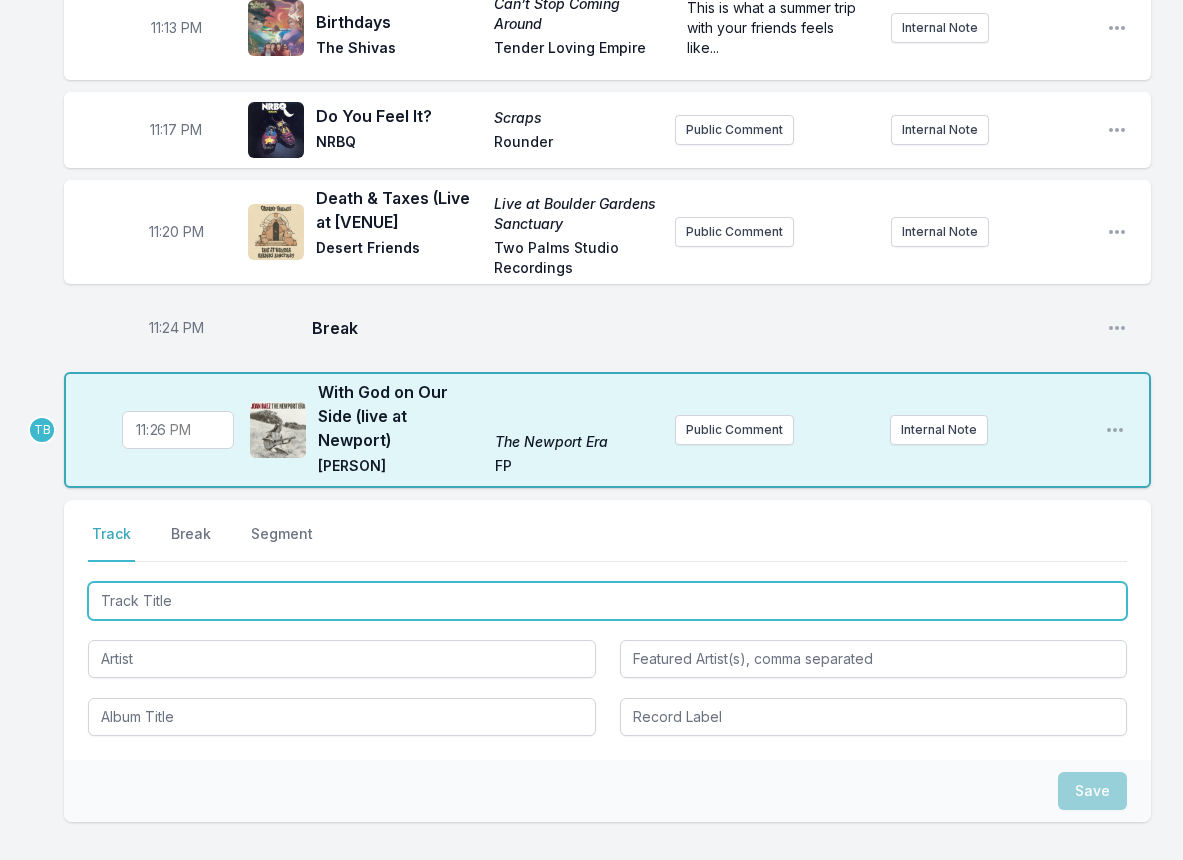 click at bounding box center [607, 601] 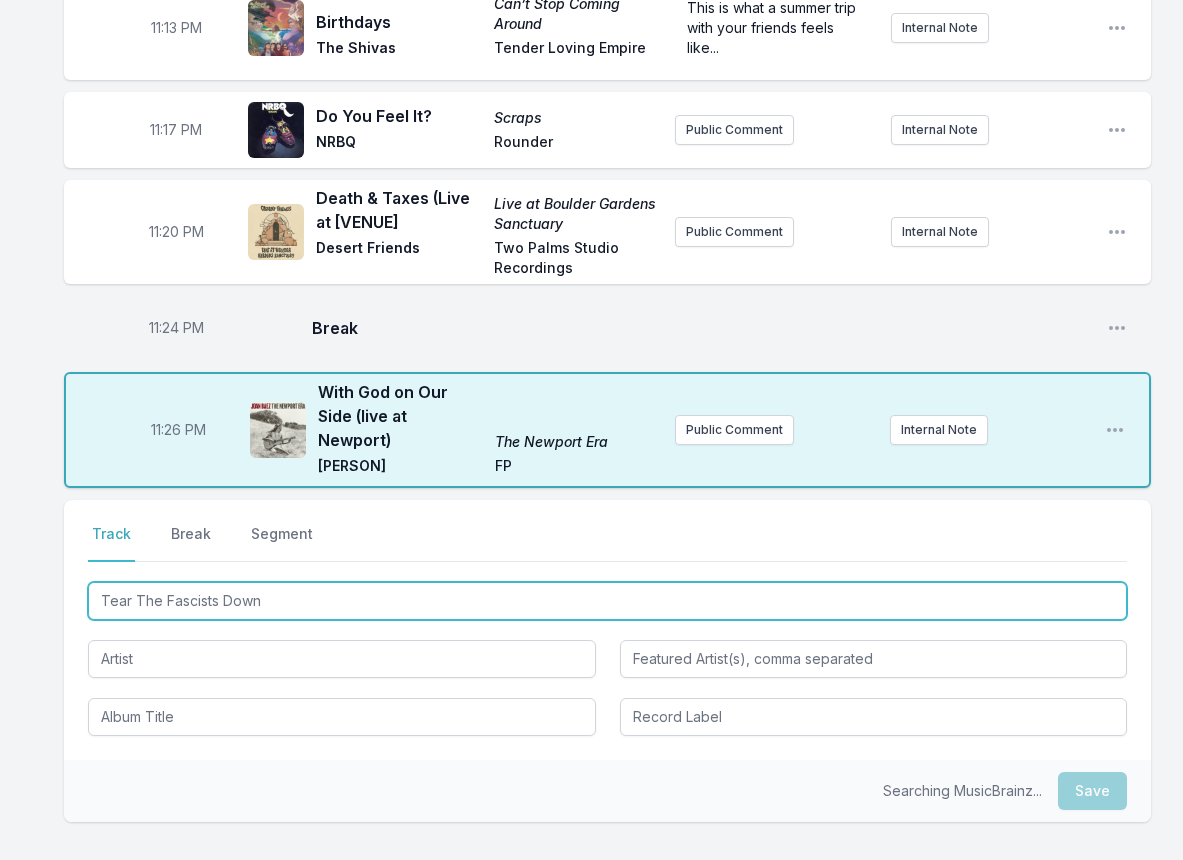type on "Tear The Fascists Down" 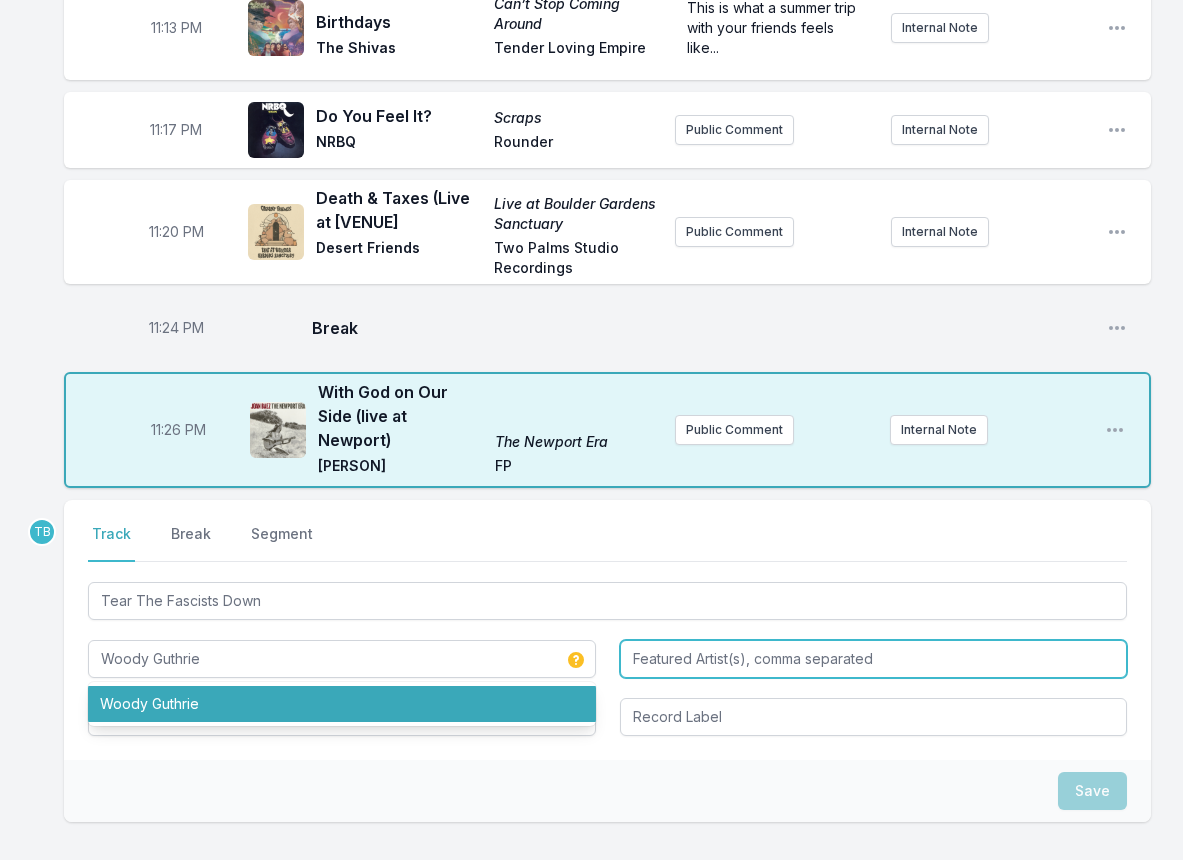 type on "Woody Guthrie" 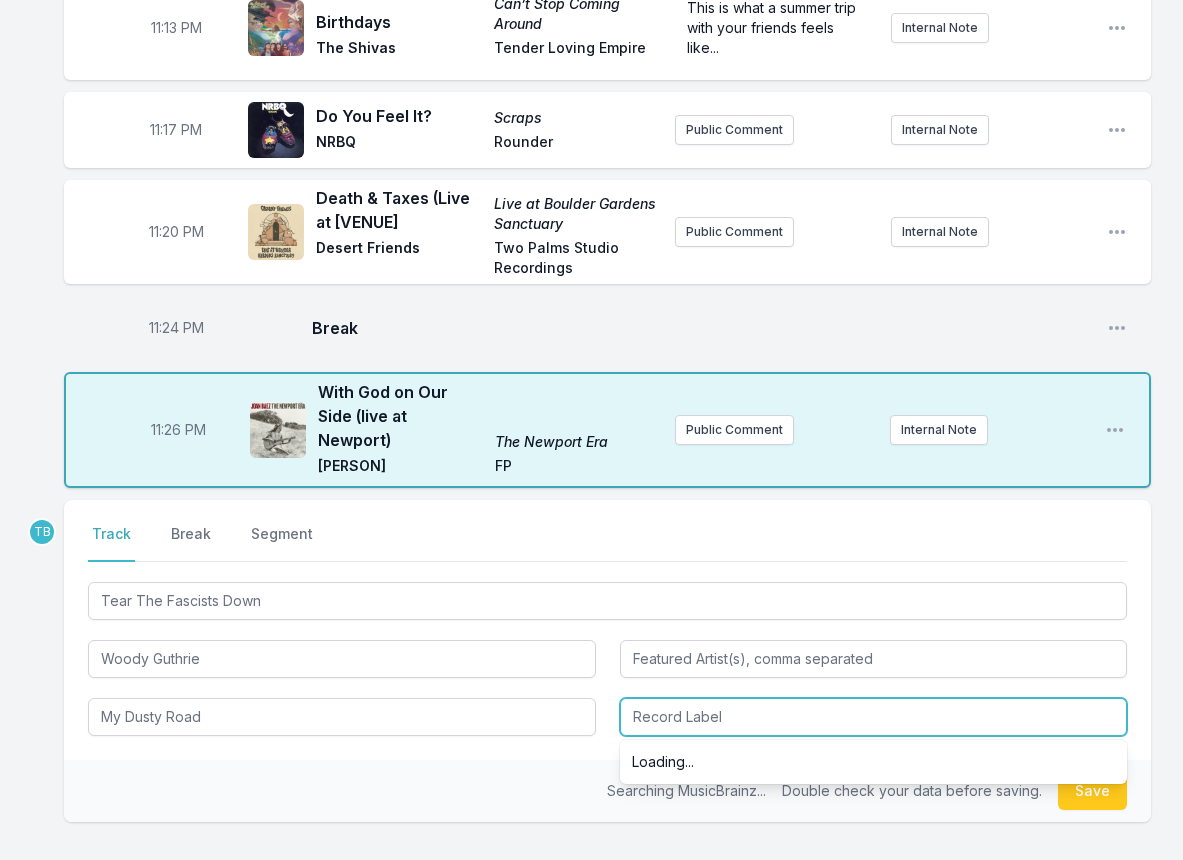 type on "My Dusty Road" 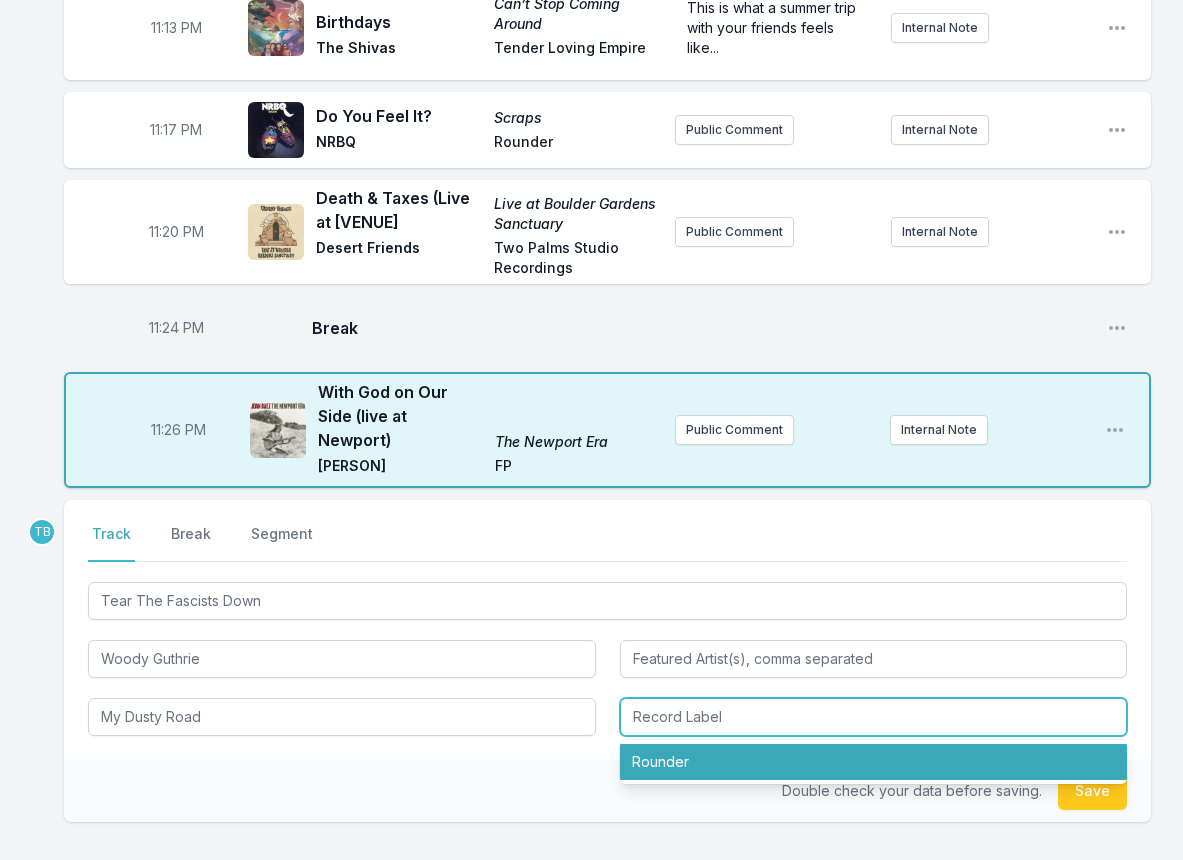 type on "Rounder" 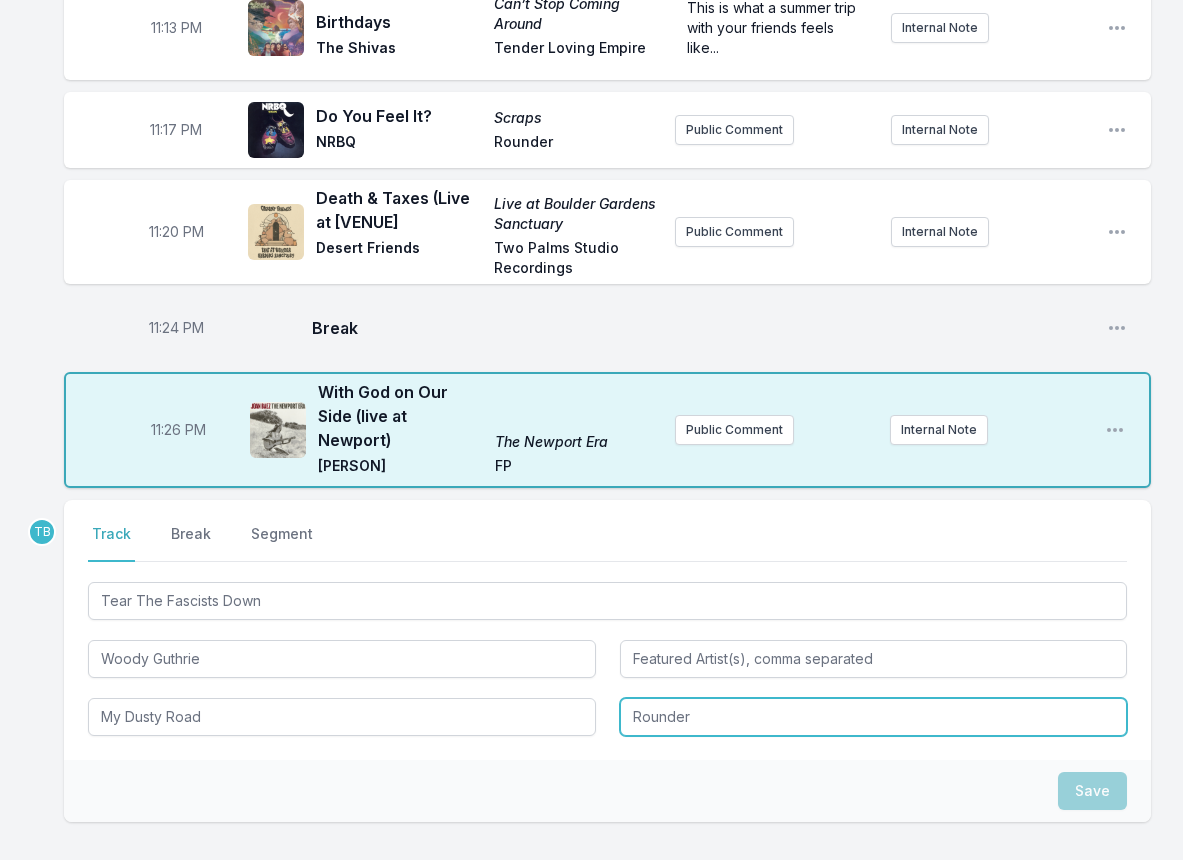 type 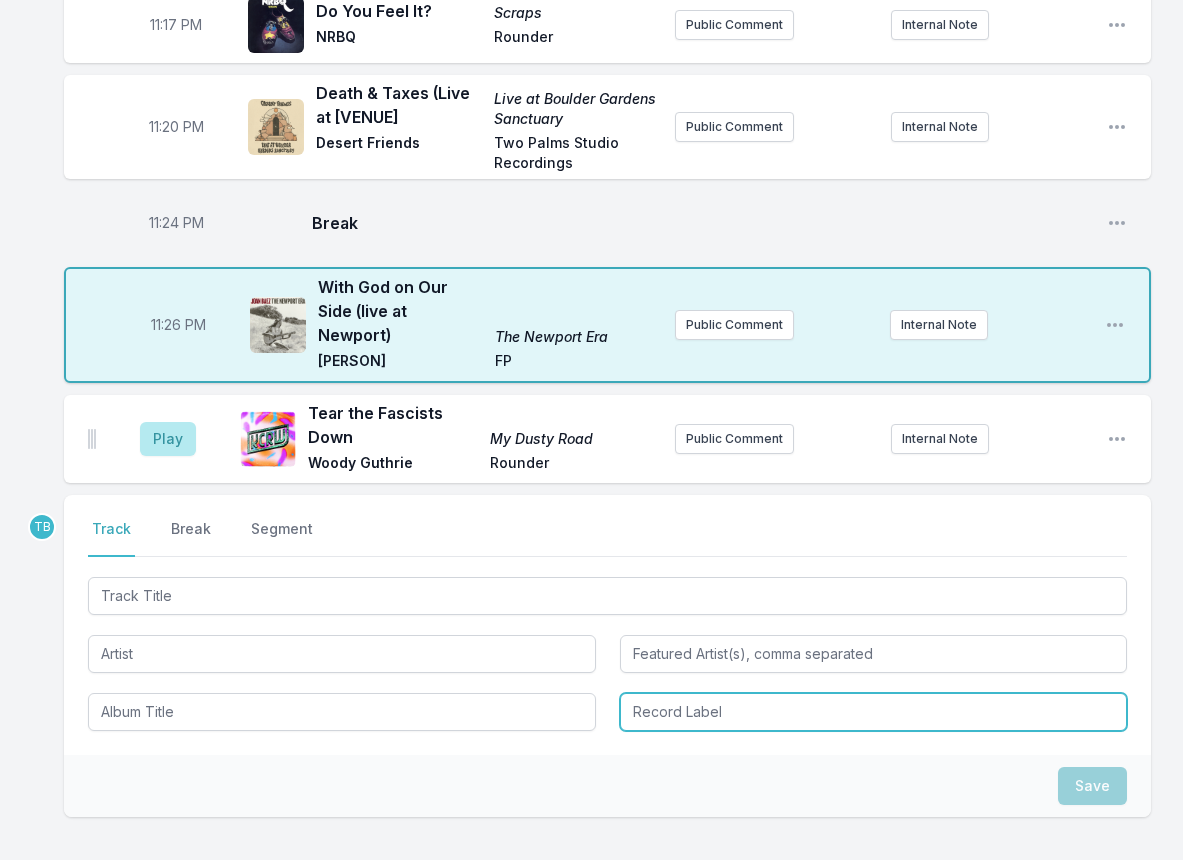 scroll, scrollTop: 2500, scrollLeft: 0, axis: vertical 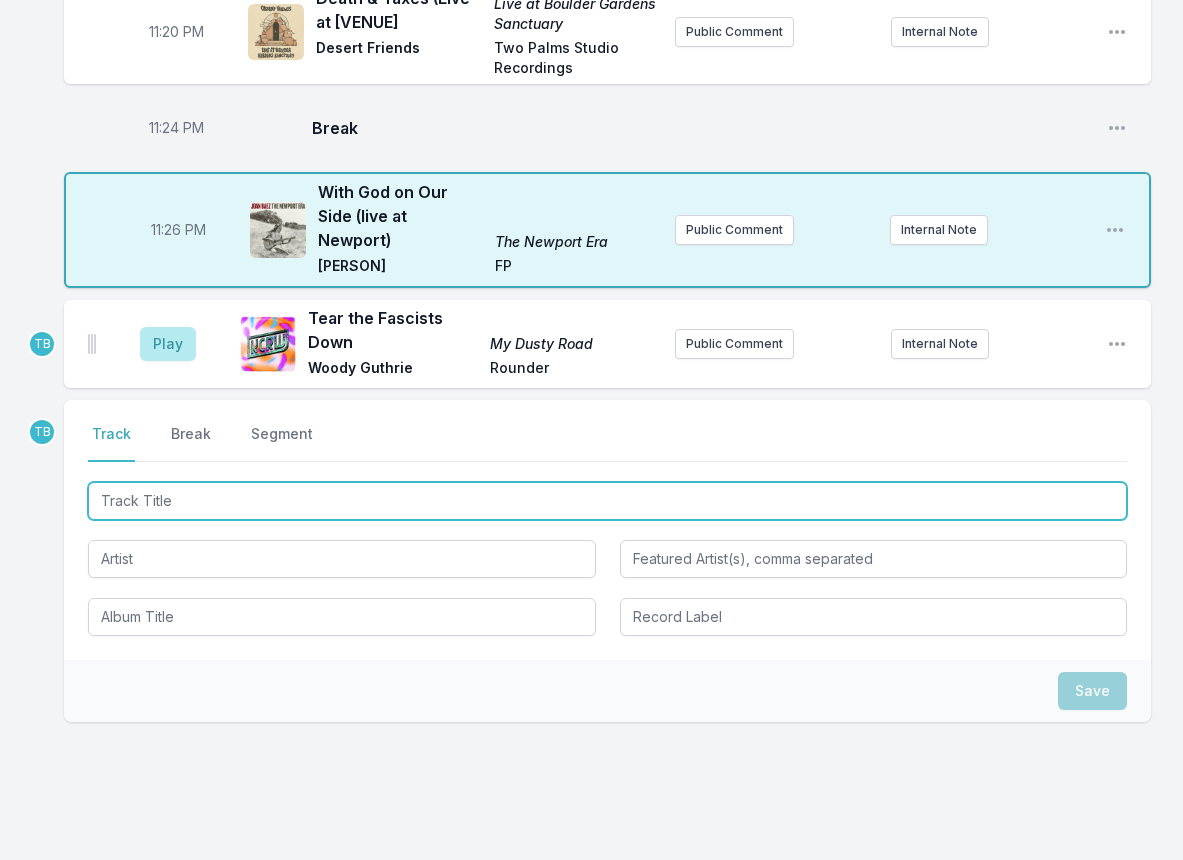 click at bounding box center [607, 501] 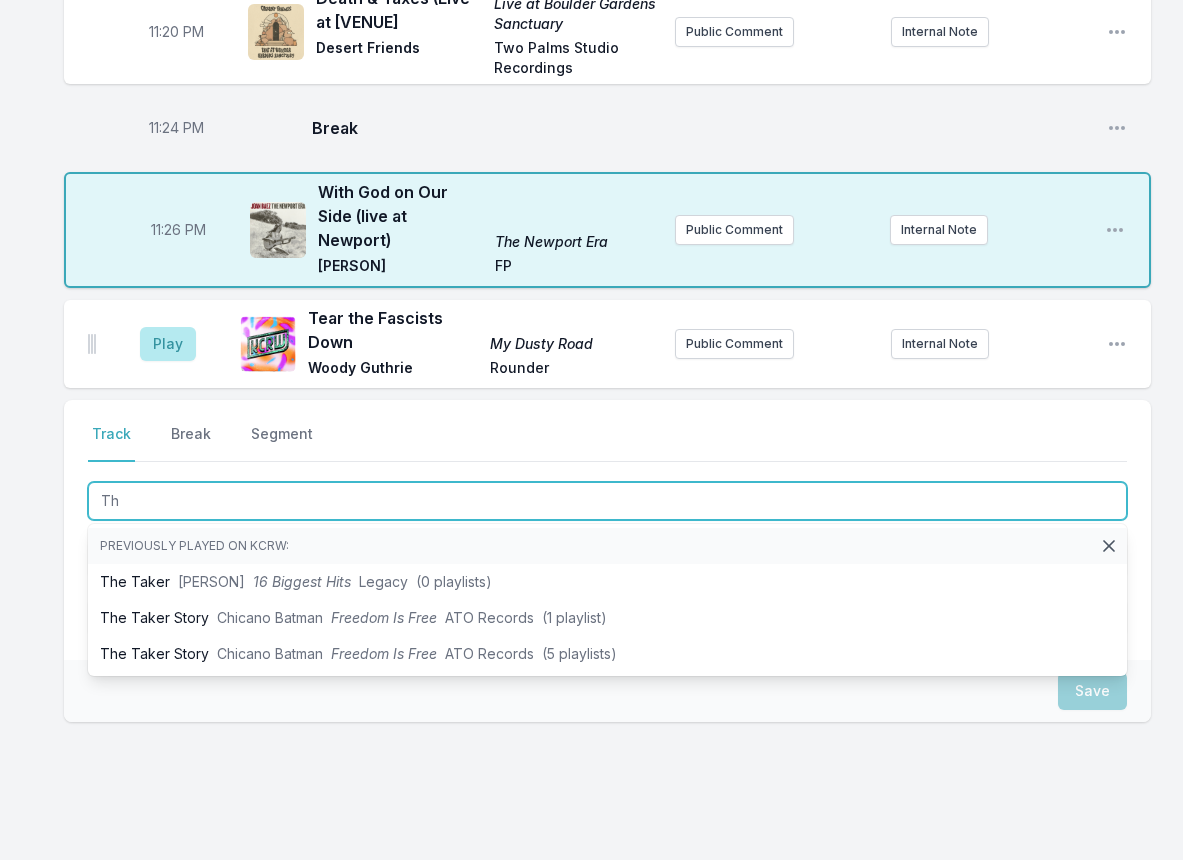 type on "T" 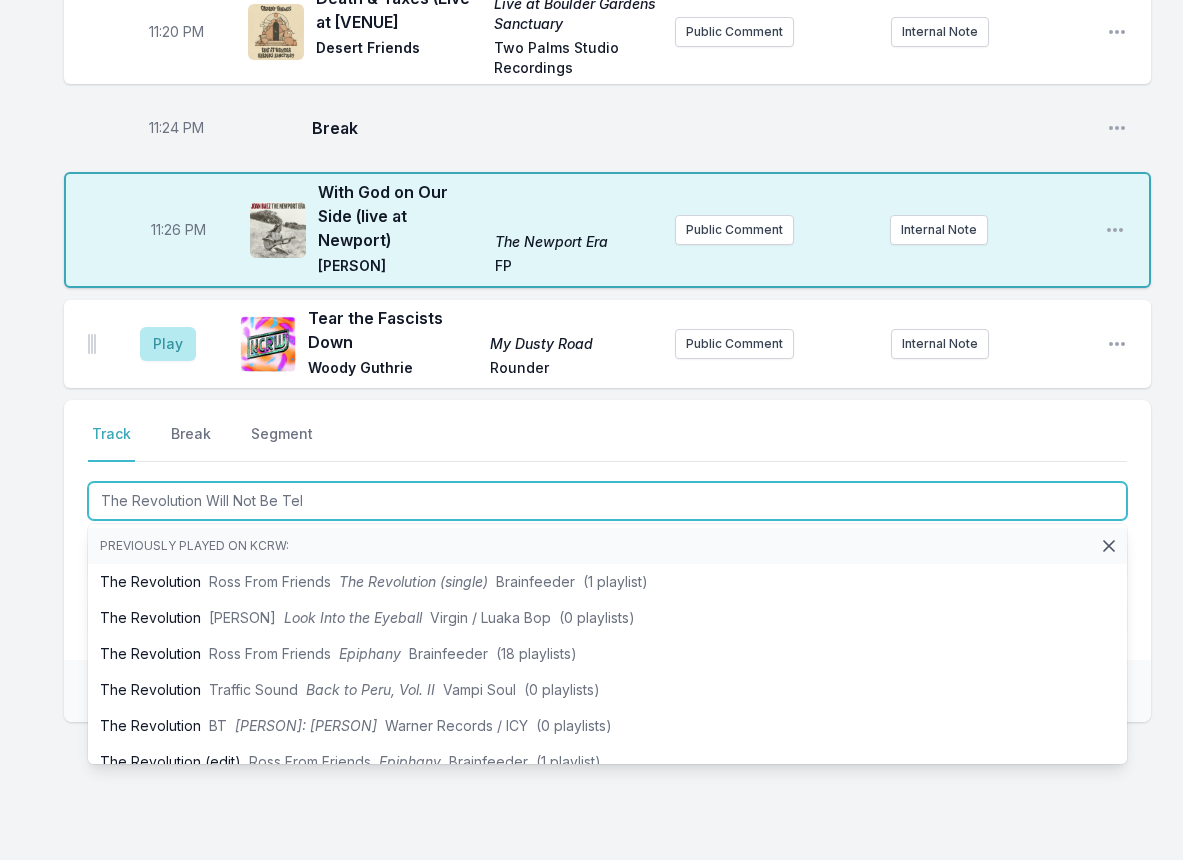 type on "The Revolution Will Not Be Tele" 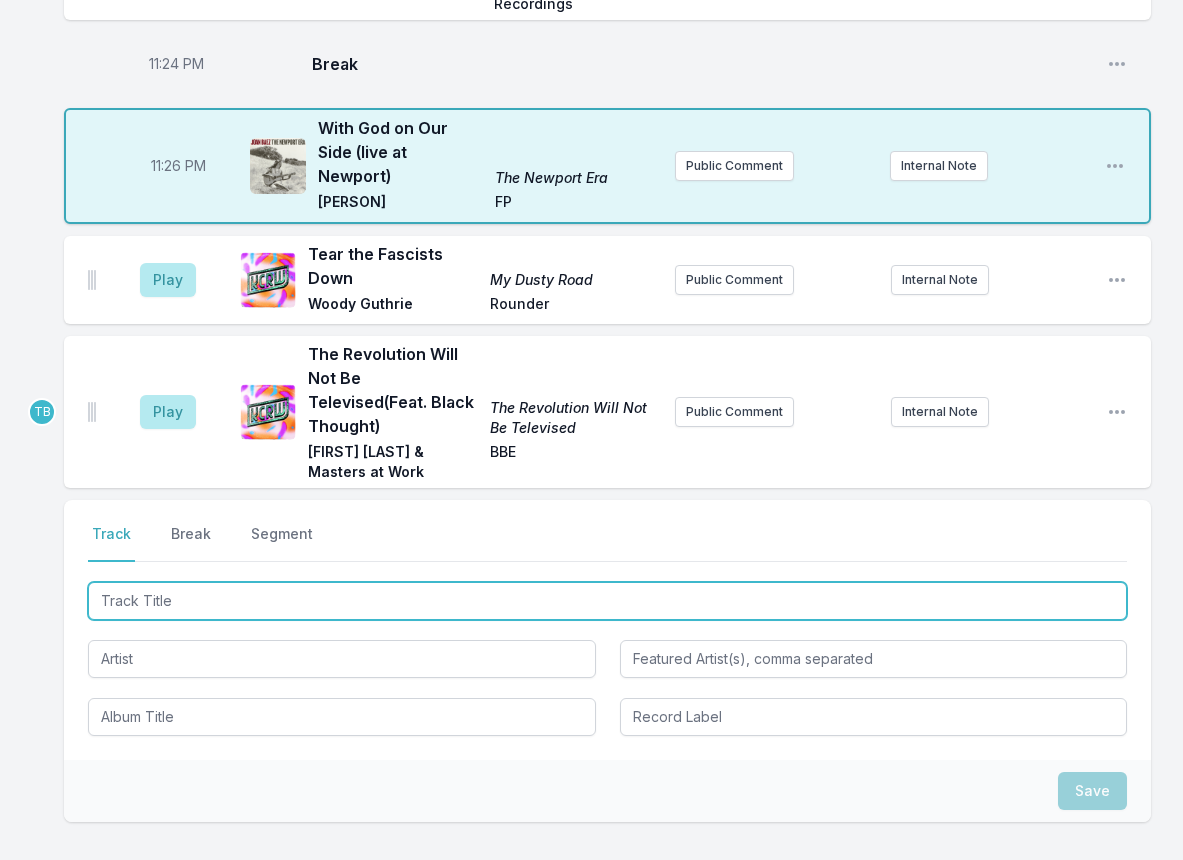 scroll, scrollTop: 2600, scrollLeft: 0, axis: vertical 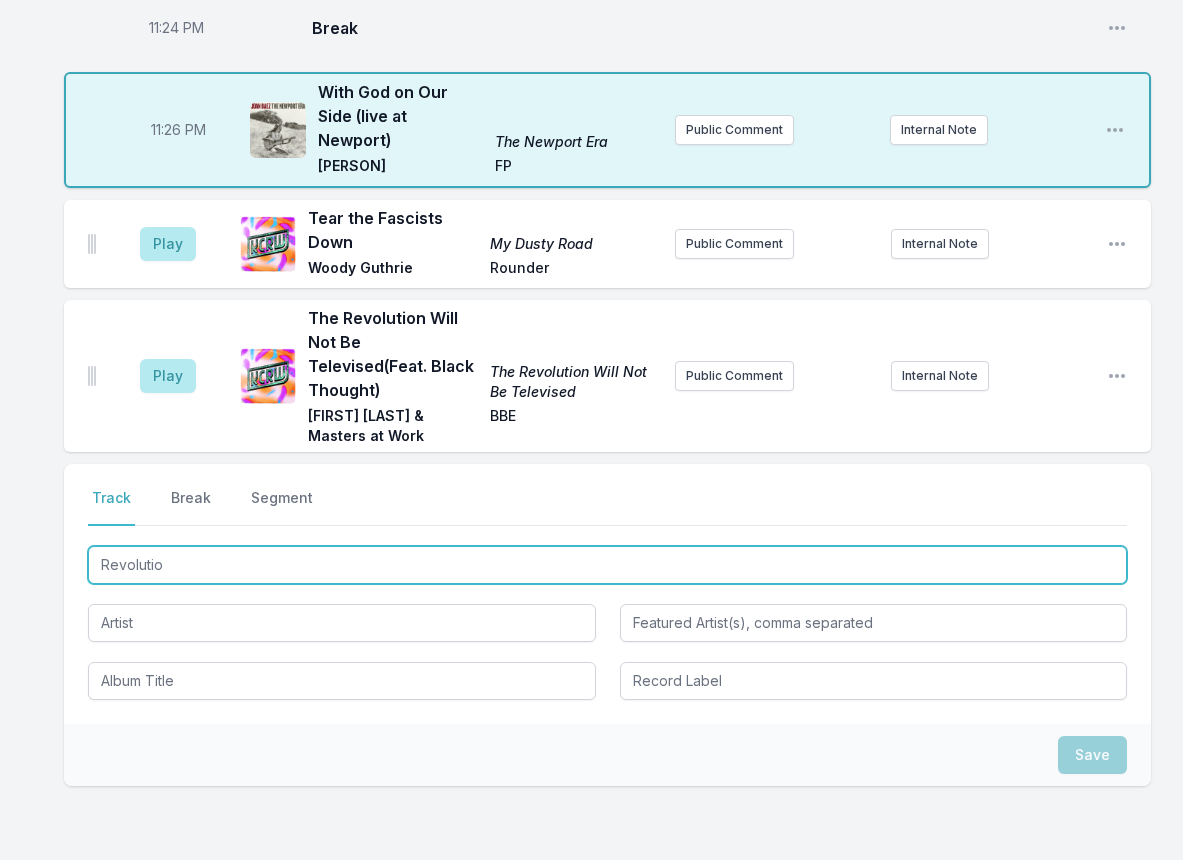type on "Revolution" 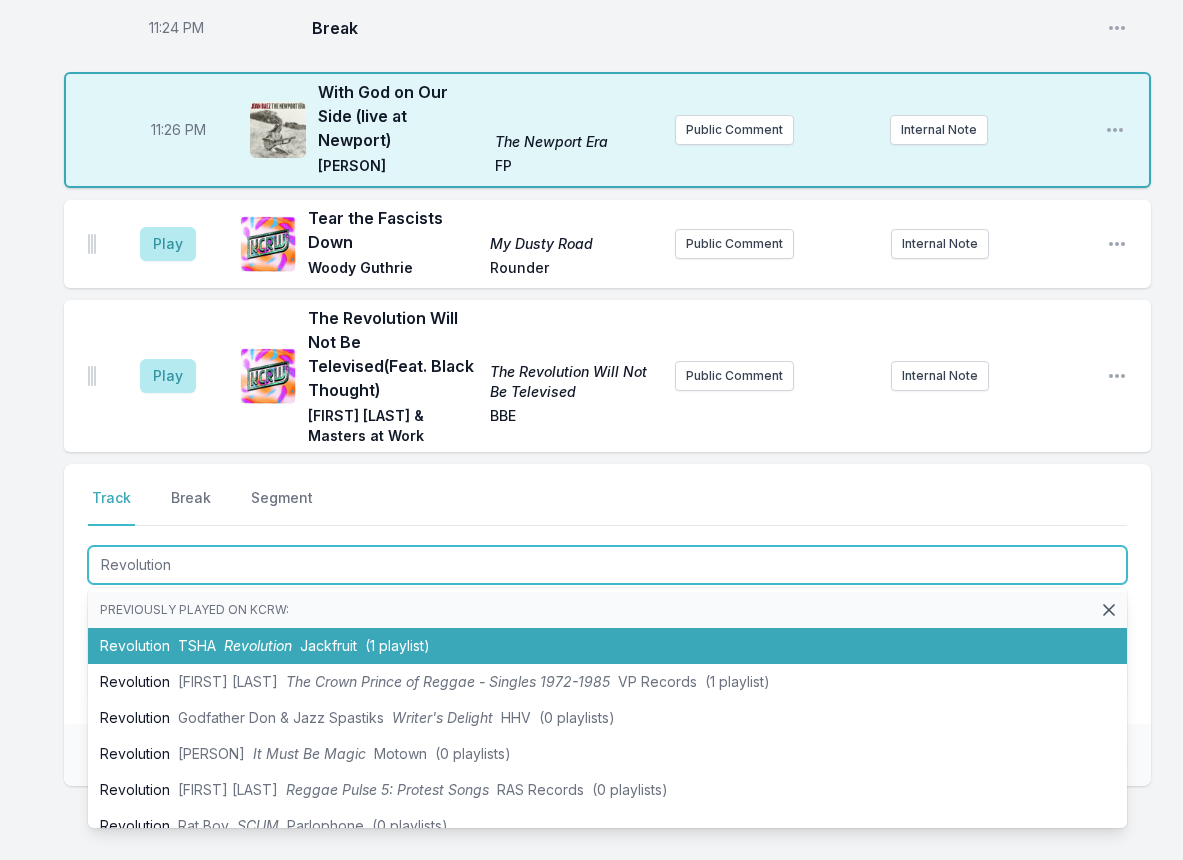 type 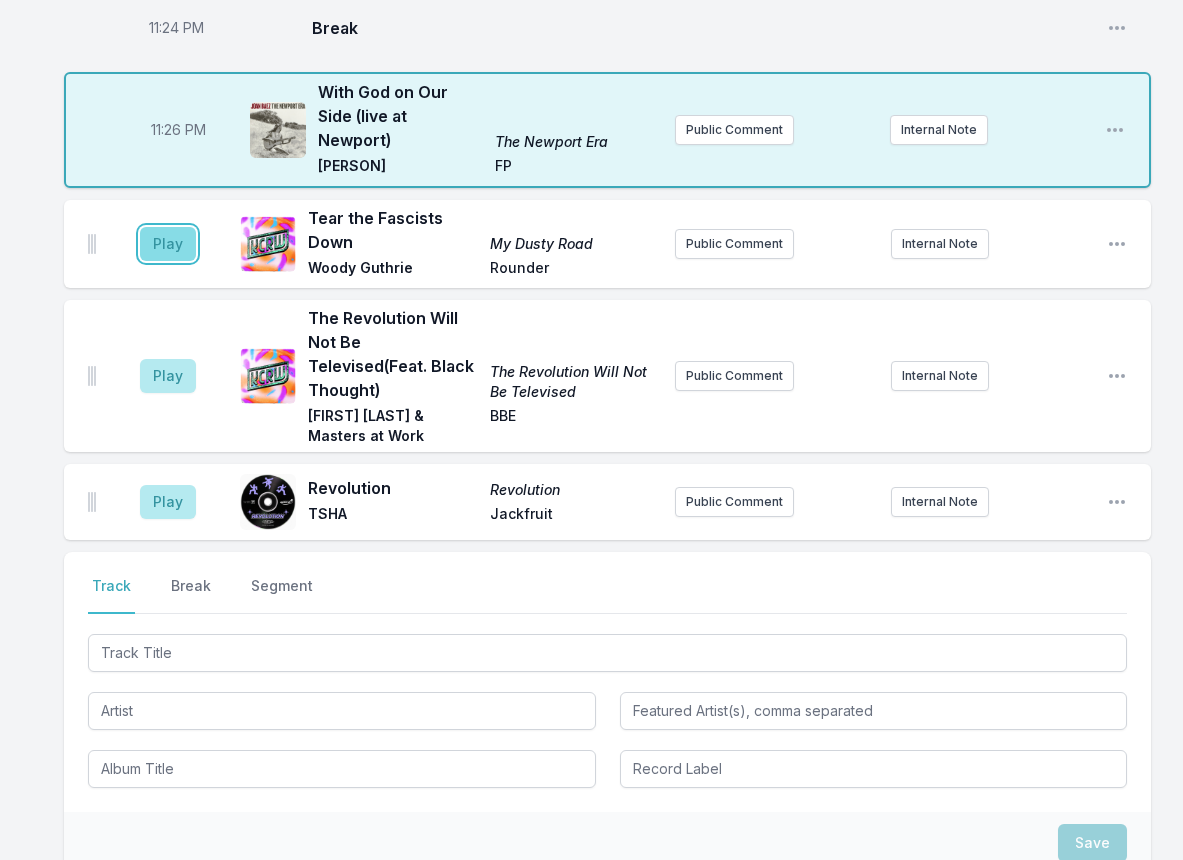 click on "Play" at bounding box center [168, 244] 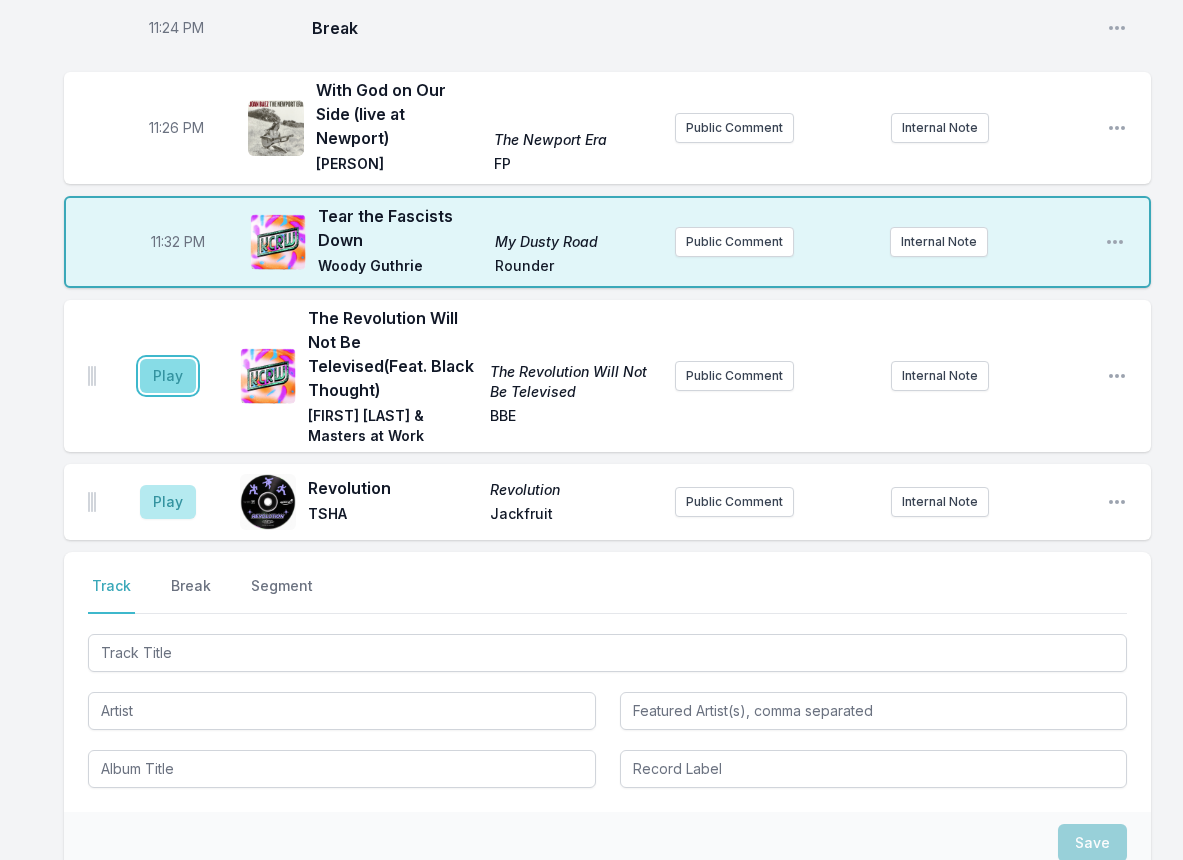 click on "Play" at bounding box center [168, 376] 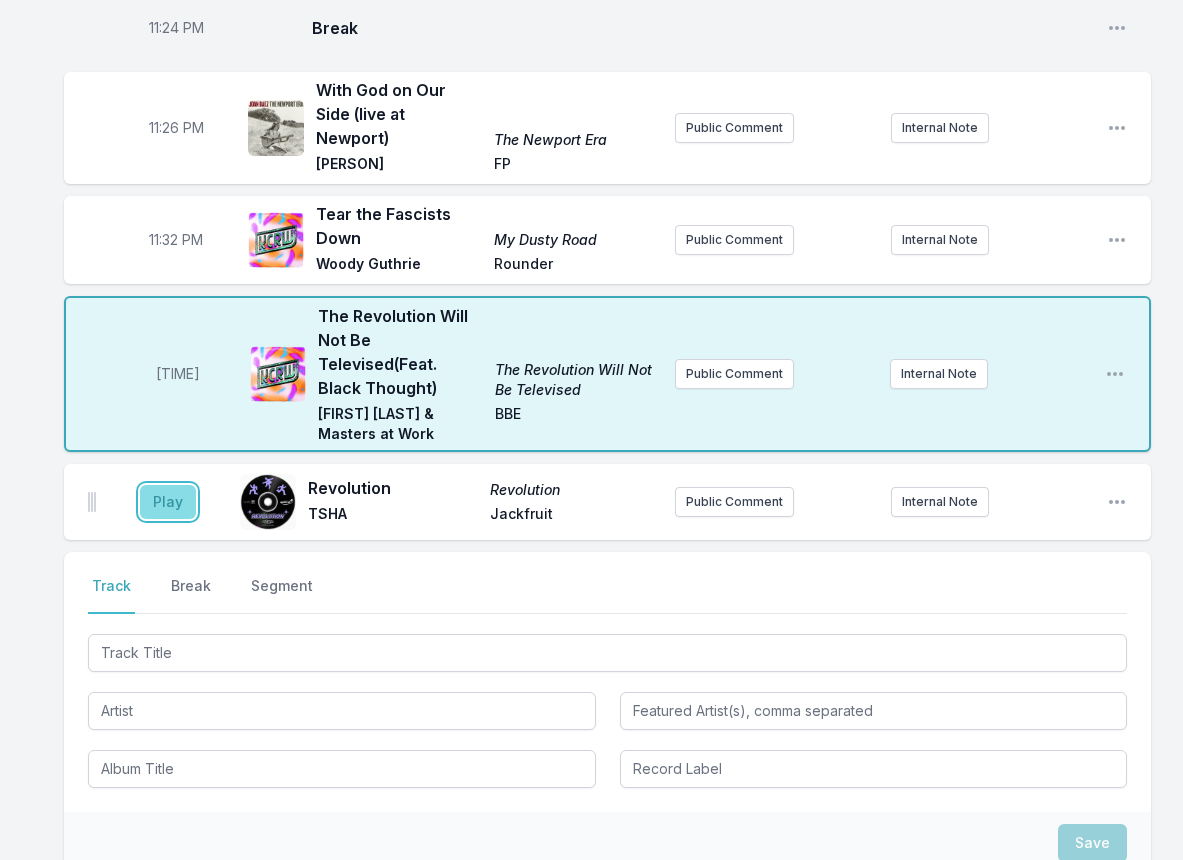 click on "Play" at bounding box center (168, 502) 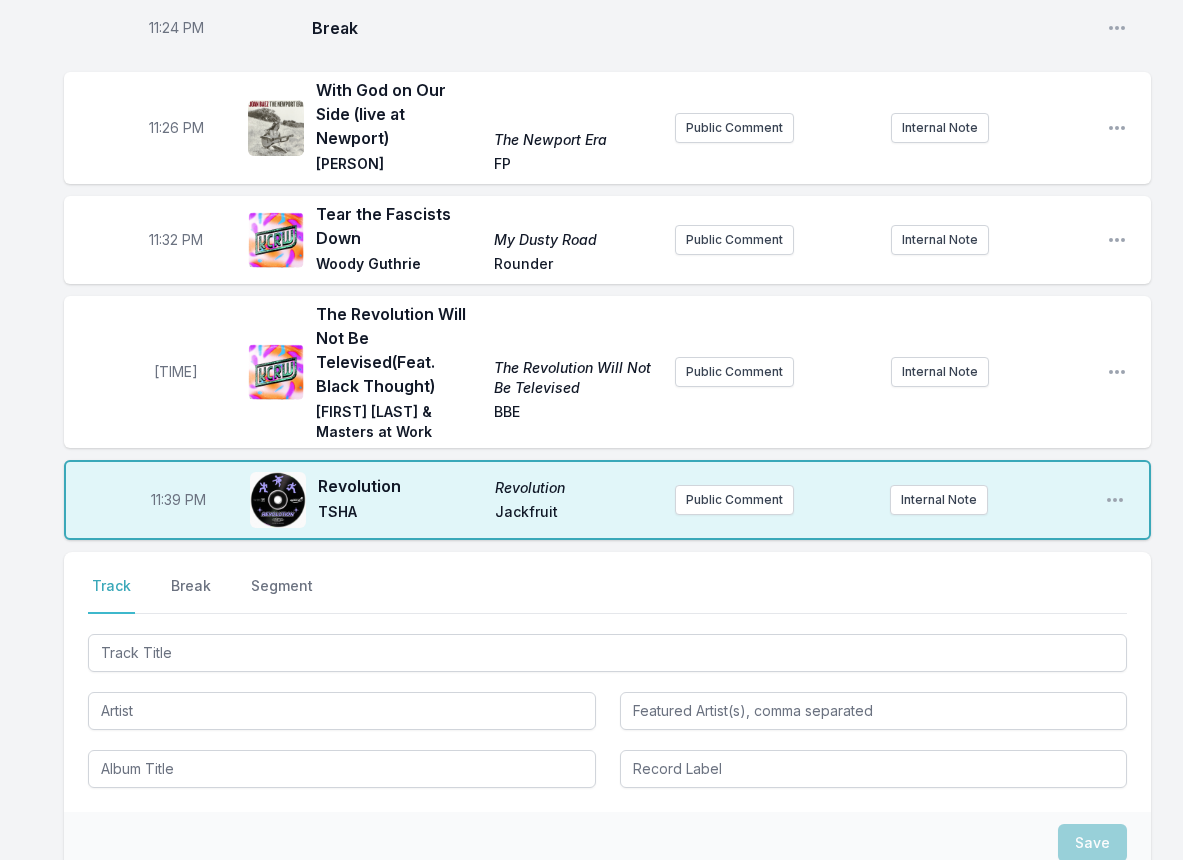 click on "11:39 PM" at bounding box center [178, 500] 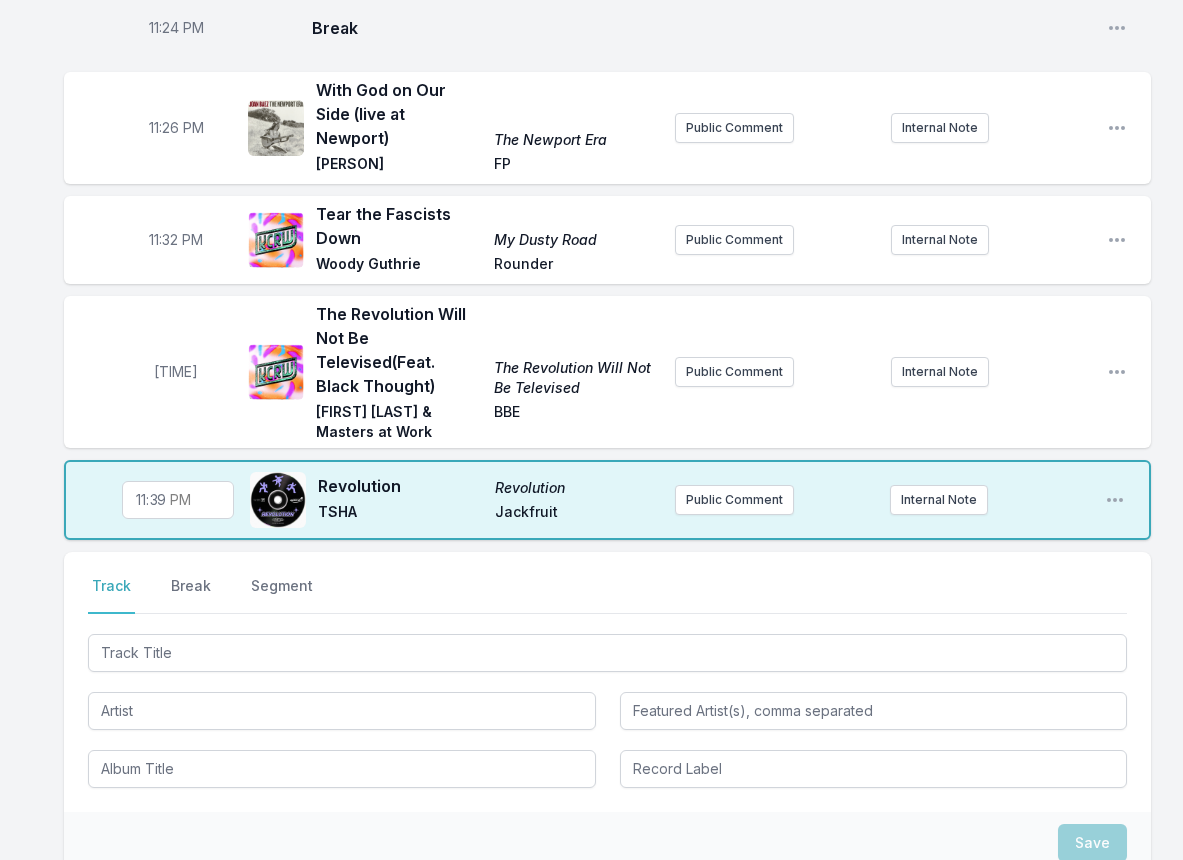 click on "23:39" at bounding box center [178, 500] 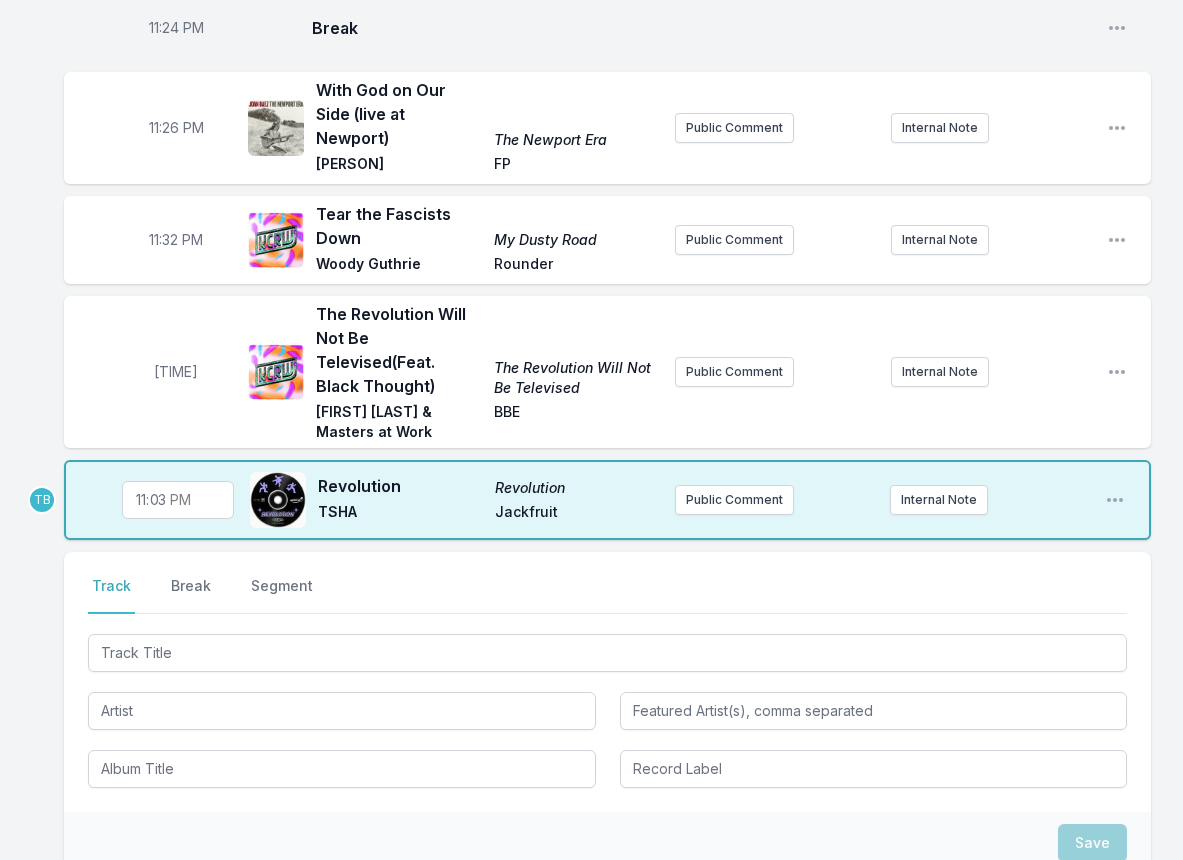 type on "23:38" 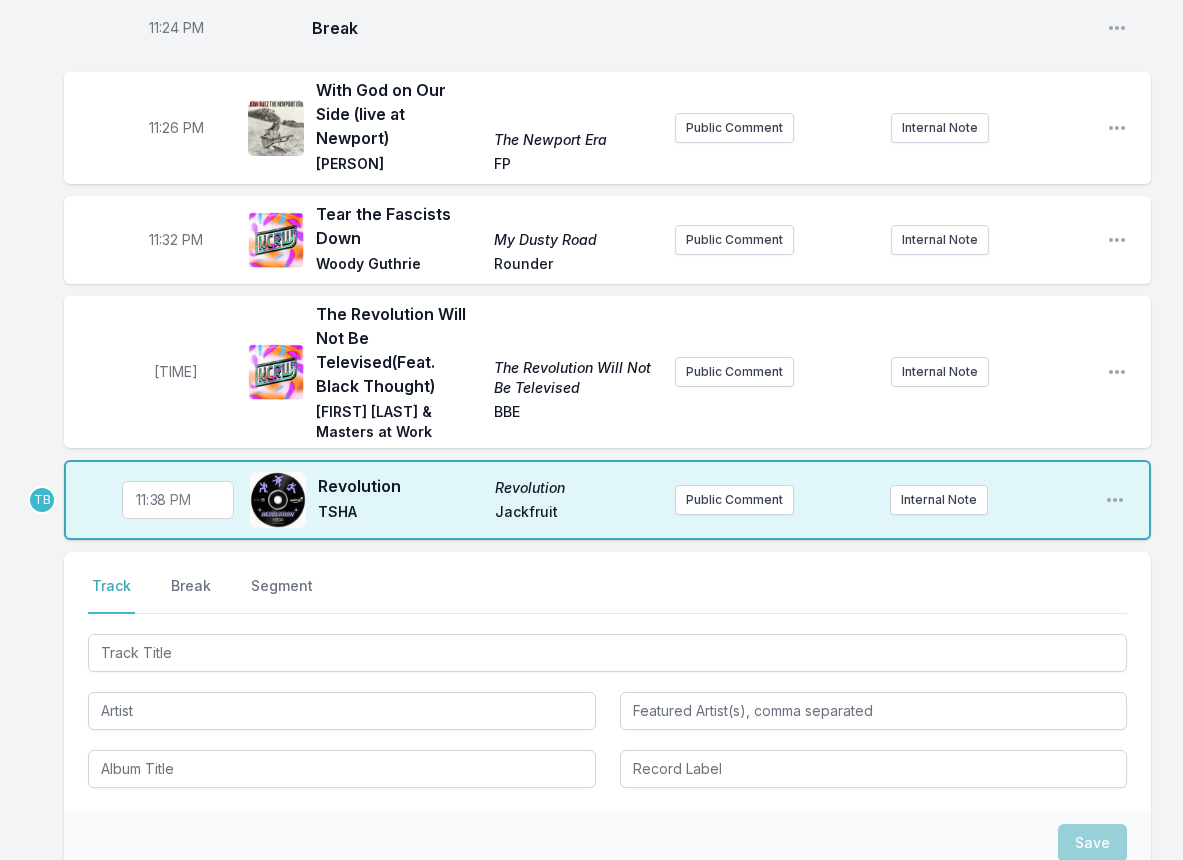 click on "10:00 PM Dip In The Lake Free Energy Dummy Trouble In Mind Public Comment Internal Note Open playlist item options 10:05 PM Follow the River Unicorn RIO KOSTA Verdigris Public Comment Internal Note Open playlist item options 10:09 PM Gabo's Last Resort (Feat. Baird, Goldwash) MOONSHOTS The South Hill Experiment [no label] Public Comment Internal Note Open playlist item options 10:13 PM End of Summer End of Summer Tame Impala Columbia Public Comment Internal Note Open playlist item options 10:17 PM Break Open playlist item options 10:21 PM Light In The Dark Light In The Dark Windows Matthew Arias Enjoyed hosting them on the show last Thursday night, sharing lots of classic pop and California country + folk jams. Listen back here: https://www.kcrw.com/music/shows/tyler-boudreaux/tyler-boudreauxs-playlist-july-24-2025 Catch Windows live at Townhouse Venice on September 13th. Internal Note Open playlist item options https://www.kcrw.com/music/shows/tyler-boudreaux/tyler-boudreauxs-playlist-july-24-2025 Break" at bounding box center [591, -669] 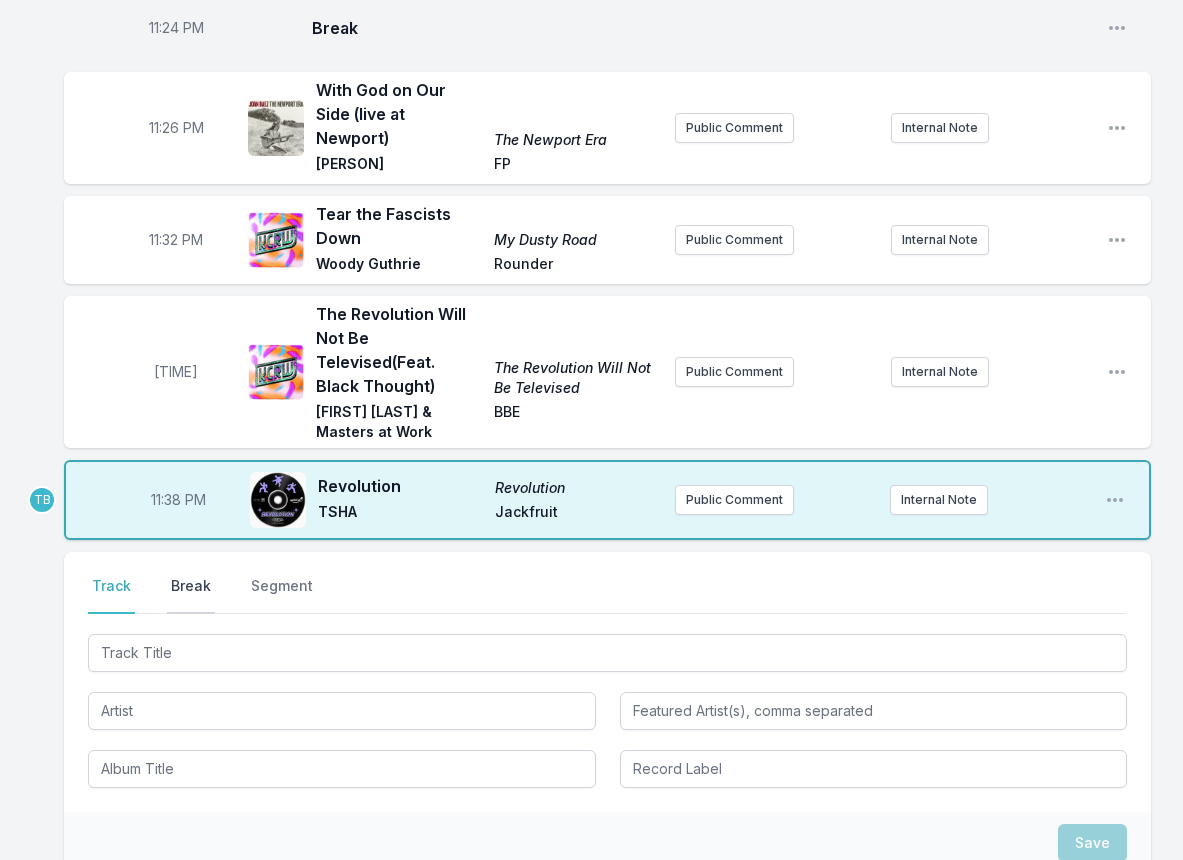 click on "Break" at bounding box center [191, 595] 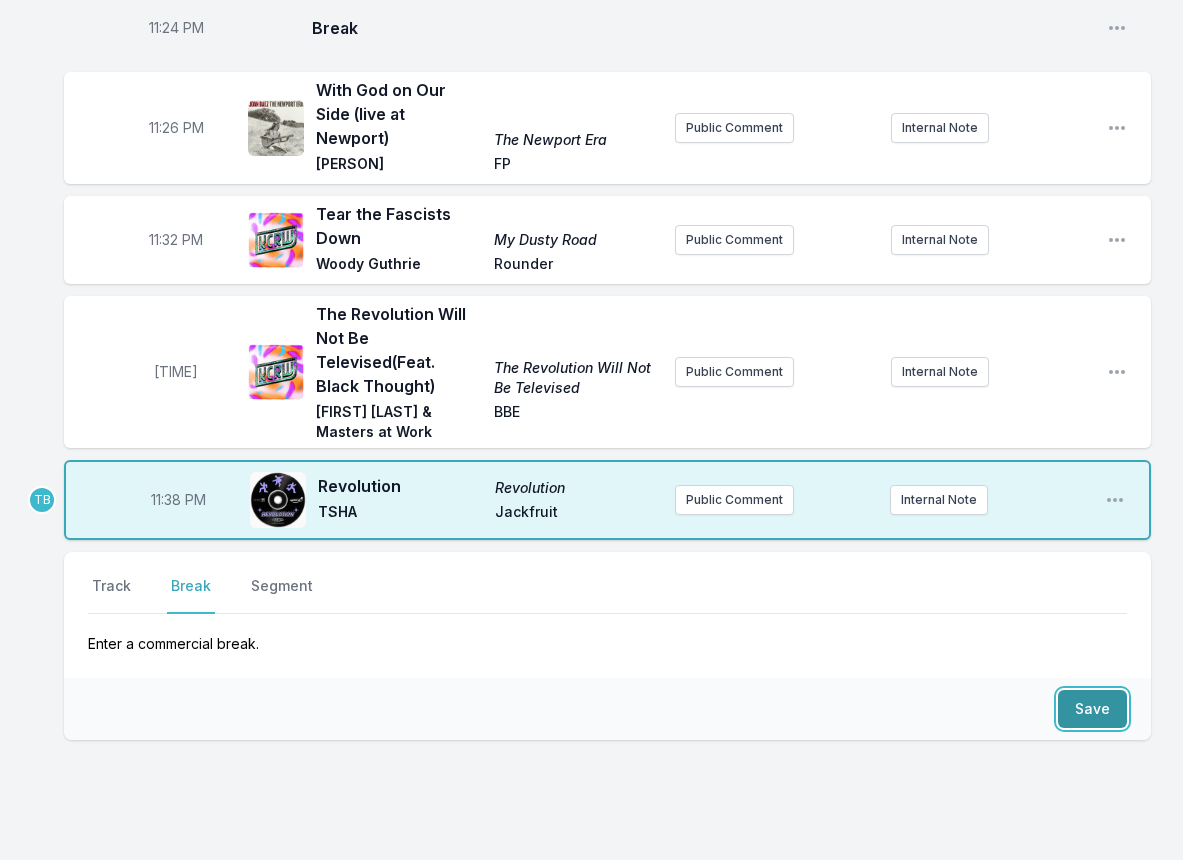 click on "Save" at bounding box center (1092, 709) 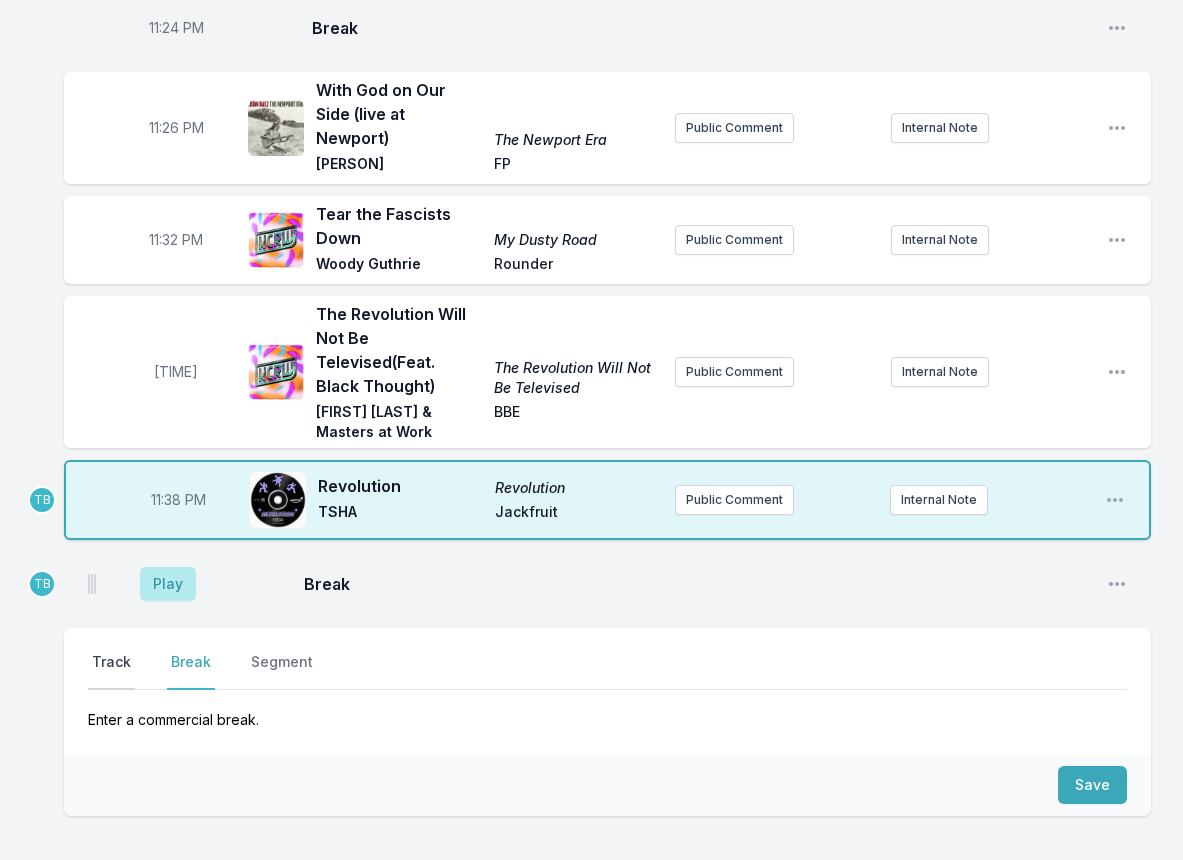 click on "Track" at bounding box center (111, 671) 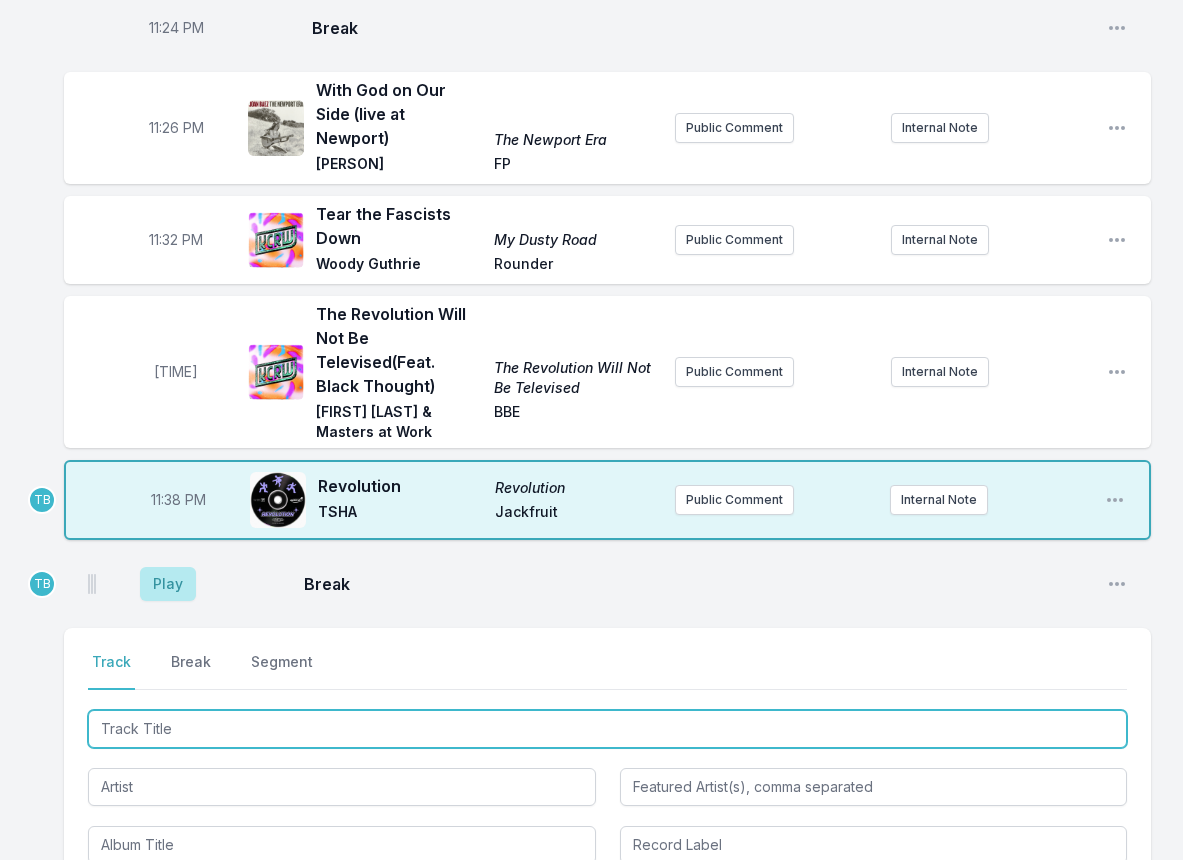 click at bounding box center [607, 729] 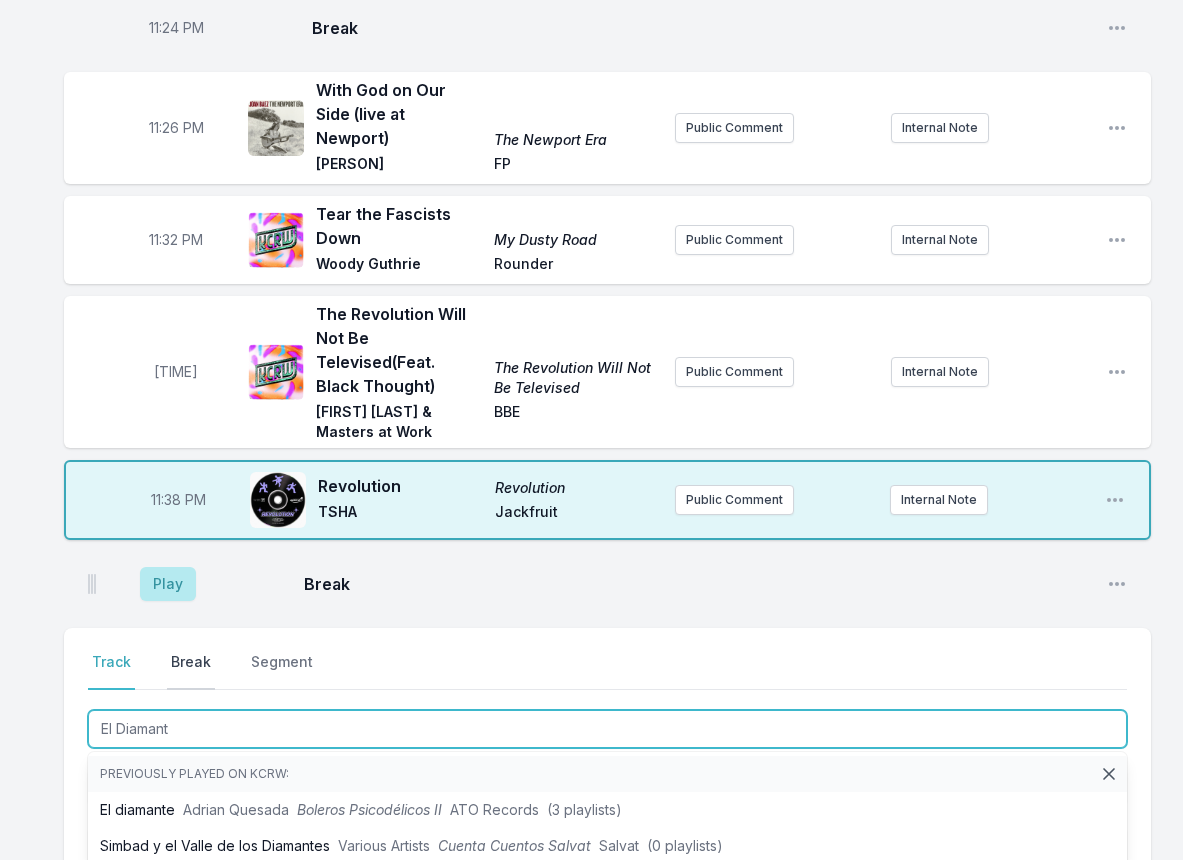 type on "El Diamante" 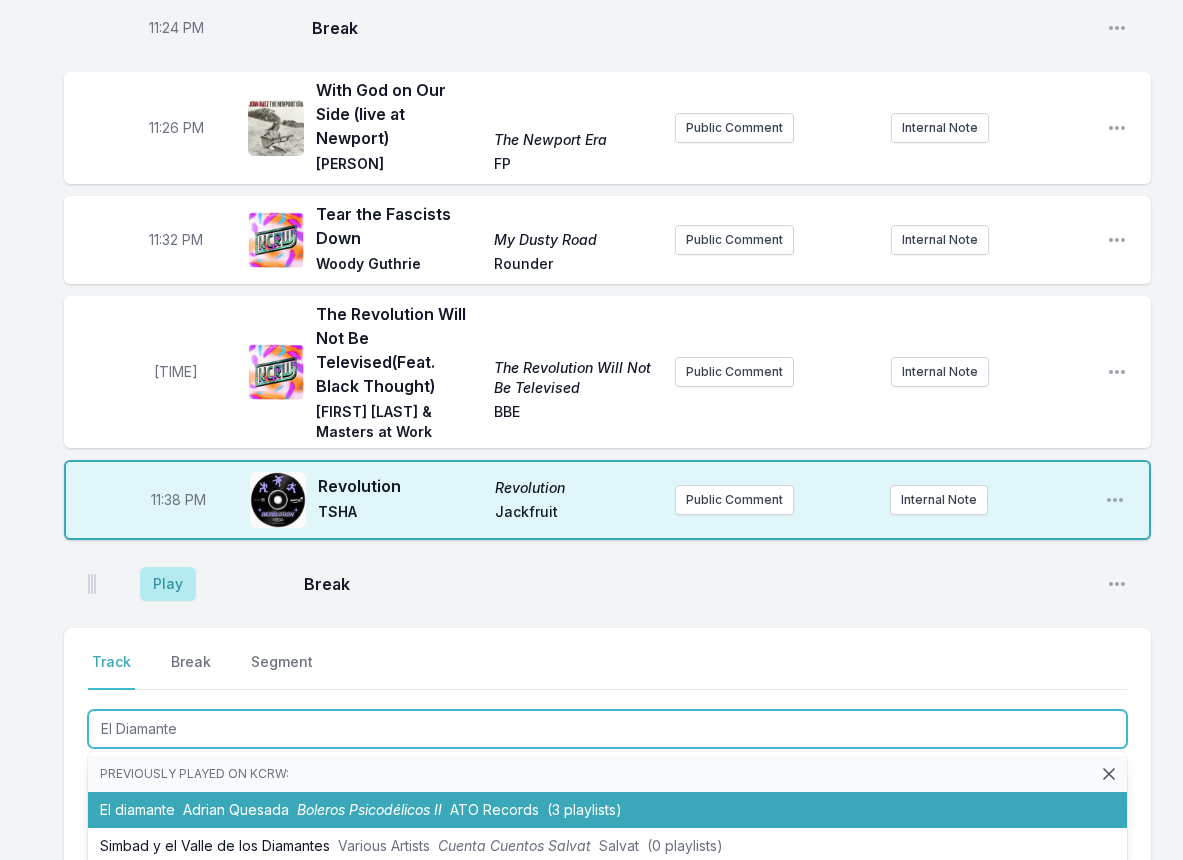 click on "El diamante [PERSON] Boleros Psicodélicos II ATO Records (3 playlists)" at bounding box center (607, 810) 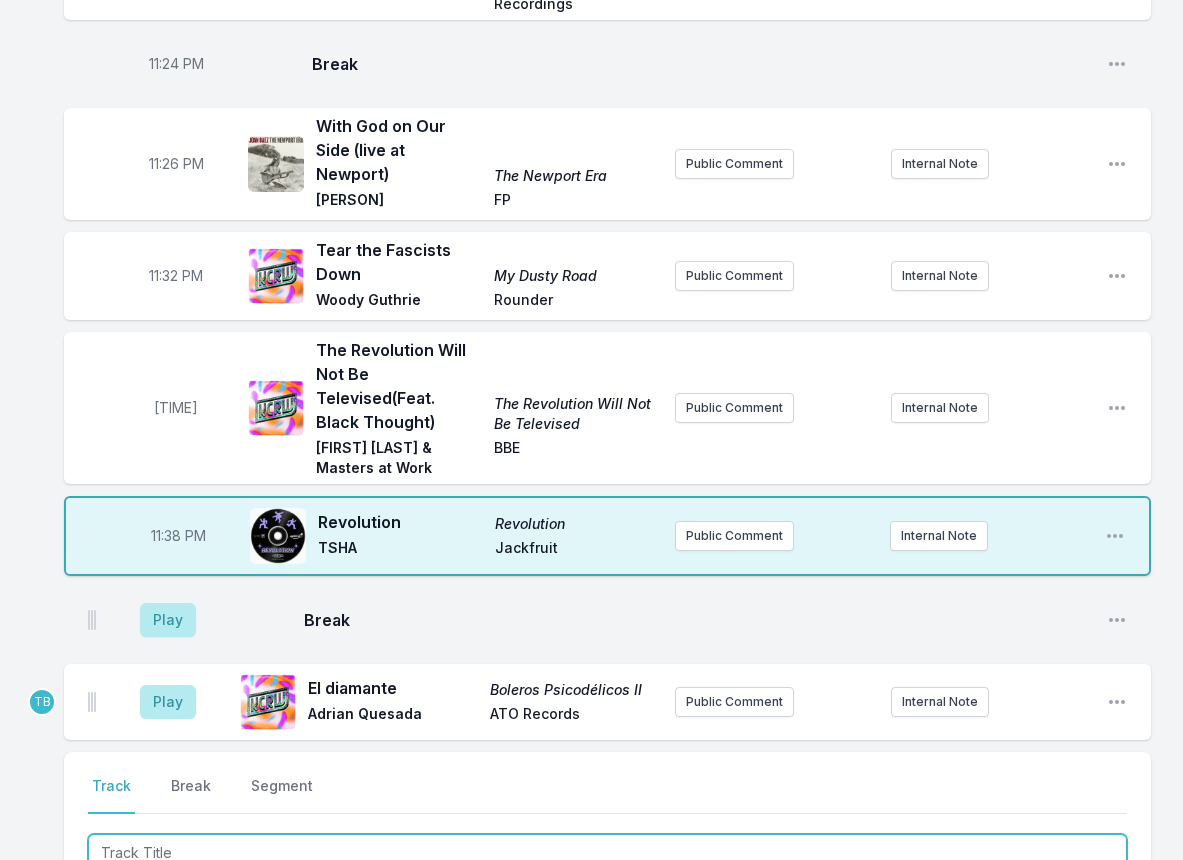 scroll, scrollTop: 2600, scrollLeft: 0, axis: vertical 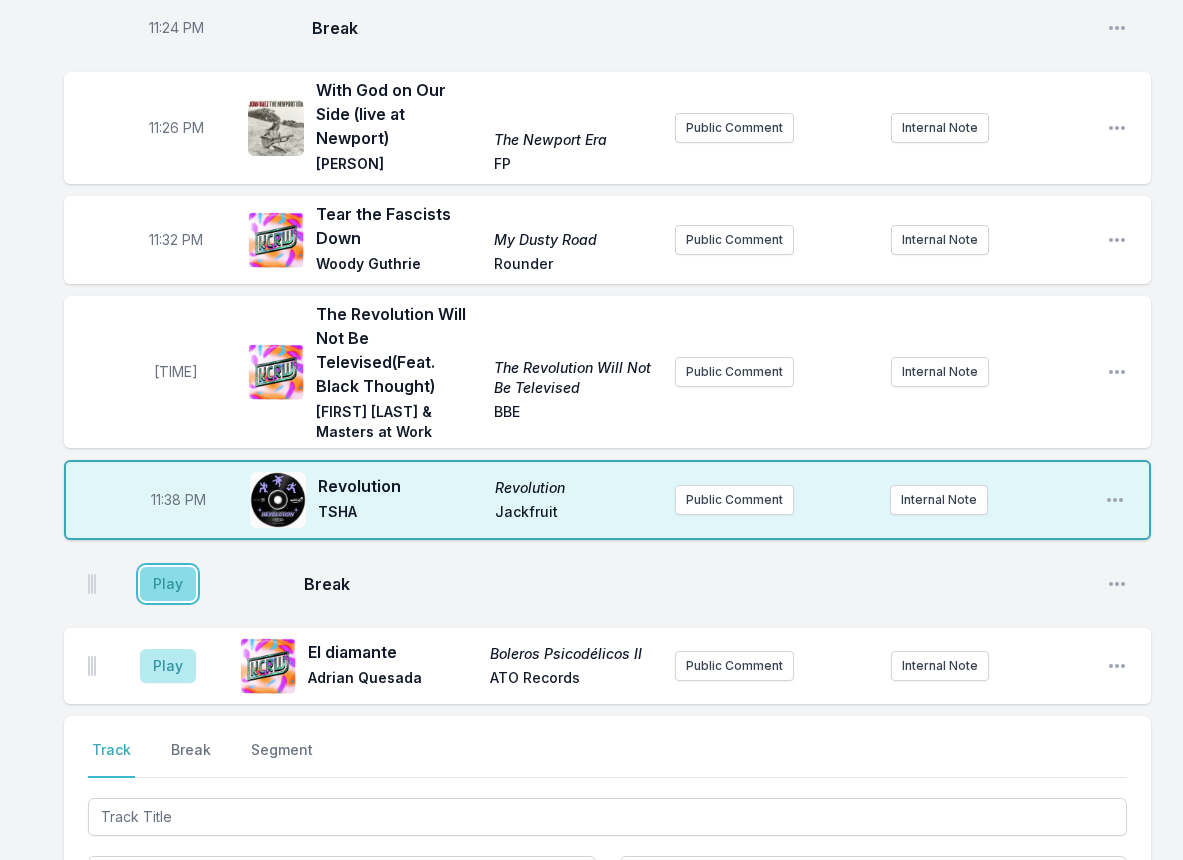 click on "Play" at bounding box center (168, 584) 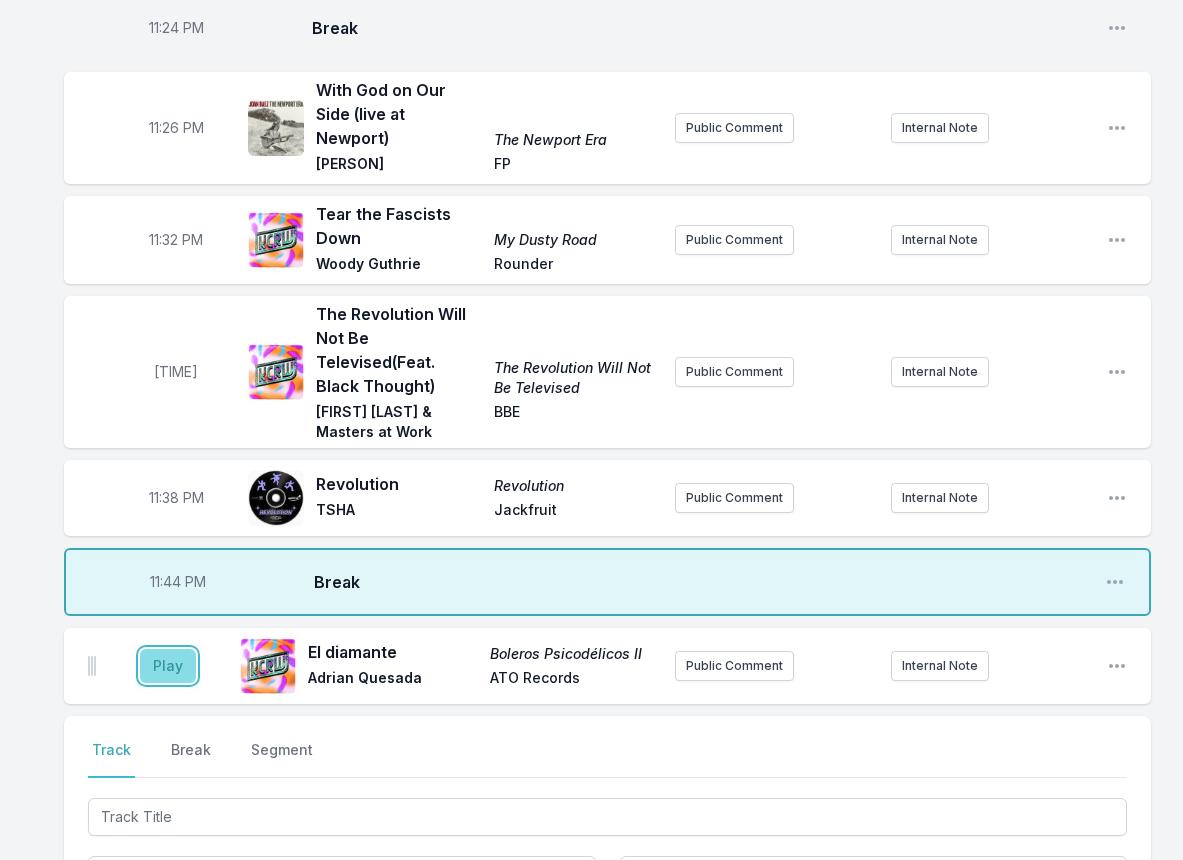 click on "Play" at bounding box center [168, 666] 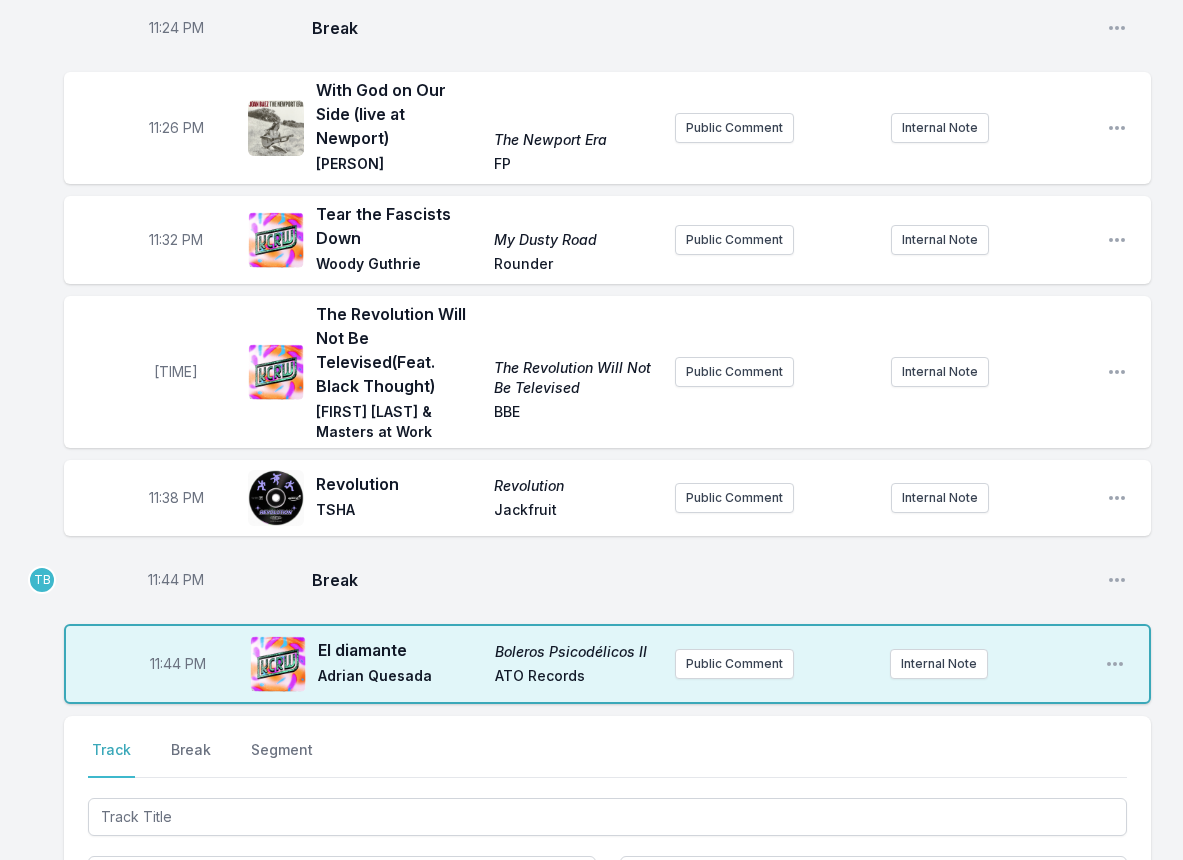 click on "11:44 PM" at bounding box center (176, 580) 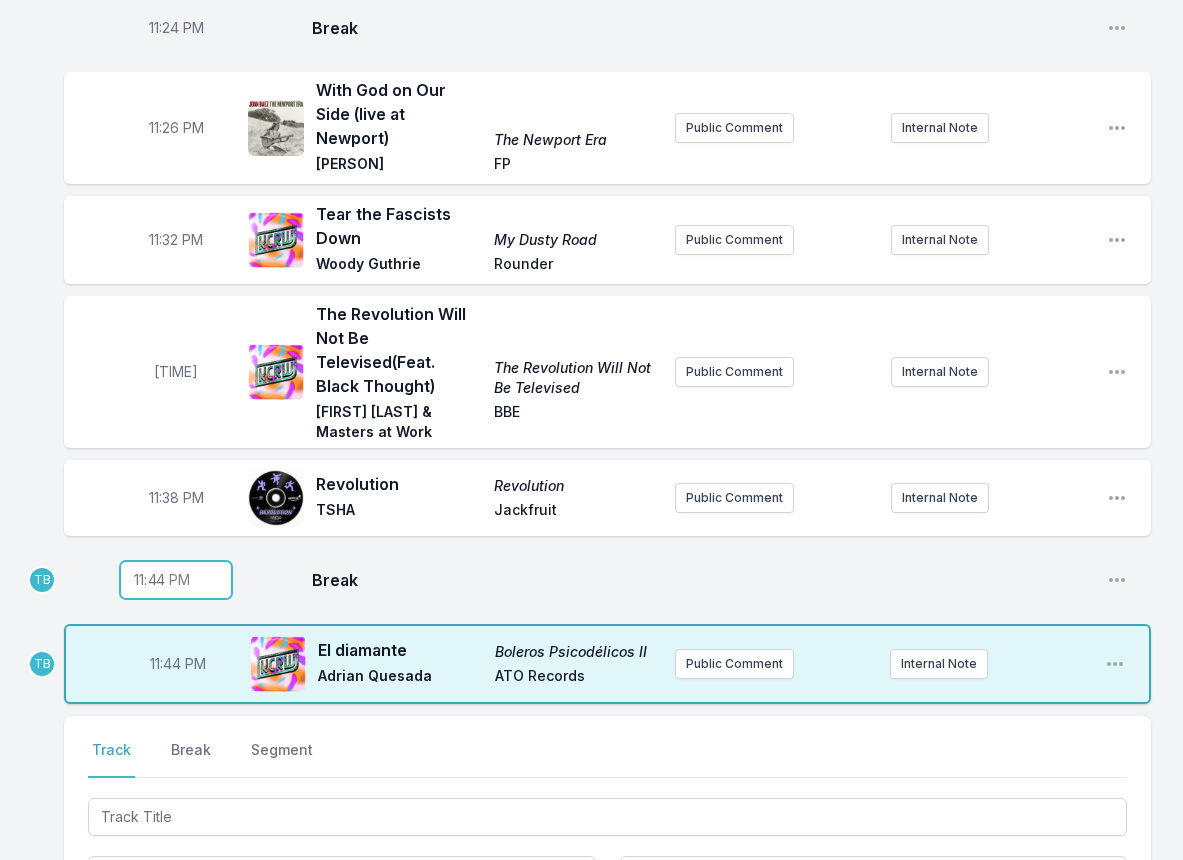 click on "23:44" at bounding box center (176, 580) 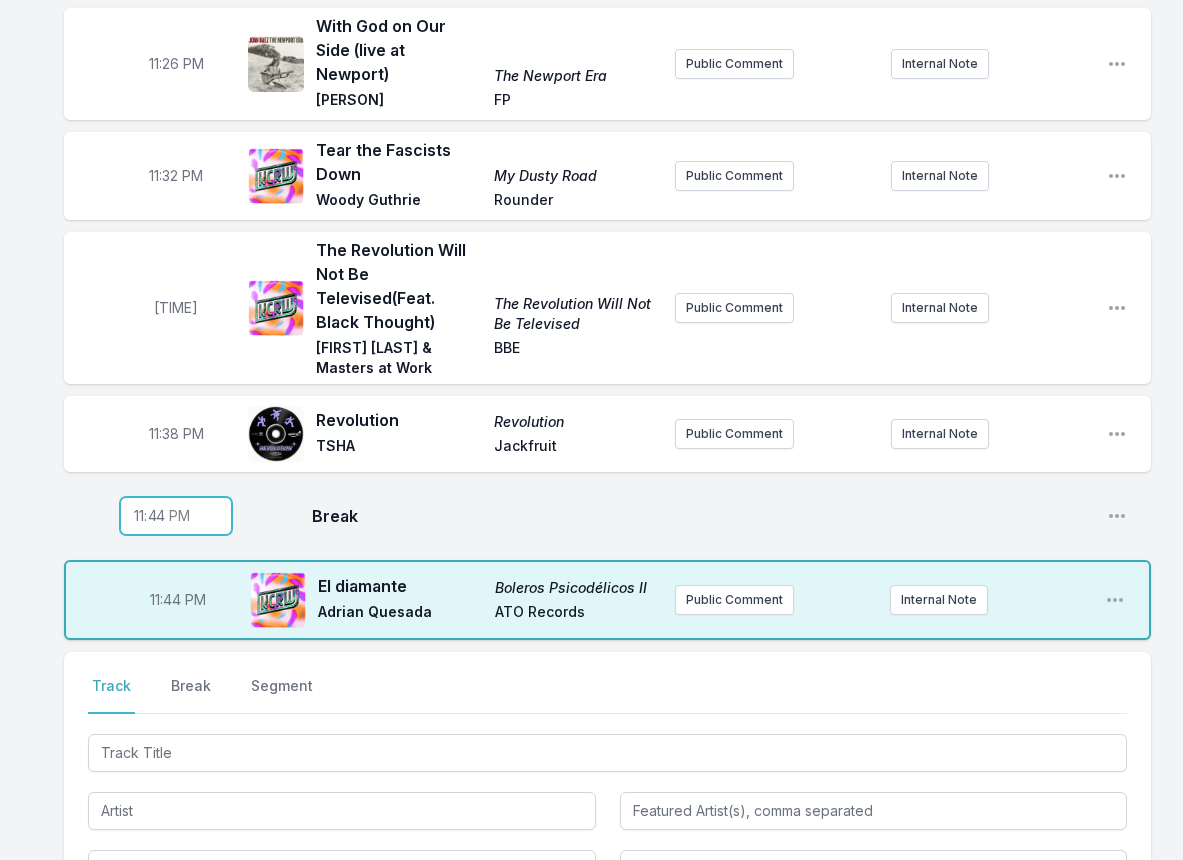 scroll, scrollTop: 2700, scrollLeft: 0, axis: vertical 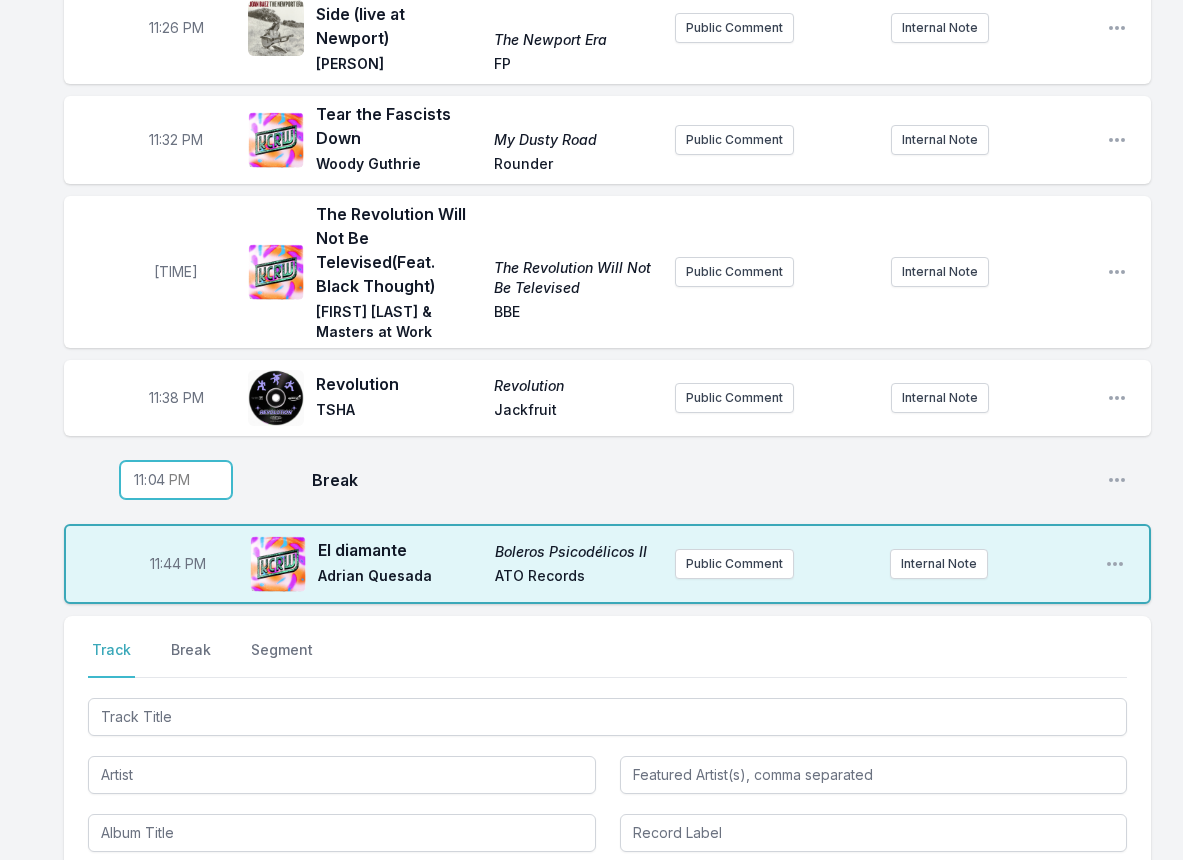 type on "23:40" 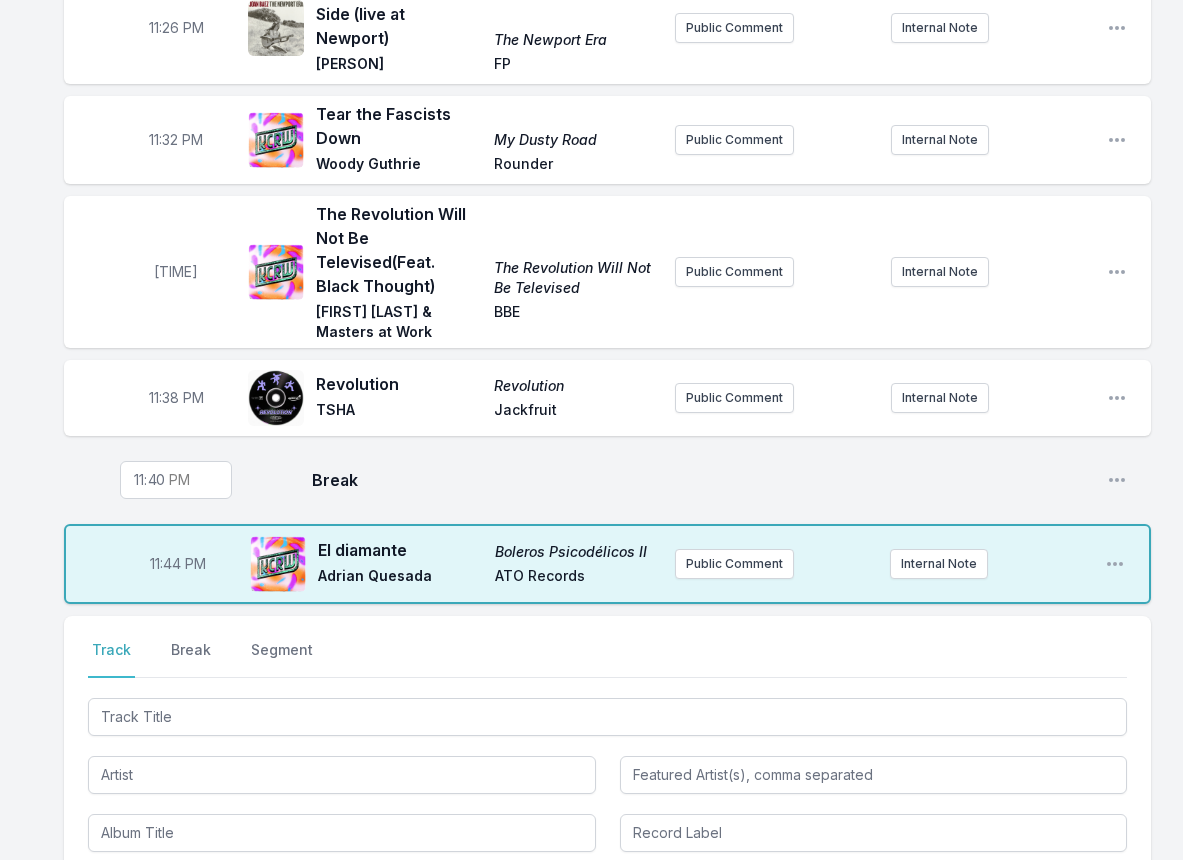 click on "Break" at bounding box center (701, 480) 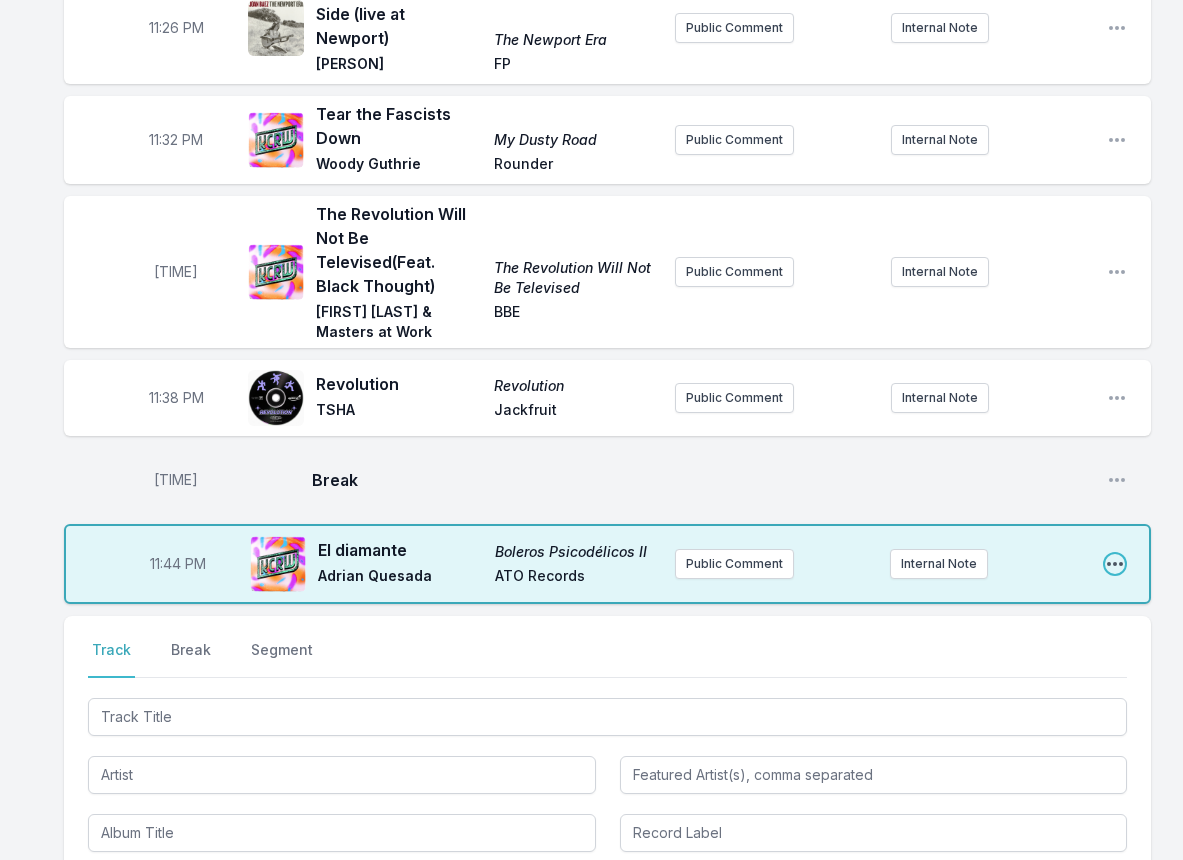 click 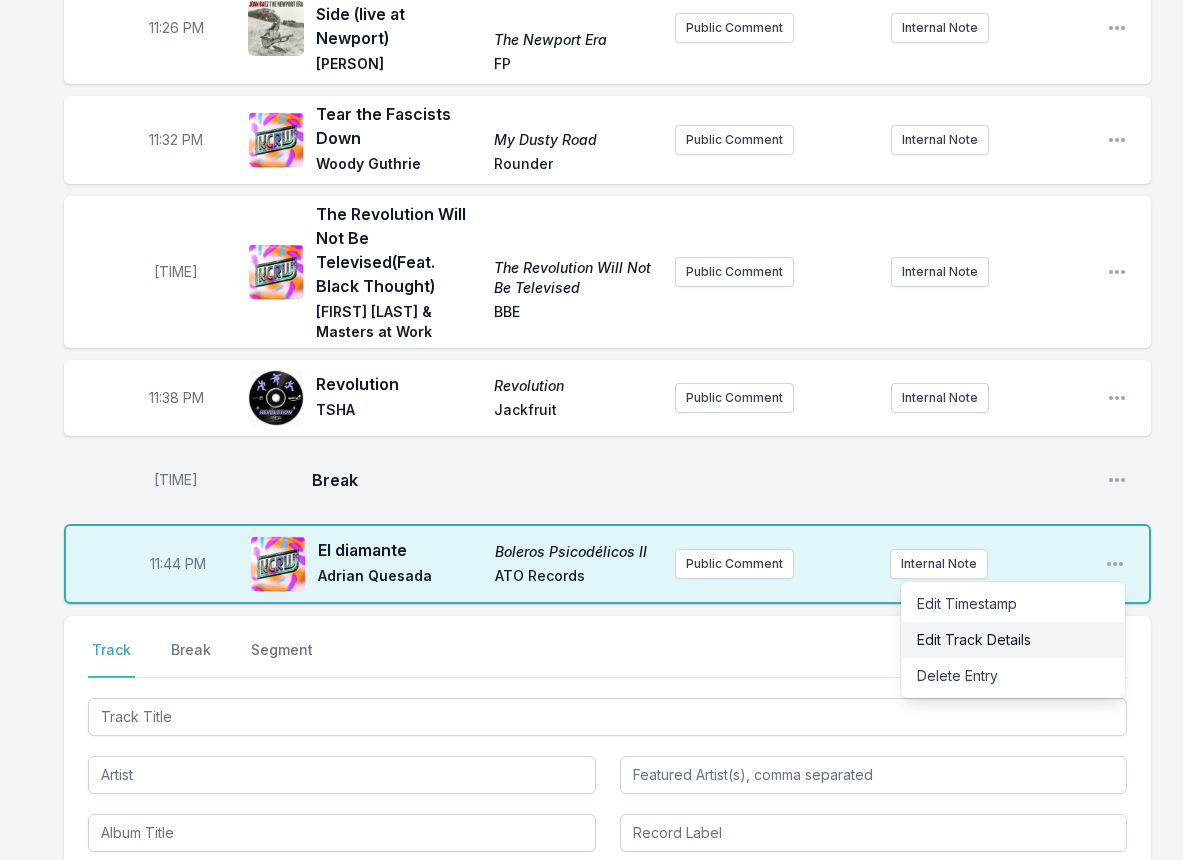 click on "Edit Track Details" at bounding box center (1013, 640) 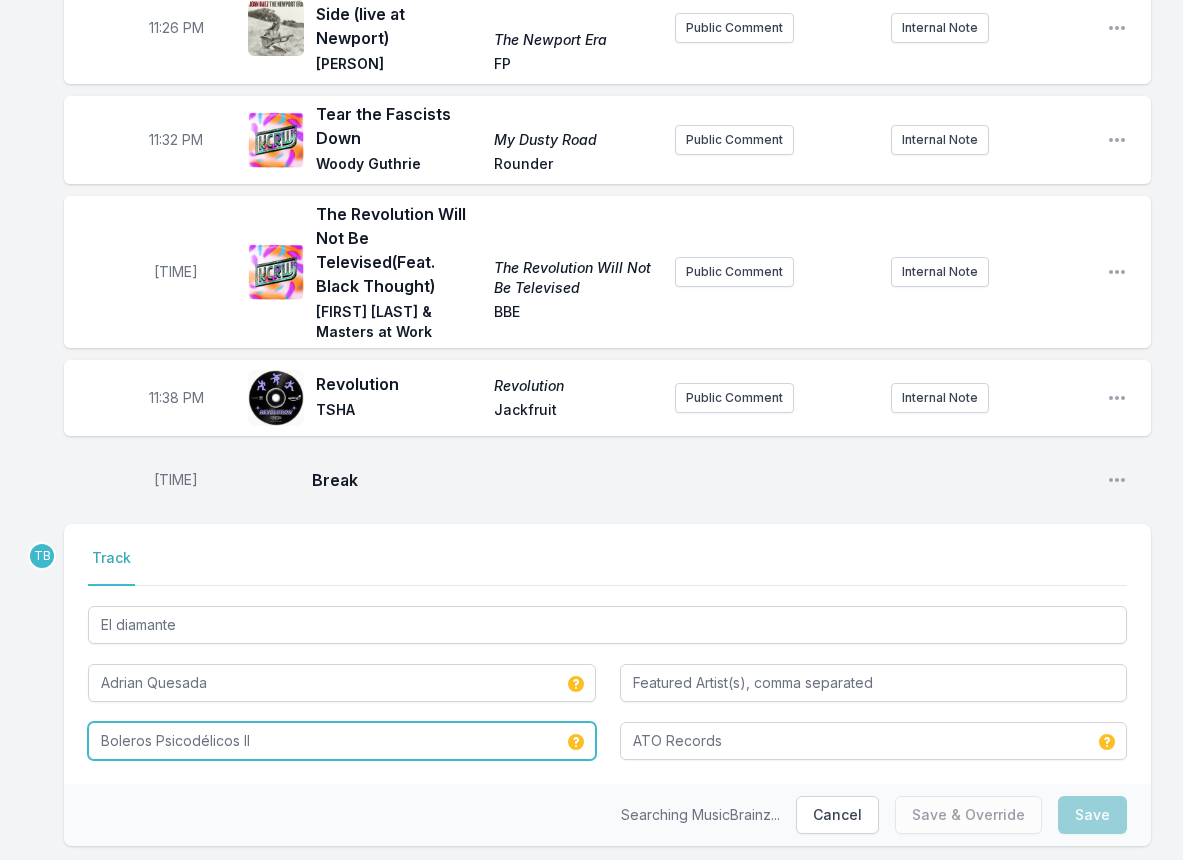 click on "Boleros Psicodélicos II" at bounding box center [342, 741] 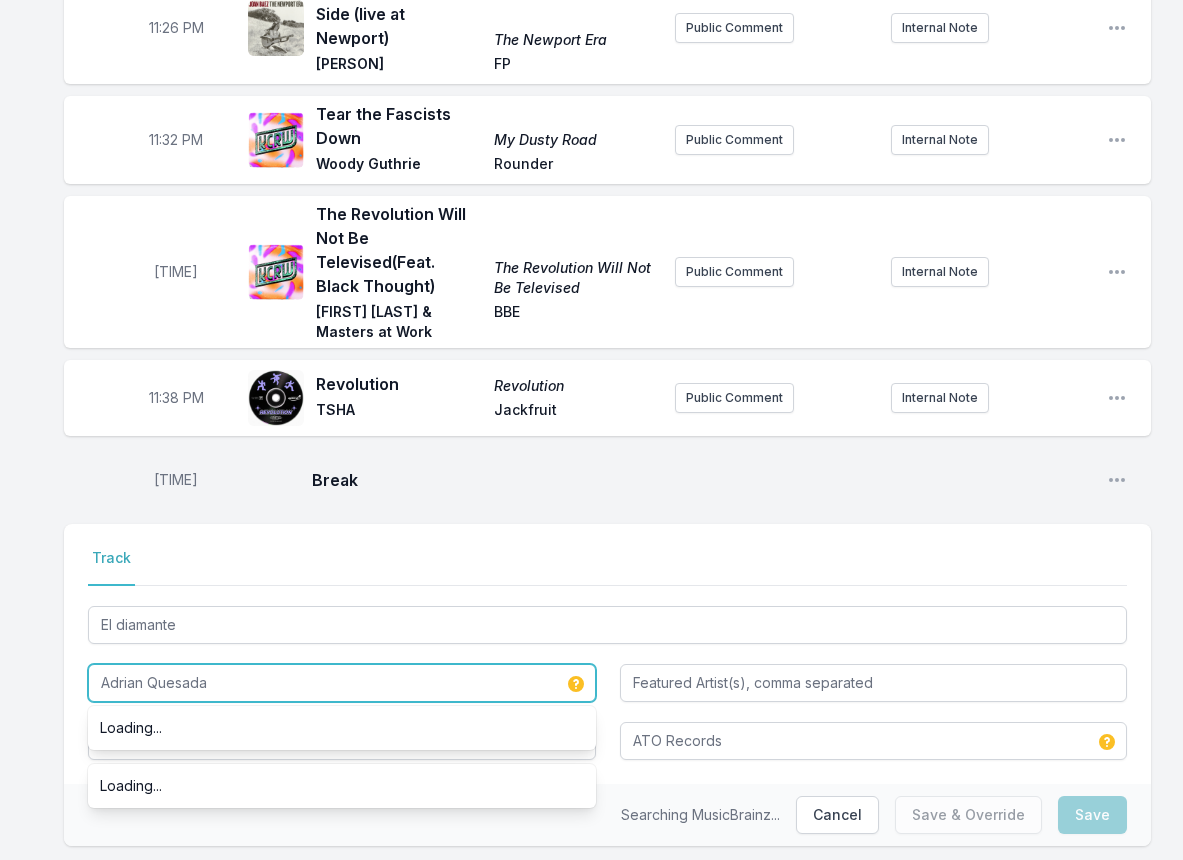 click on "Adrian Quesada" at bounding box center [342, 683] 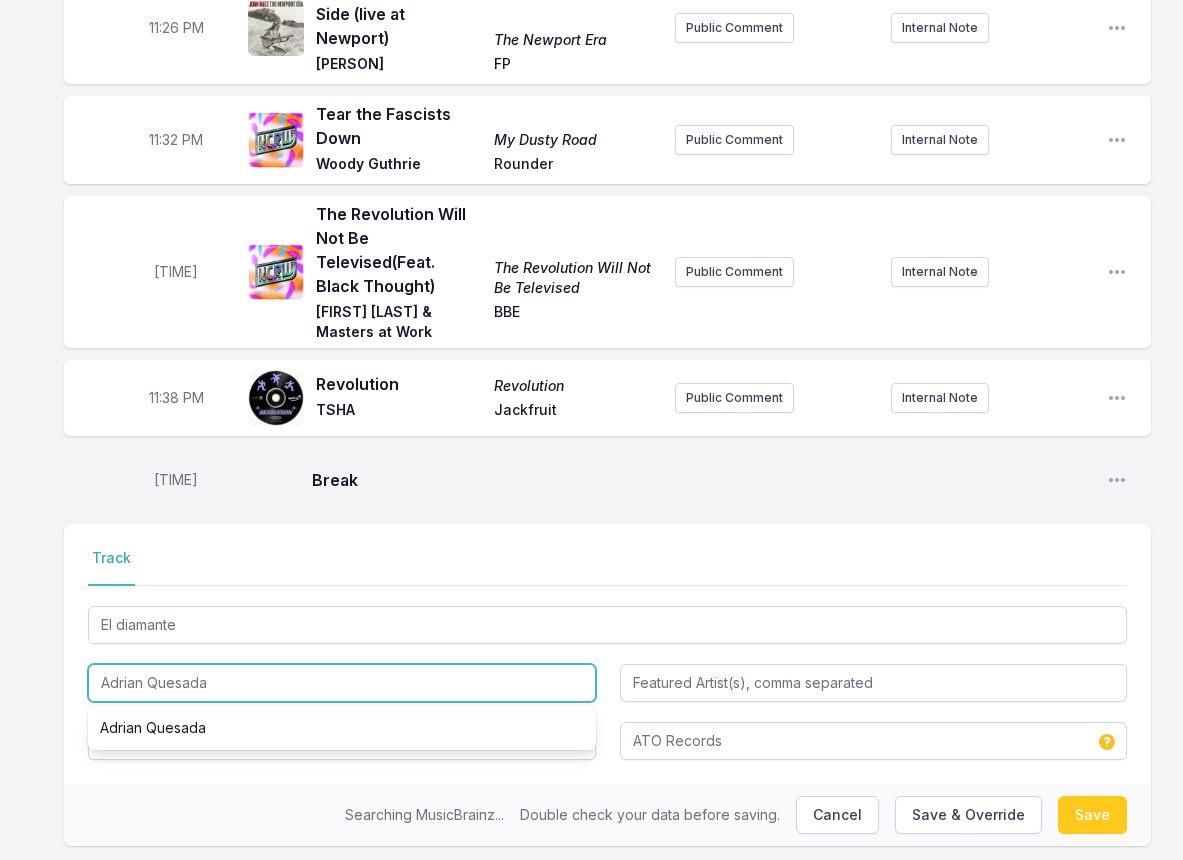 click on "Adrian Quesada" at bounding box center (342, 683) 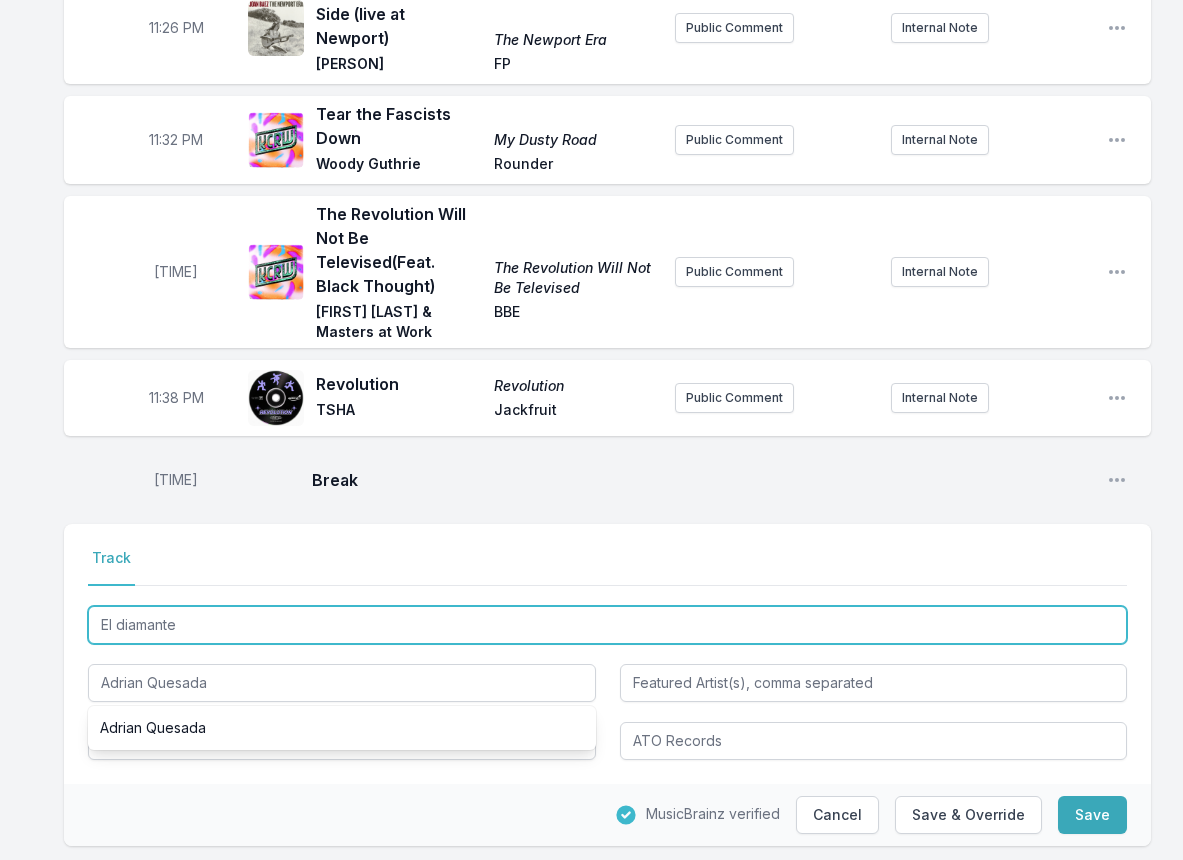 click on "El diamante" at bounding box center [607, 625] 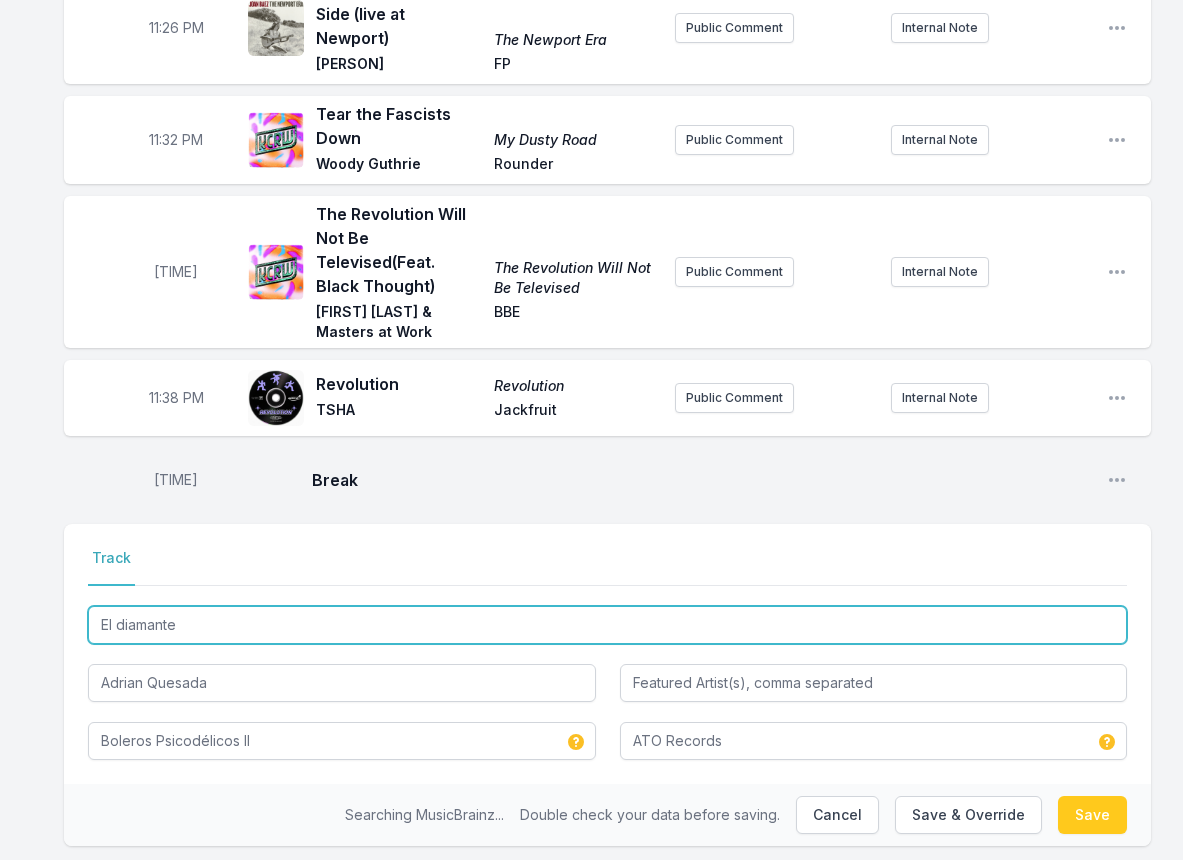 click on "El diamante" at bounding box center [607, 625] 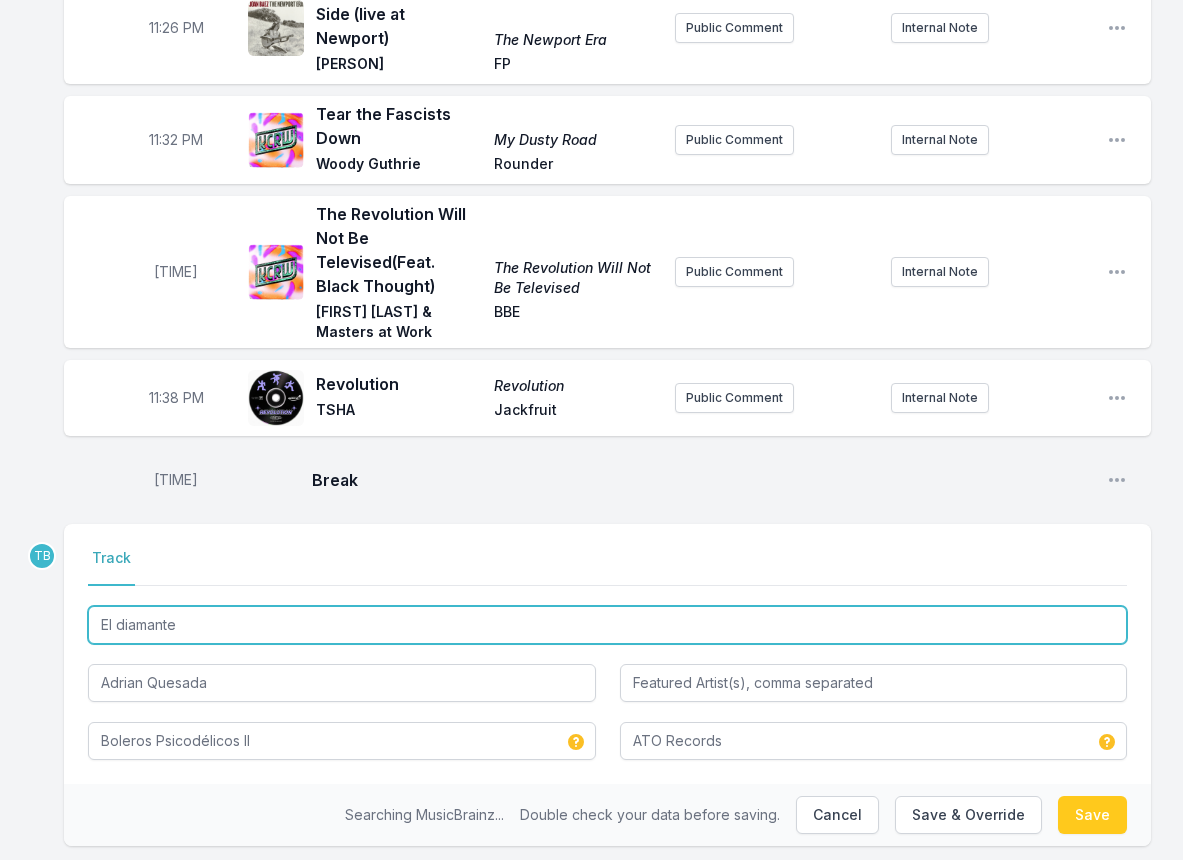 click on "El diamante" at bounding box center (607, 625) 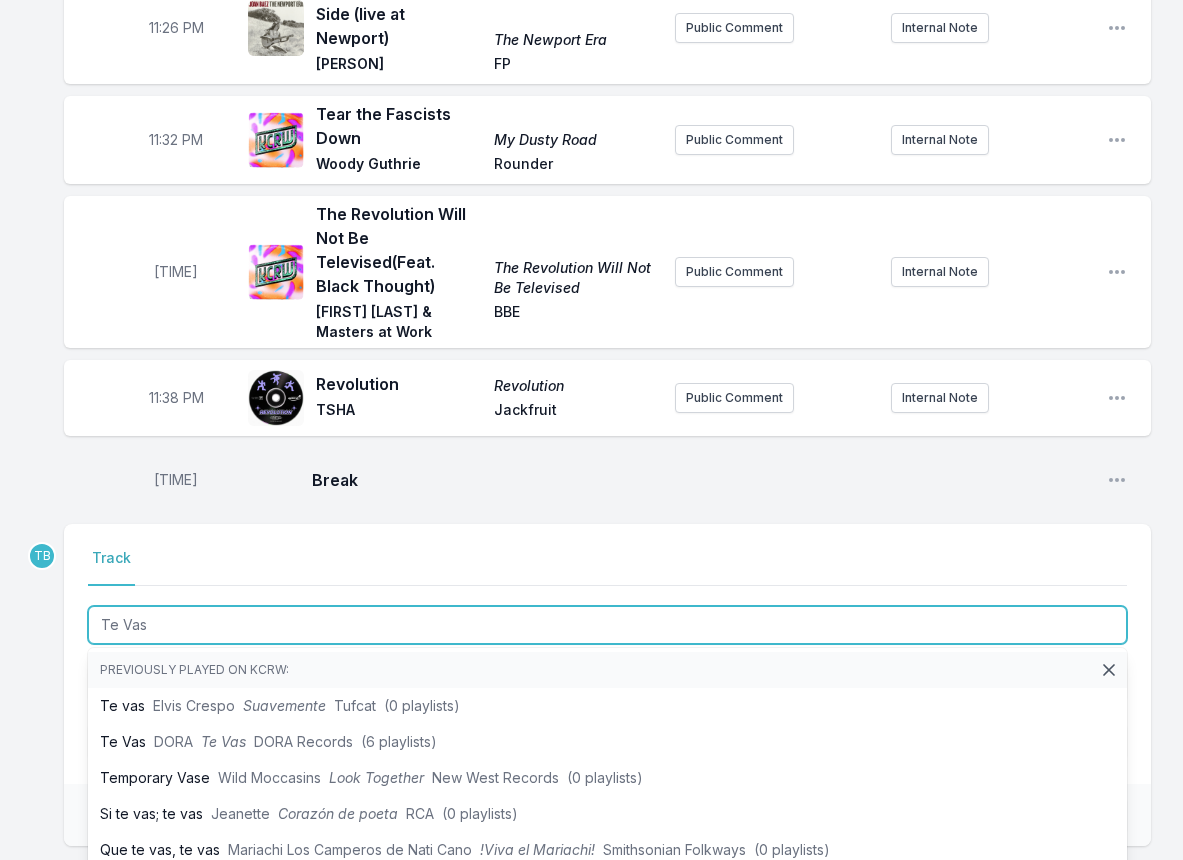 click on "Te Vas" at bounding box center (607, 625) 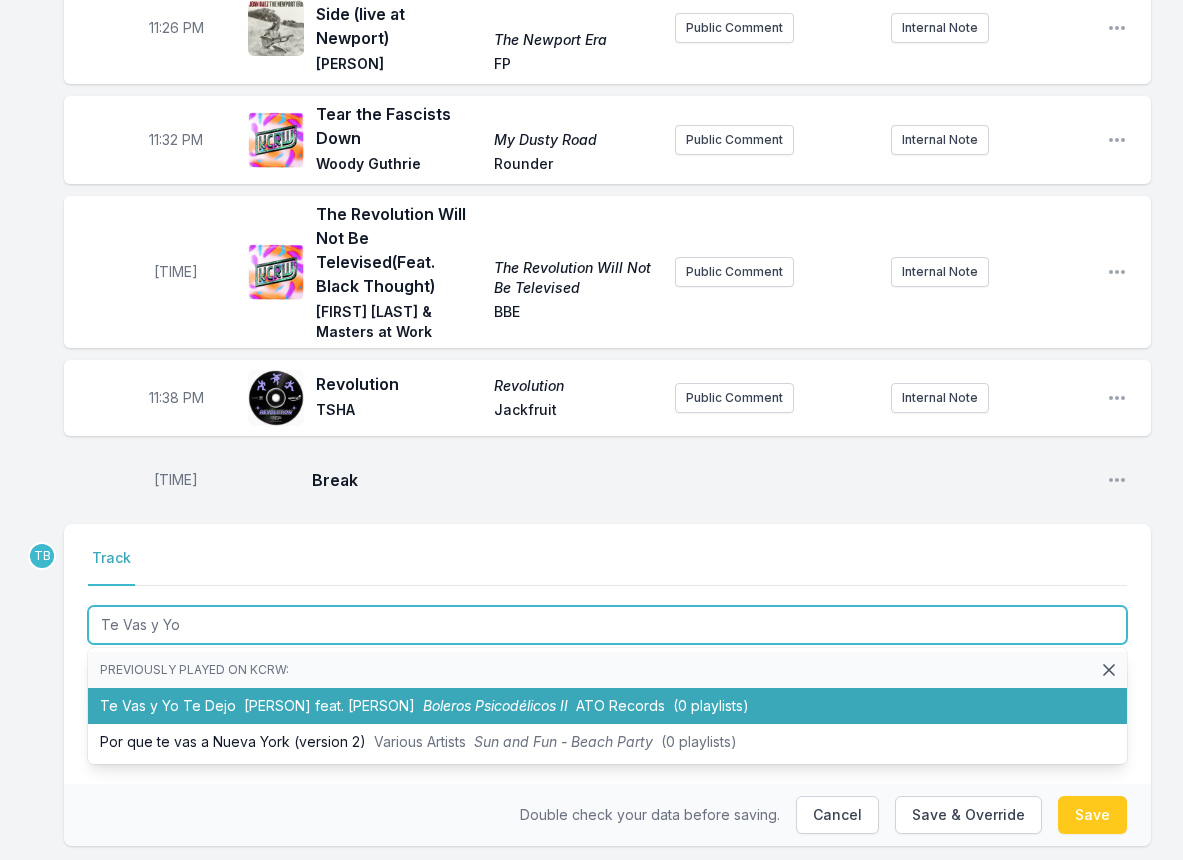 click on "[PERSON] feat. [PERSON]" at bounding box center [329, 705] 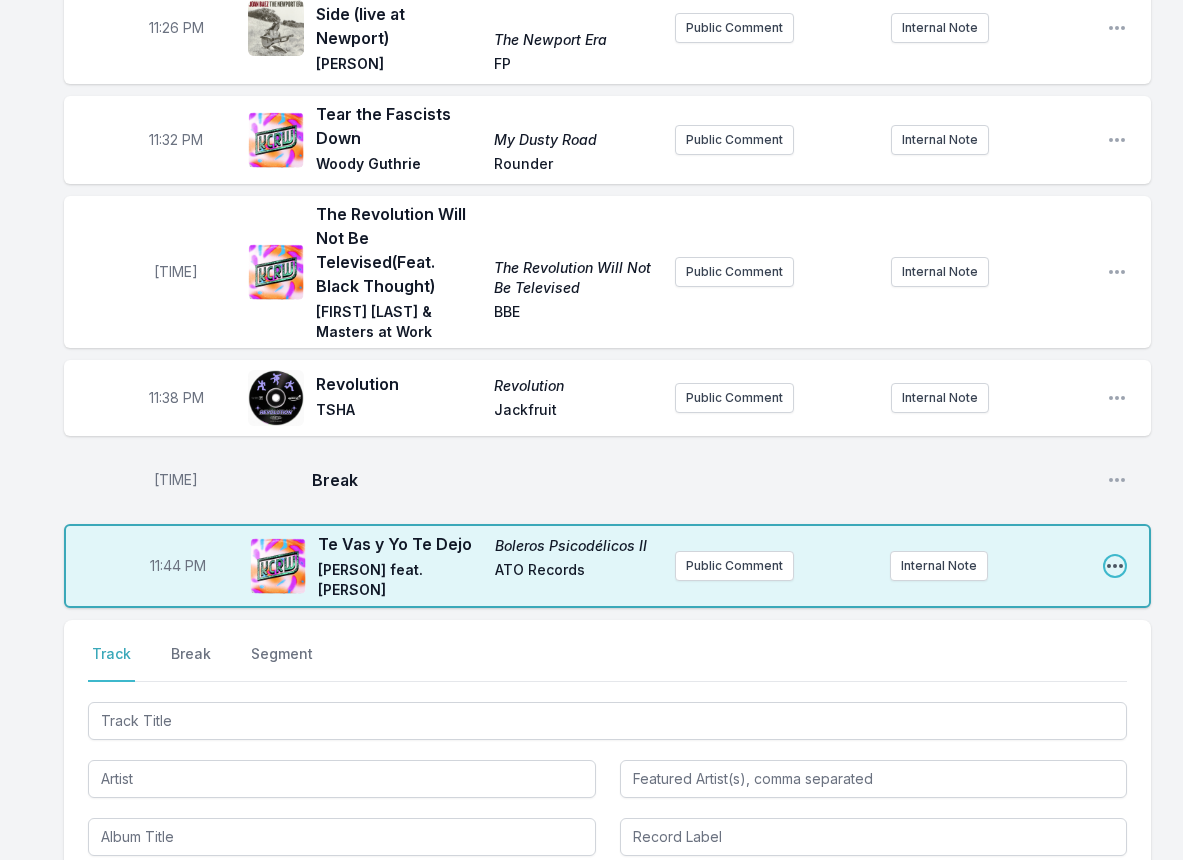 click 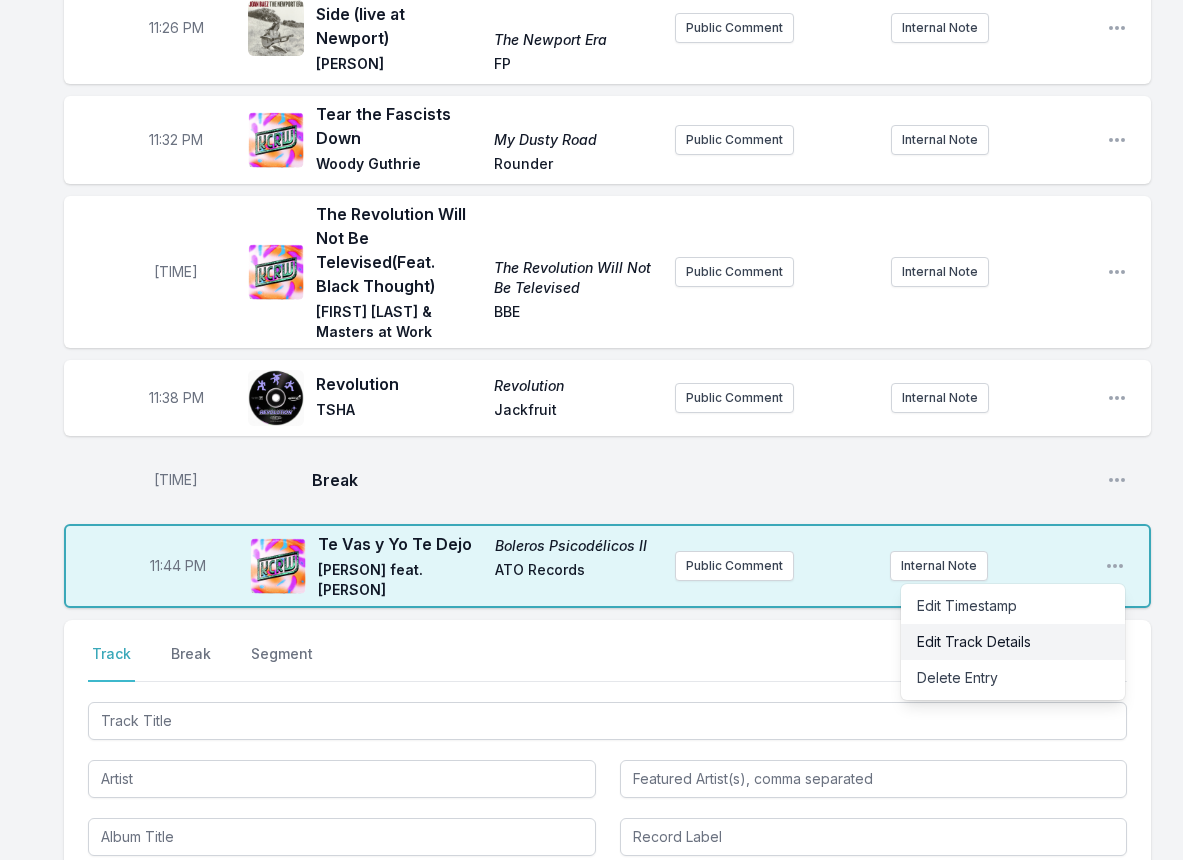 click on "Edit Track Details" at bounding box center (1013, 642) 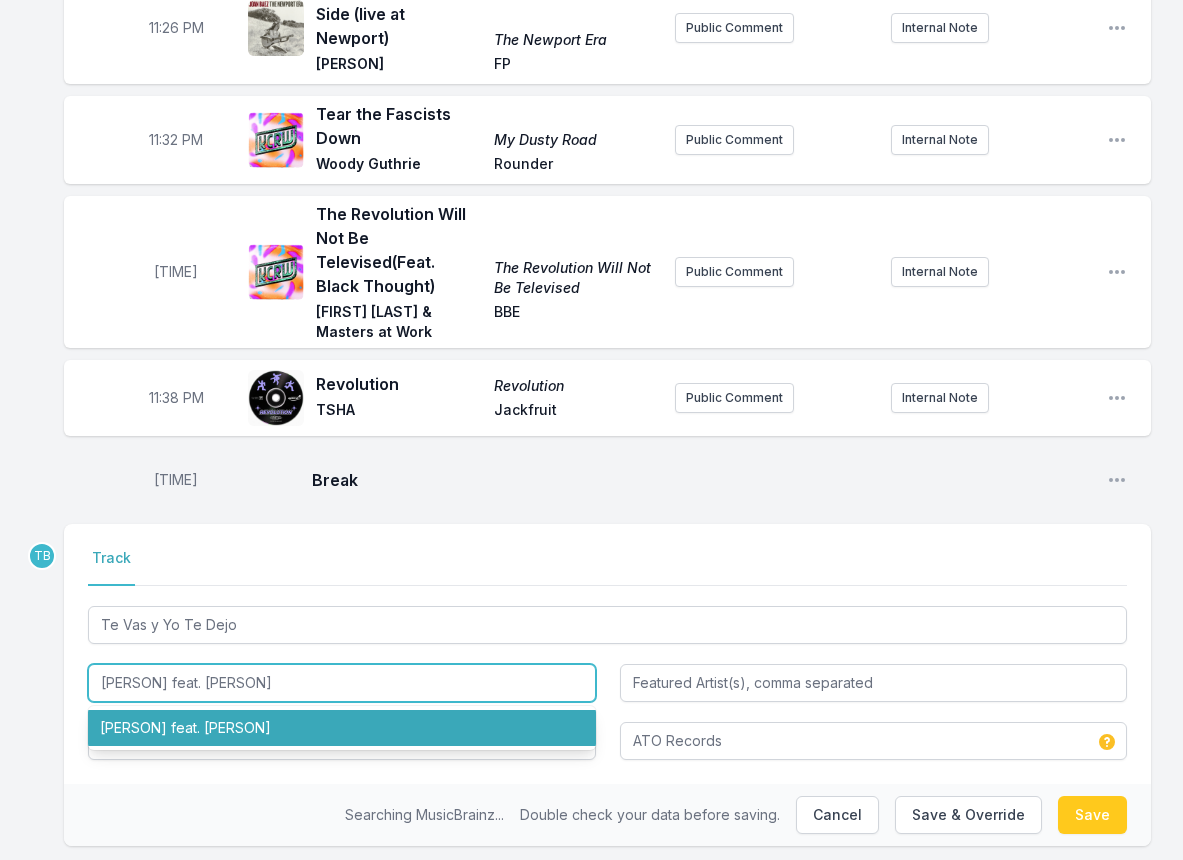 drag, startPoint x: 282, startPoint y: 676, endPoint x: 245, endPoint y: 673, distance: 37.12142 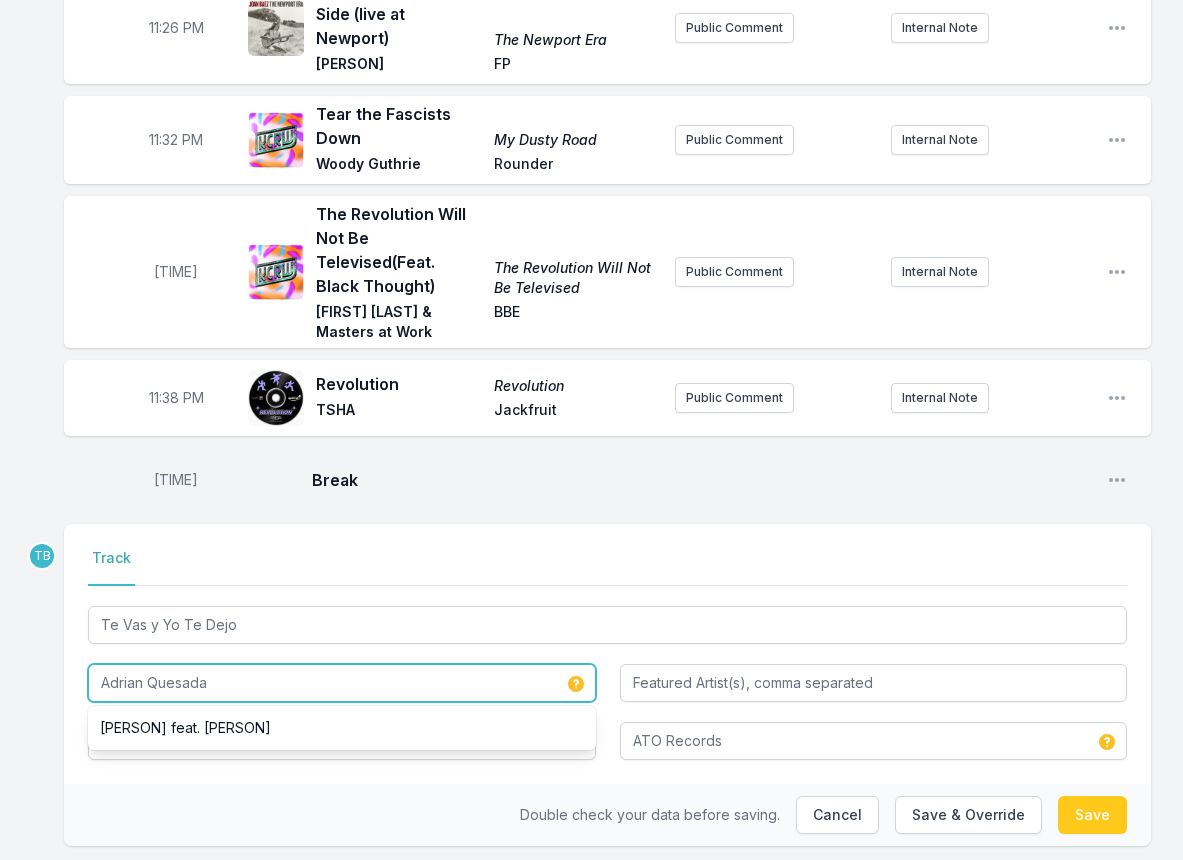 type on "Adrian Quesada" 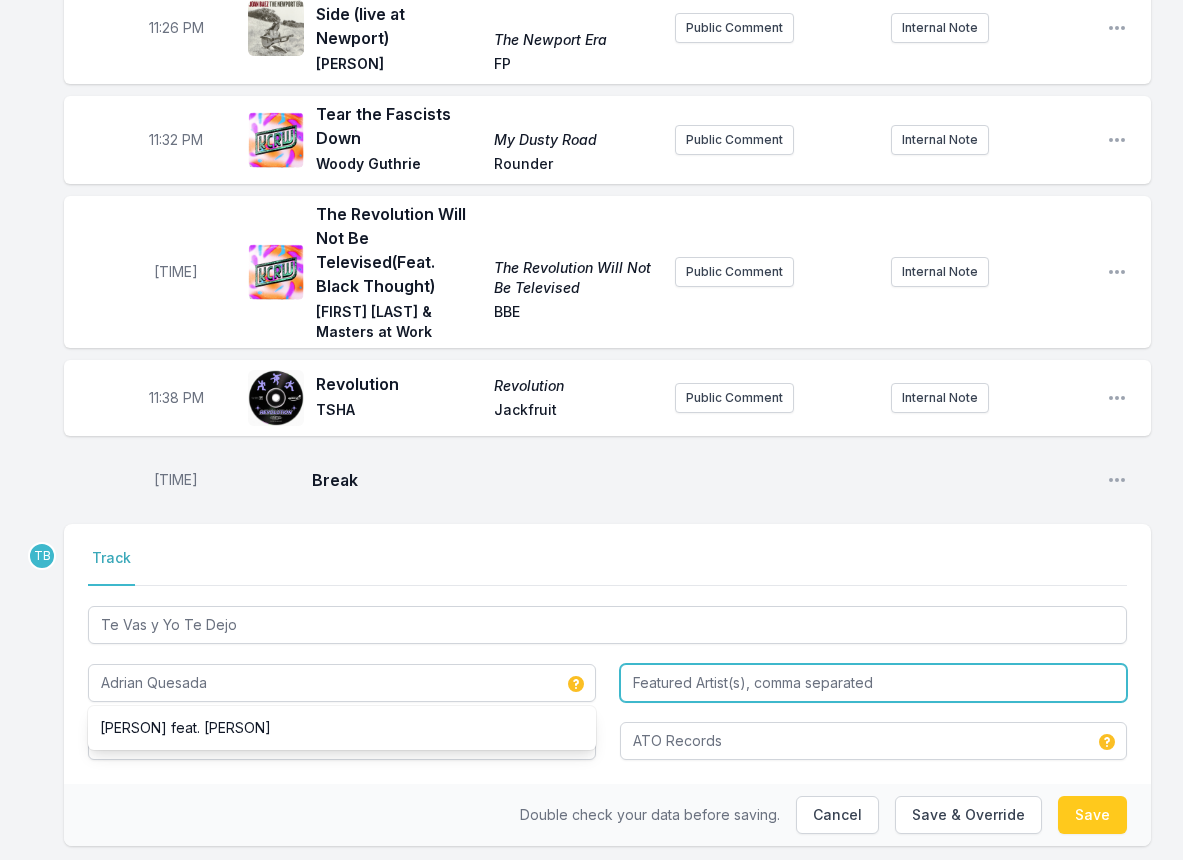 click at bounding box center [874, 683] 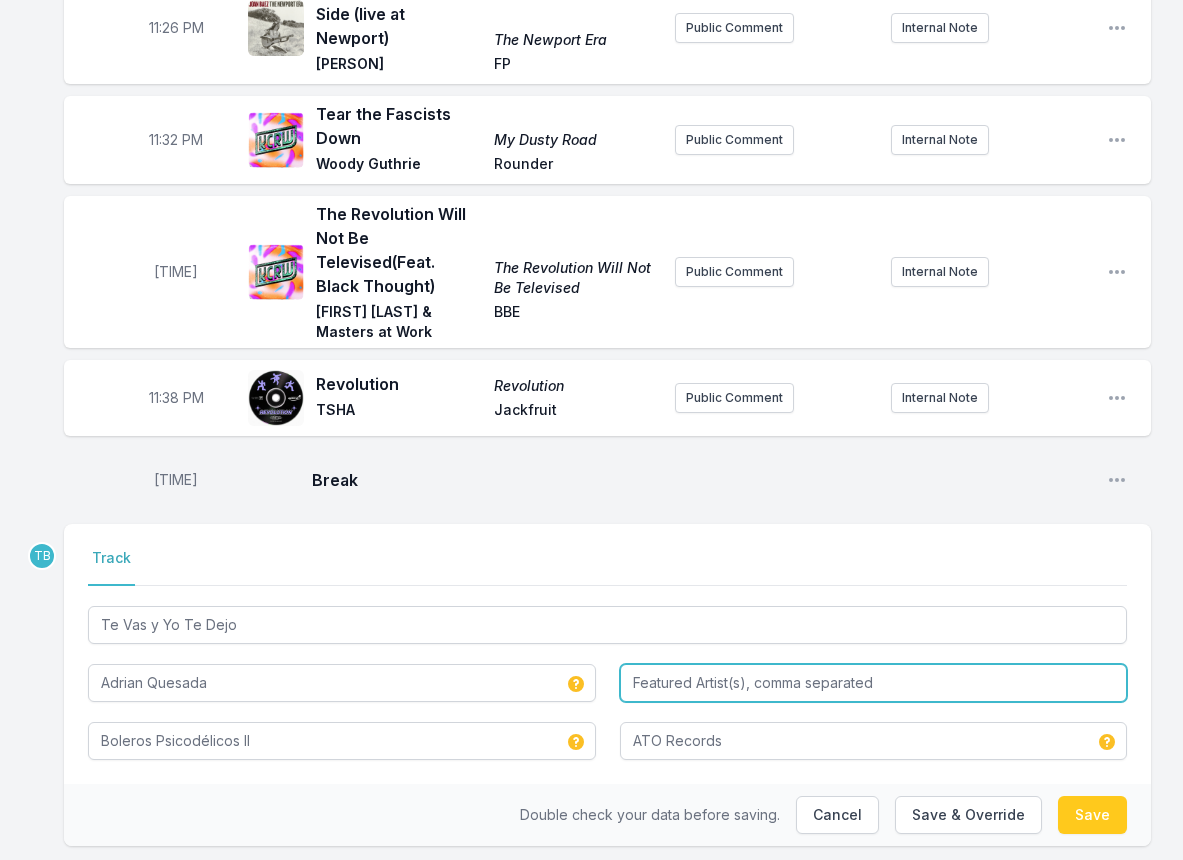 paste on "Gepe" 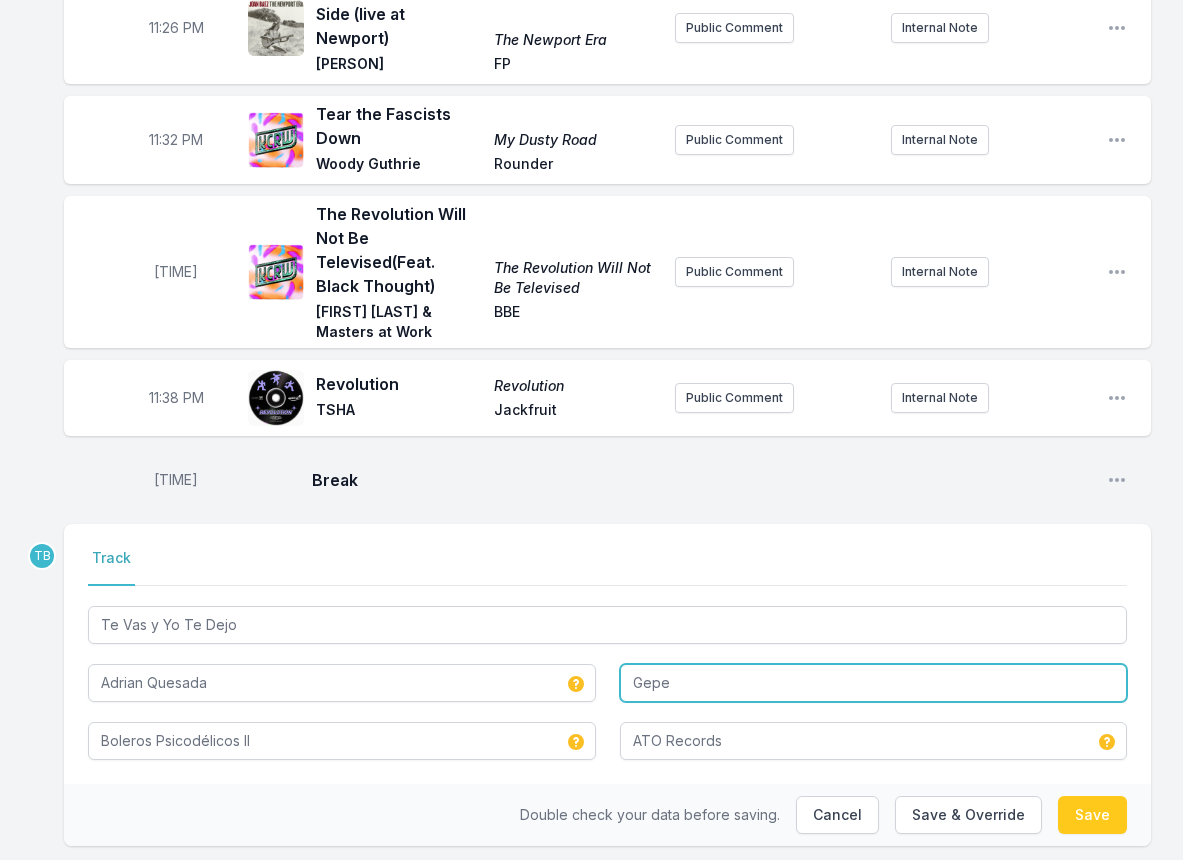 type on "Gepe" 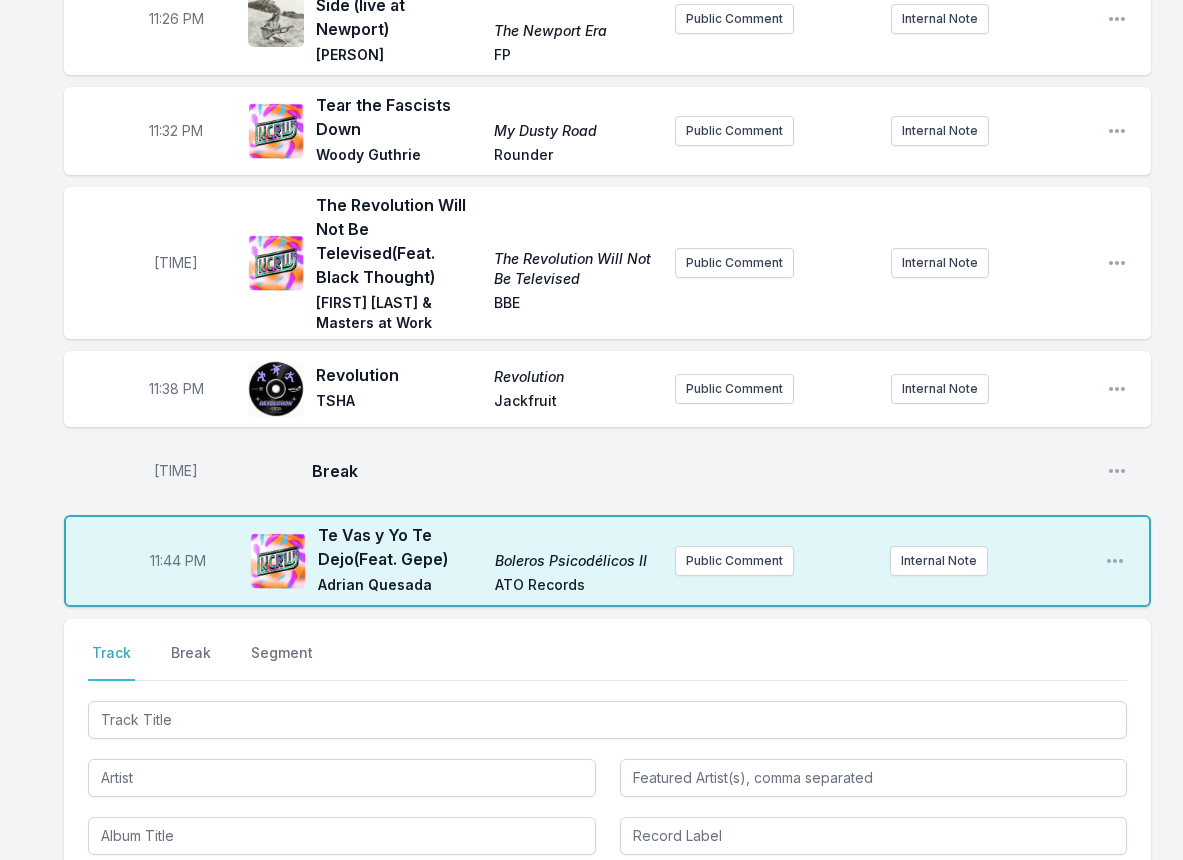 scroll, scrollTop: 2900, scrollLeft: 0, axis: vertical 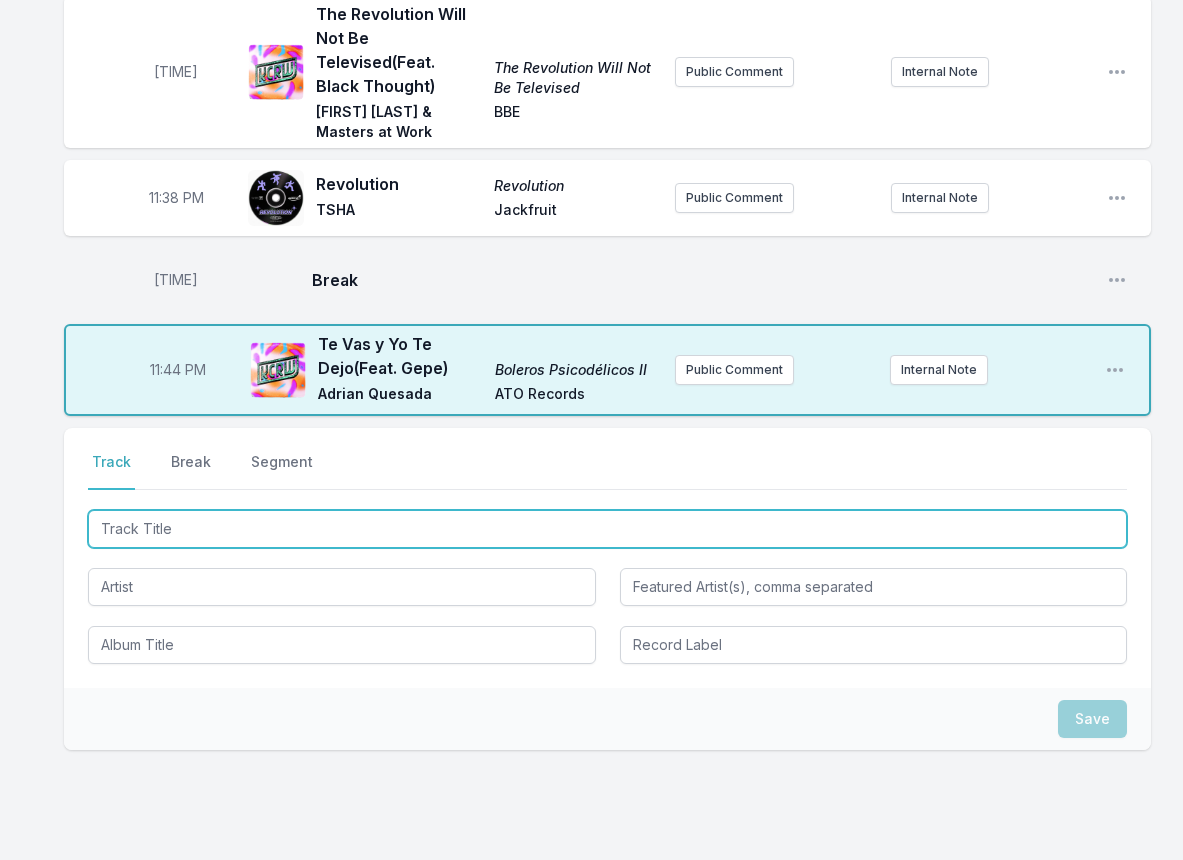 click at bounding box center [607, 529] 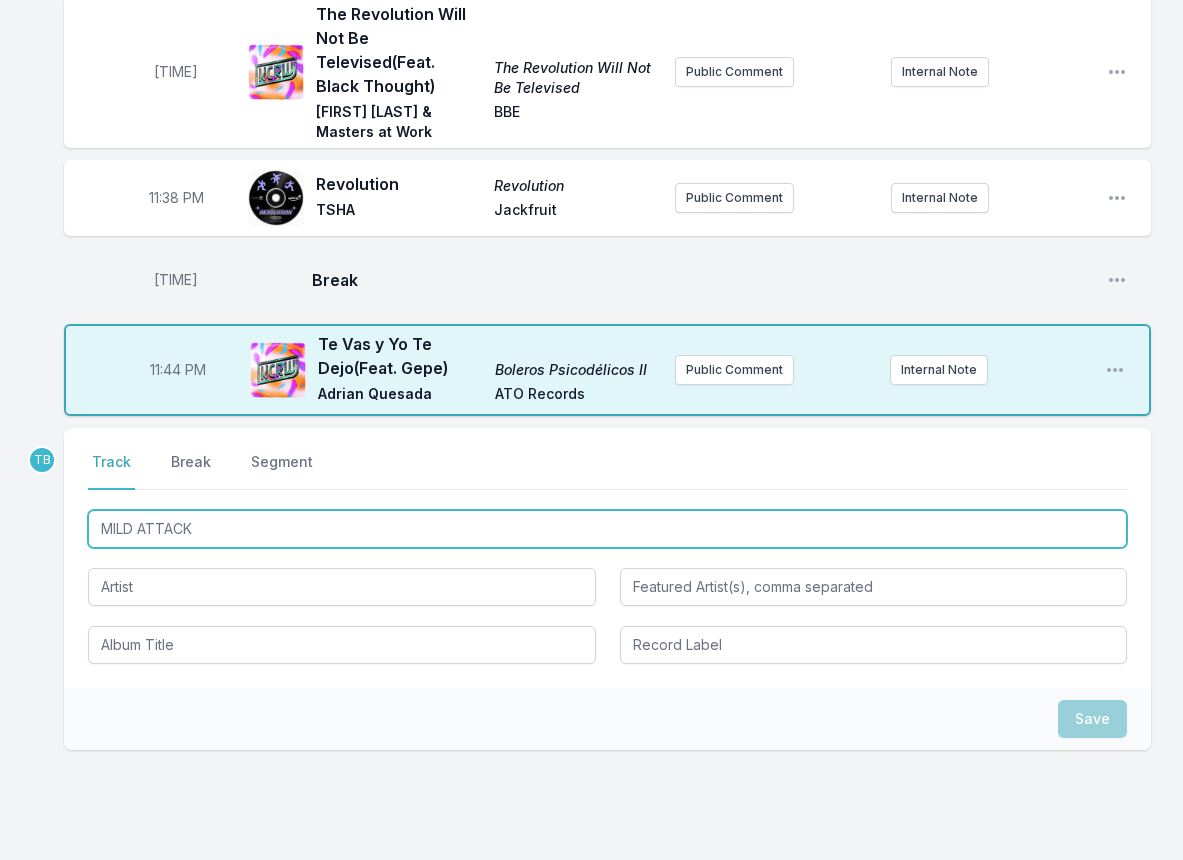 type on "MILD ATTACK" 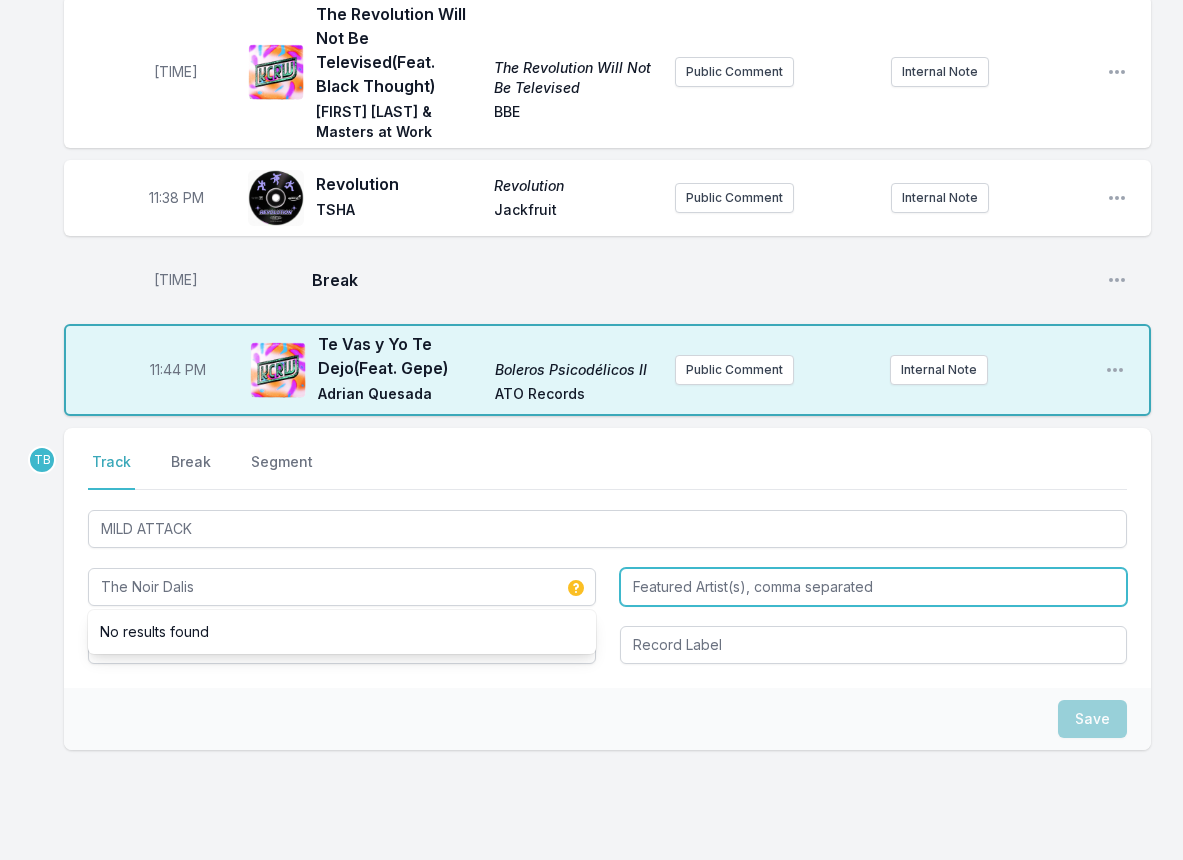 type on "The Noir Dalis" 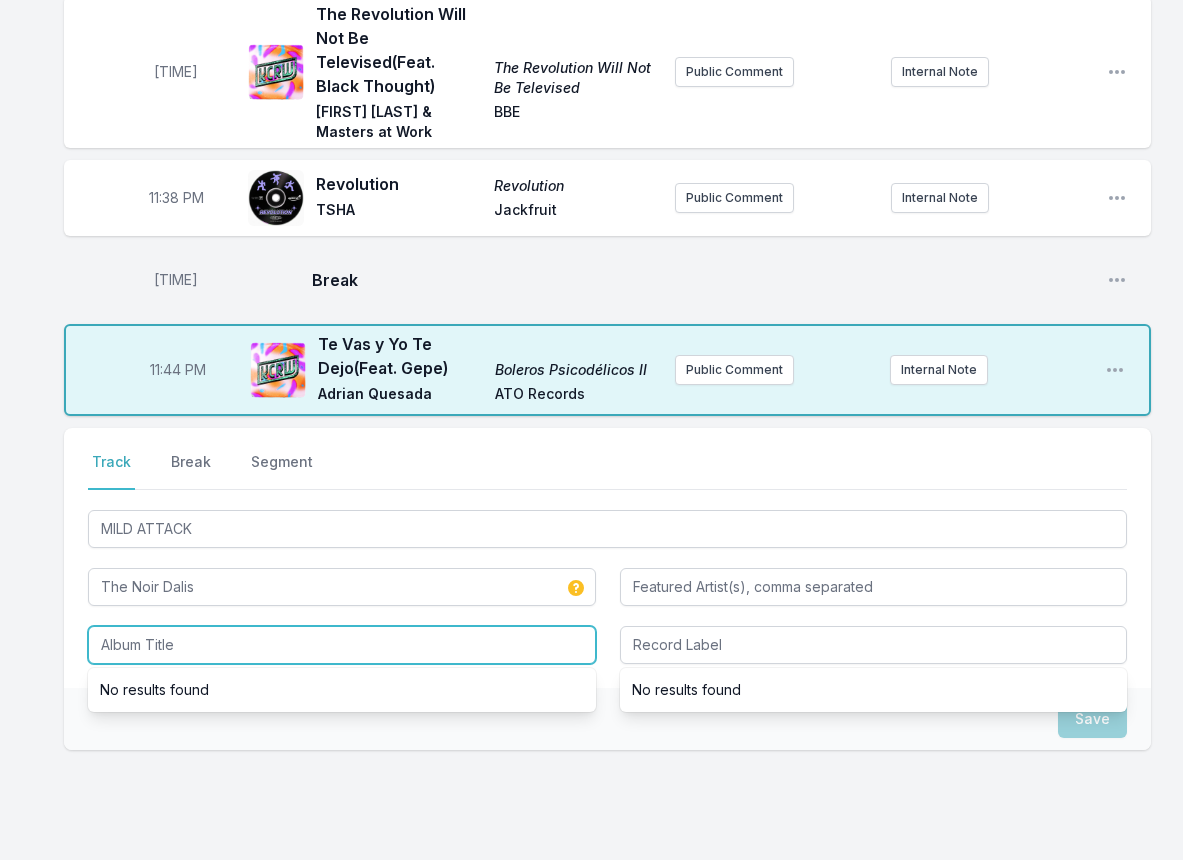 click at bounding box center (342, 645) 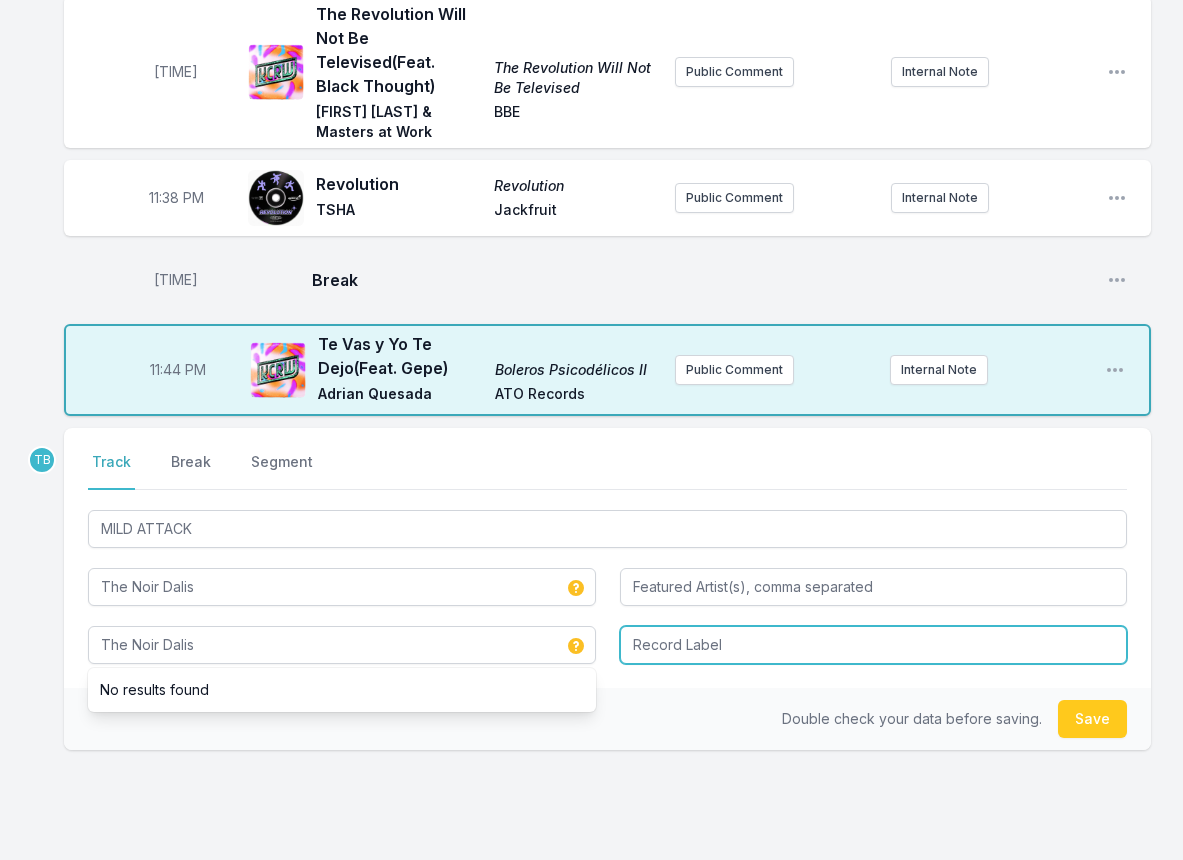 type on "The Noir Dalis" 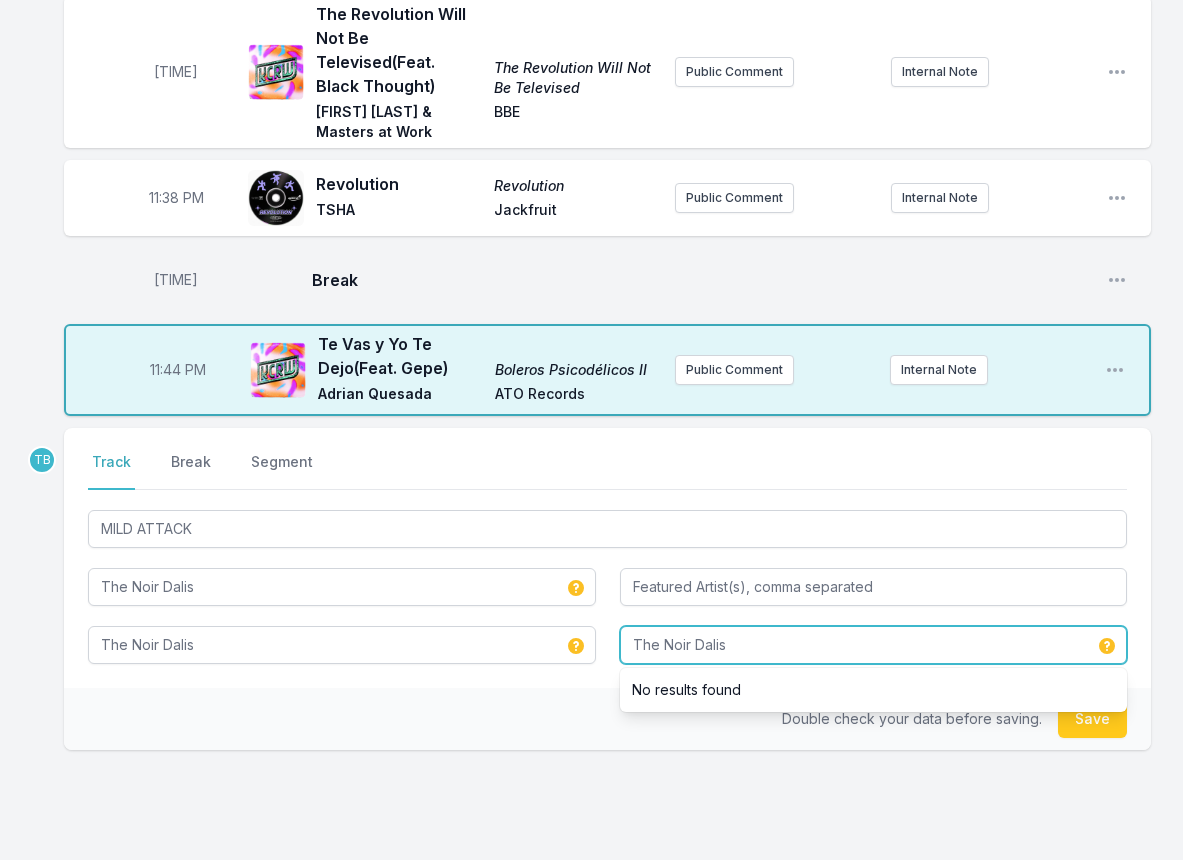 type on "The Noir Dalis" 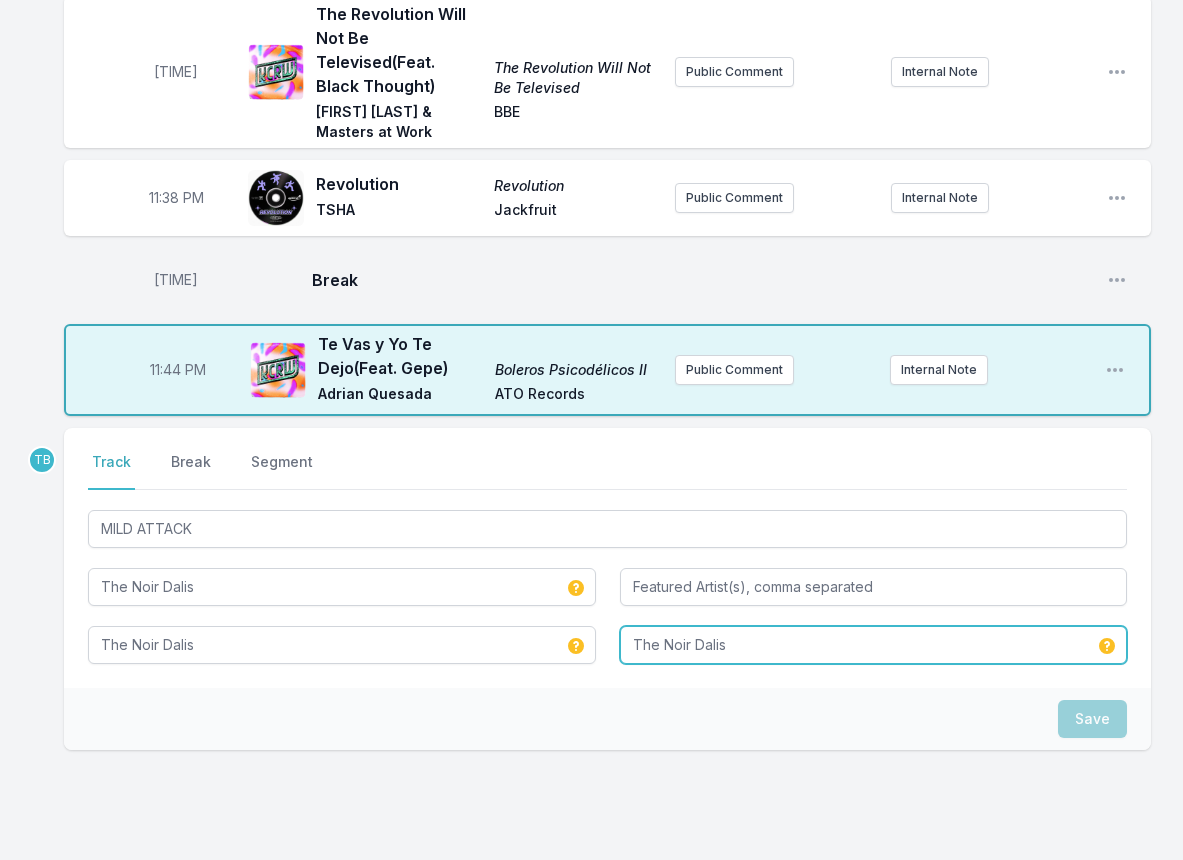 type 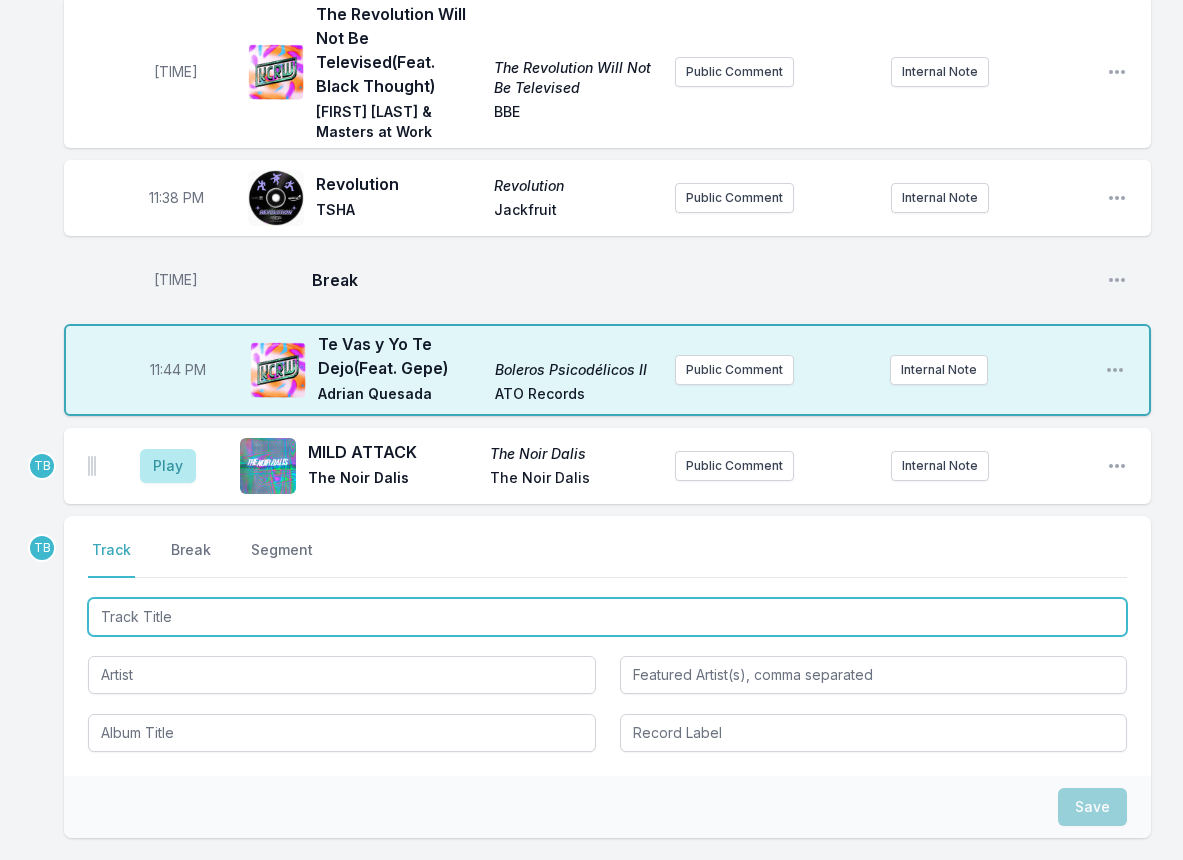 click at bounding box center [607, 617] 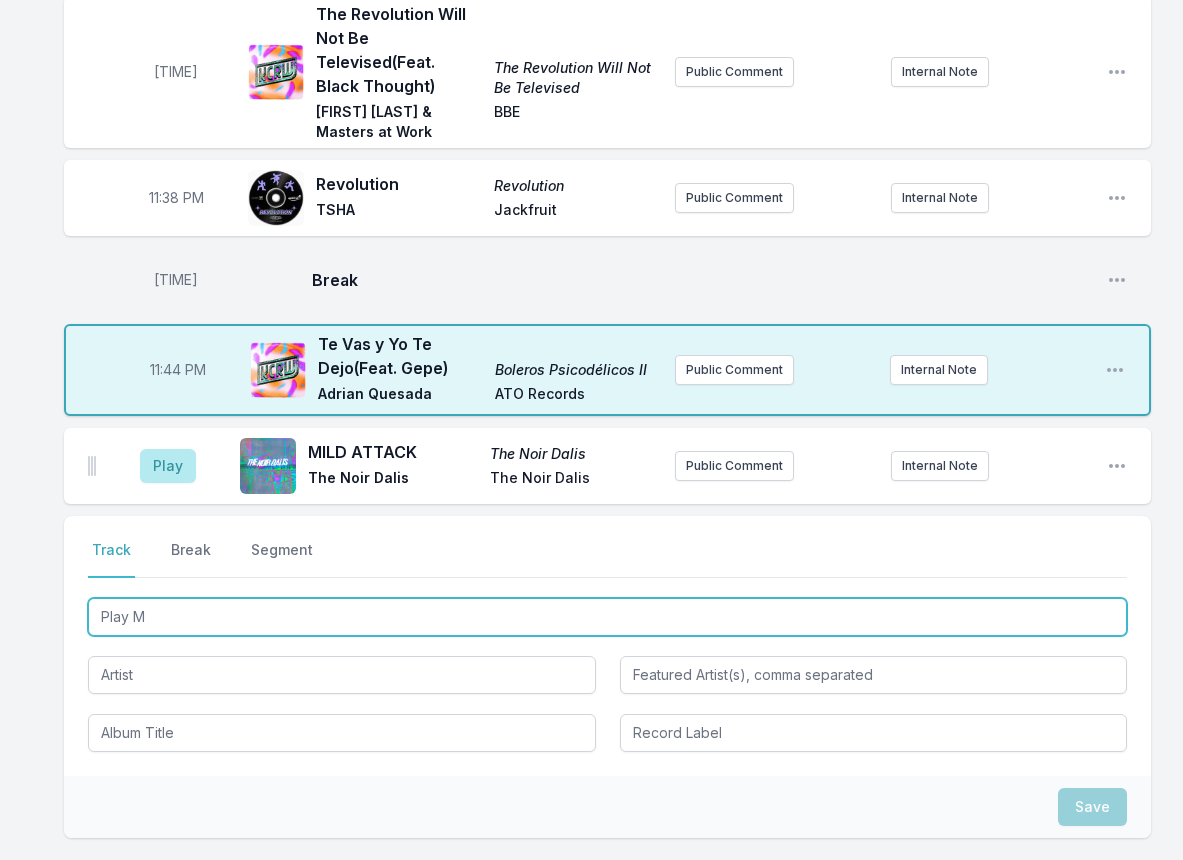 type on "Play Me" 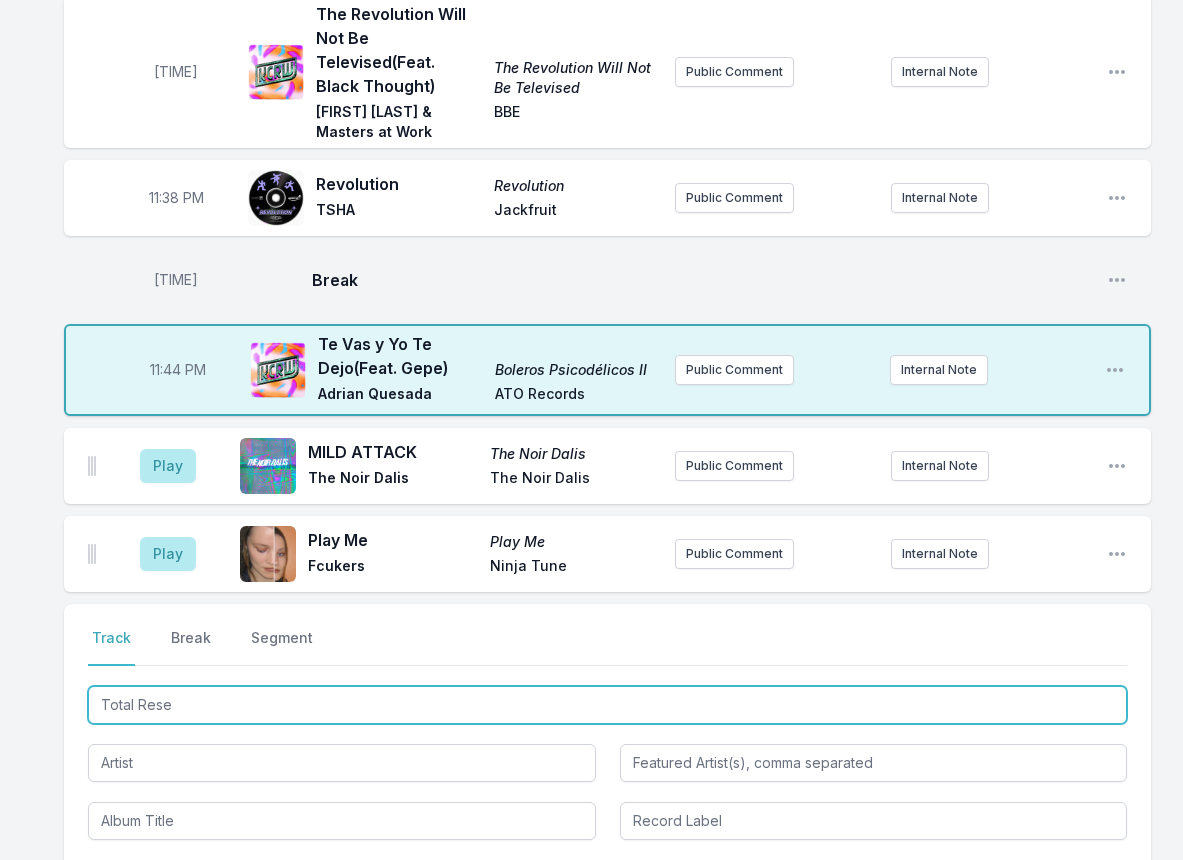type on "Total Reset" 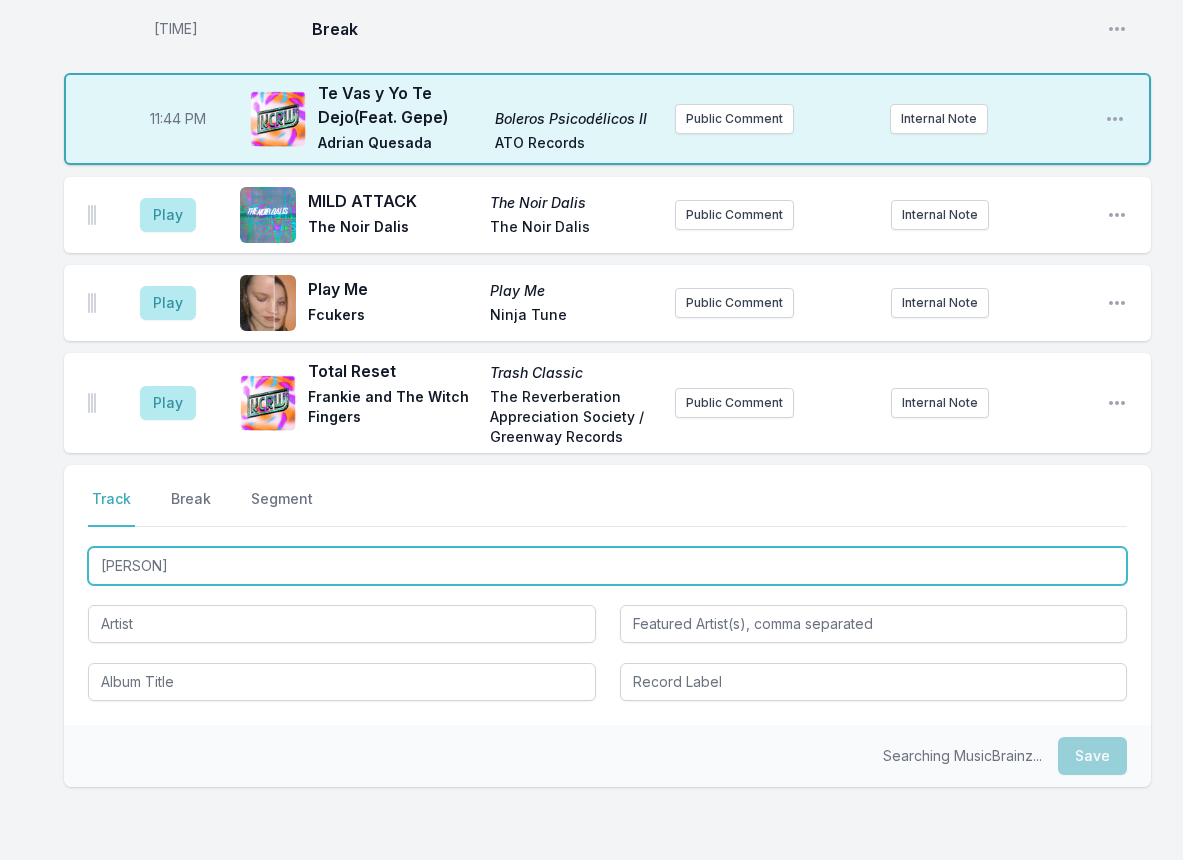 scroll, scrollTop: 3200, scrollLeft: 0, axis: vertical 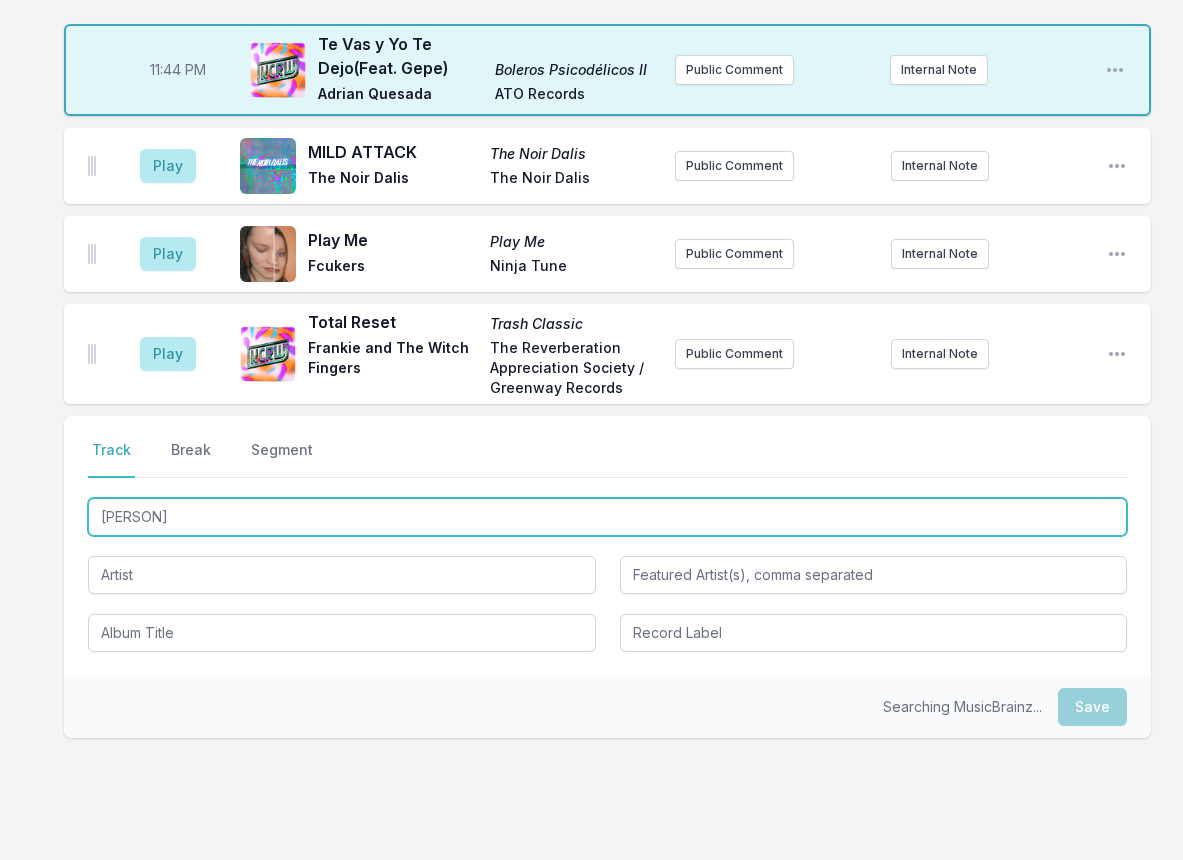 type on "[PERSON]" 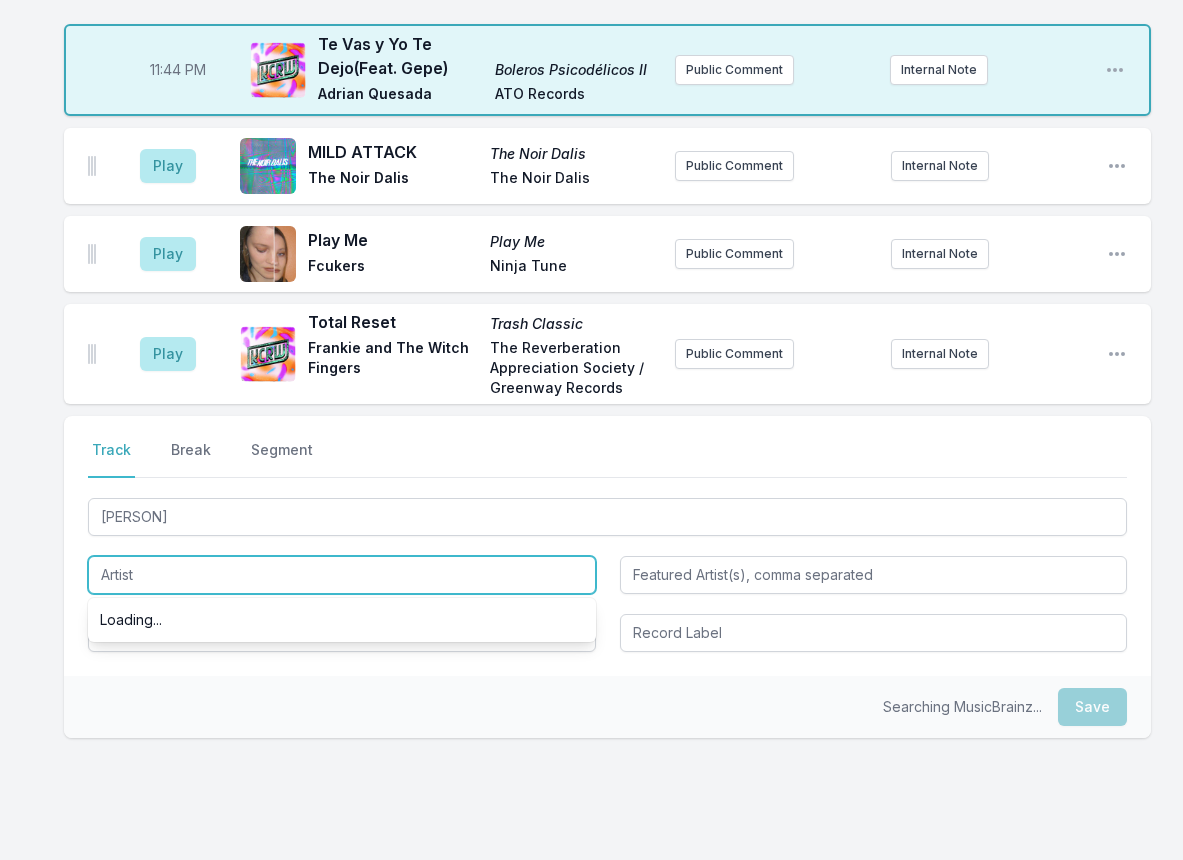 click at bounding box center (342, 575) 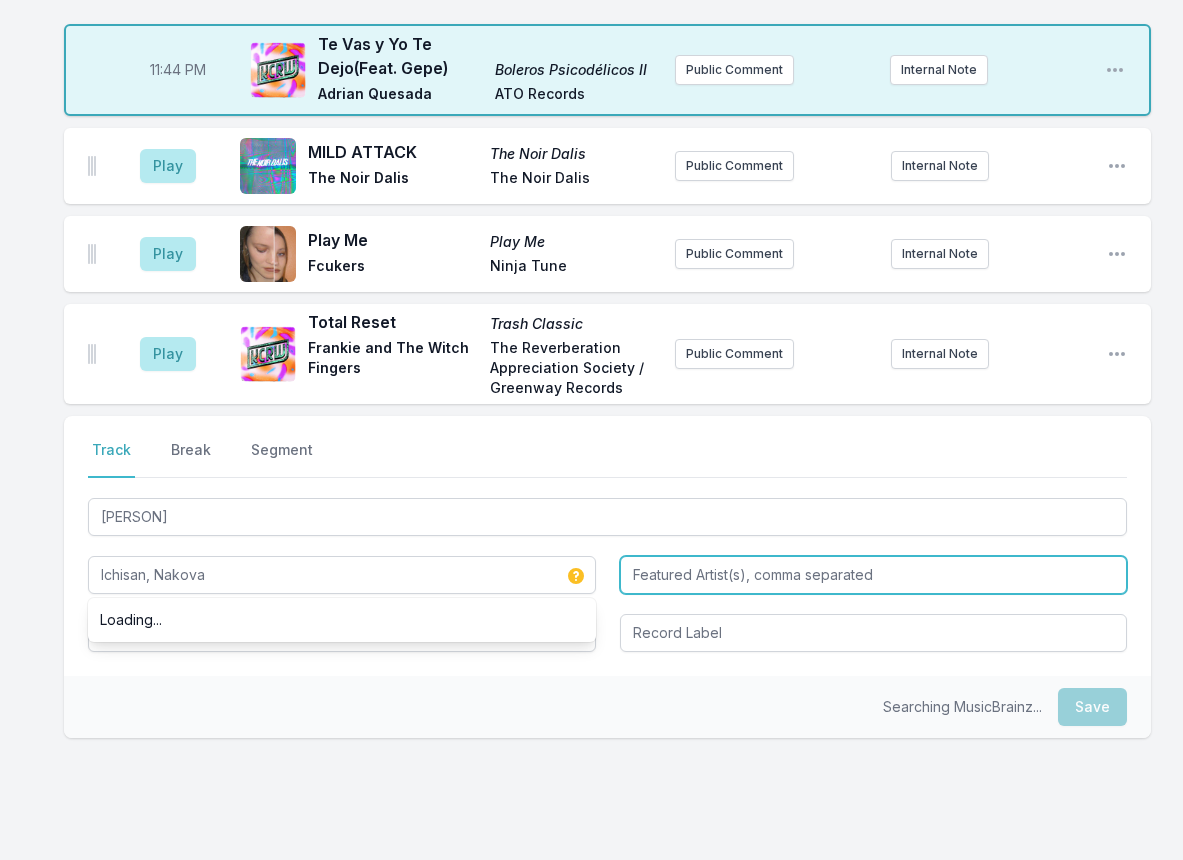 type on "Ichisan, Nakova" 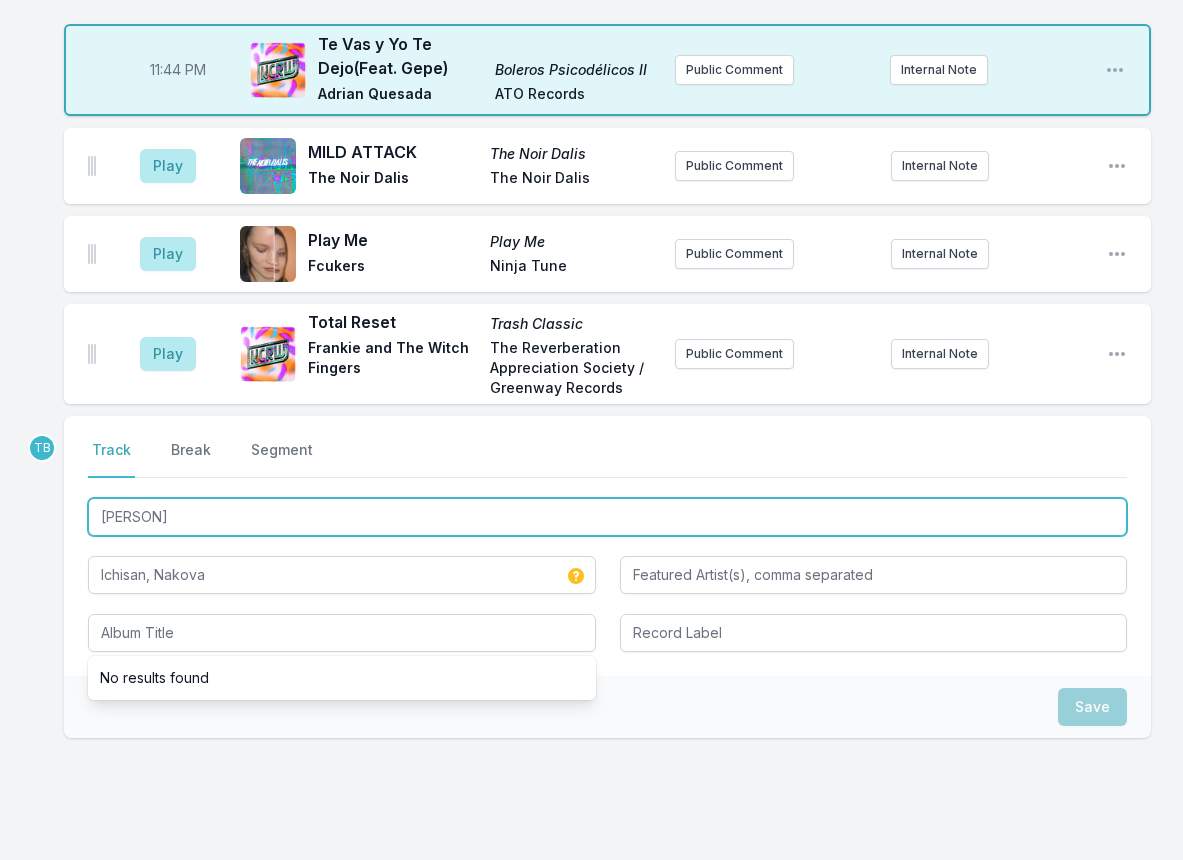 click on "[PERSON]" at bounding box center (607, 517) 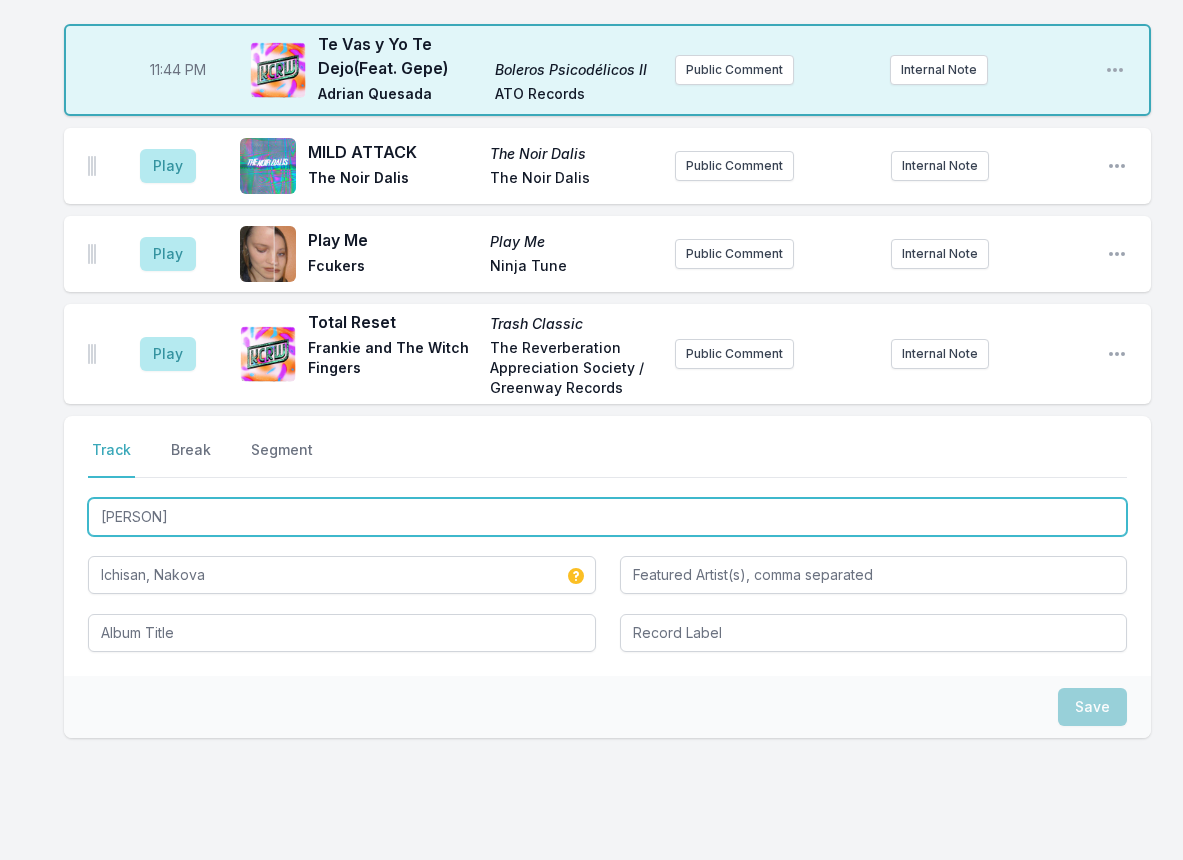click on "[PERSON]" at bounding box center [607, 517] 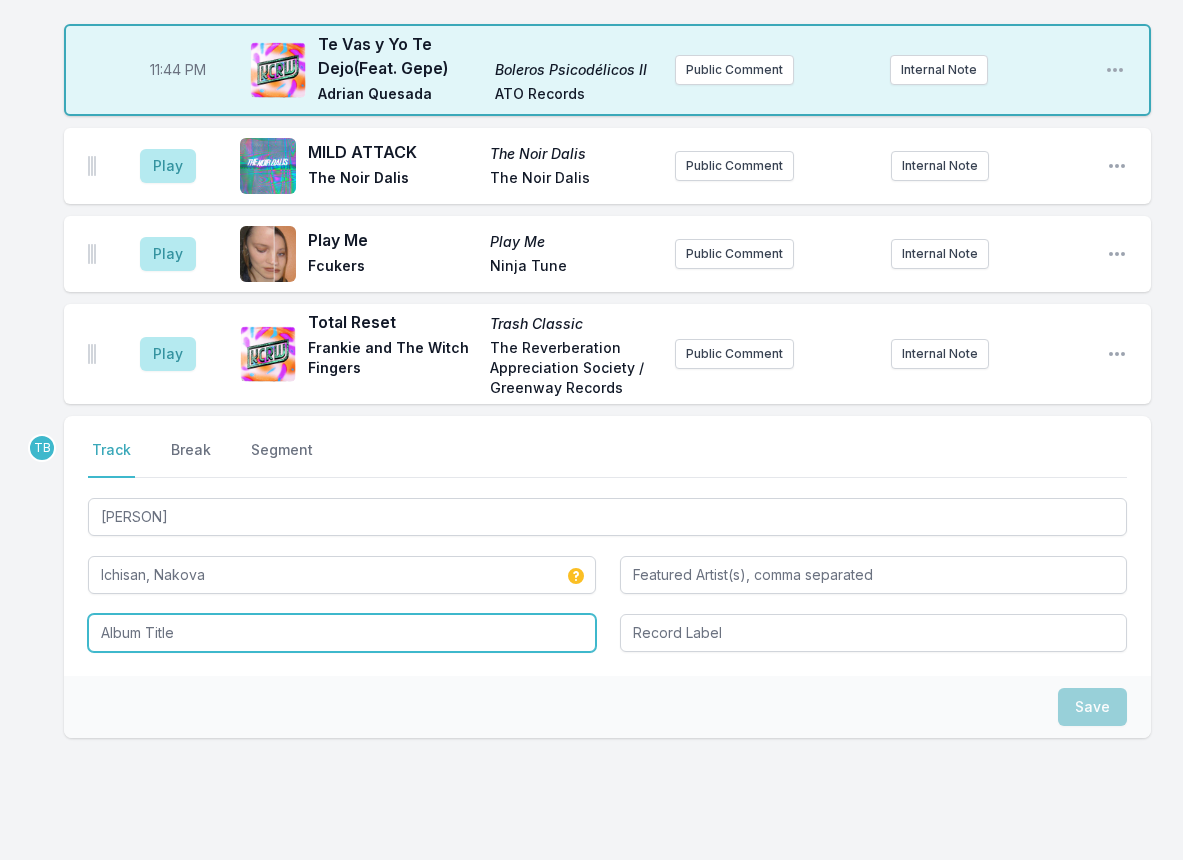 click at bounding box center (342, 633) 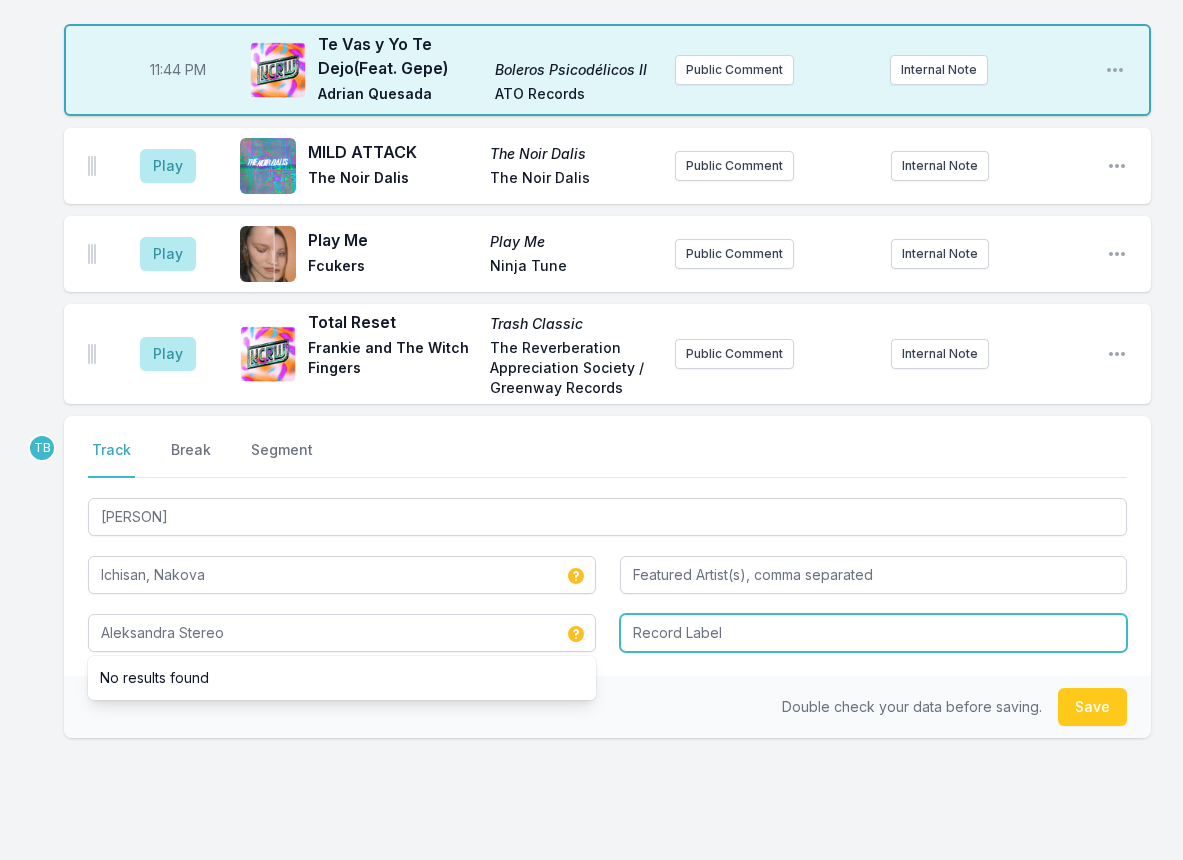 type on "Aleksandra Stereo" 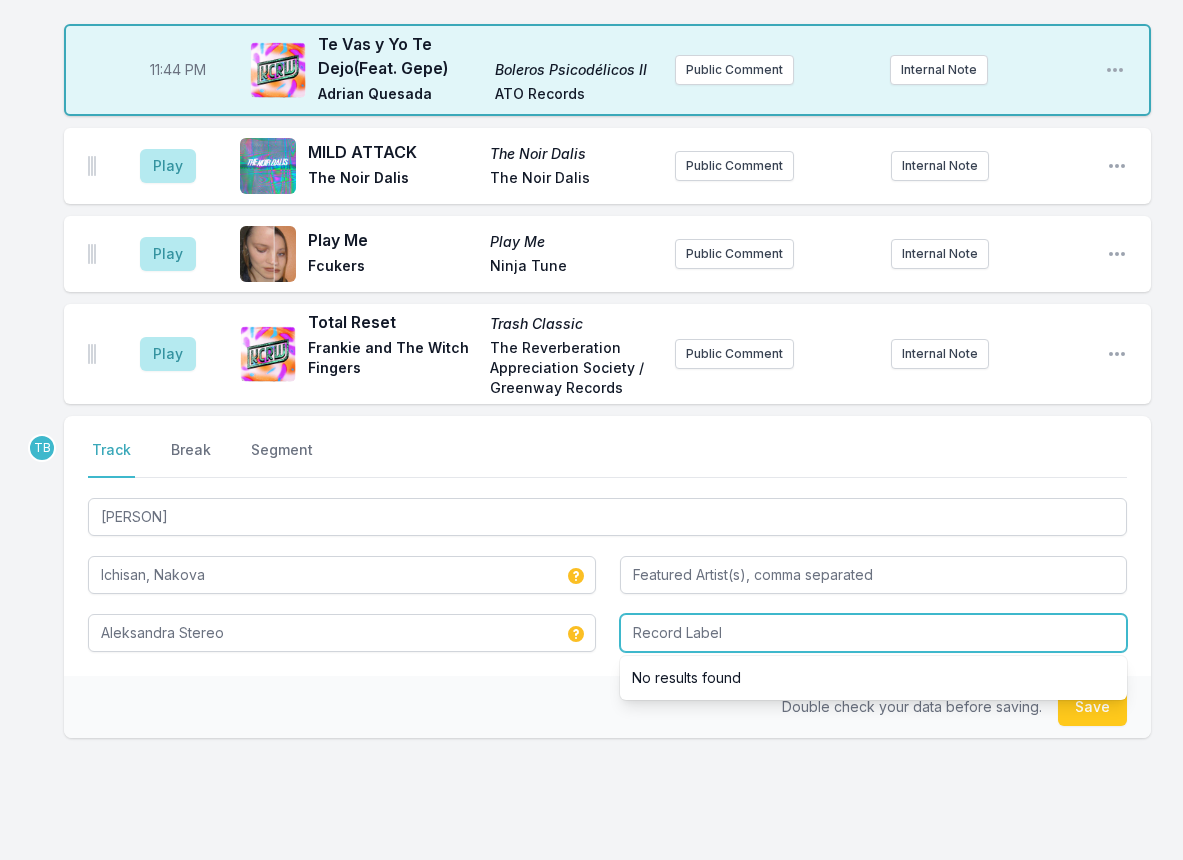 paste on "Triglav Records" 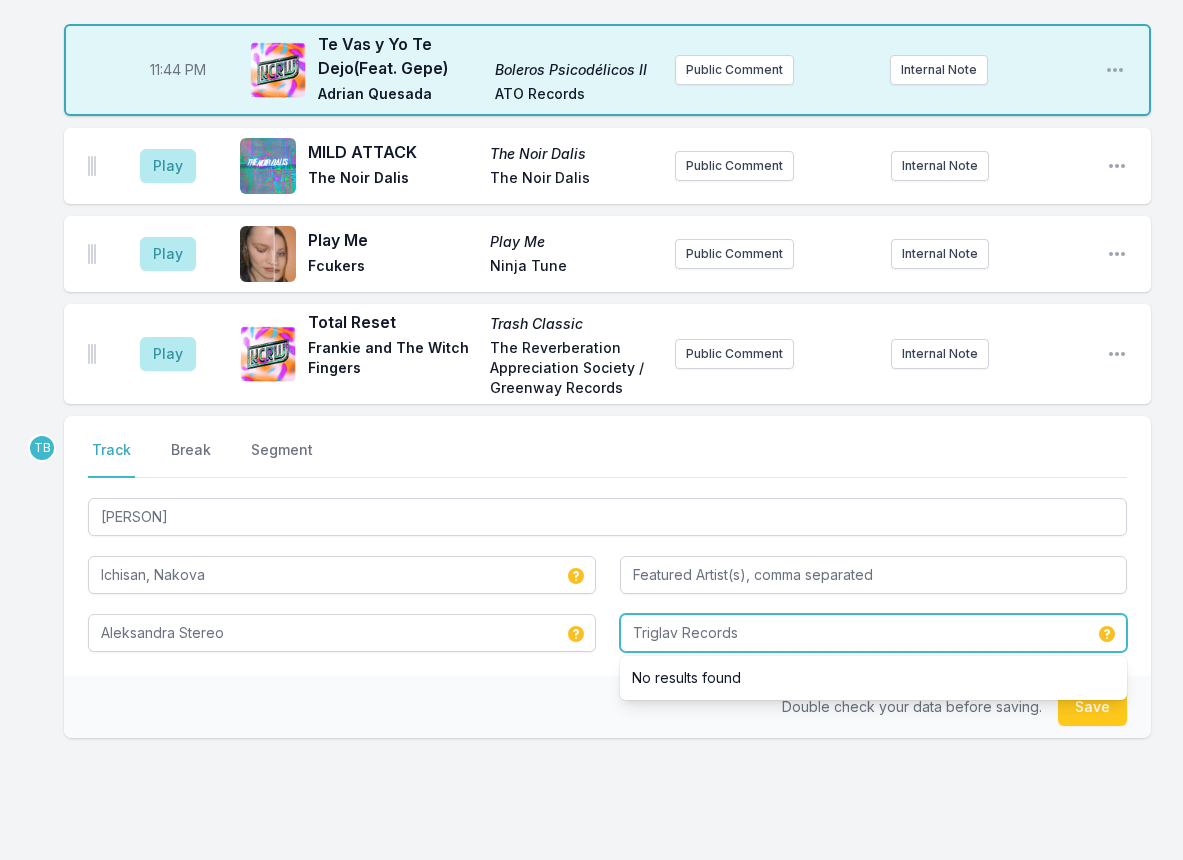 type on "Triglav Records" 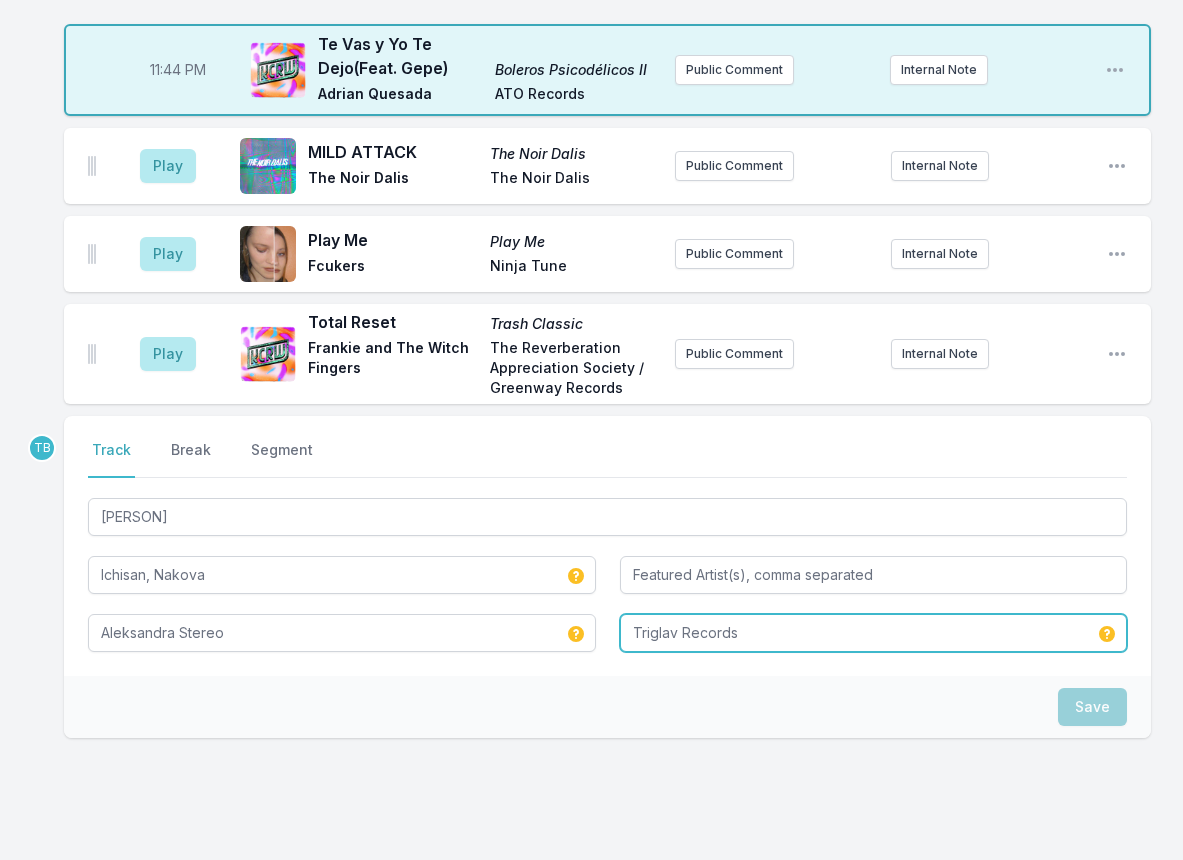 type 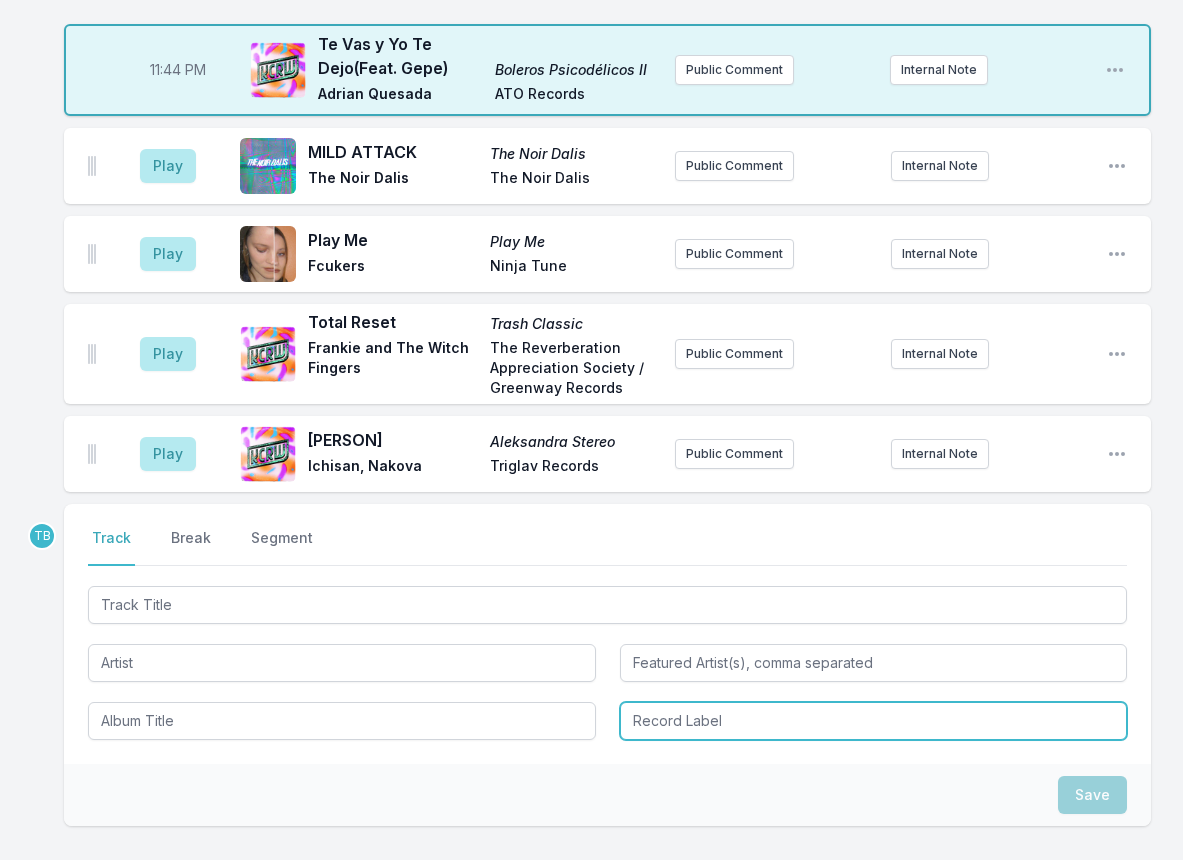 scroll, scrollTop: 3000, scrollLeft: 0, axis: vertical 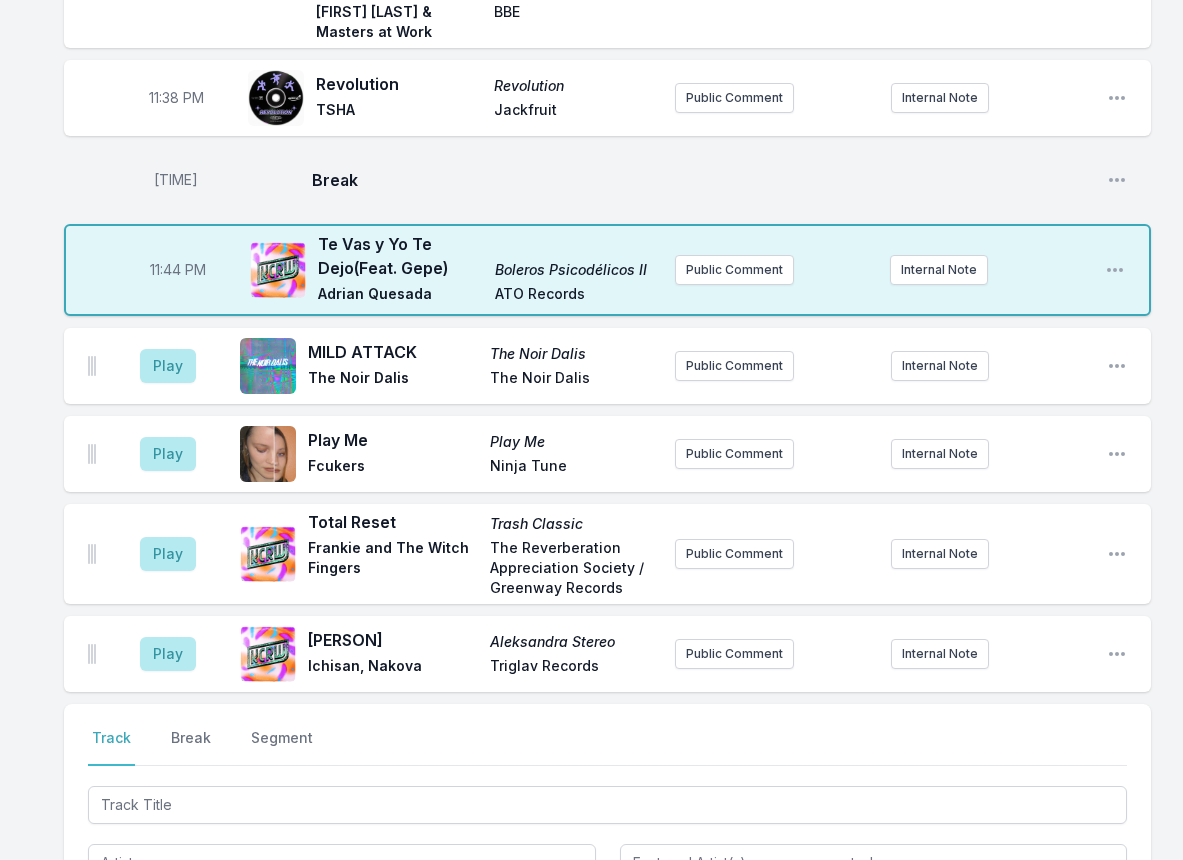 click on "Play" at bounding box center [168, 366] 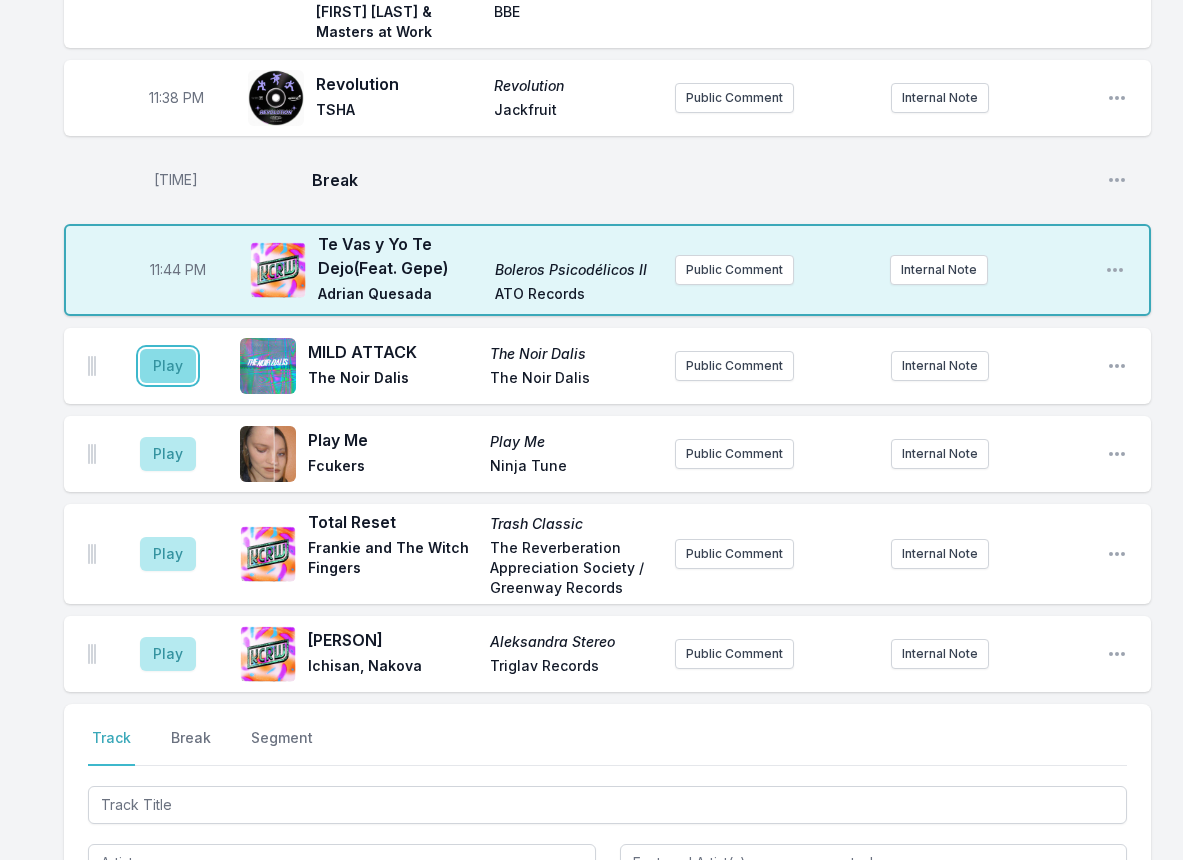click on "Play" at bounding box center (168, 366) 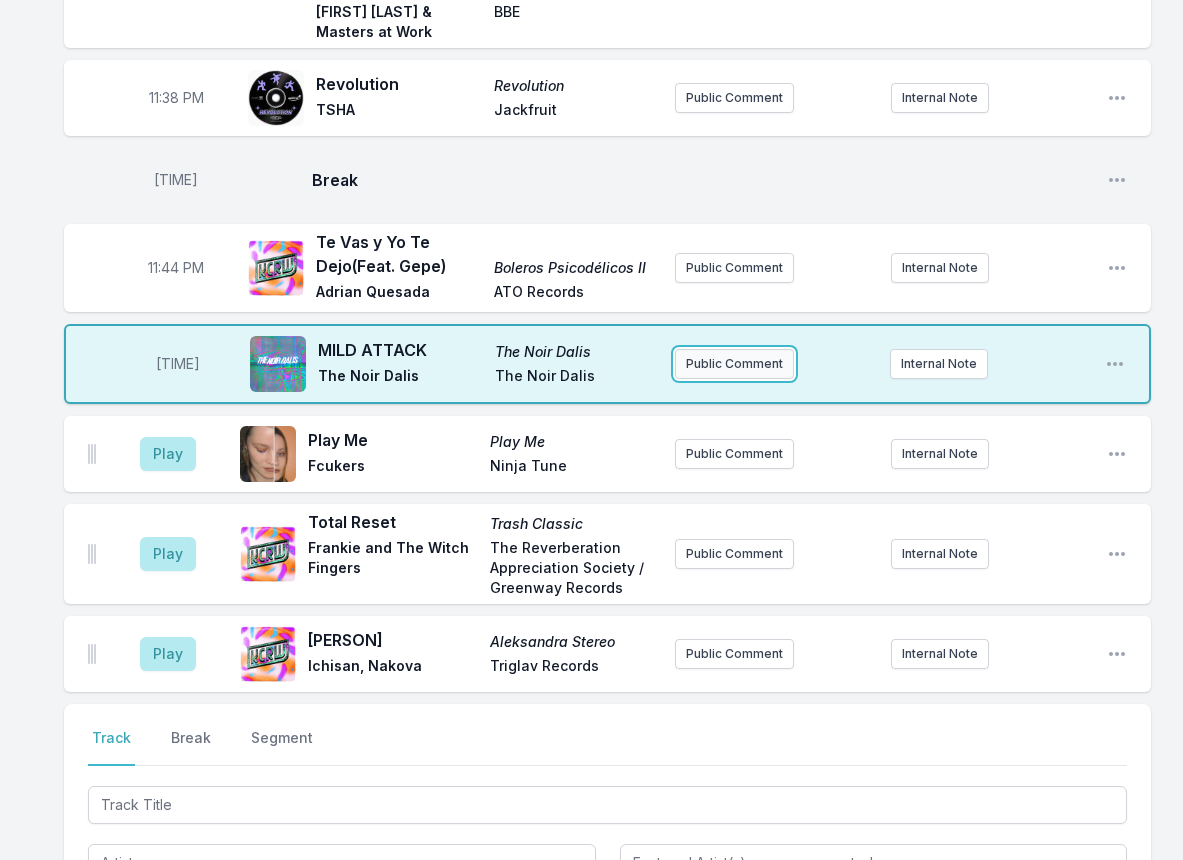 click on "Public Comment" at bounding box center (734, 364) 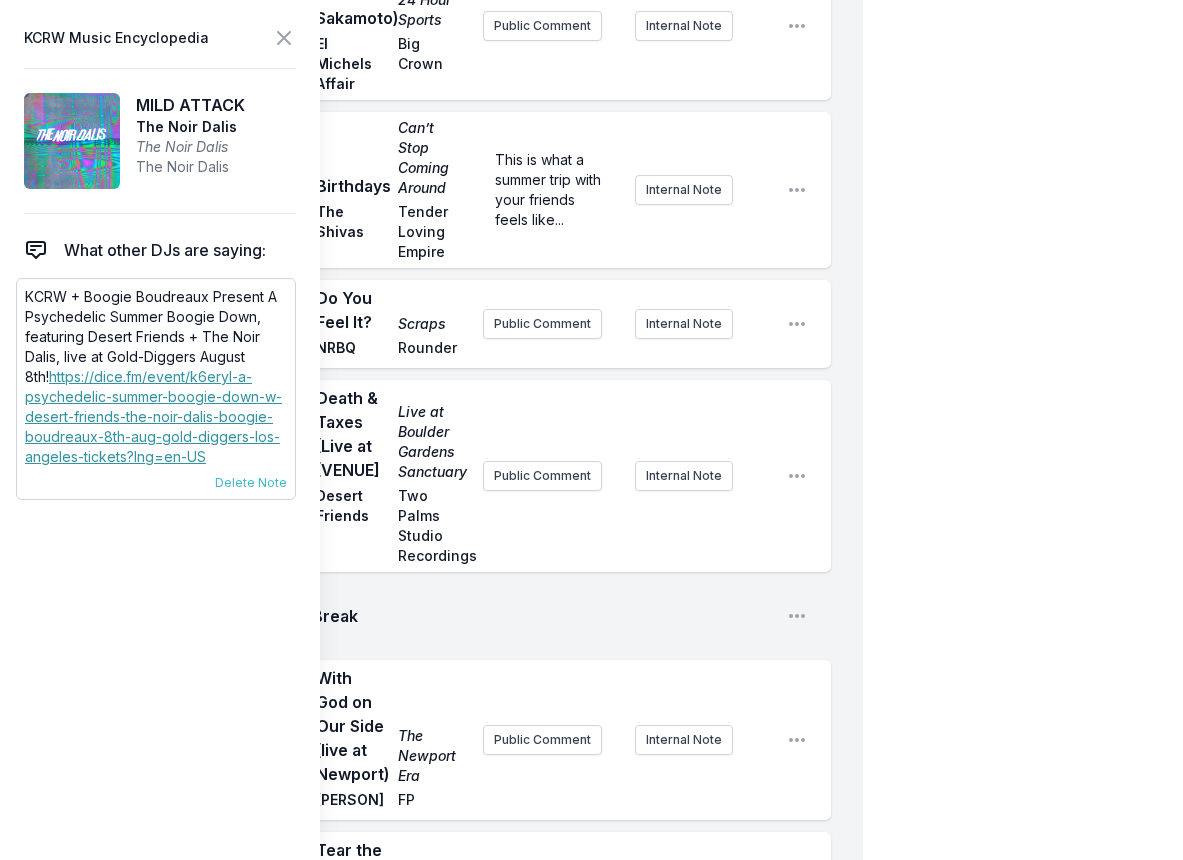 click on "KCRW + Boogie Boudreaux Present A Psychedelic Summer Boogie Down, featuring Desert Friends + The Noir Dalis, live at Gold-Diggers August 8th!  https://dice.fm/event/k6eryl-a-psychedelic-summer-boogie-down-w-desert-friends-the-noir-dalis-boogie-boudreaux-8th-aug-gold-diggers-los-angeles-tickets?lng=en-US" at bounding box center (156, 377) 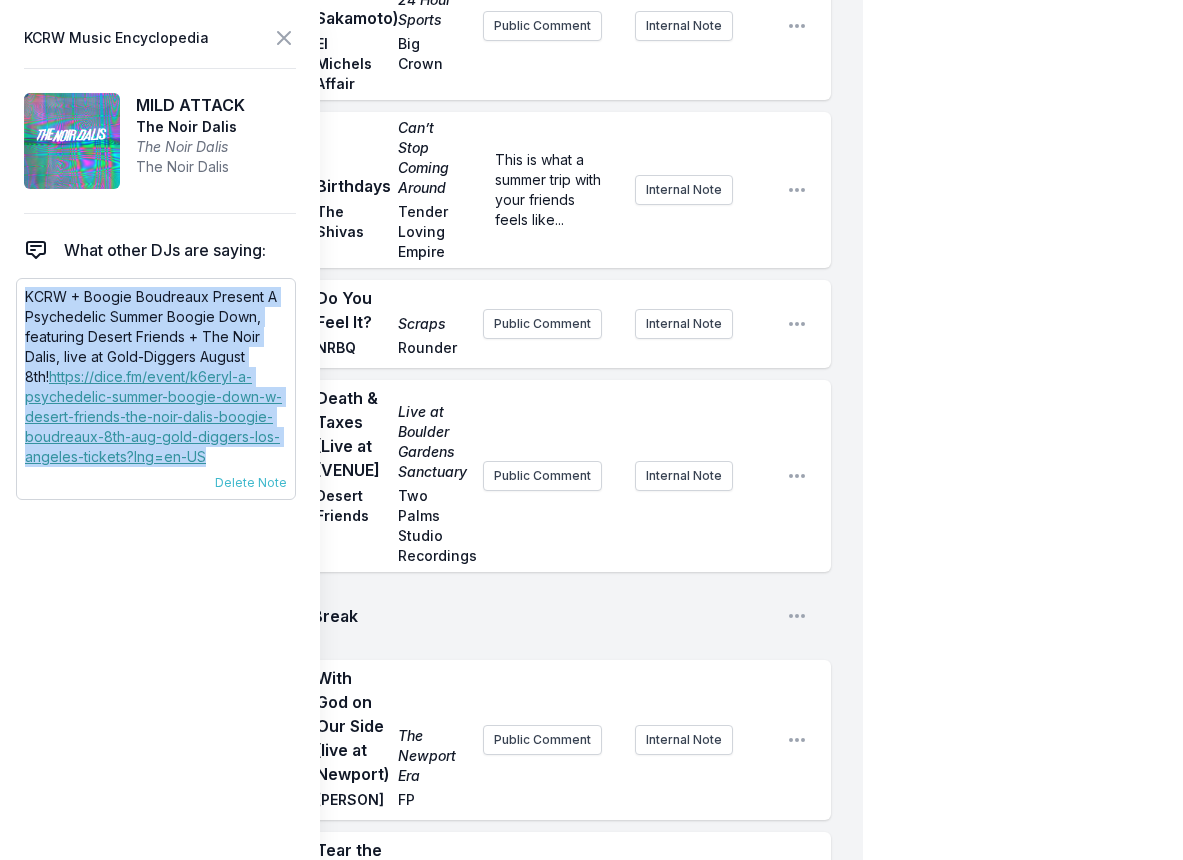 click on "KCRW + Boogie Boudreaux Present A Psychedelic Summer Boogie Down, featuring Desert Friends + The Noir Dalis, live at Gold-Diggers August 8th!  https://dice.fm/event/k6eryl-a-psychedelic-summer-boogie-down-w-desert-friends-the-noir-dalis-boogie-boudreaux-8th-aug-gold-diggers-los-angeles-tickets?lng=en-US" at bounding box center [156, 377] 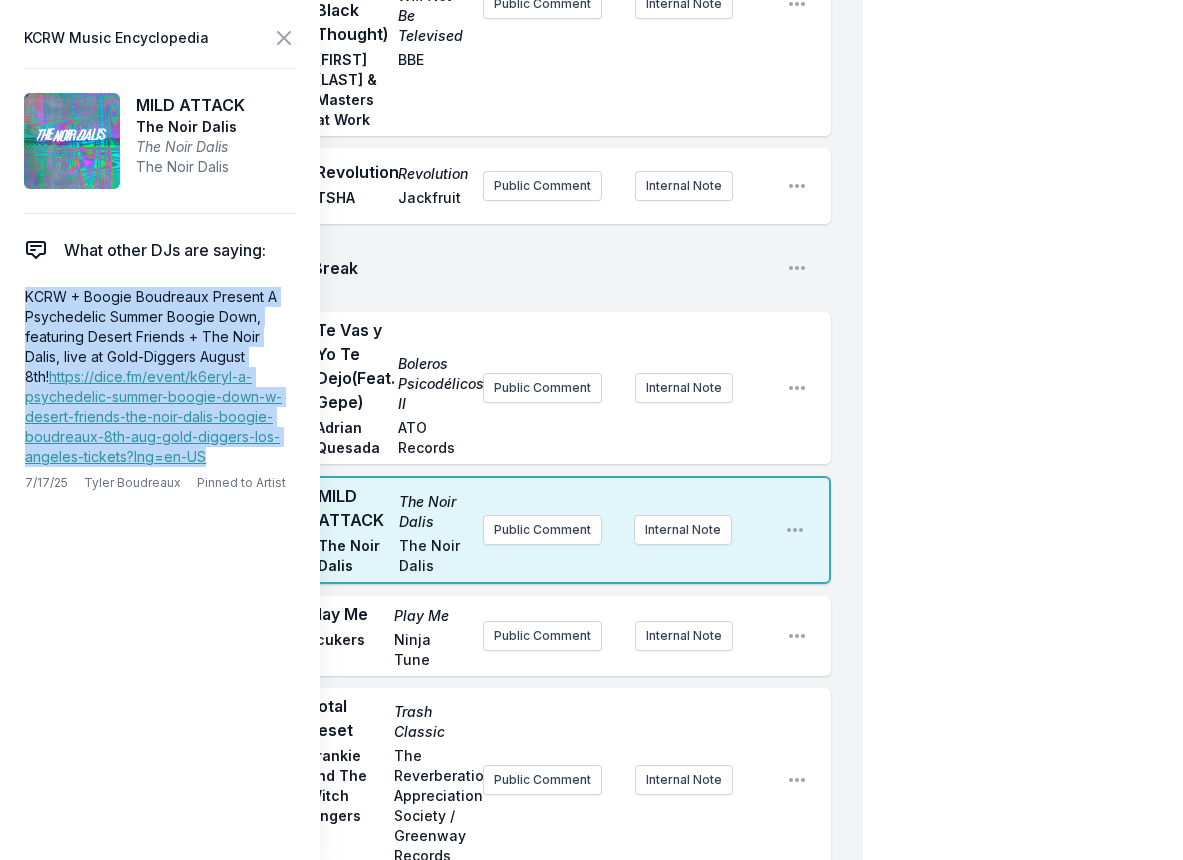 scroll, scrollTop: 4600, scrollLeft: 0, axis: vertical 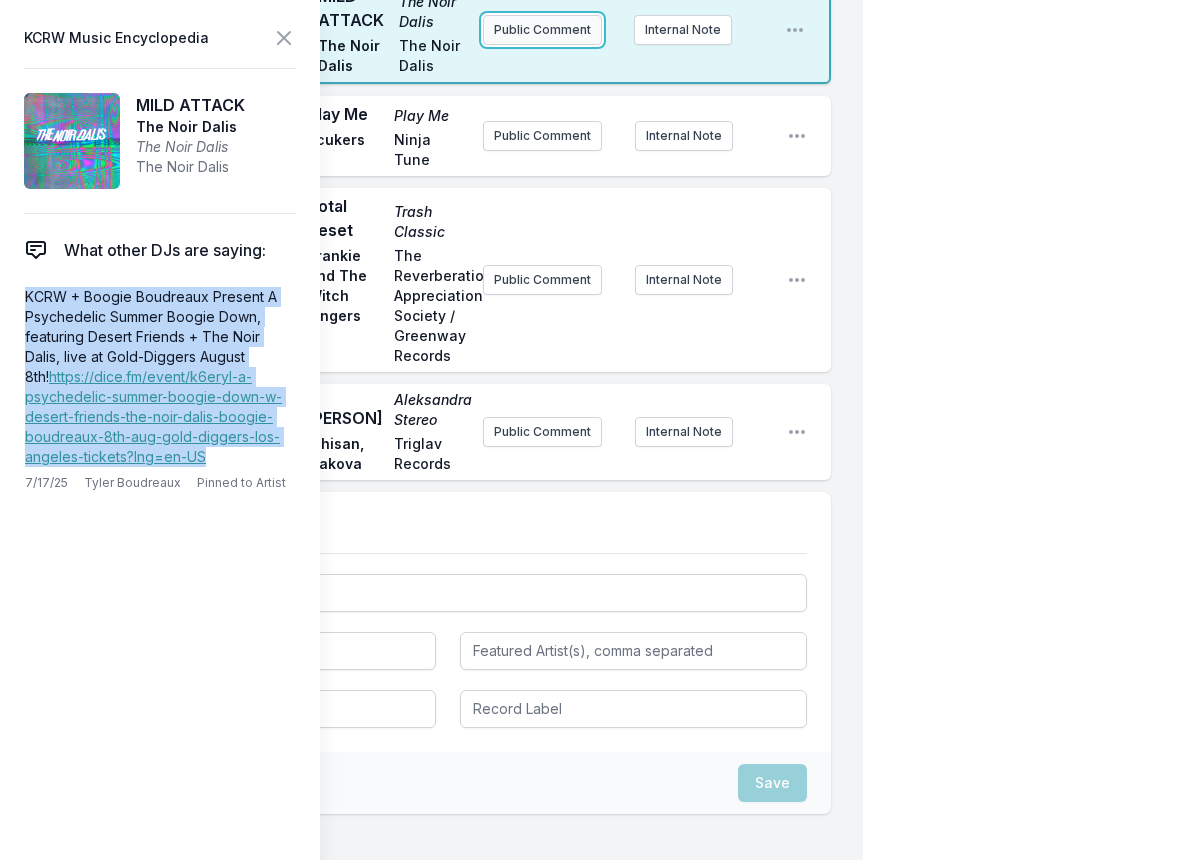 click on "Public Comment" at bounding box center [542, 30] 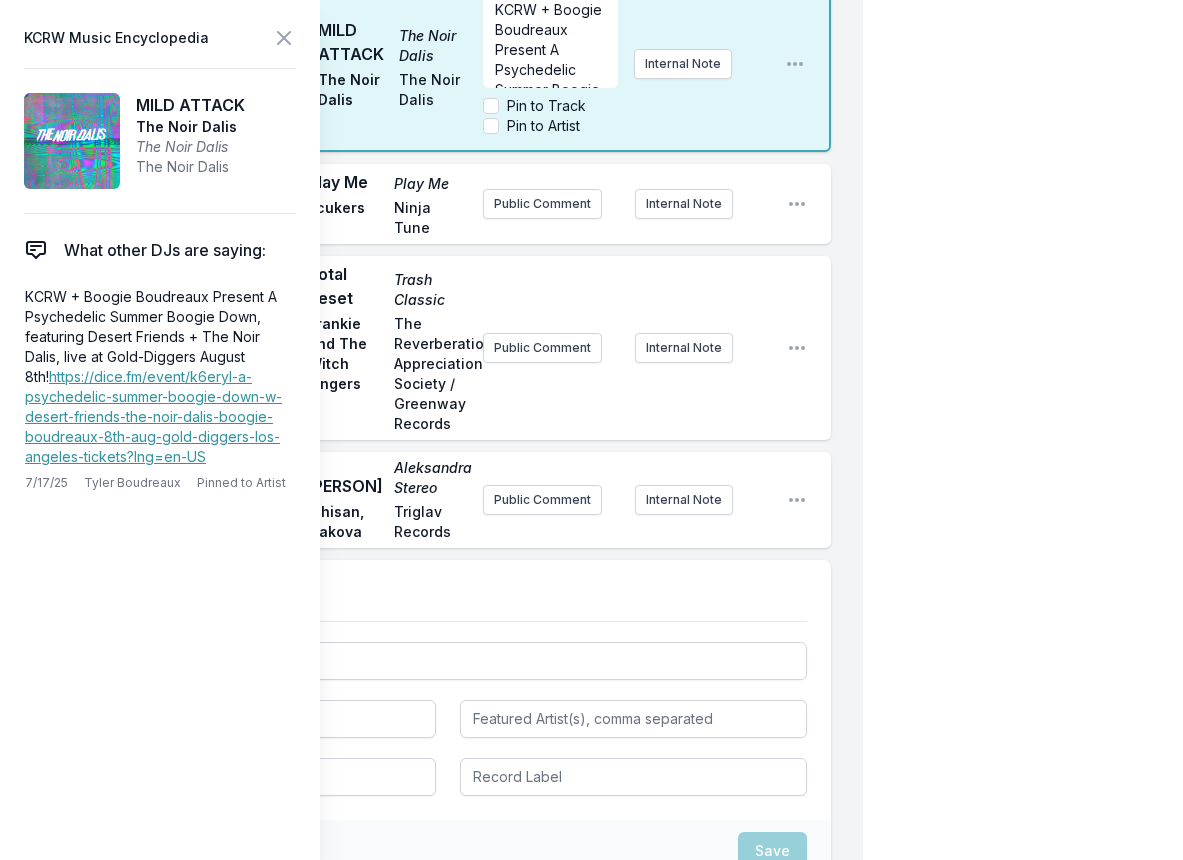 scroll, scrollTop: 540, scrollLeft: 0, axis: vertical 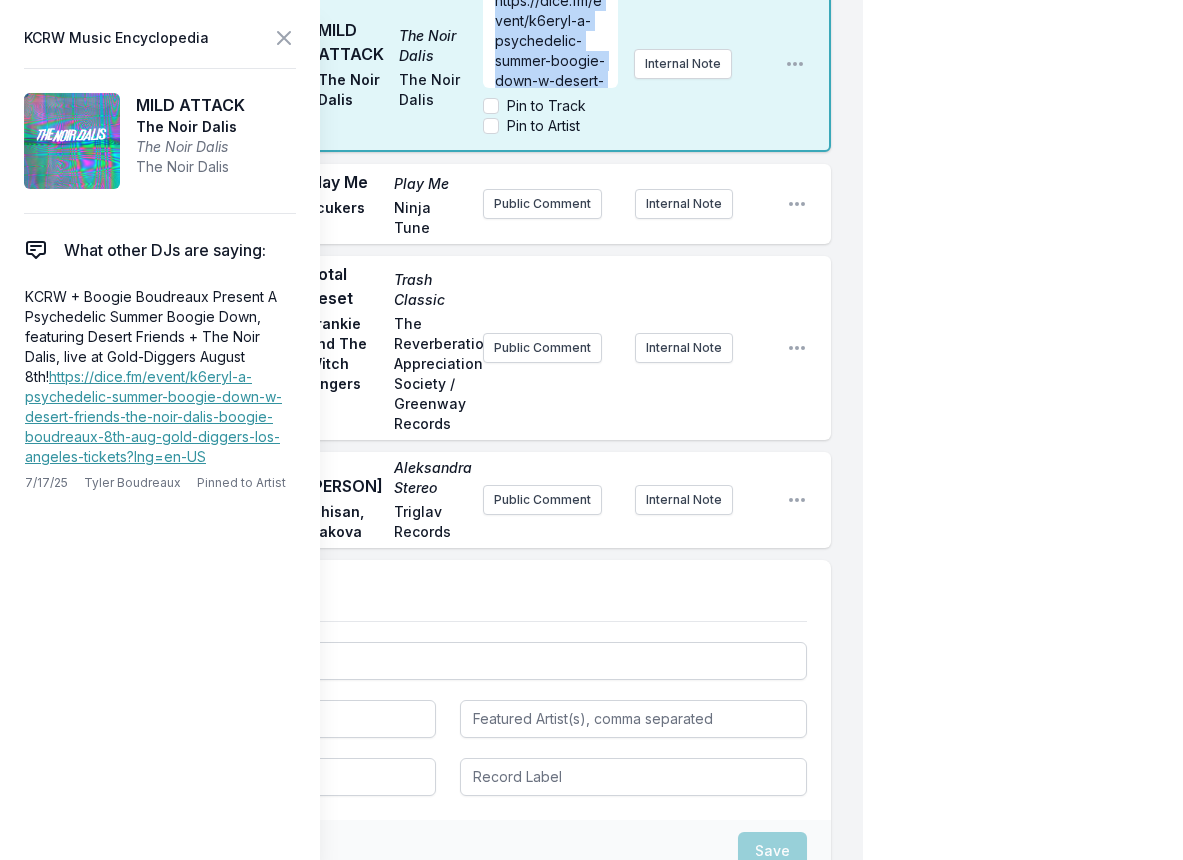 drag, startPoint x: 575, startPoint y: 303, endPoint x: 475, endPoint y: 291, distance: 100.71743 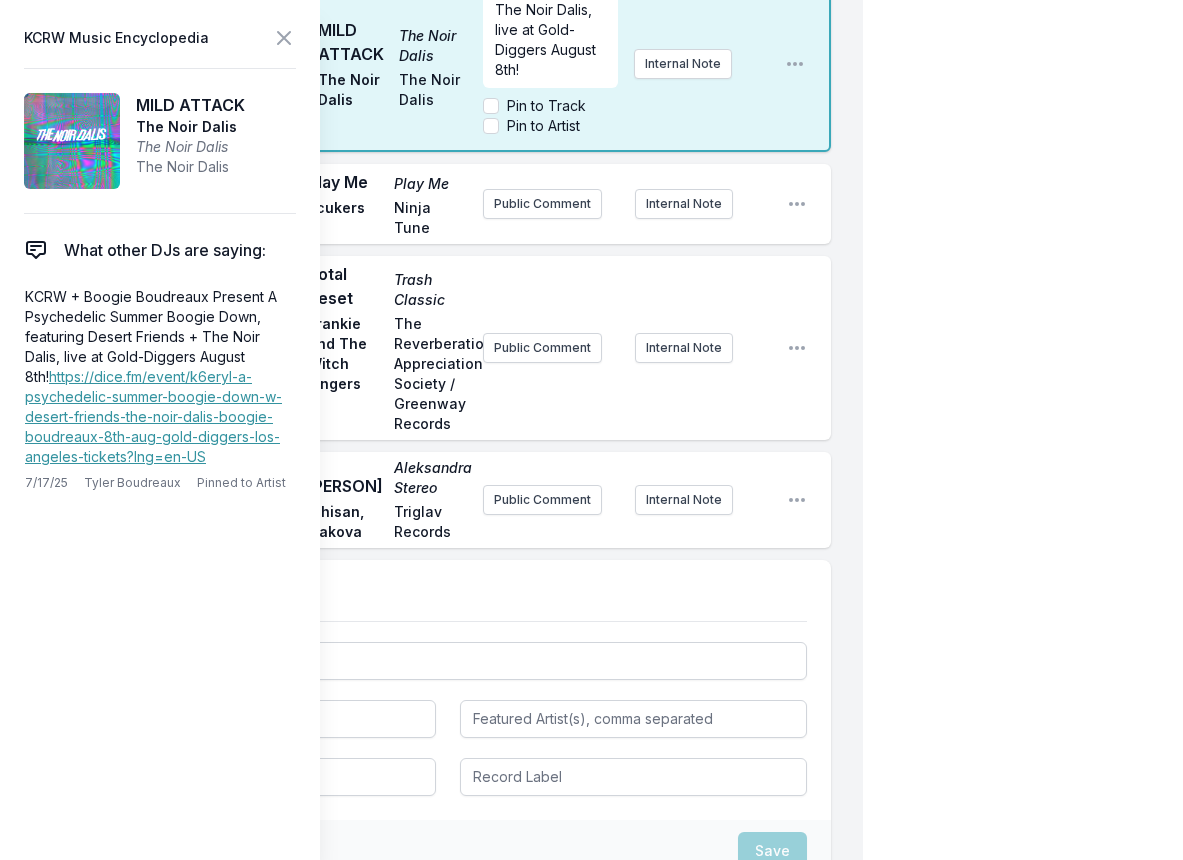 scroll, scrollTop: 200, scrollLeft: 0, axis: vertical 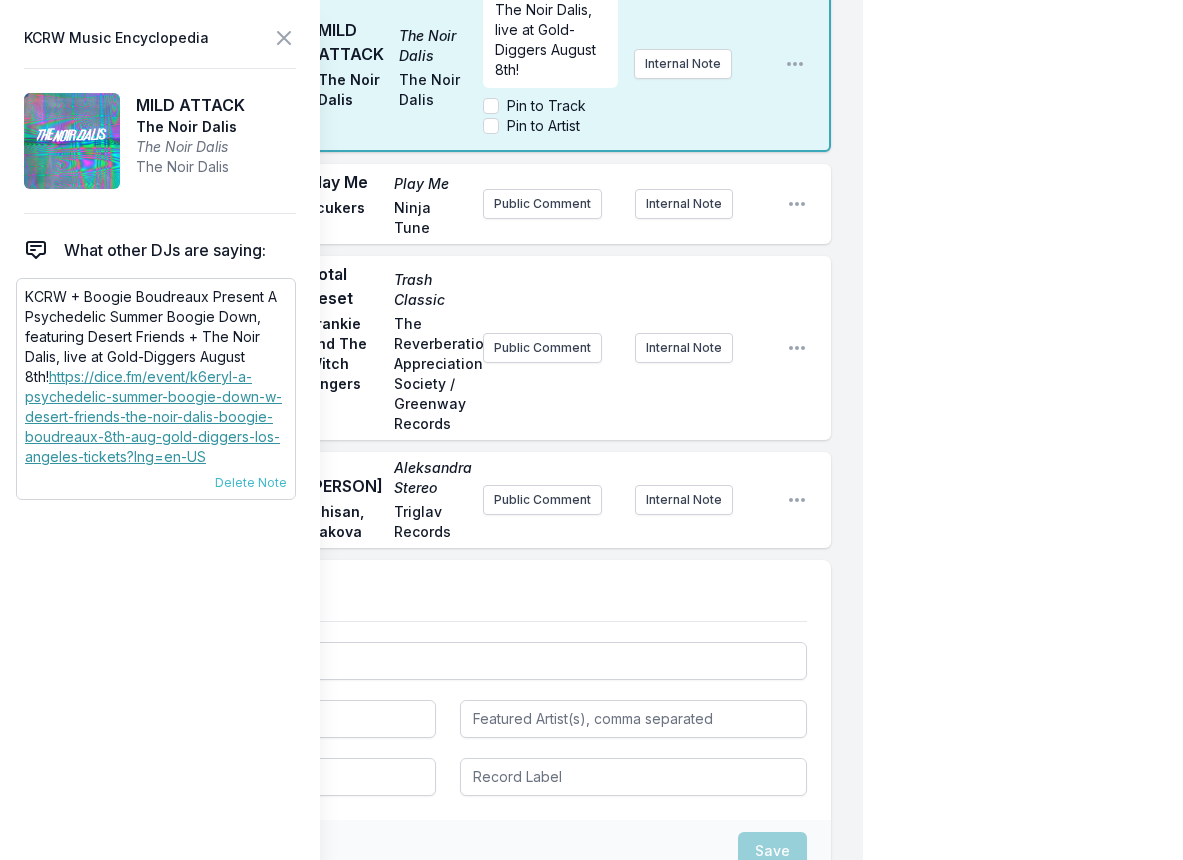 click on "KCRW + Boogie Boudreaux Present A Psychedelic Summer Boogie Down, featuring Desert Friends + The Noir Dalis, live at Gold-Diggers August 8th!  https://dice.fm/event/k6eryl-a-psychedelic-summer-boogie-down-w-desert-friends-the-noir-dalis-boogie-boudreaux-8th-aug-gold-diggers-los-angeles-tickets?lng=en-US" at bounding box center [156, 377] 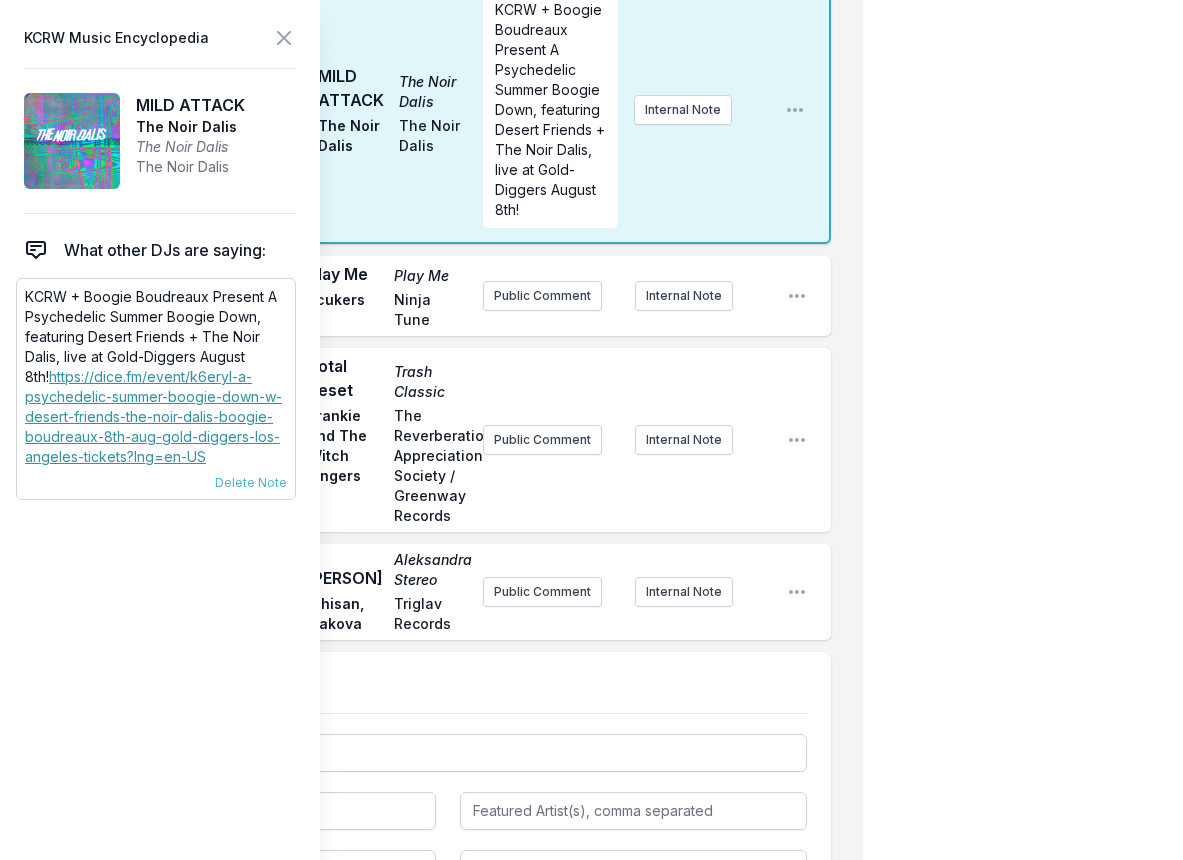 click on "KCRW + Boogie Boudreaux Present A Psychedelic Summer Boogie Down, featuring Desert Friends + The Noir Dalis, live at Gold-Diggers August 8th!  https://dice.fm/event/k6eryl-a-psychedelic-summer-boogie-down-w-desert-friends-the-noir-dalis-boogie-boudreaux-8th-aug-gold-diggers-los-angeles-tickets?lng=en-US" at bounding box center (156, 377) 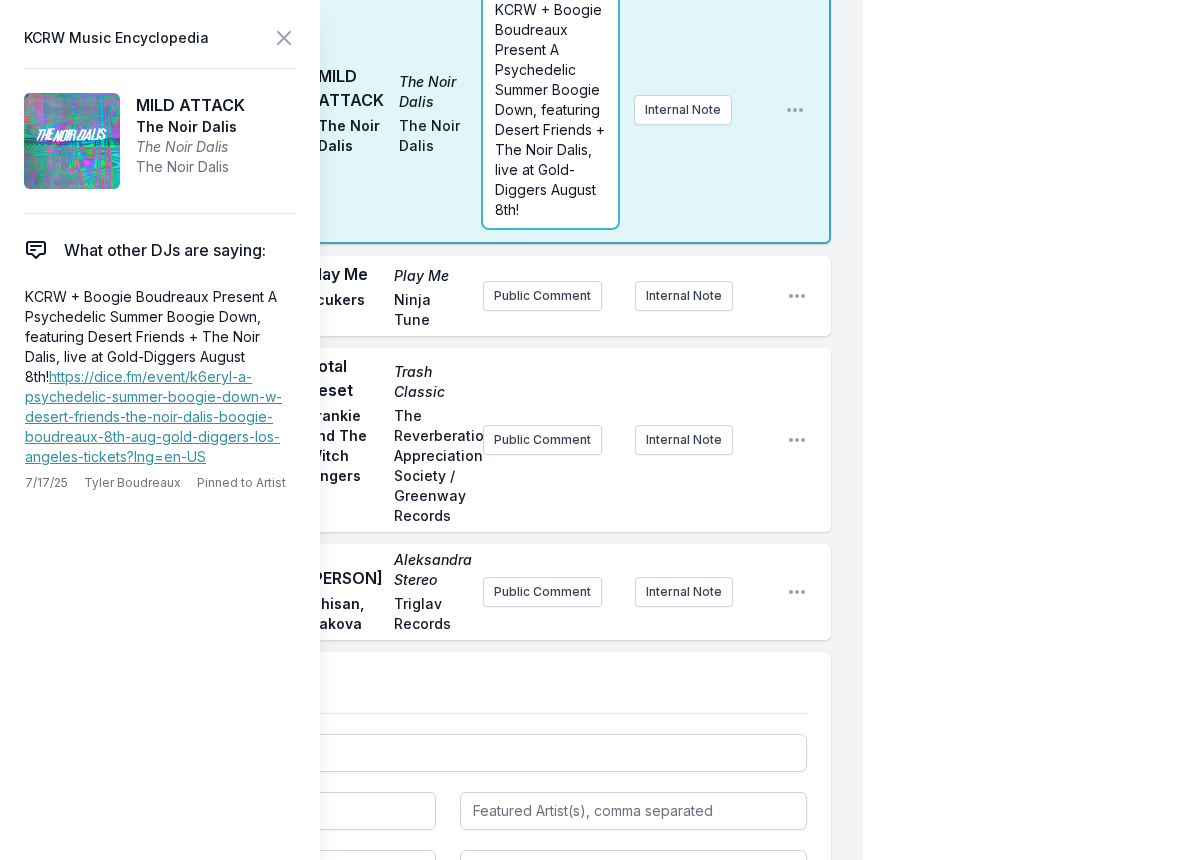 click on "10:00 PM Dip In The Lake Free Energy Dummy Trouble In Mind Public Comment Internal Note Open playlist item options 10:05 PM Follow the River Unicorn RIO KOSTA Verdigris Public Comment Internal Note Open playlist item options 10:09 PM Gabo's Last Resort (Feat. Baird, Goldwash) MOONSHOTS The South Hill Experiment [no label] Public Comment Internal Note Open playlist item options 10:13 PM End of Summer End of Summer Tame Impala Columbia Public Comment Internal Note Open playlist item options 10:17 PM Break Open playlist item options 10:21 PM Light In The Dark Light In The Dark Windows Matthew Arias Enjoyed hosting them on the show last Thursday night, sharing lots of classic pop and California country + folk jams. Listen back here: https://www.kcrw.com/music/shows/tyler-boudreaux/tyler-boudreauxs-playlist-july-24-2025 Catch Windows live at Townhouse Venice on September 13th. Internal Note Open playlist item options https://www.kcrw.com/music/shows/tyler-boudreaux/tyler-boudreauxs-playlist-july-24-2025 Break" at bounding box center [431, -1609] 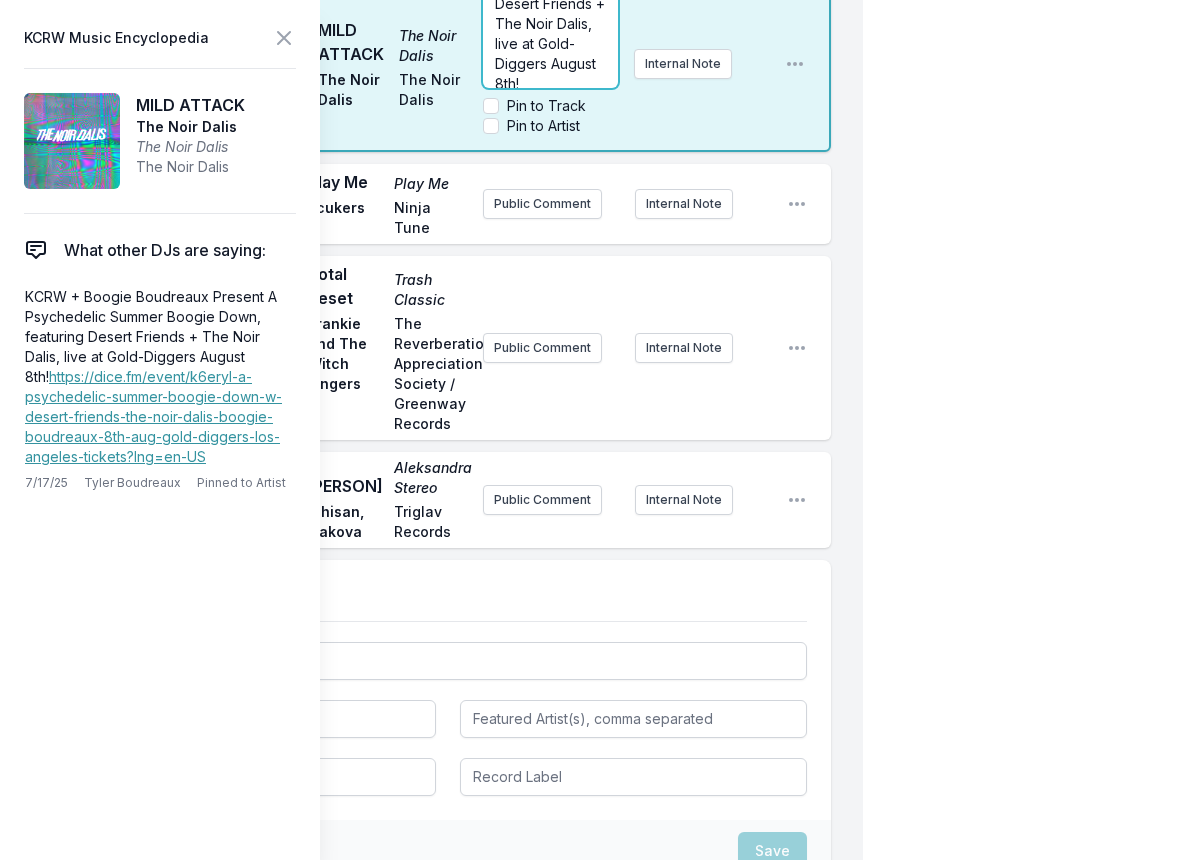 scroll, scrollTop: 200, scrollLeft: 0, axis: vertical 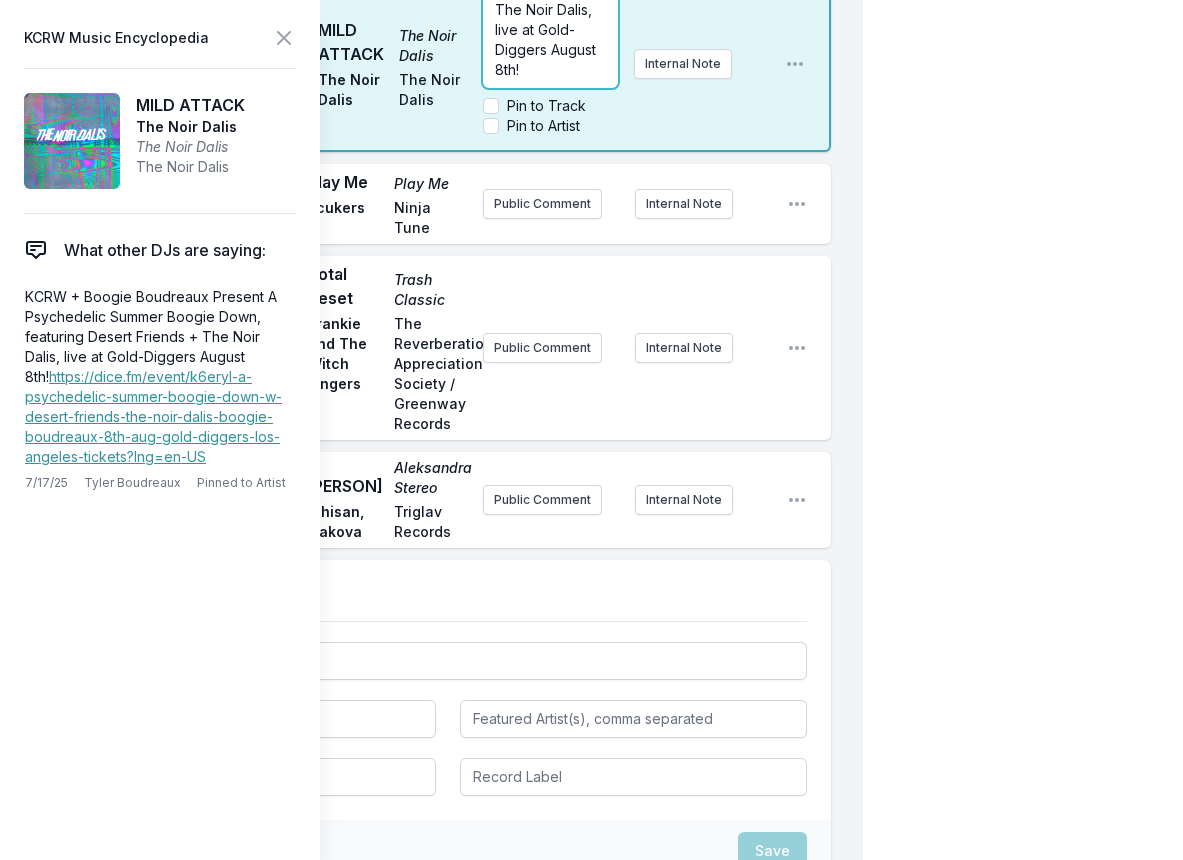 click on "KCRW + Boogie Boudreaux Present A Psychedelic Summer Boogie Down, featuring Desert Friends + The Noir Dalis, live at Gold-Diggers August 8th!" at bounding box center [550, -30] 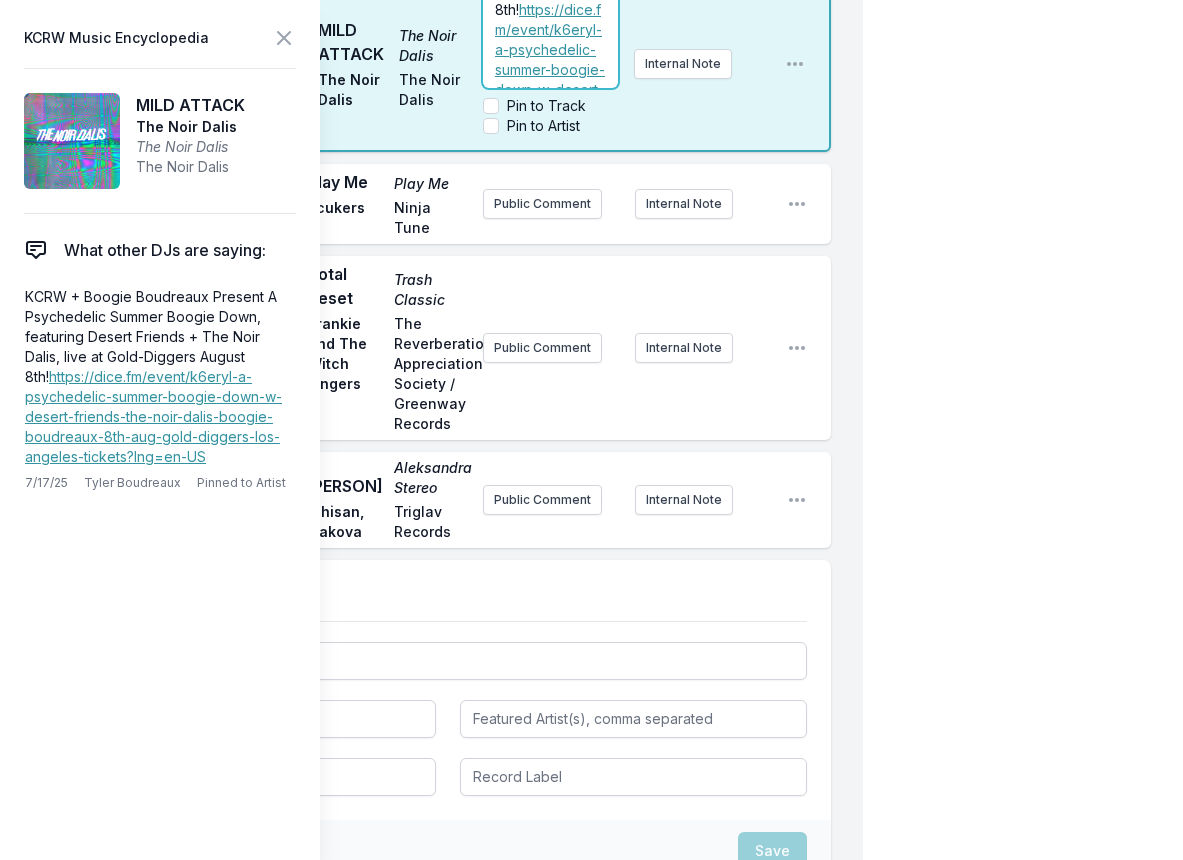 scroll, scrollTop: 540, scrollLeft: 0, axis: vertical 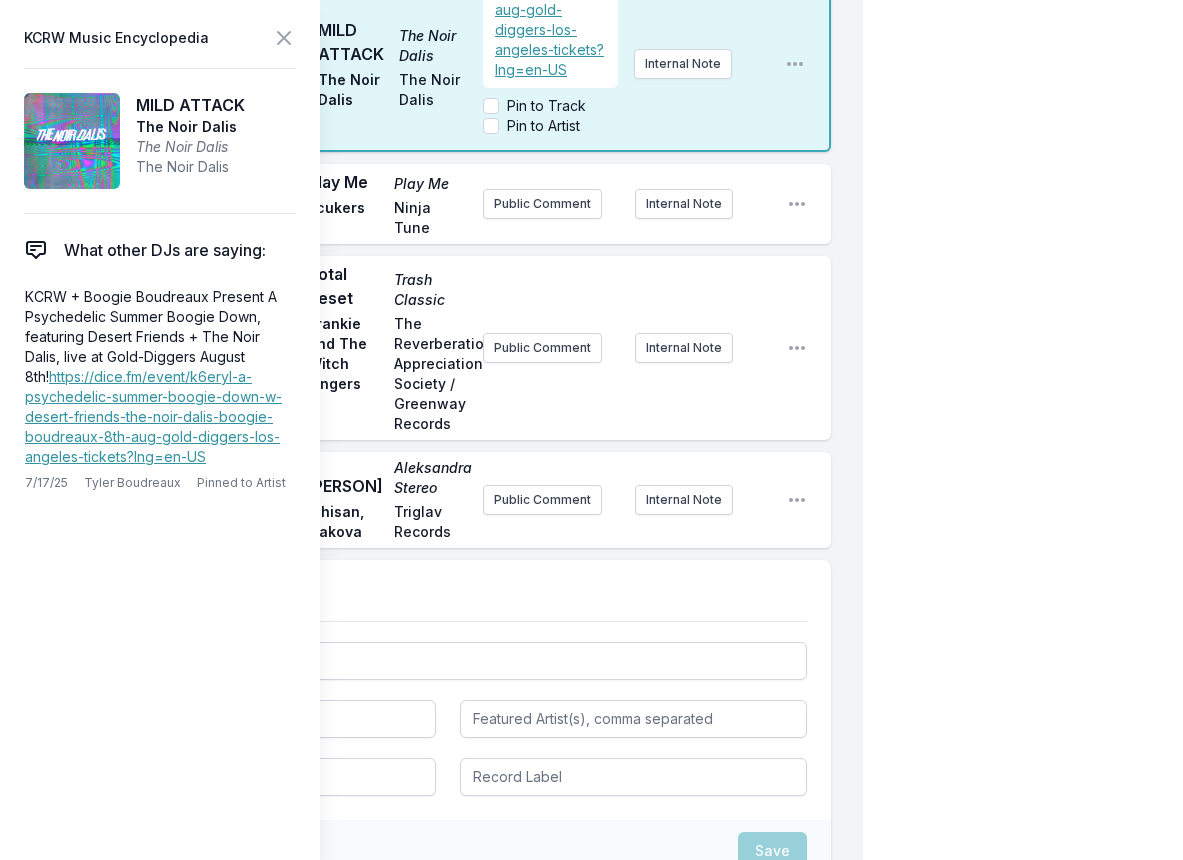 click on "KCRW + [PERSON] Present A Psychedelic Summer Boogie Down, featuring [PERSON] + The [PERSON], live at [VENUE] [DATE]! https://dice.fm/event/k6eryl-a-psychedelic-summer-boogie-down-w-desert-friends-the-noir-dalis-boogie-boudreaux-8th-aug-gold-diggers-los-angeles-tickets?lng=en-US ﻿ Pin to Track Pin to Artist Internal Note" at bounding box center [626, 64] 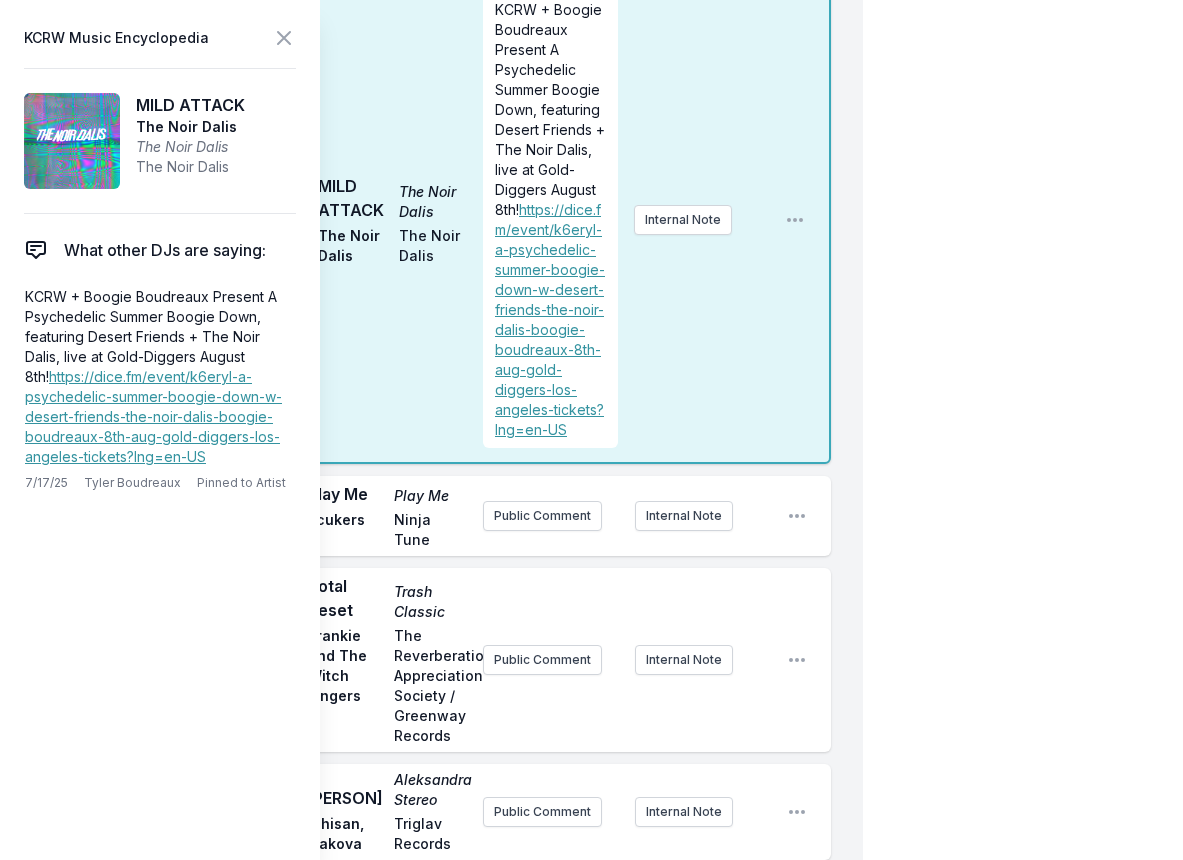 scroll, scrollTop: 0, scrollLeft: 0, axis: both 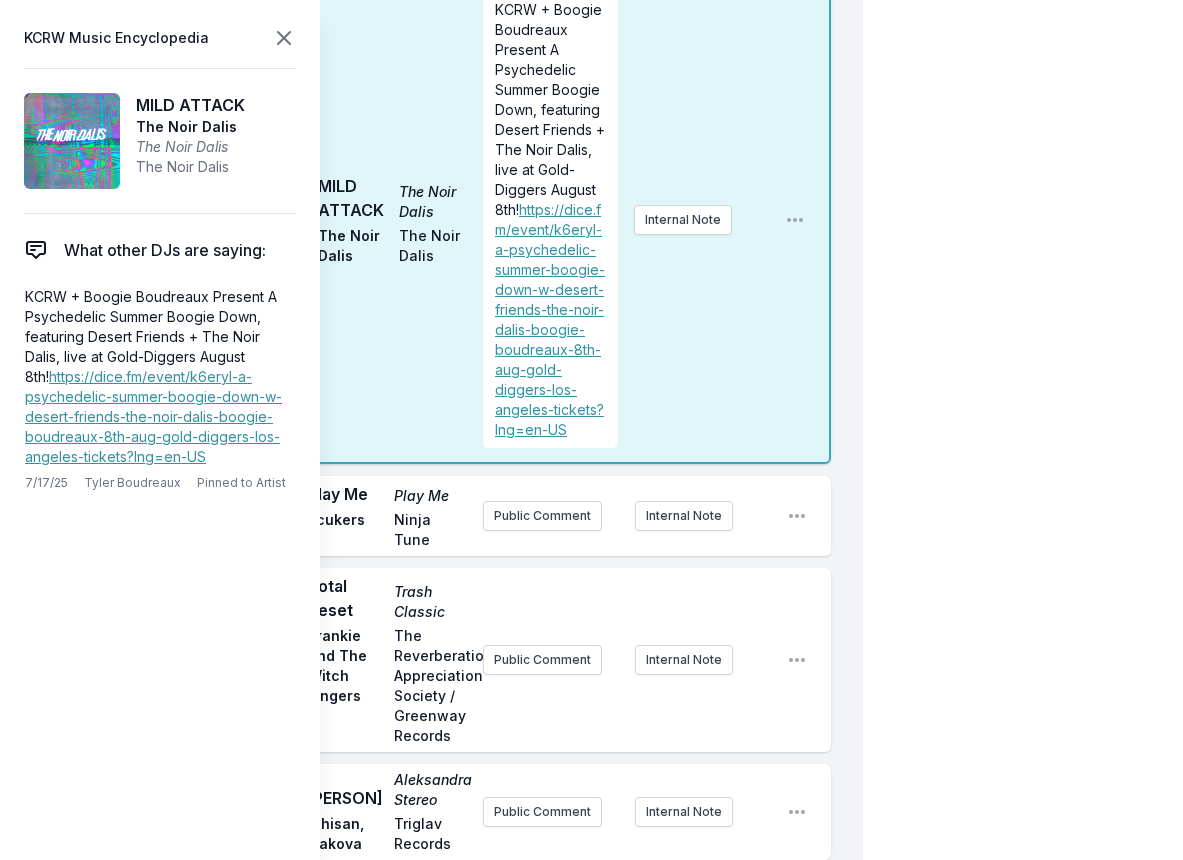 click on "KCRW Music Encyclopedia" at bounding box center (160, 38) 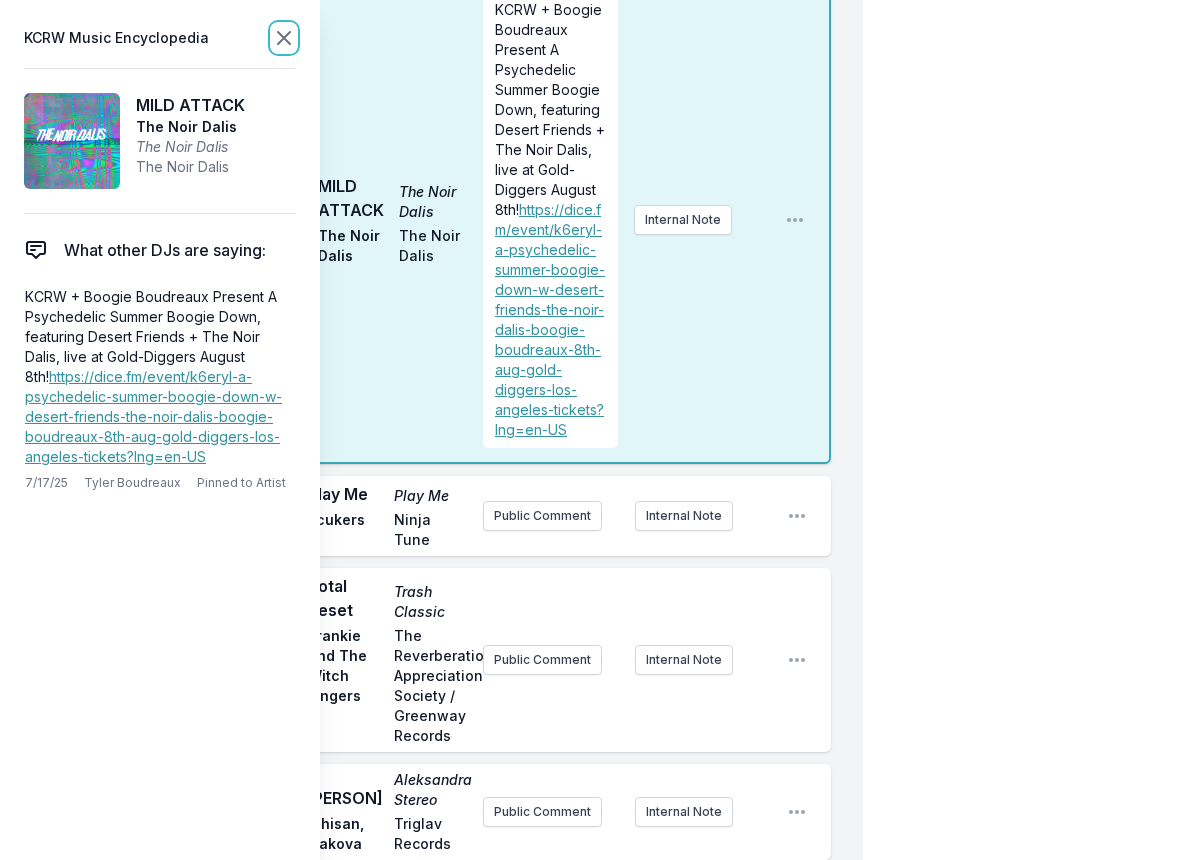 click 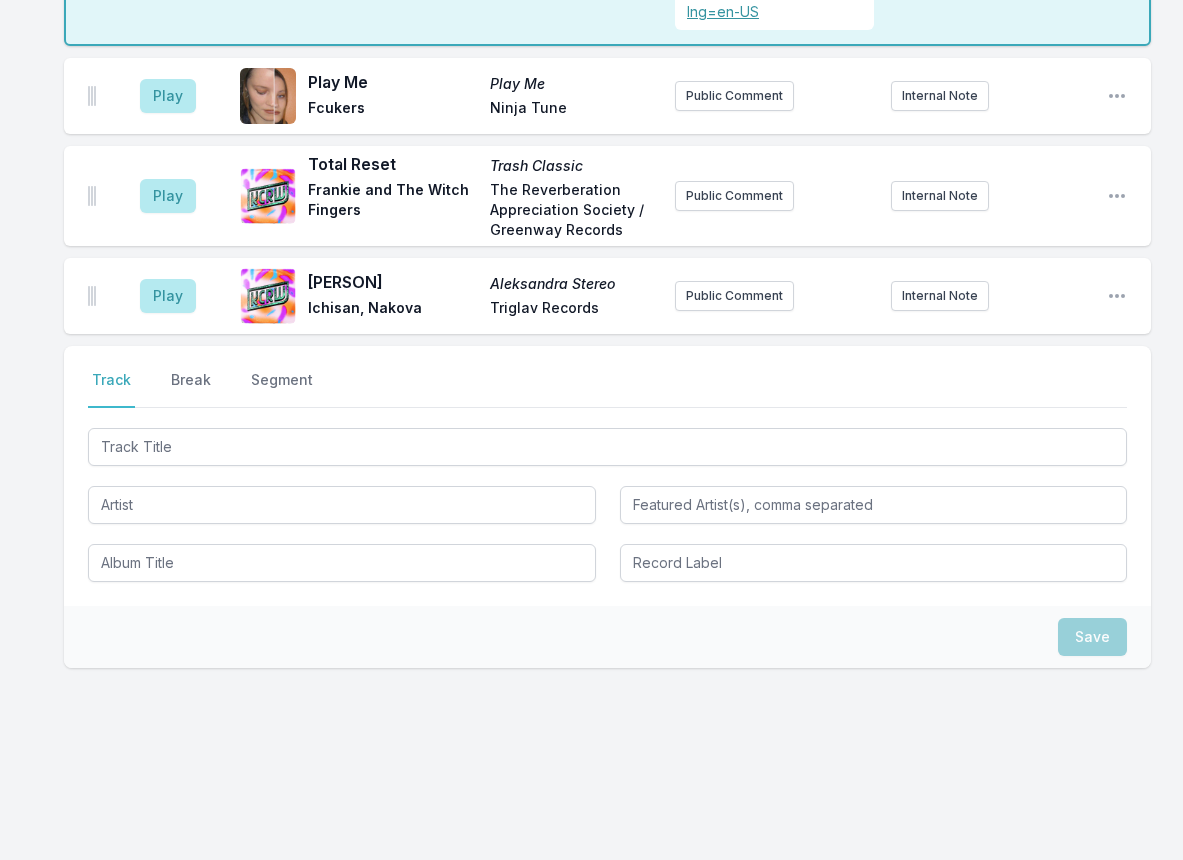 scroll, scrollTop: 3340, scrollLeft: 0, axis: vertical 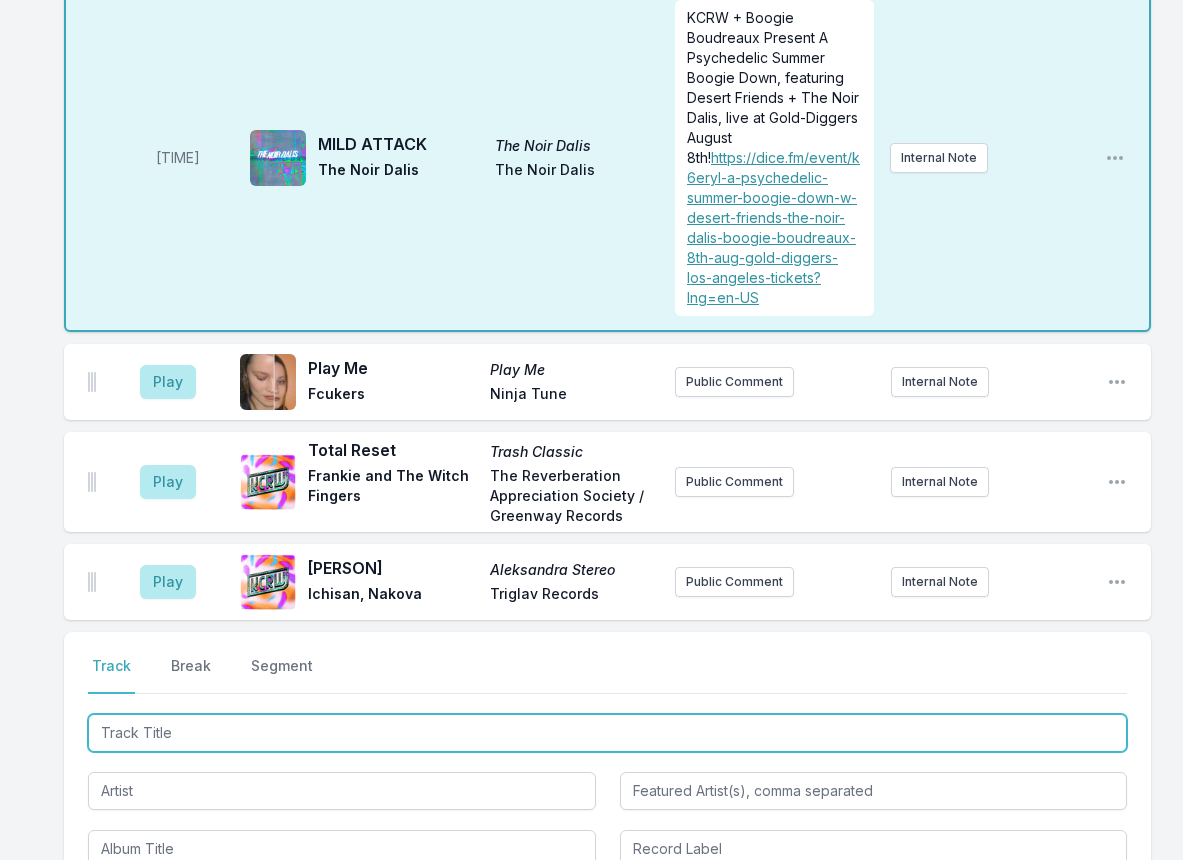 click at bounding box center (607, 733) 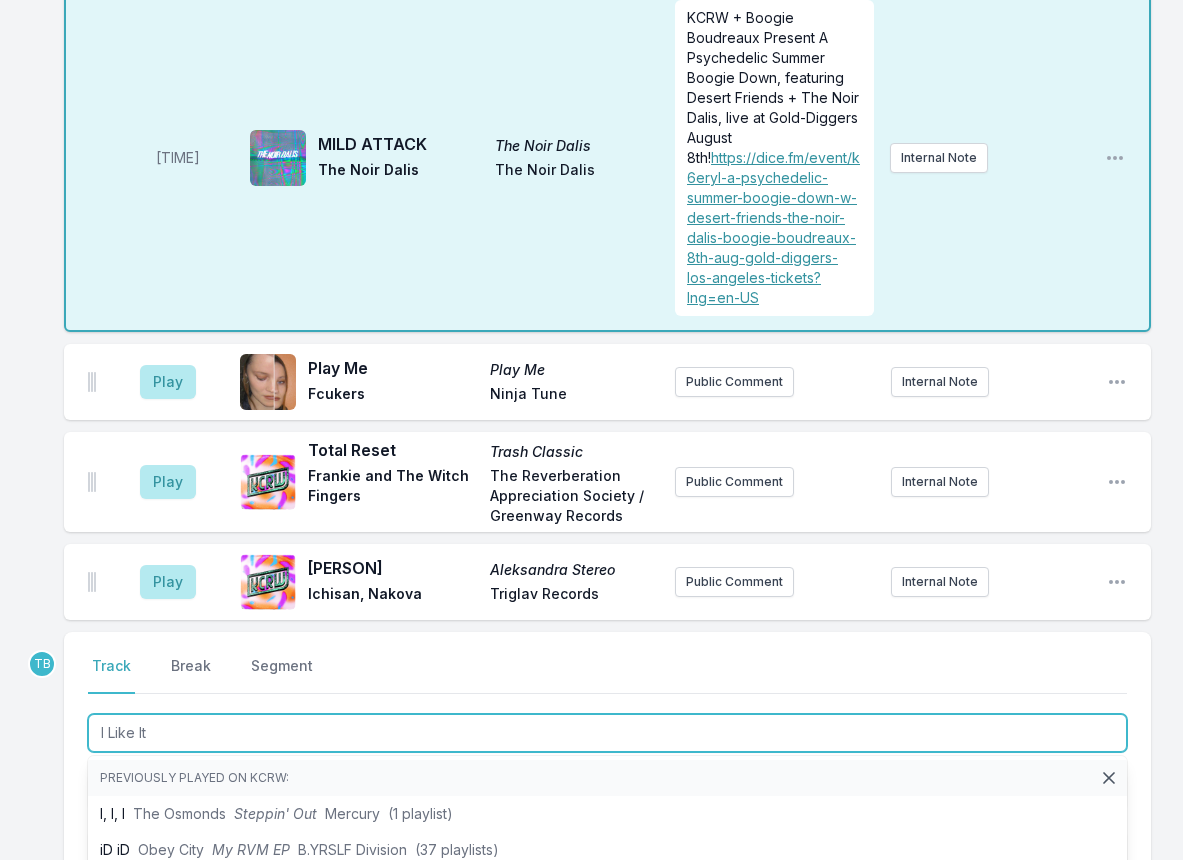 type on "I Like It" 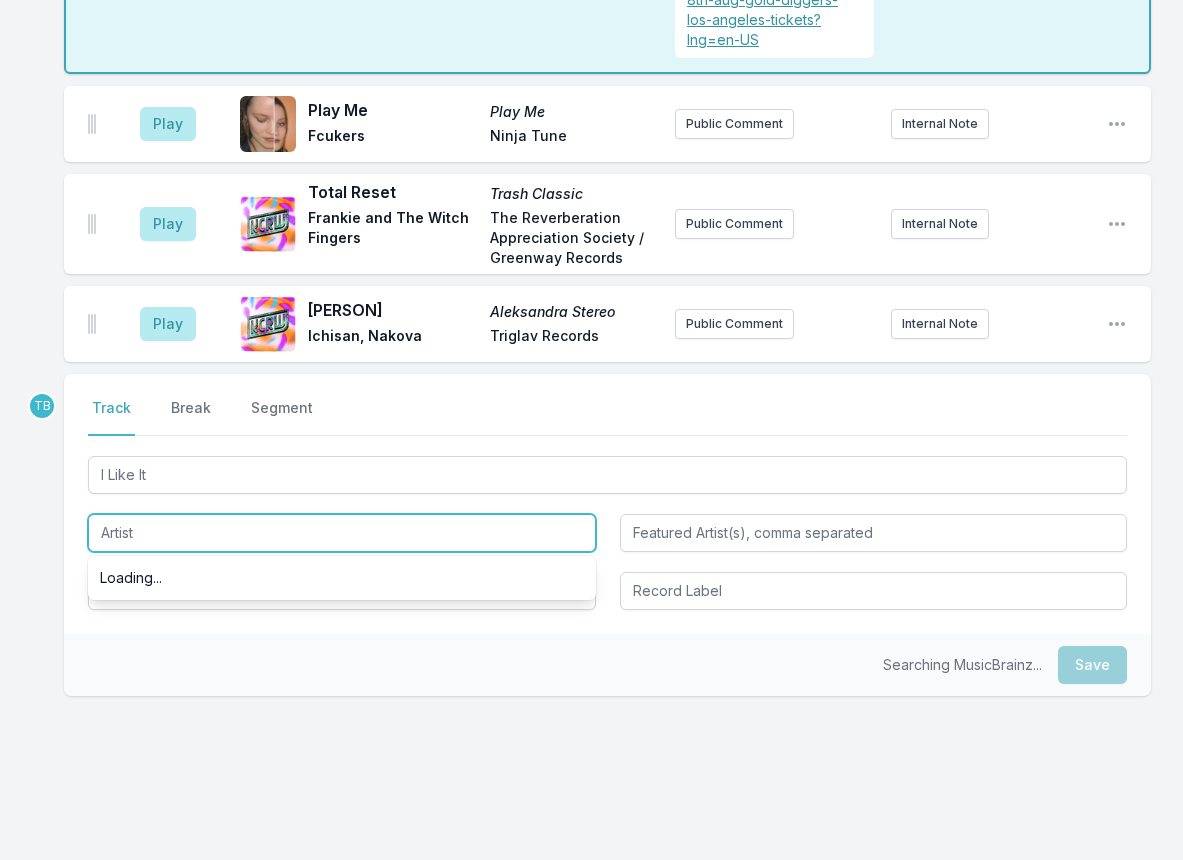 scroll, scrollTop: 3614, scrollLeft: 0, axis: vertical 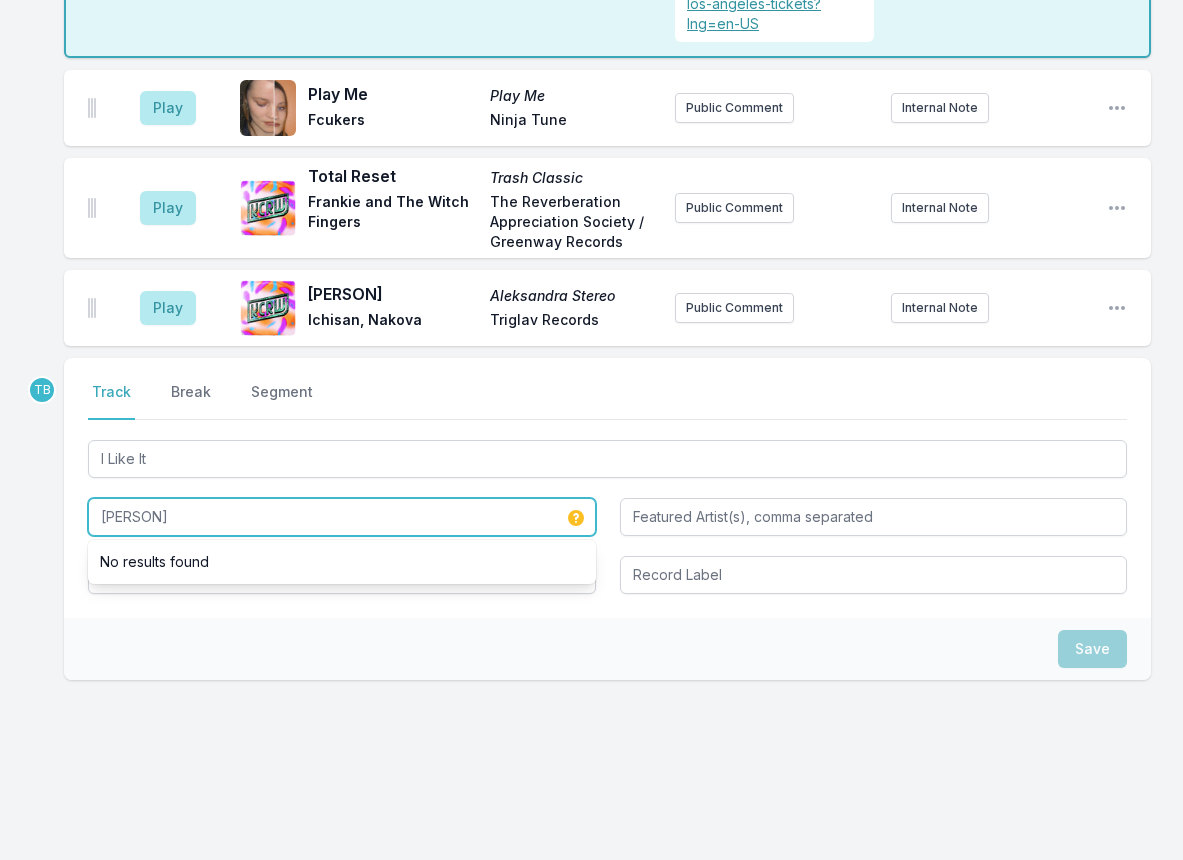 type on "[PERSON]" 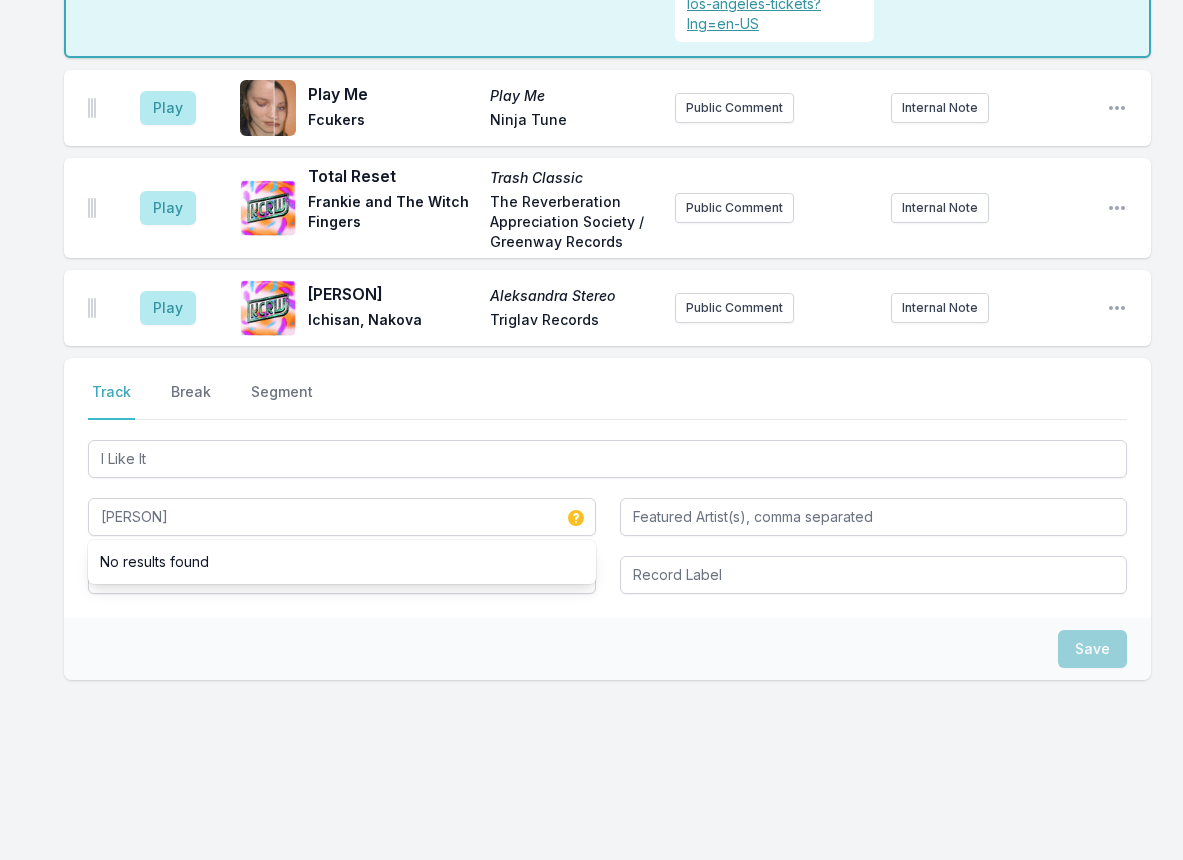 click on "Save" at bounding box center [607, 649] 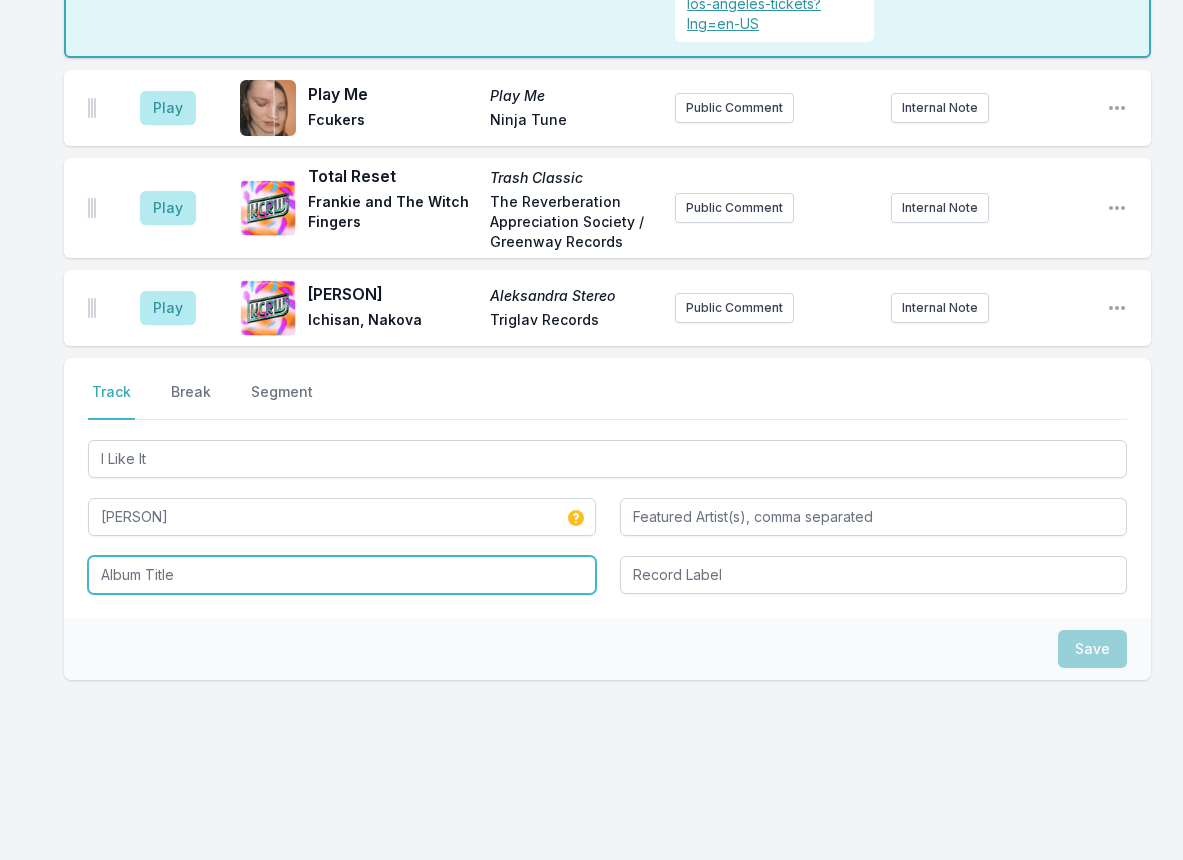 click at bounding box center [342, 575] 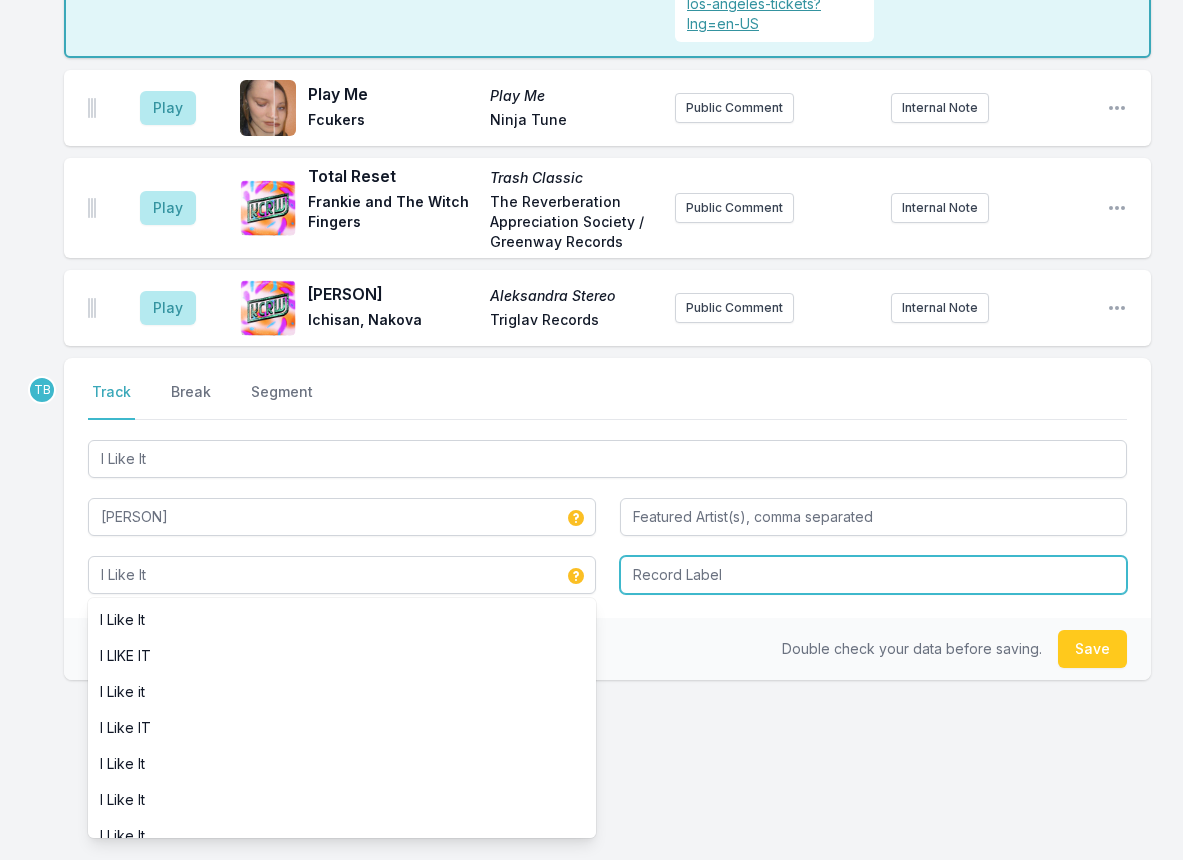 type on "I Like It" 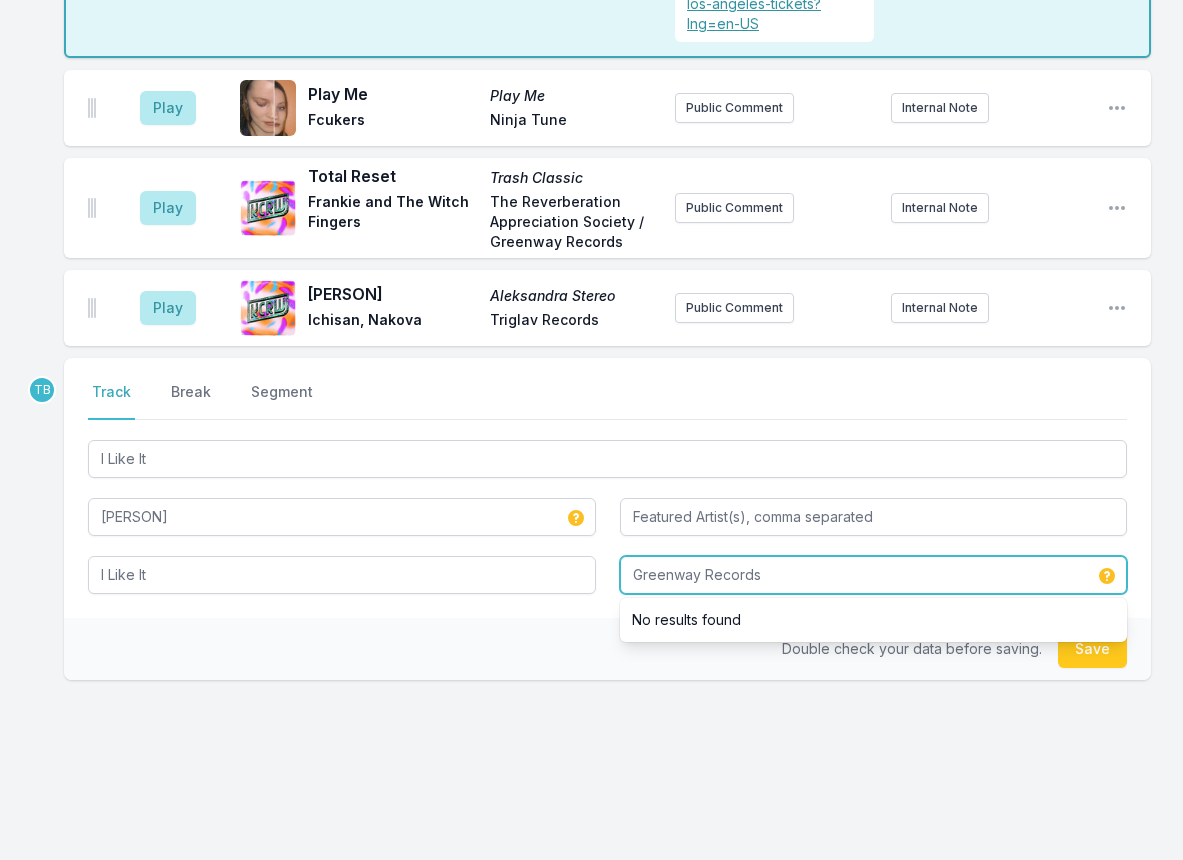 type on "Greenway Records" 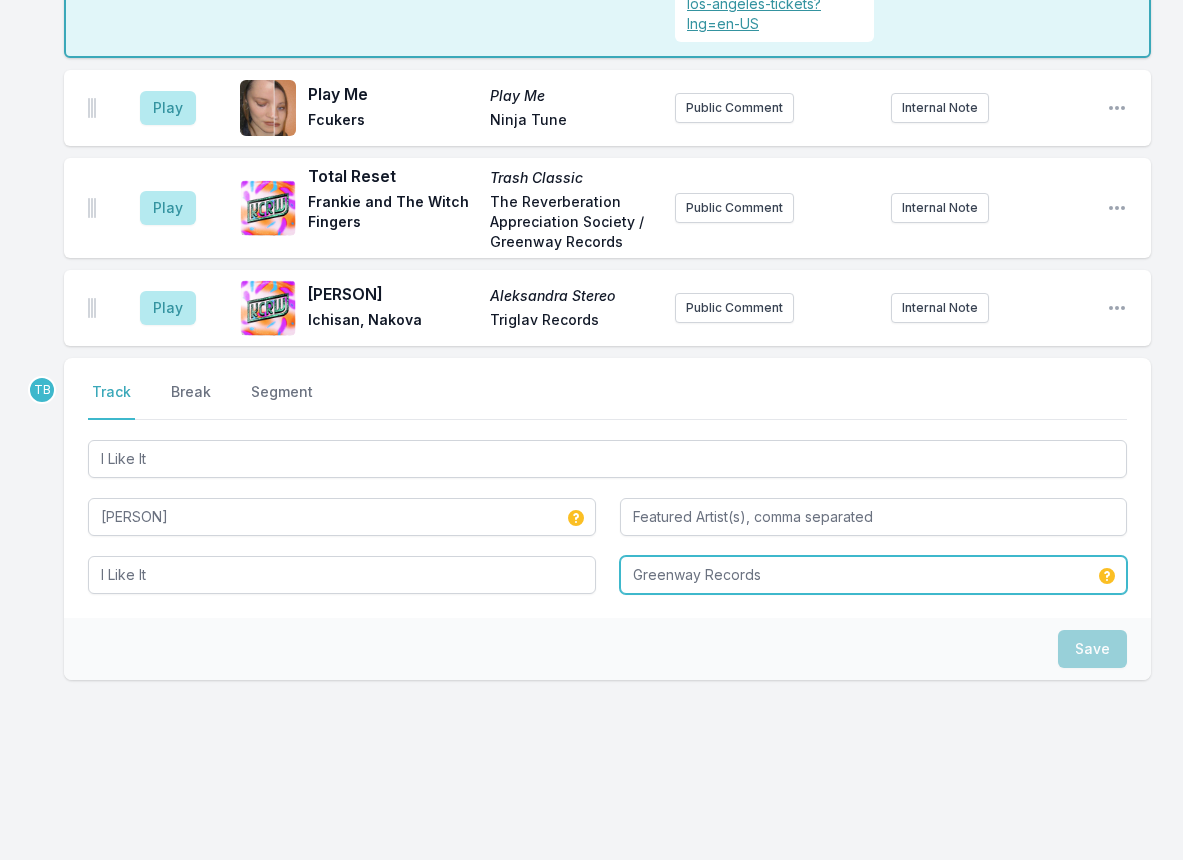 type 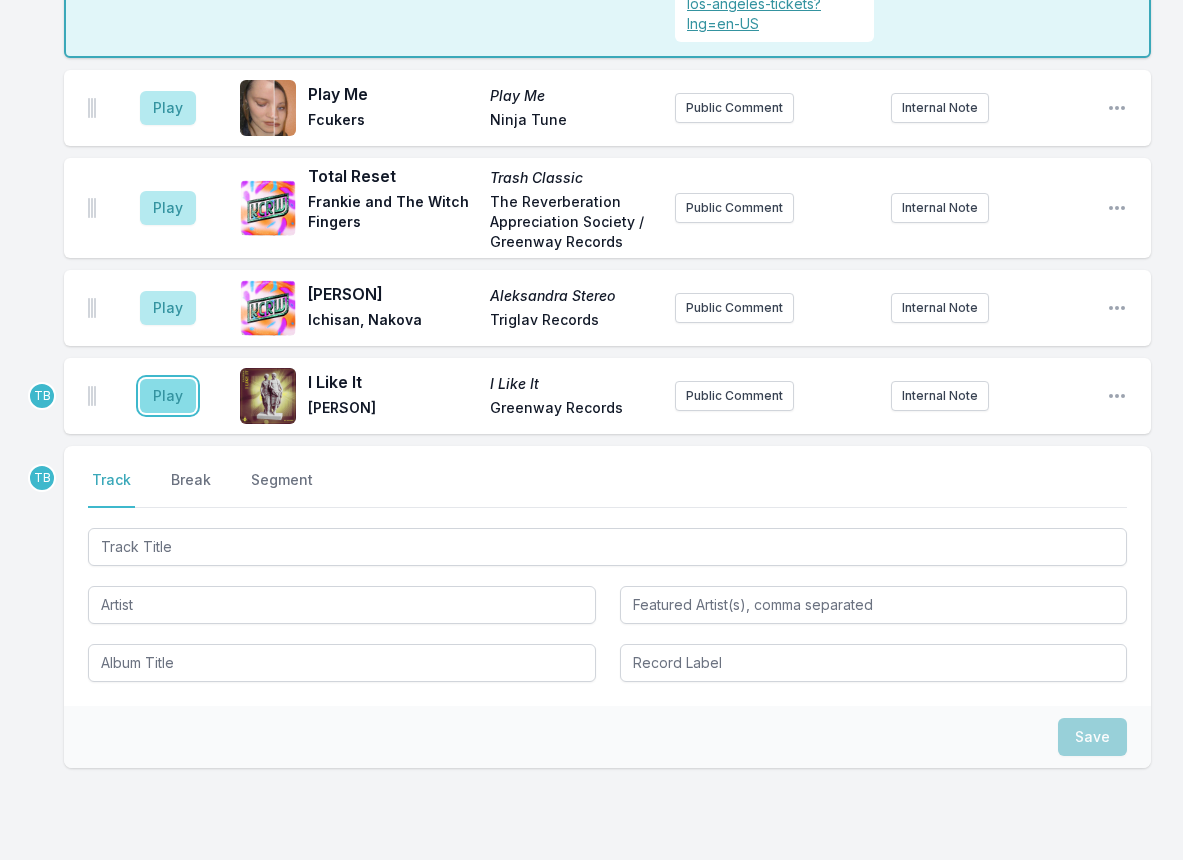click on "Play" at bounding box center [168, 396] 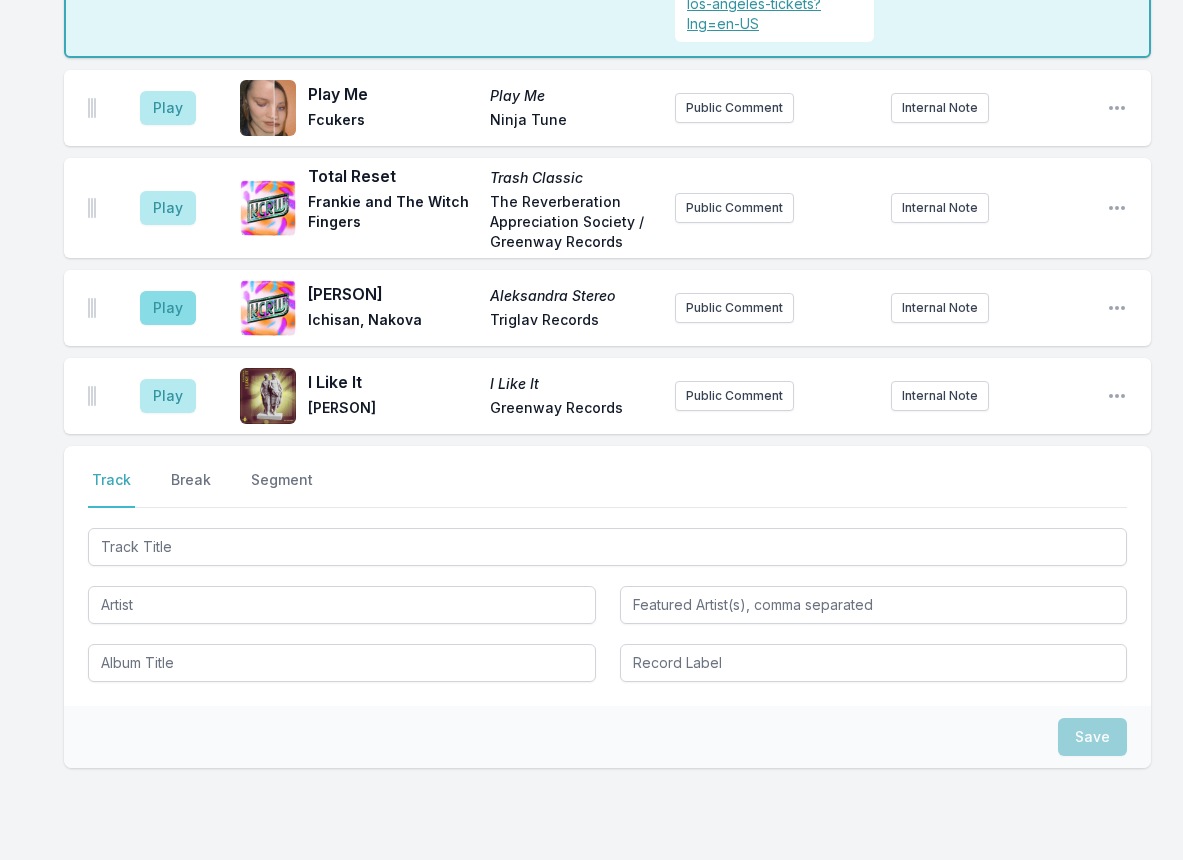 scroll, scrollTop: 3612, scrollLeft: 0, axis: vertical 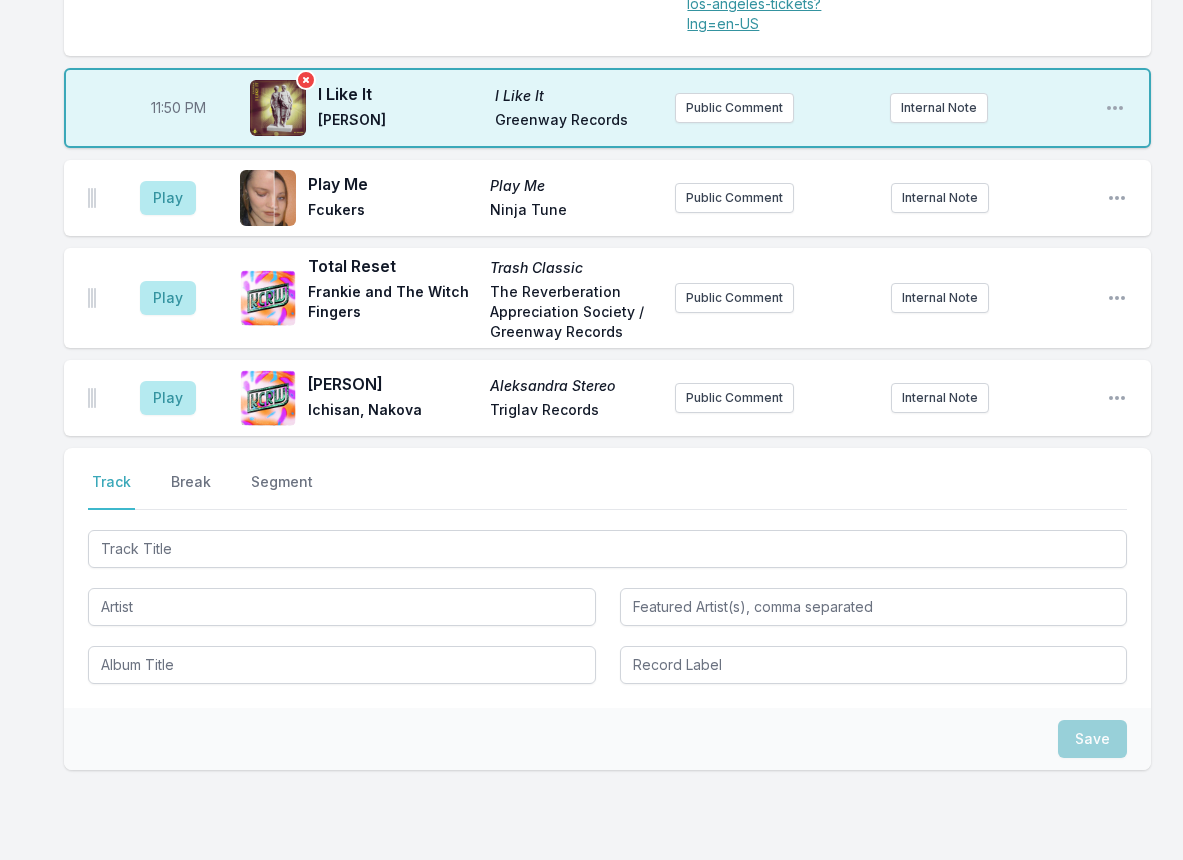click 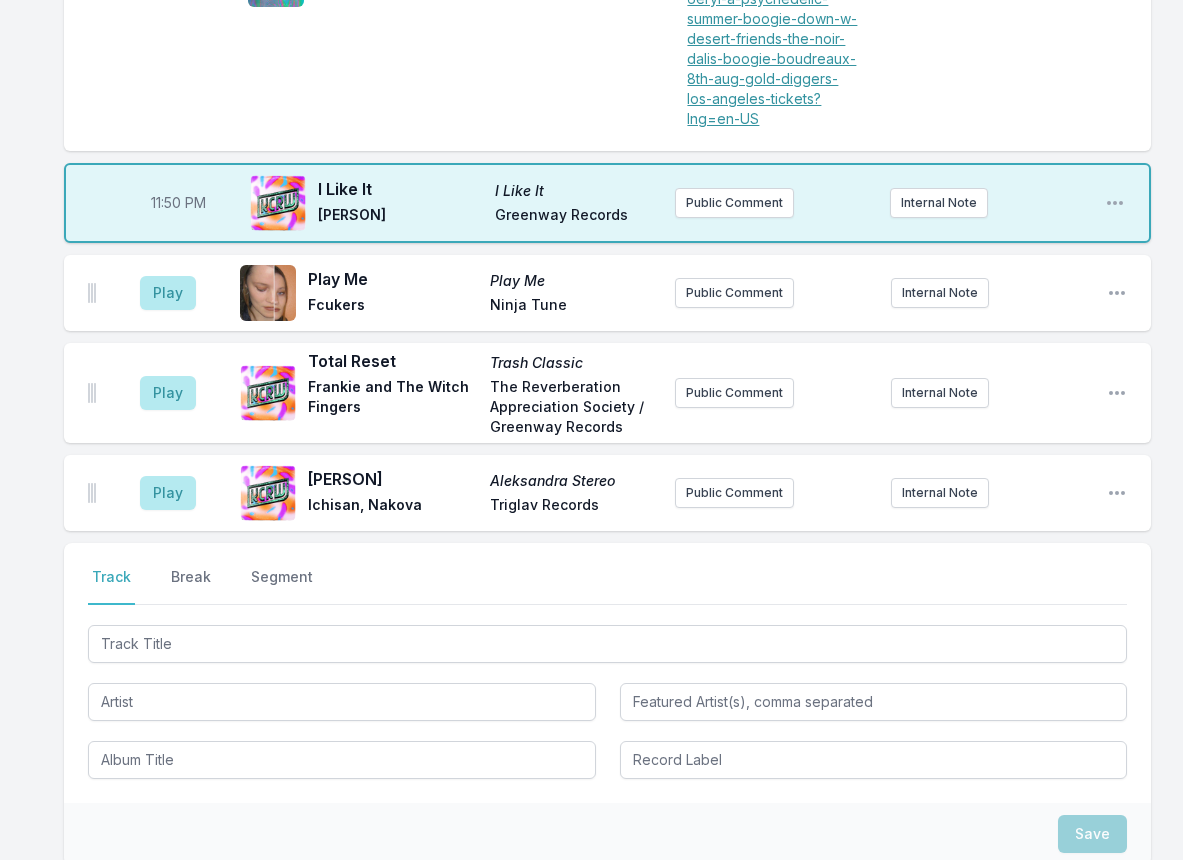 scroll, scrollTop: 3312, scrollLeft: 0, axis: vertical 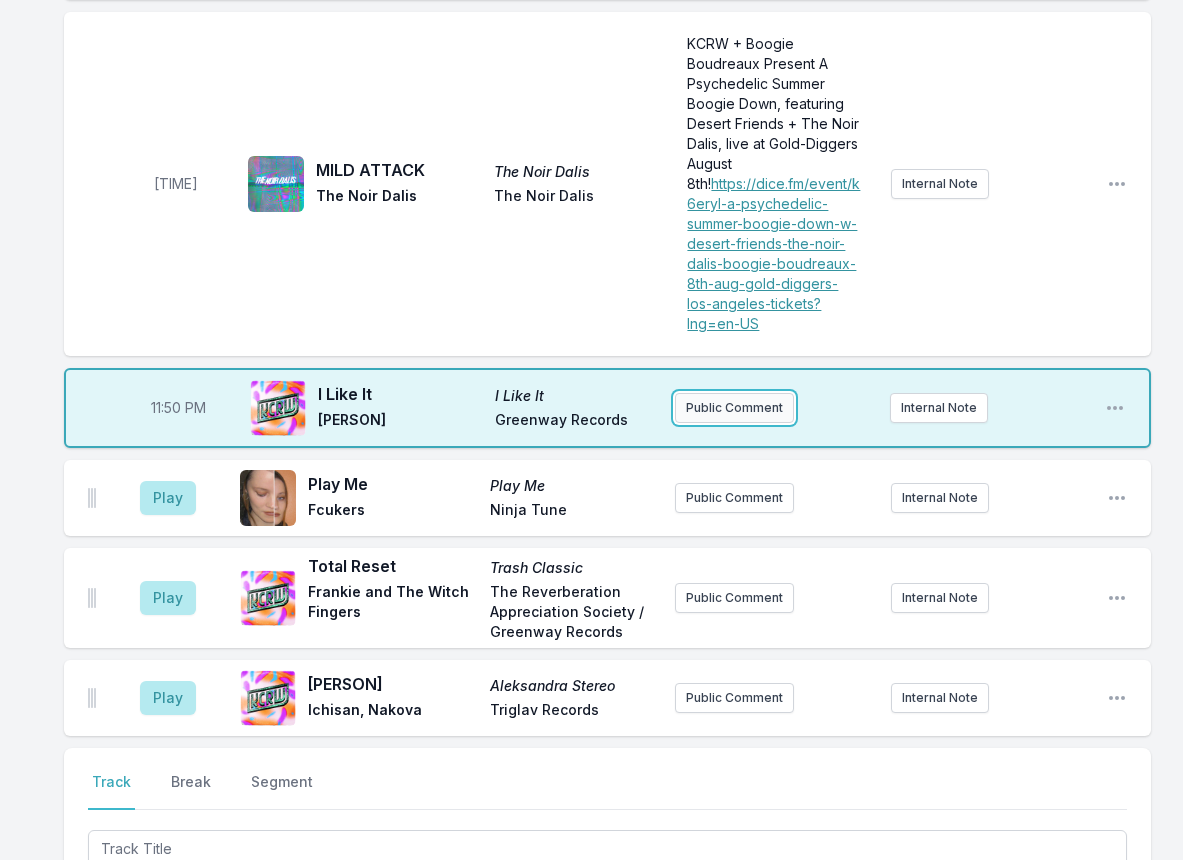 click on "Public Comment" at bounding box center (734, 408) 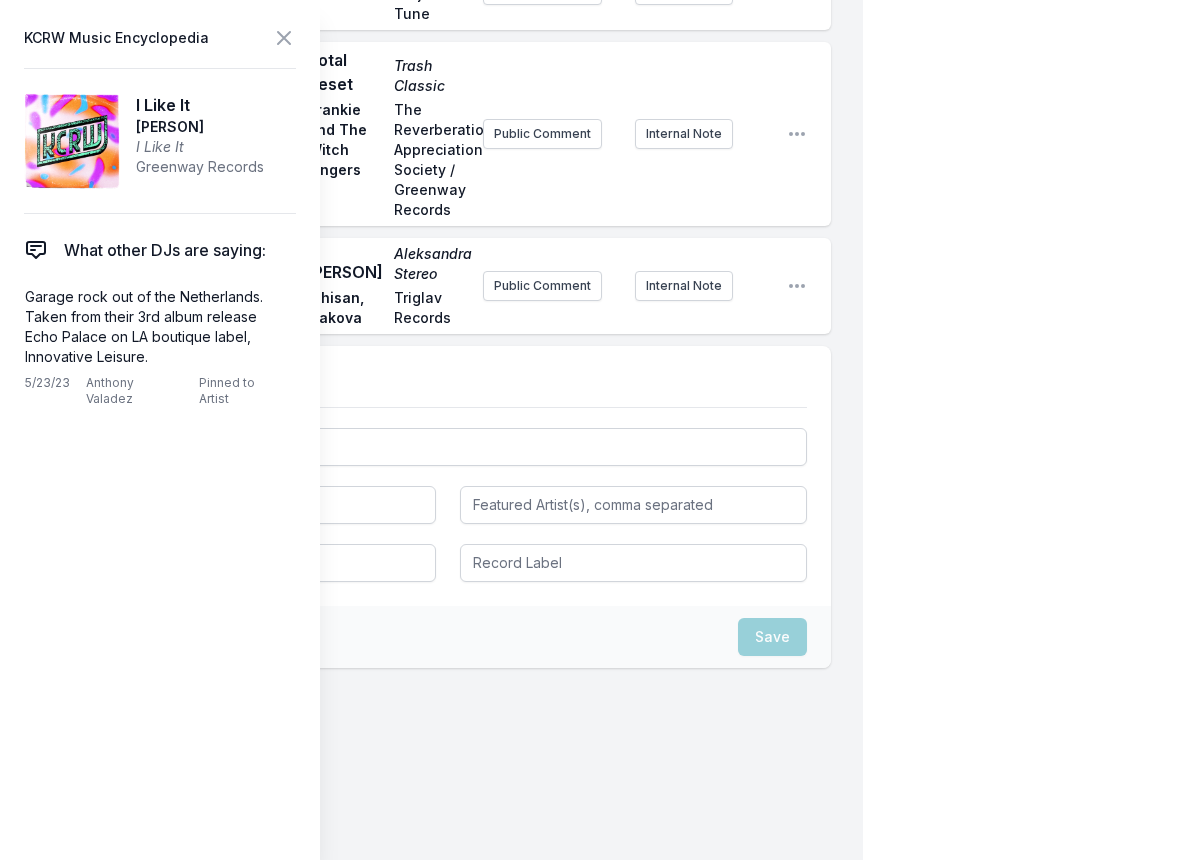 scroll, scrollTop: 5112, scrollLeft: 0, axis: vertical 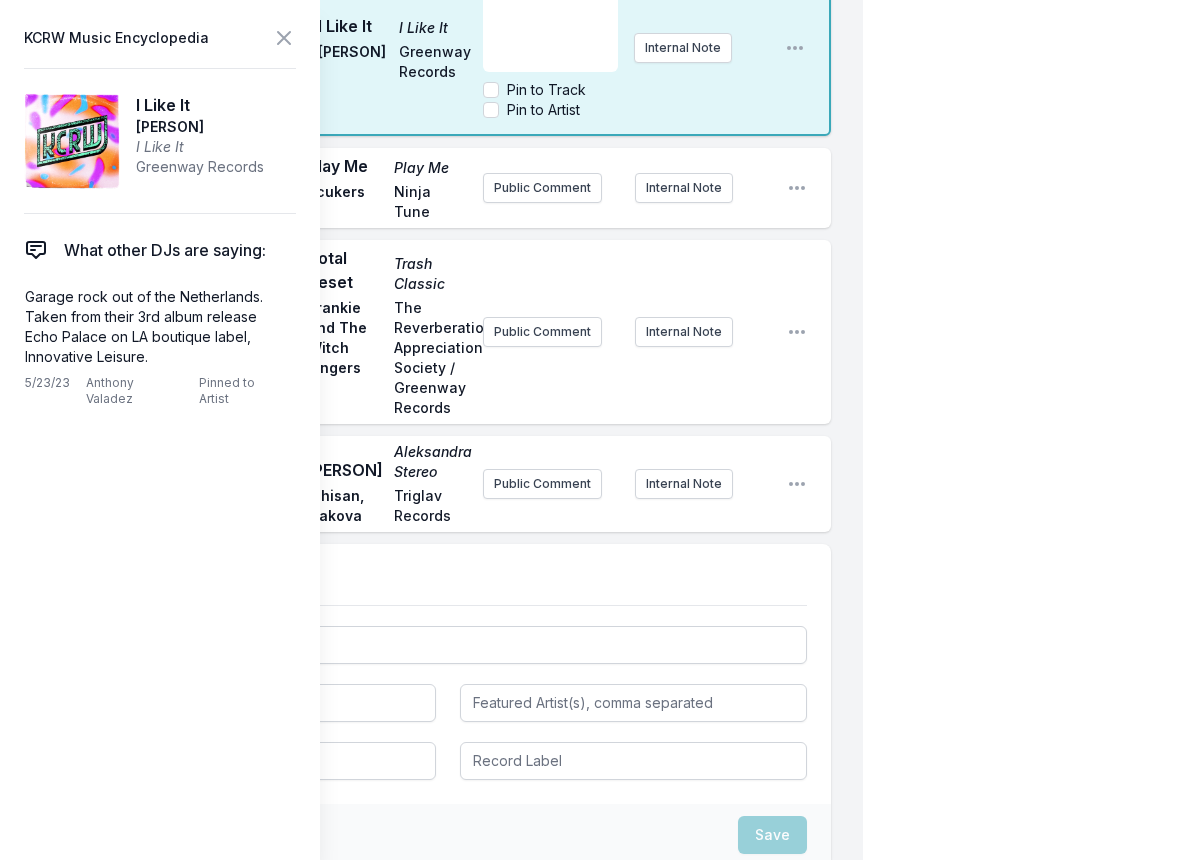 type 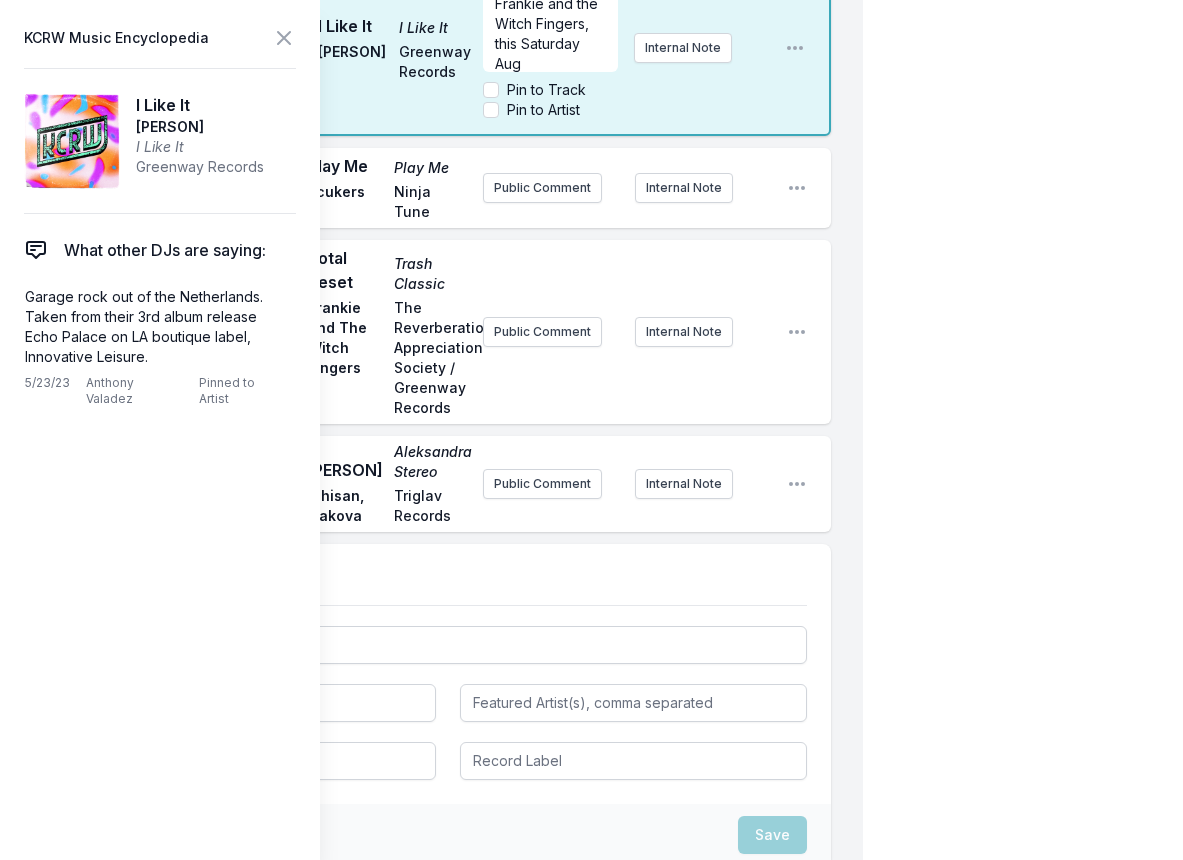 scroll, scrollTop: 90, scrollLeft: 0, axis: vertical 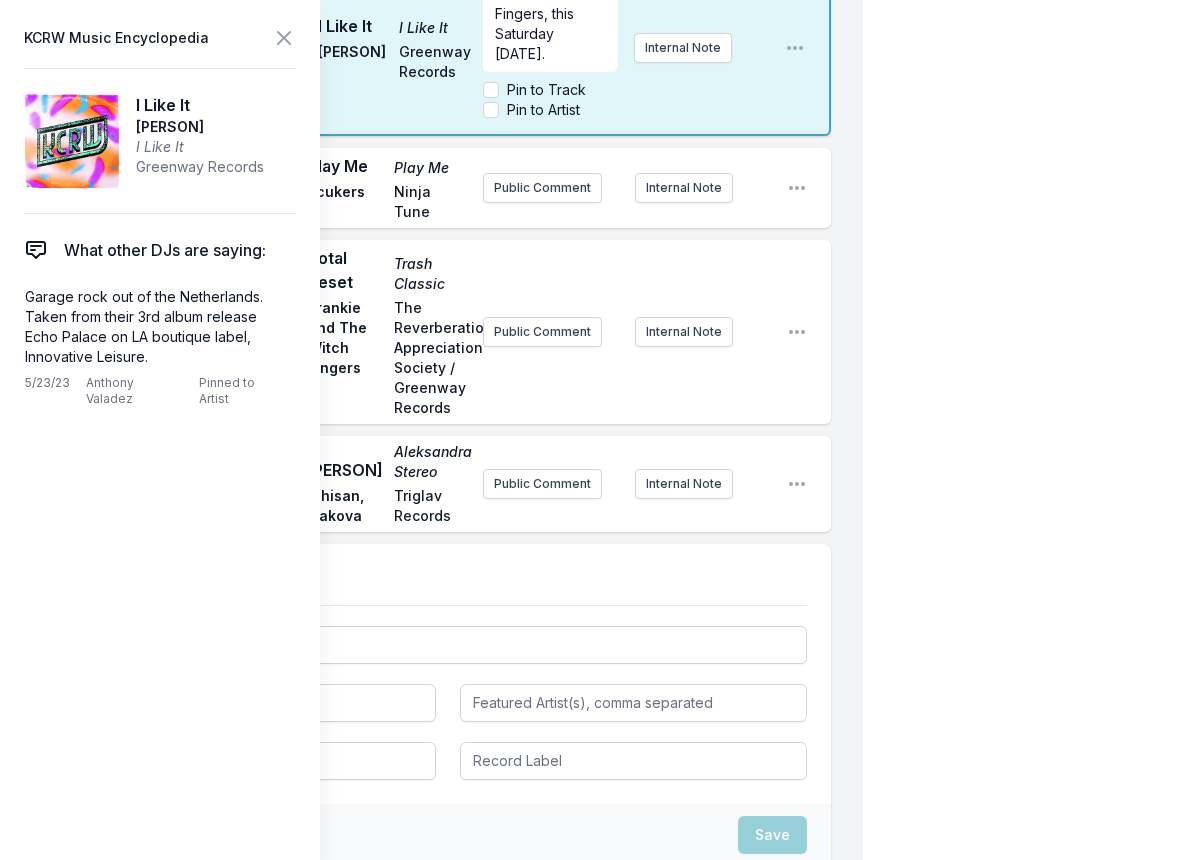click on "10:00 PM Dip In The Lake Free Energy Dummy Trouble In Mind Public Comment Internal Note Open playlist item options 10:05 PM Follow the River Unicorn RIO KOSTA Verdigris Public Comment Internal Note Open playlist item options 10:09 PM Gabo's Last Resort (Feat. Baird, Goldwash) MOONSHOTS The South Hill Experiment [no label] Public Comment Internal Note Open playlist item options 10:13 PM End of Summer End of Summer Tame Impala Columbia Public Comment Internal Note Open playlist item options 10:17 PM Break Open playlist item options 10:21 PM Light In The Dark Light In The Dark Windows Matthew Arias Enjoyed hosting them on the show last Thursday night, sharing lots of classic pop and California country + folk jams. Listen back here: https://www.kcrw.com/music/shows/tyler-boudreaux/tyler-boudreauxs-playlist-july-24-2025 Catch Windows live at Townhouse Venice on September 13th. Internal Note Open playlist item options https://www.kcrw.com/music/shows/tyler-boudreaux/tyler-boudreauxs-playlist-july-24-2025 Break" at bounding box center [431, -1919] 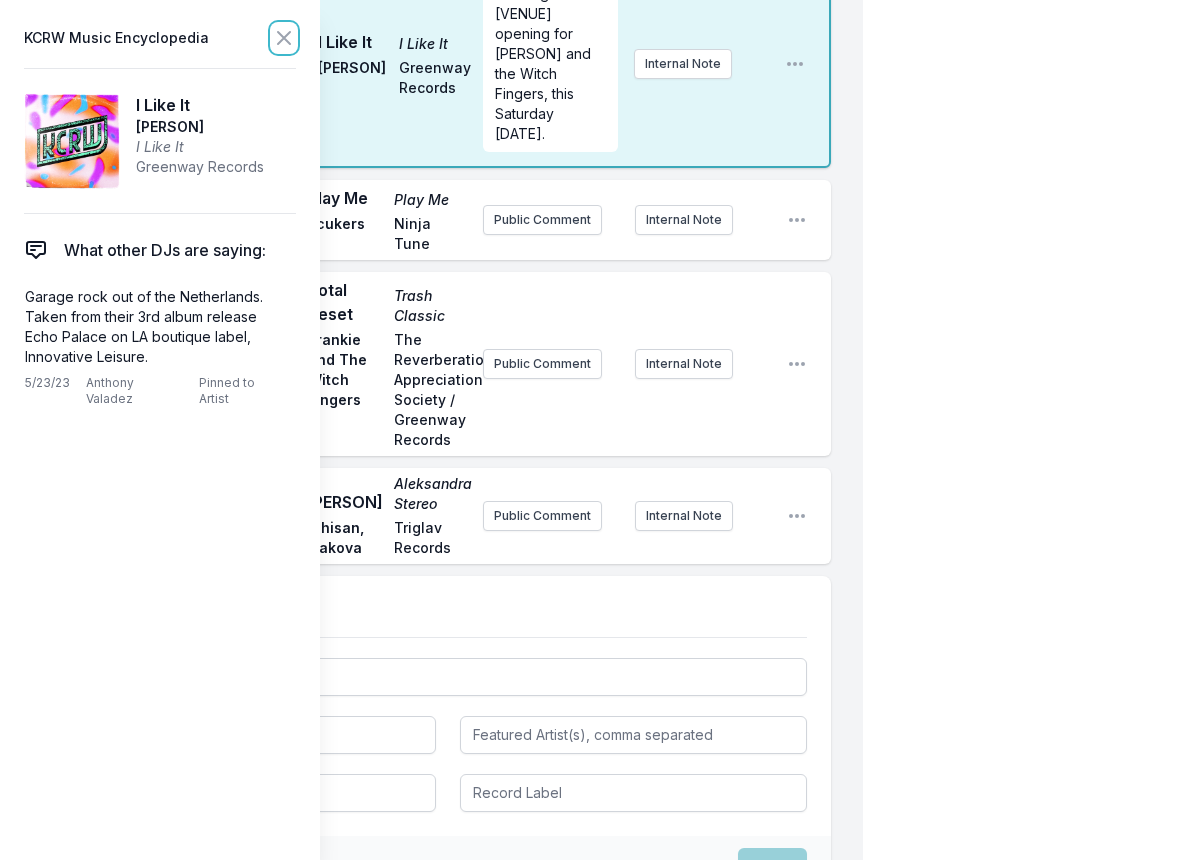 click 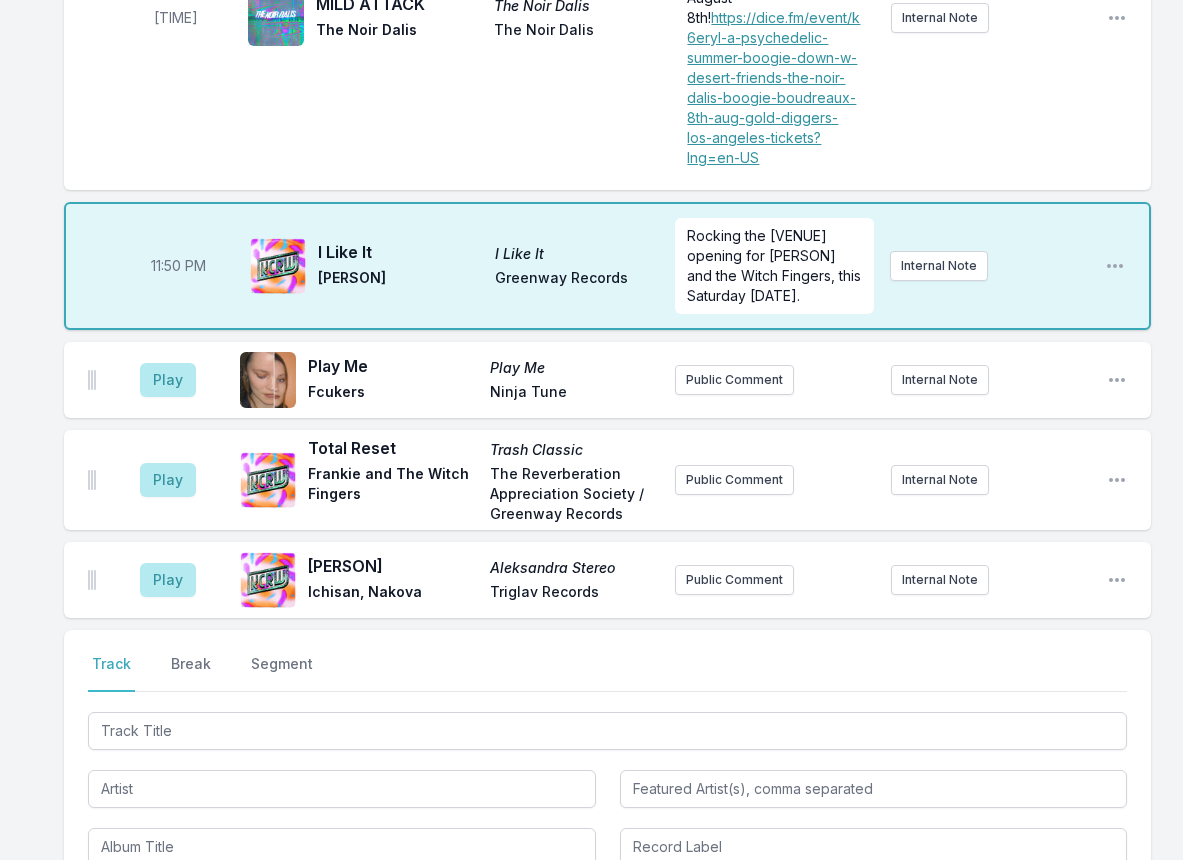 scroll, scrollTop: 3470, scrollLeft: 0, axis: vertical 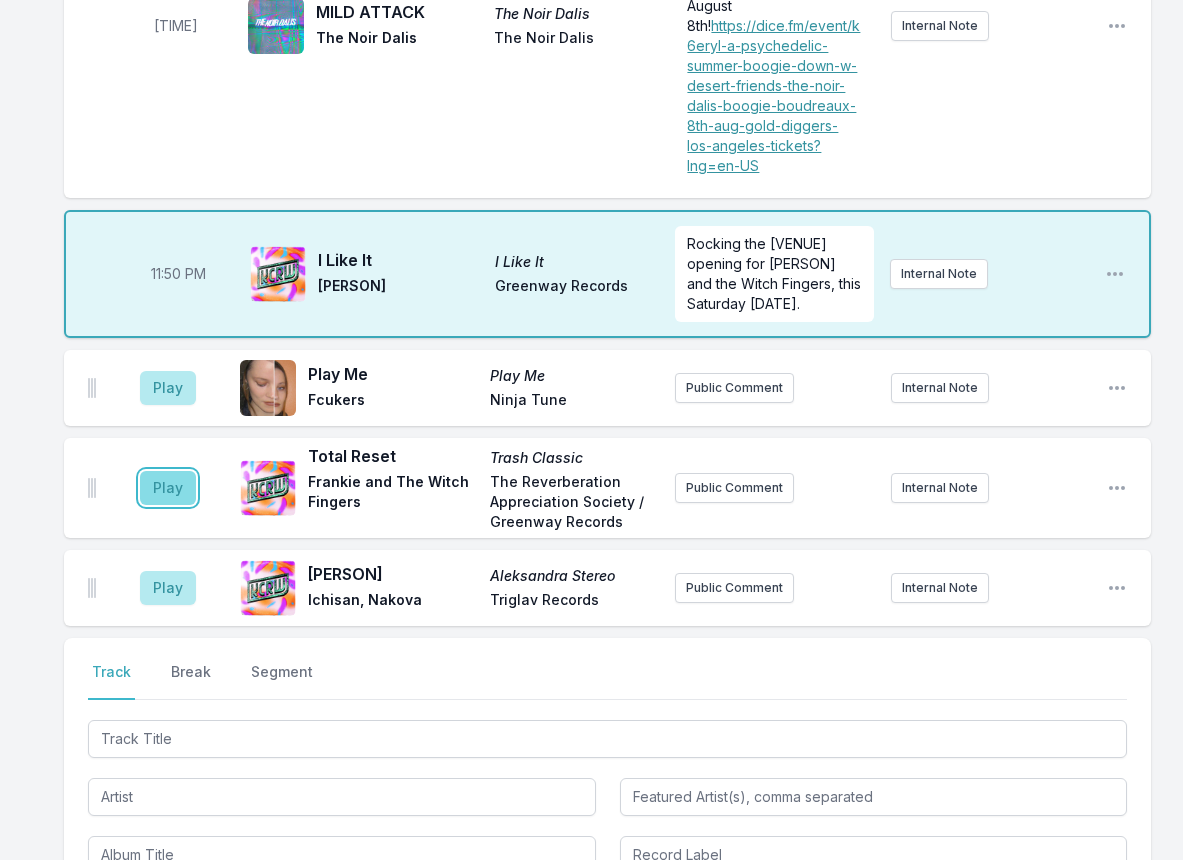 click on "Play" at bounding box center (168, 488) 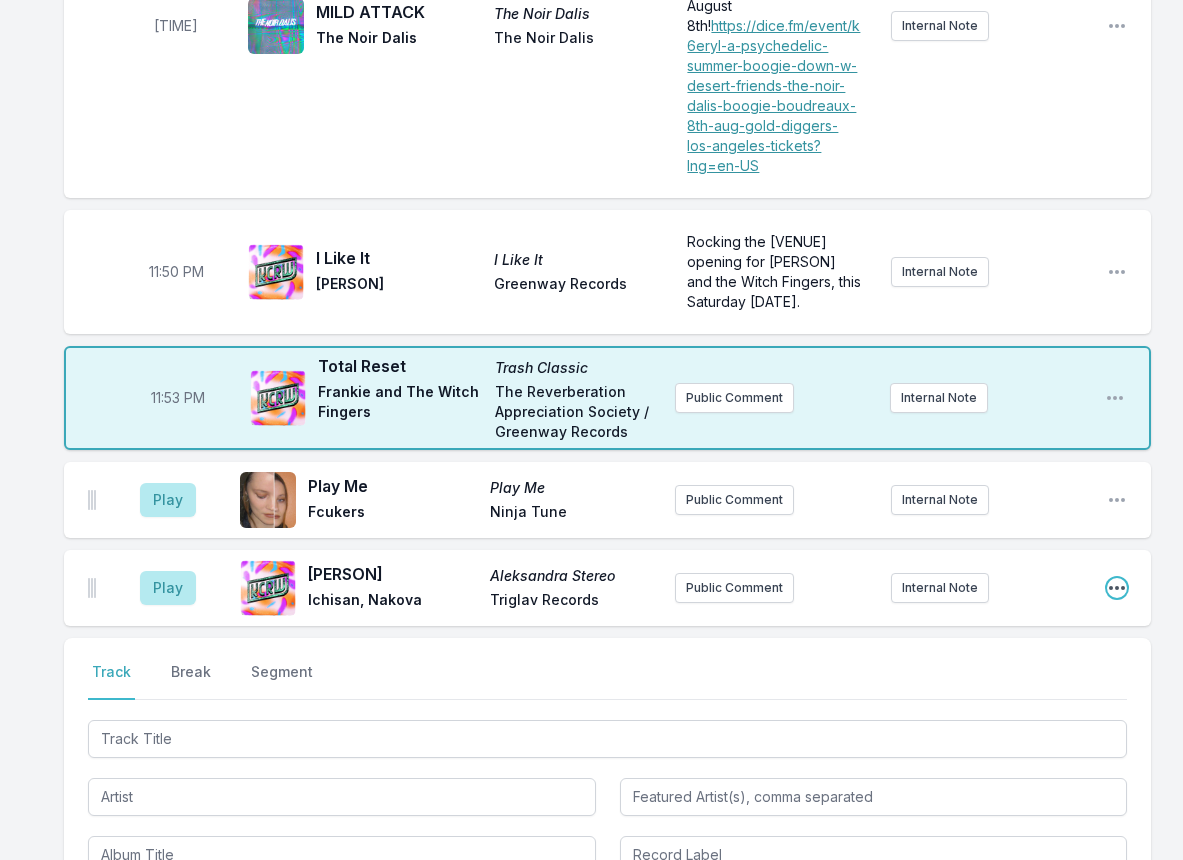 click 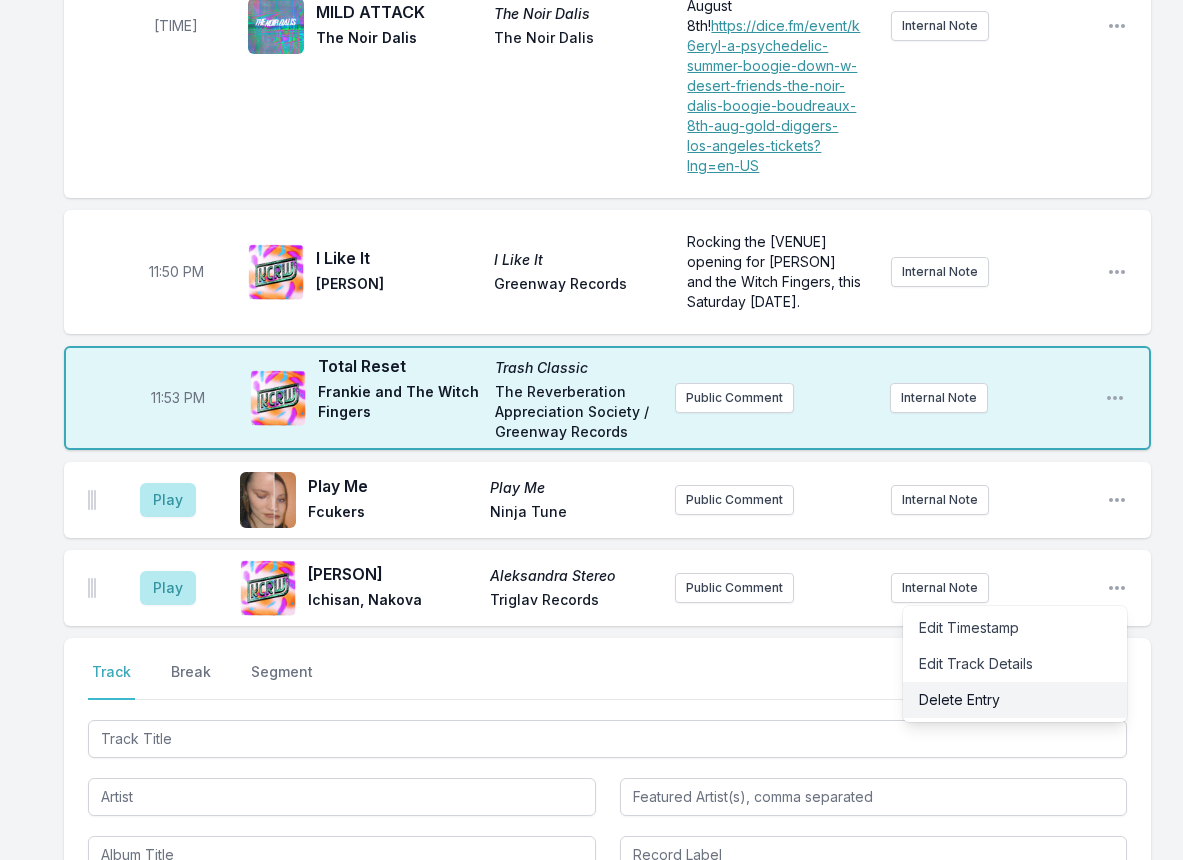 click on "Delete Entry" at bounding box center (1015, 700) 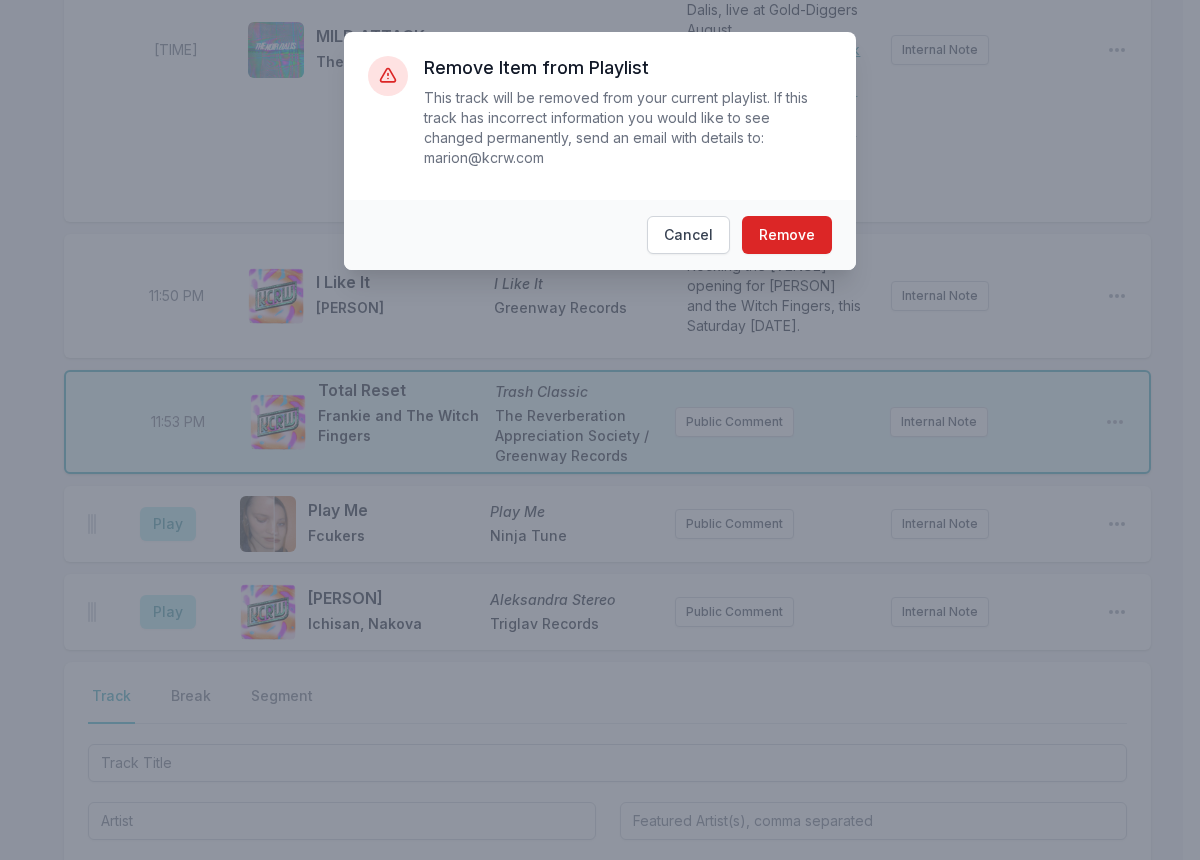 click on "Cancel Remove" at bounding box center [600, 235] 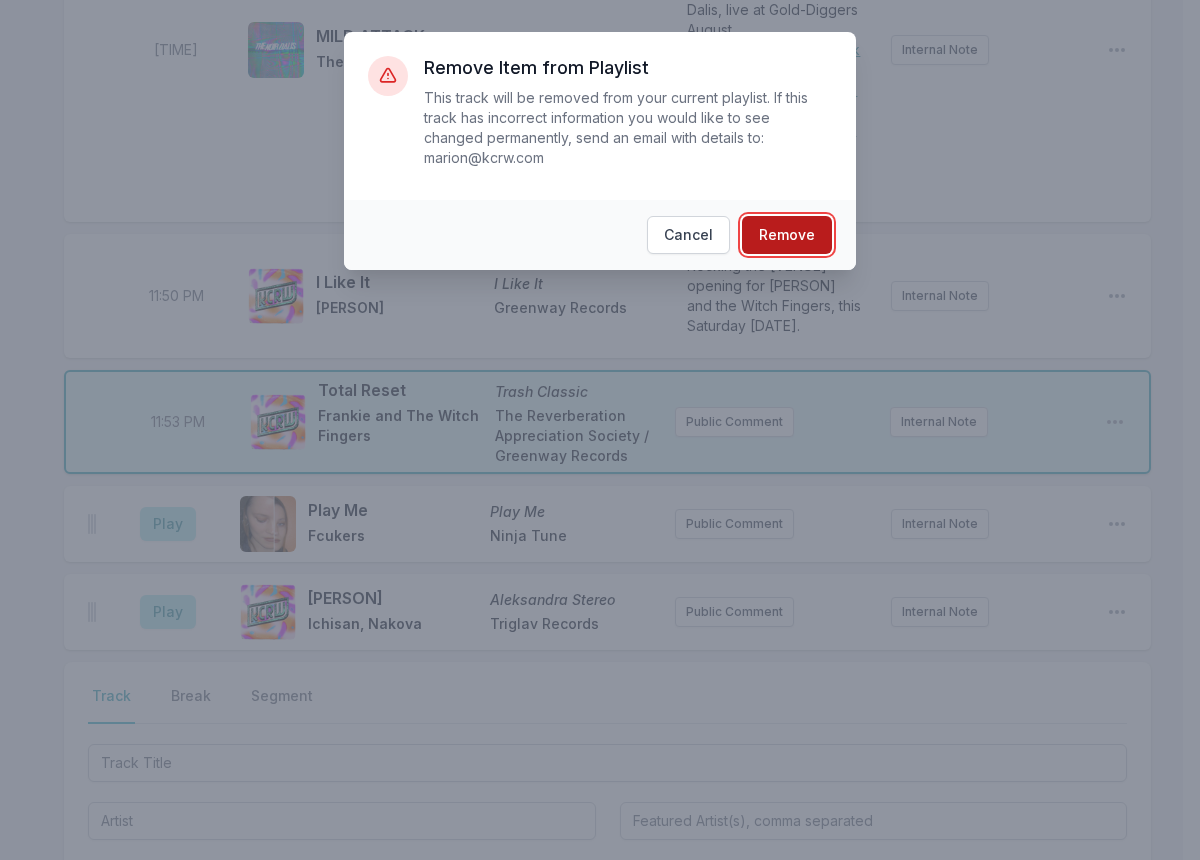 drag, startPoint x: 791, startPoint y: 220, endPoint x: 791, endPoint y: 237, distance: 17 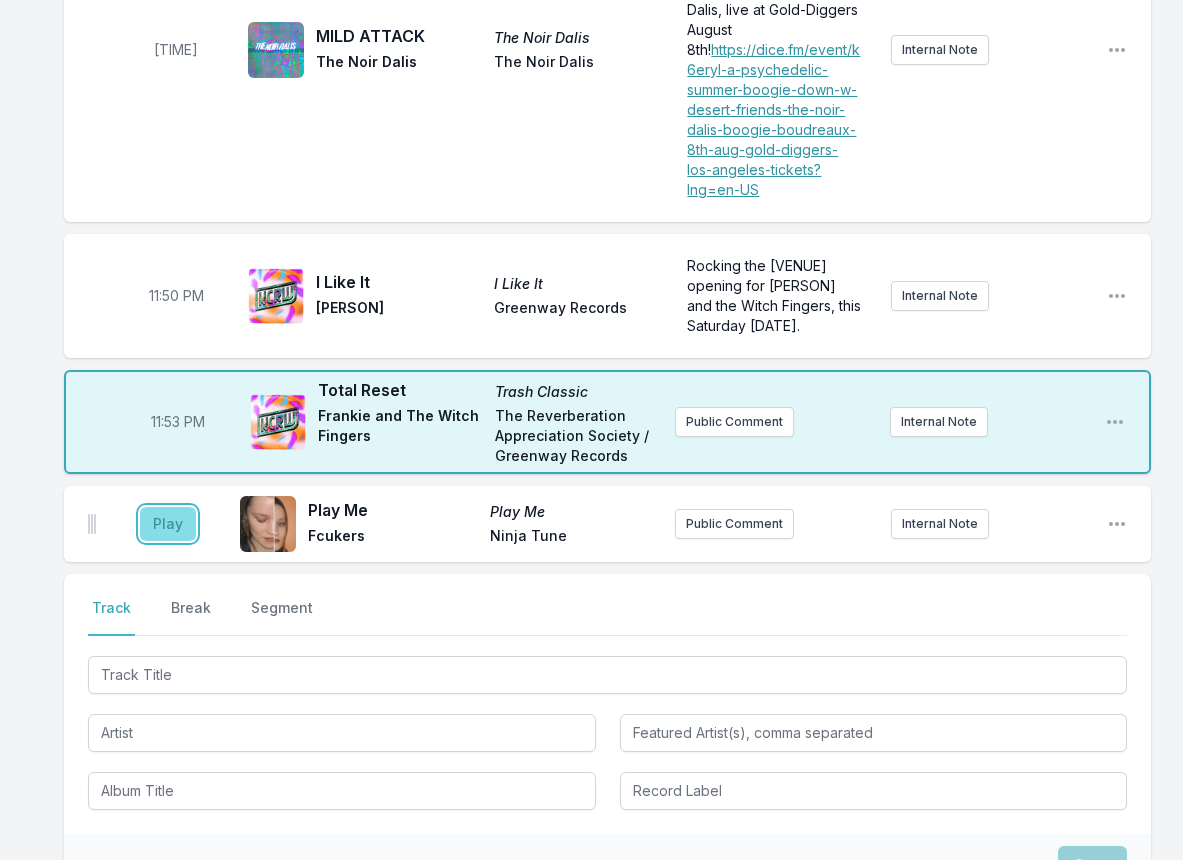 click on "Play" at bounding box center (168, 524) 